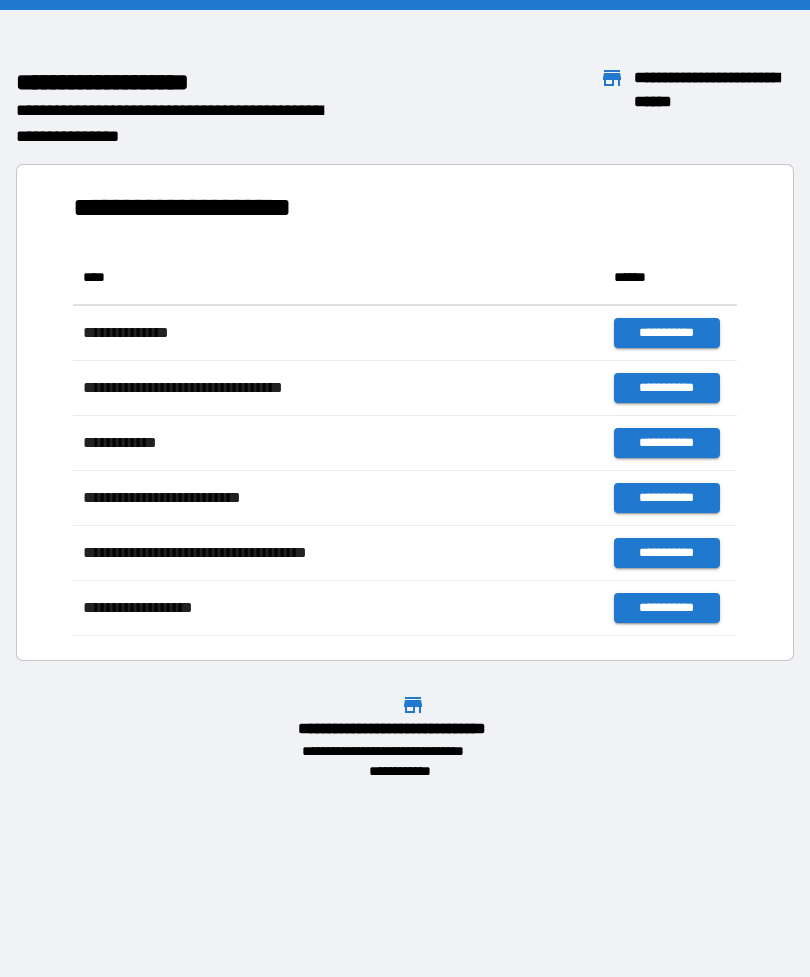 scroll, scrollTop: 0, scrollLeft: 0, axis: both 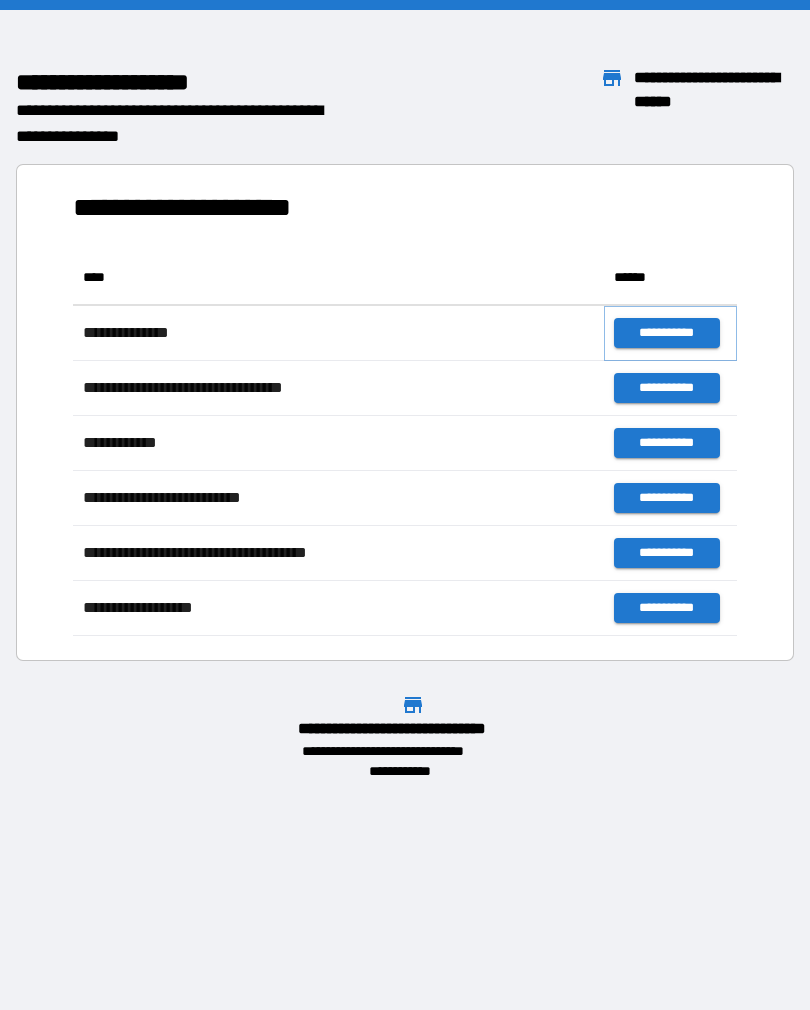 click on "**********" at bounding box center [666, 333] 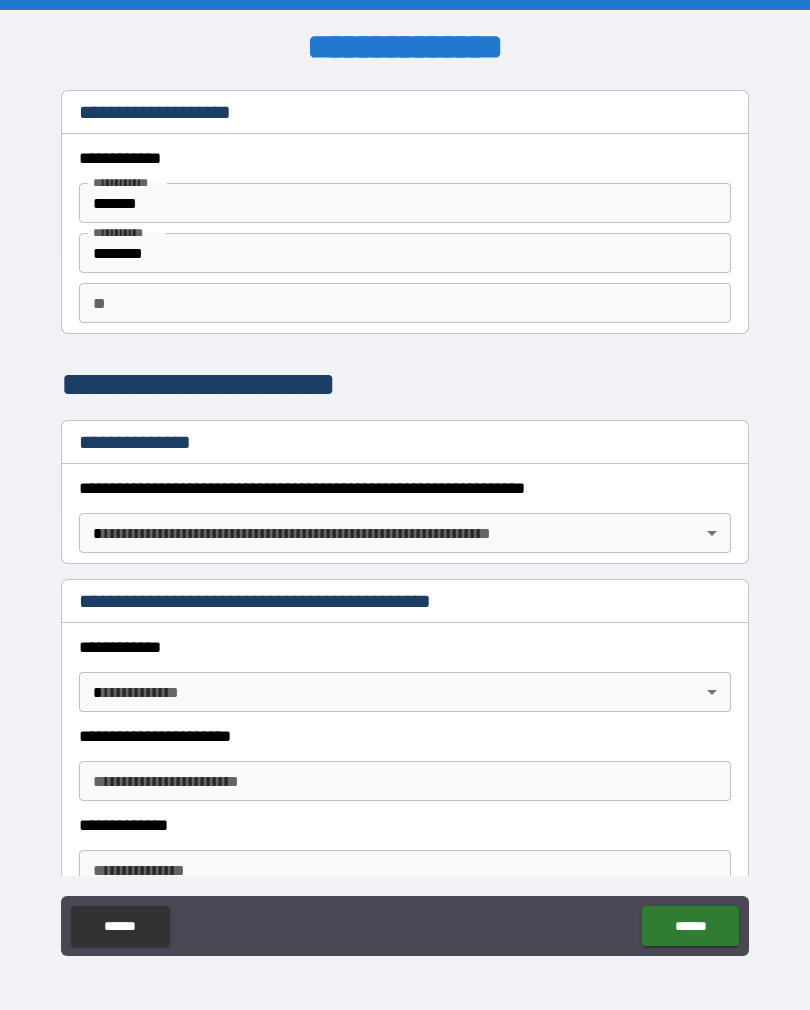 click on "**********" at bounding box center (405, 520) 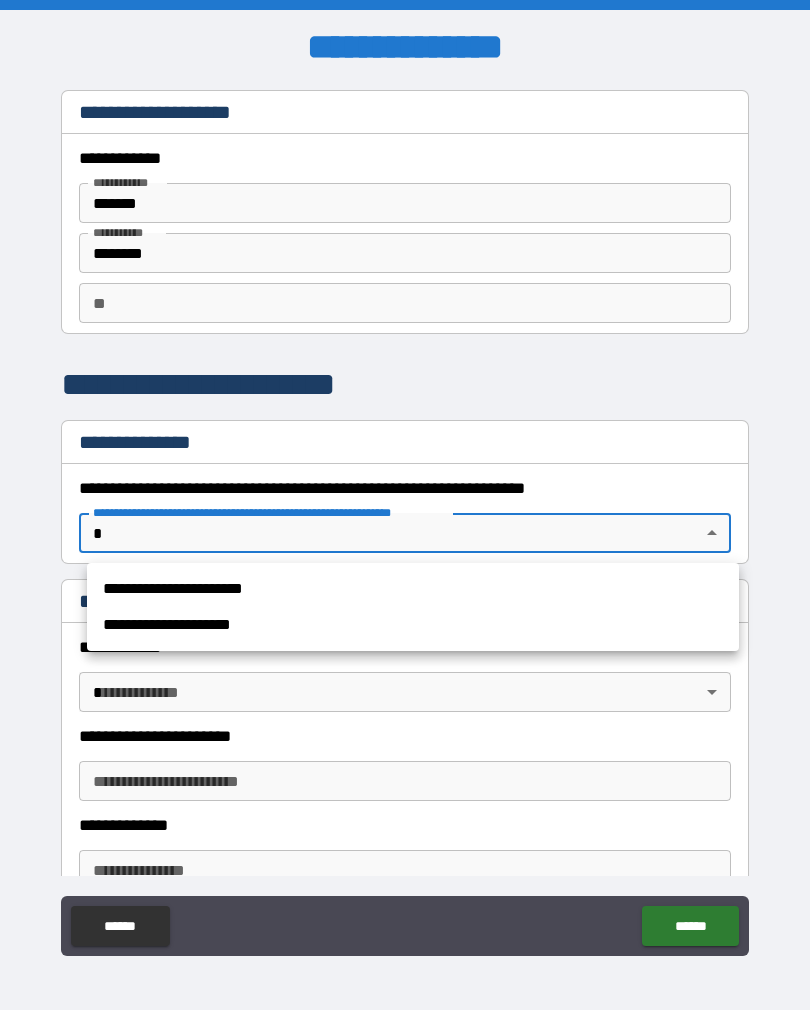 click on "**********" at bounding box center (413, 589) 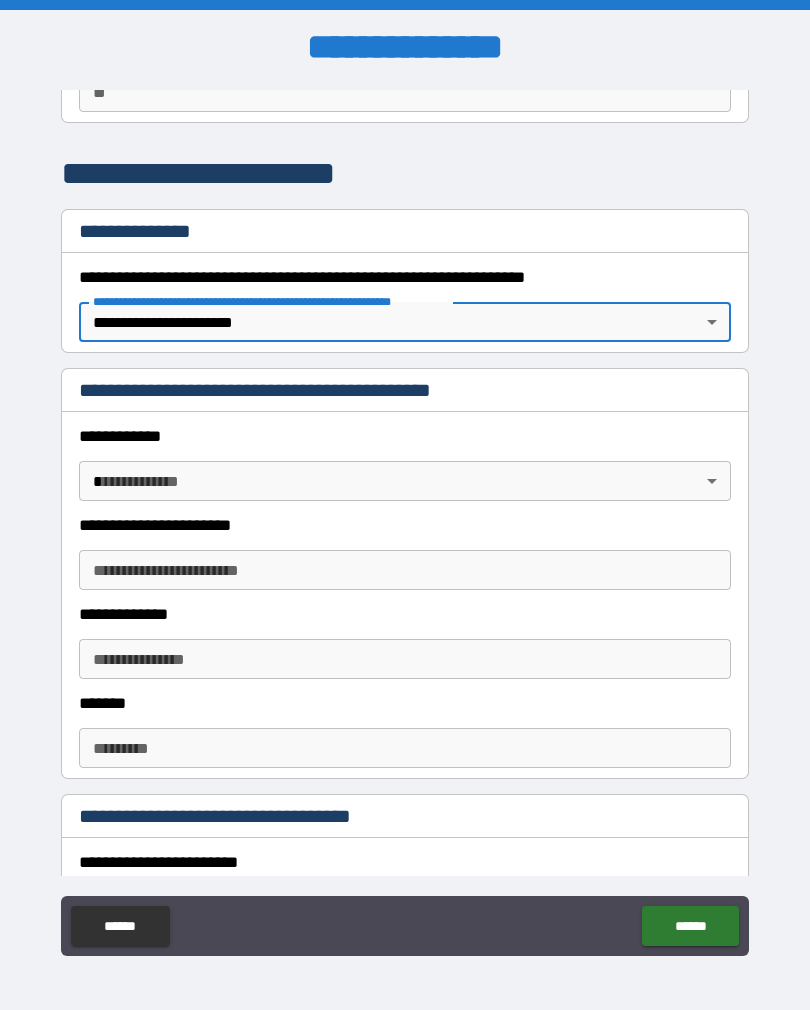 scroll, scrollTop: 213, scrollLeft: 0, axis: vertical 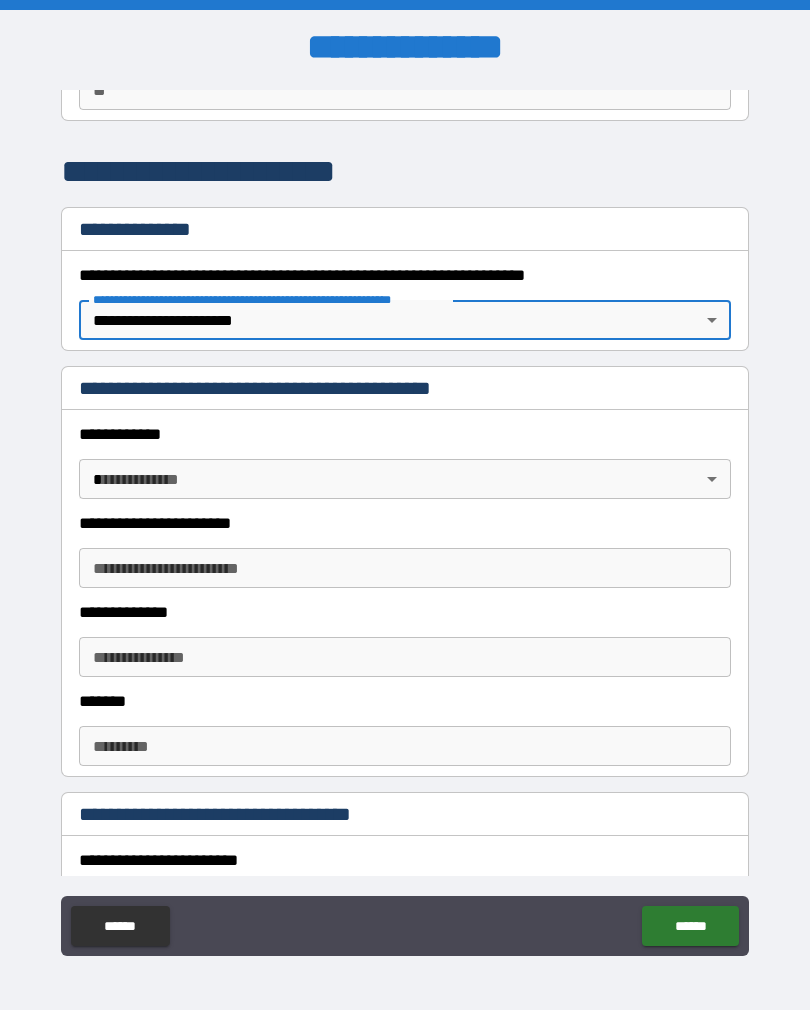 click on "**********" at bounding box center (405, 568) 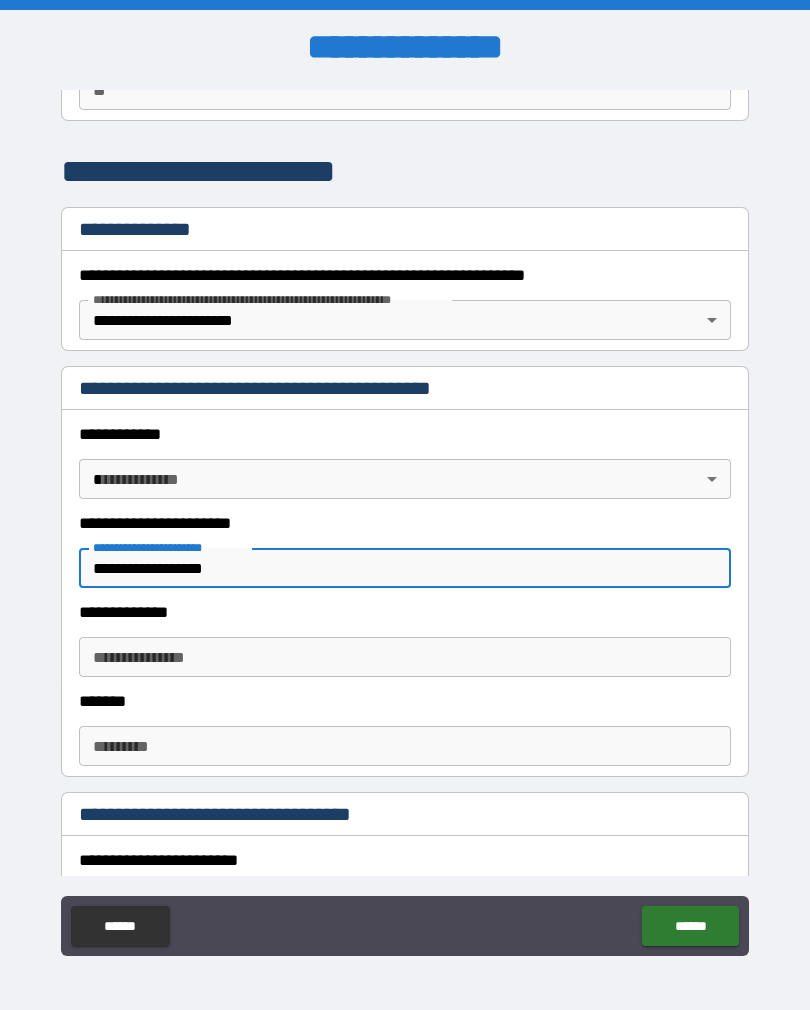 click on "**********" at bounding box center [168, 547] 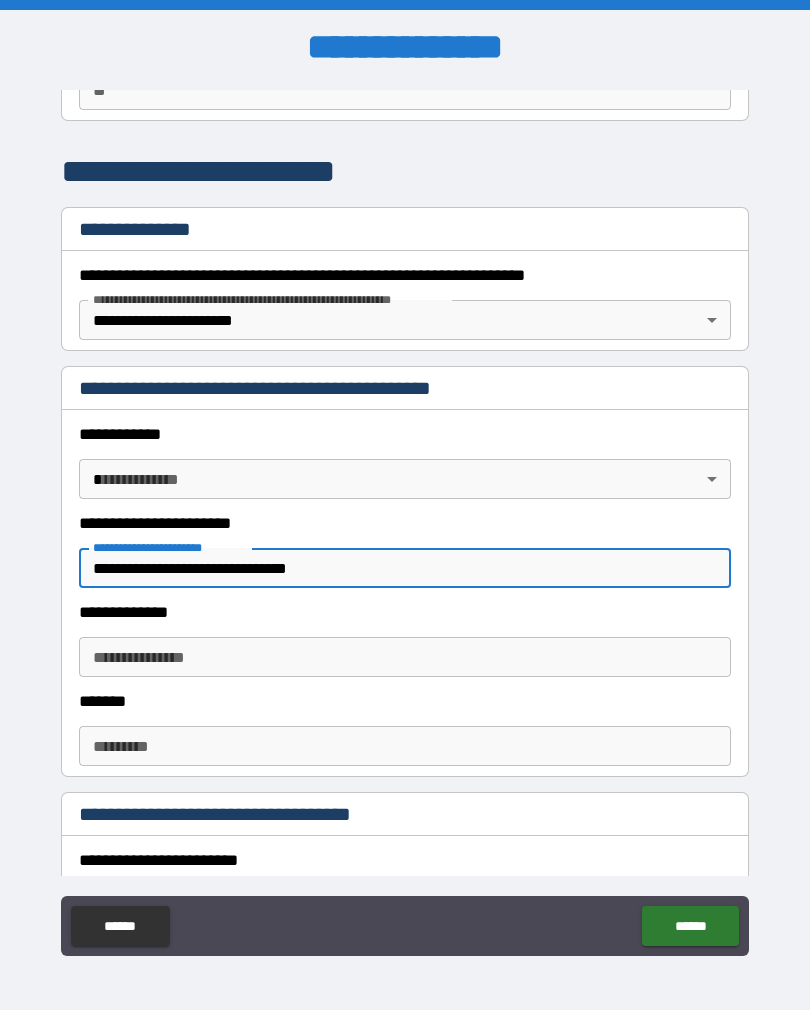 type on "**********" 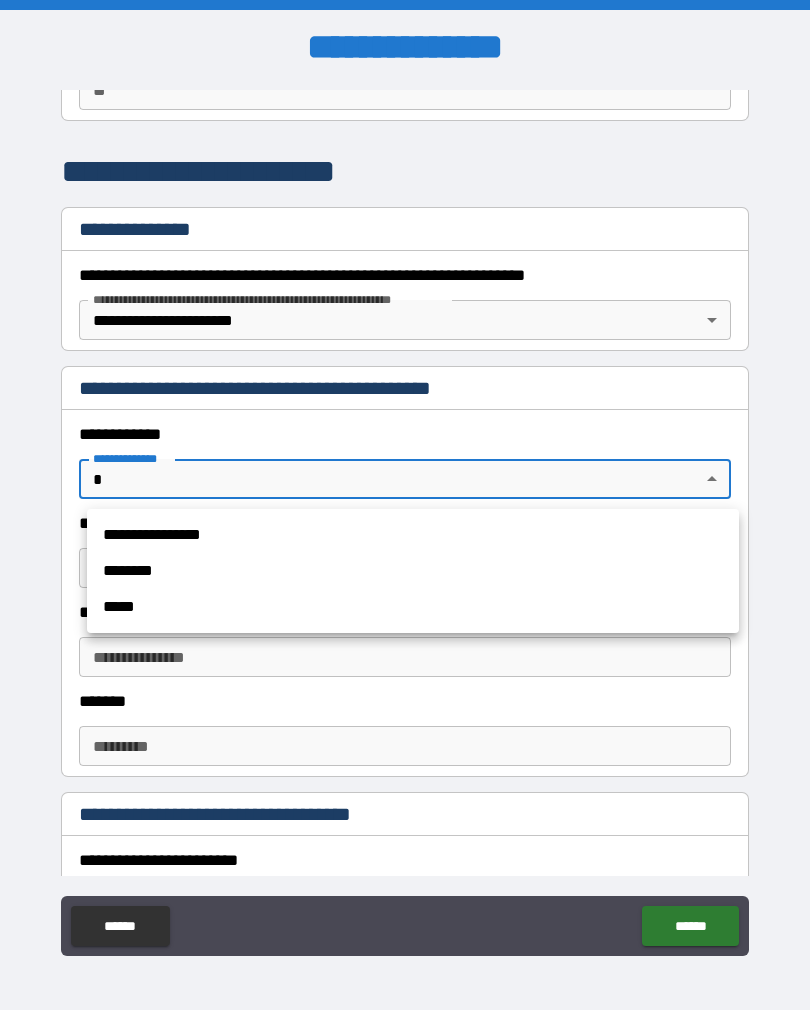 click at bounding box center [405, 505] 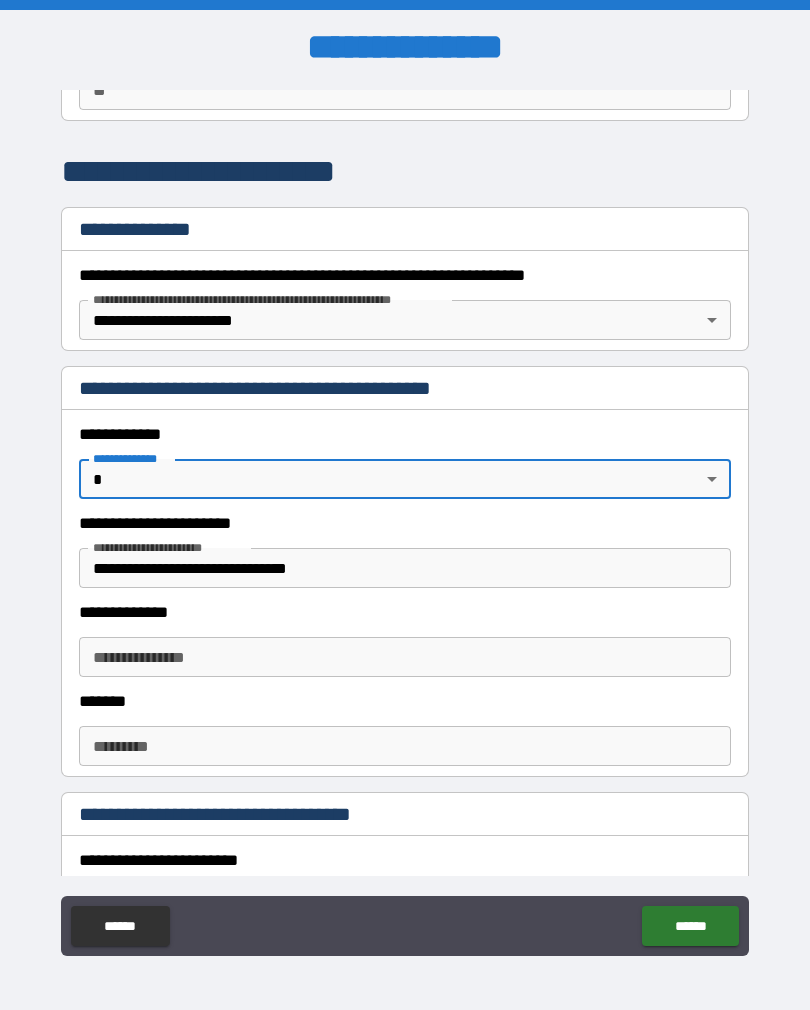 click on "**********" at bounding box center (405, 459) 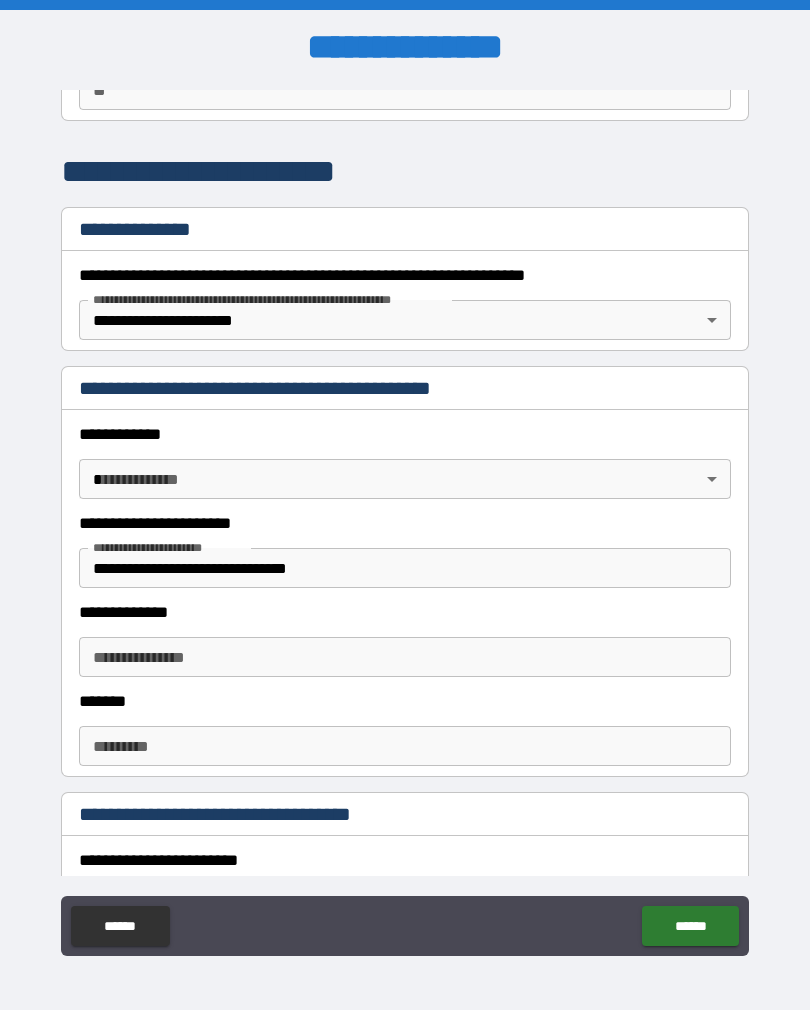 click on "**********" at bounding box center [405, 459] 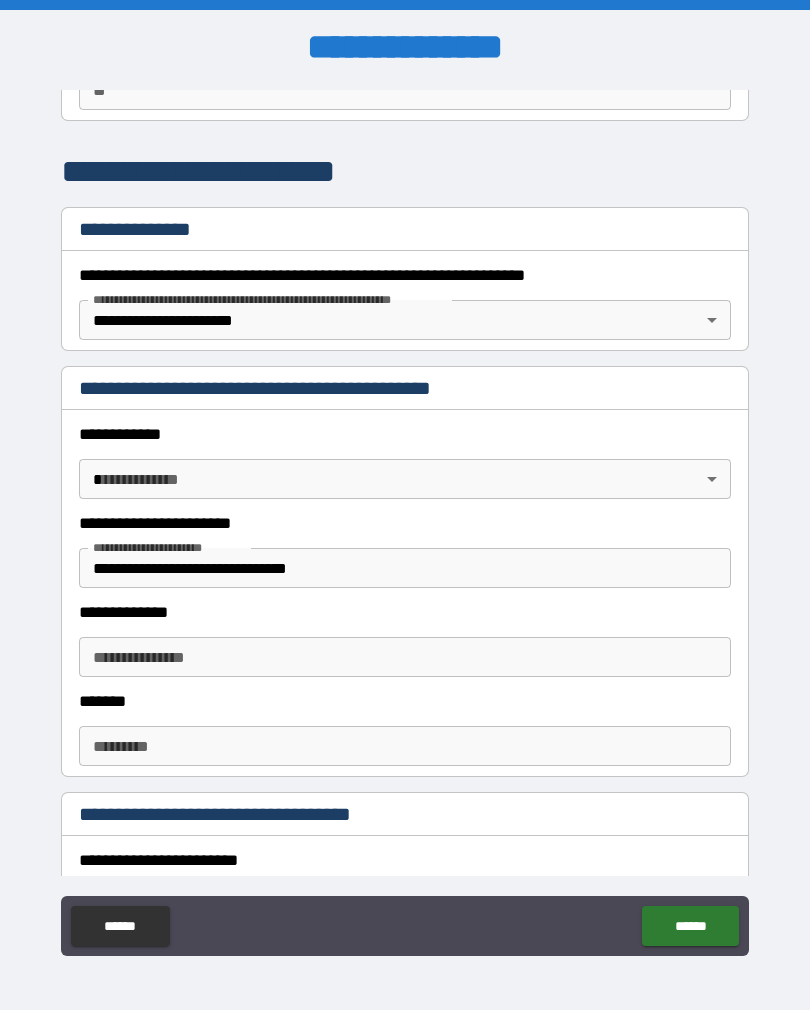 click on "**********" at bounding box center (405, 459) 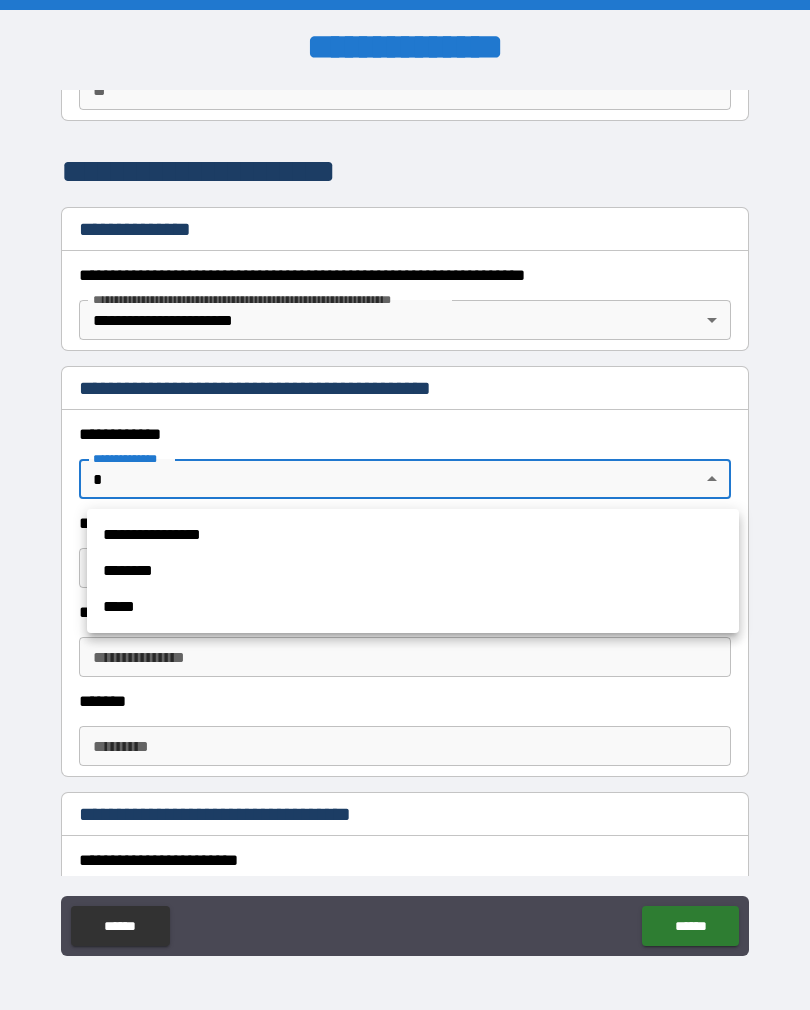 click on "*****" at bounding box center (413, 607) 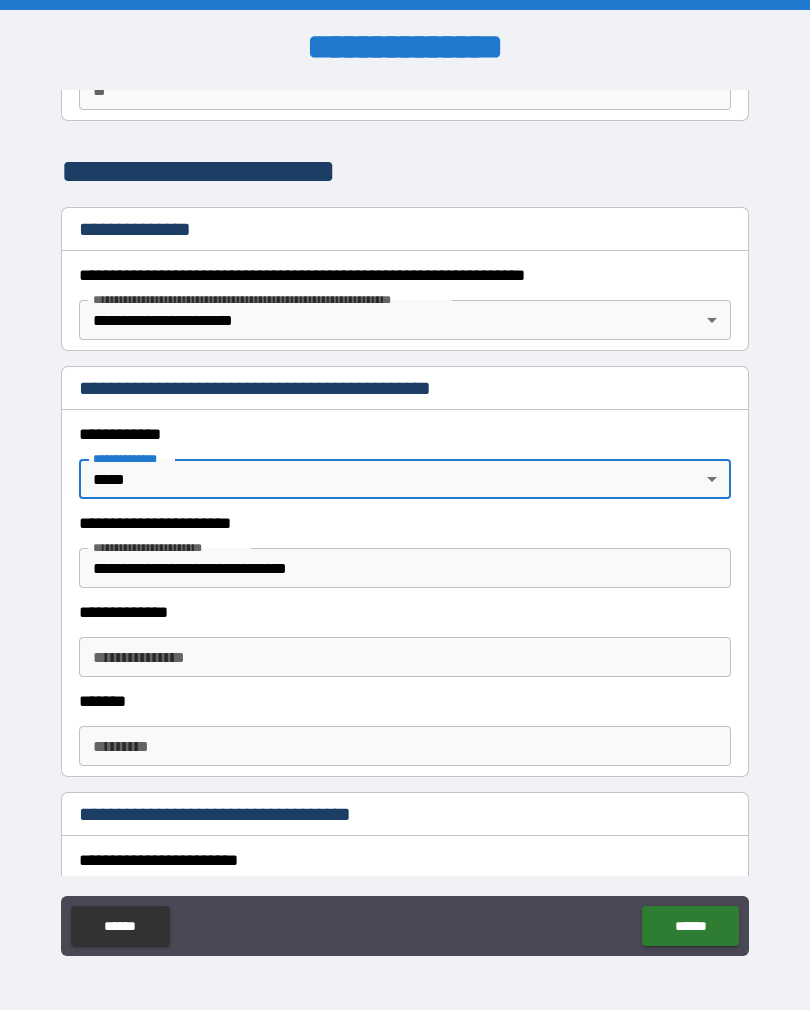 click on "**********" at bounding box center [405, 523] 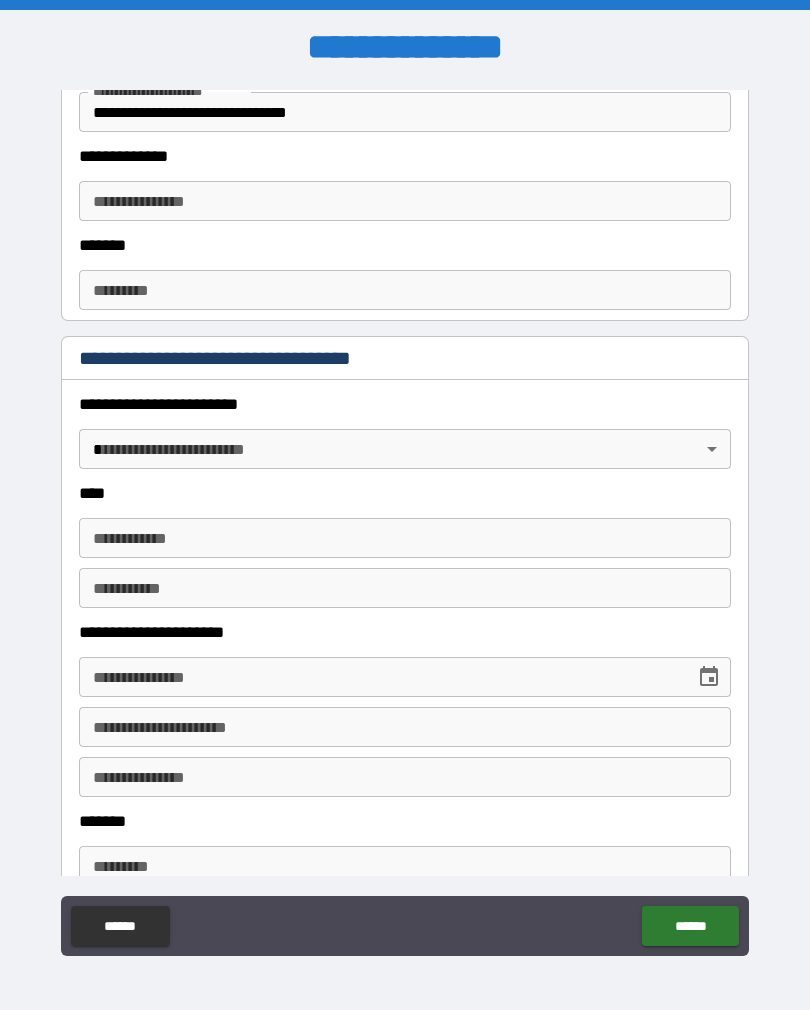 scroll, scrollTop: 670, scrollLeft: 0, axis: vertical 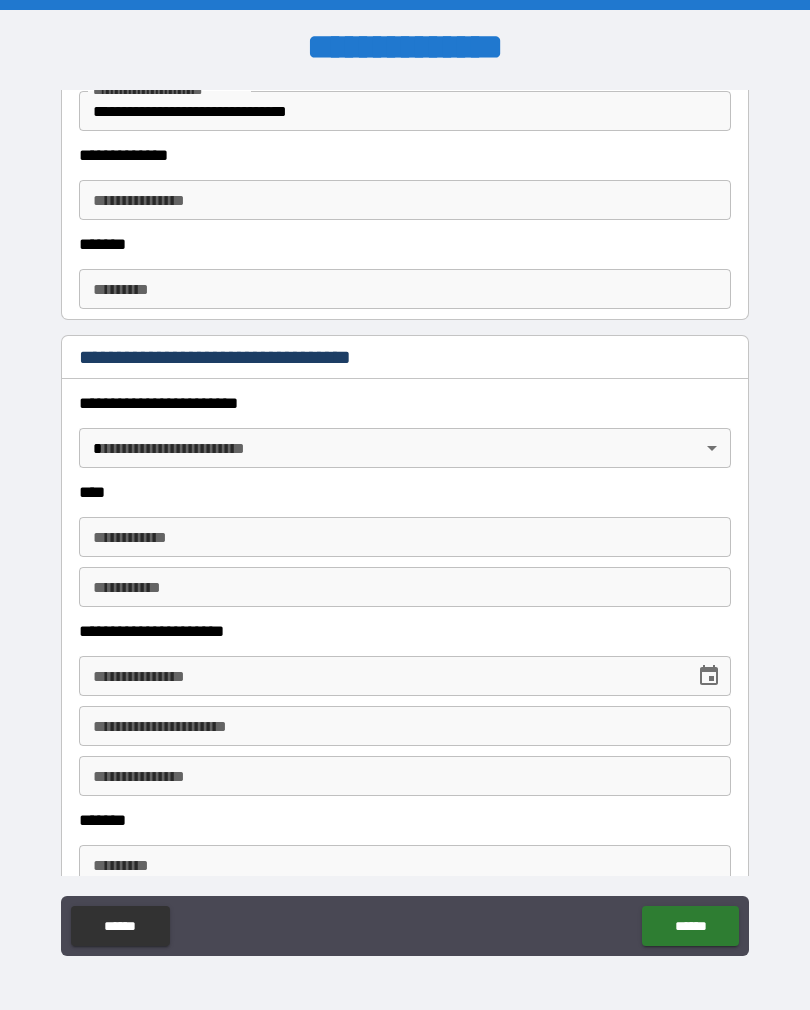click on "**********" at bounding box center (405, 520) 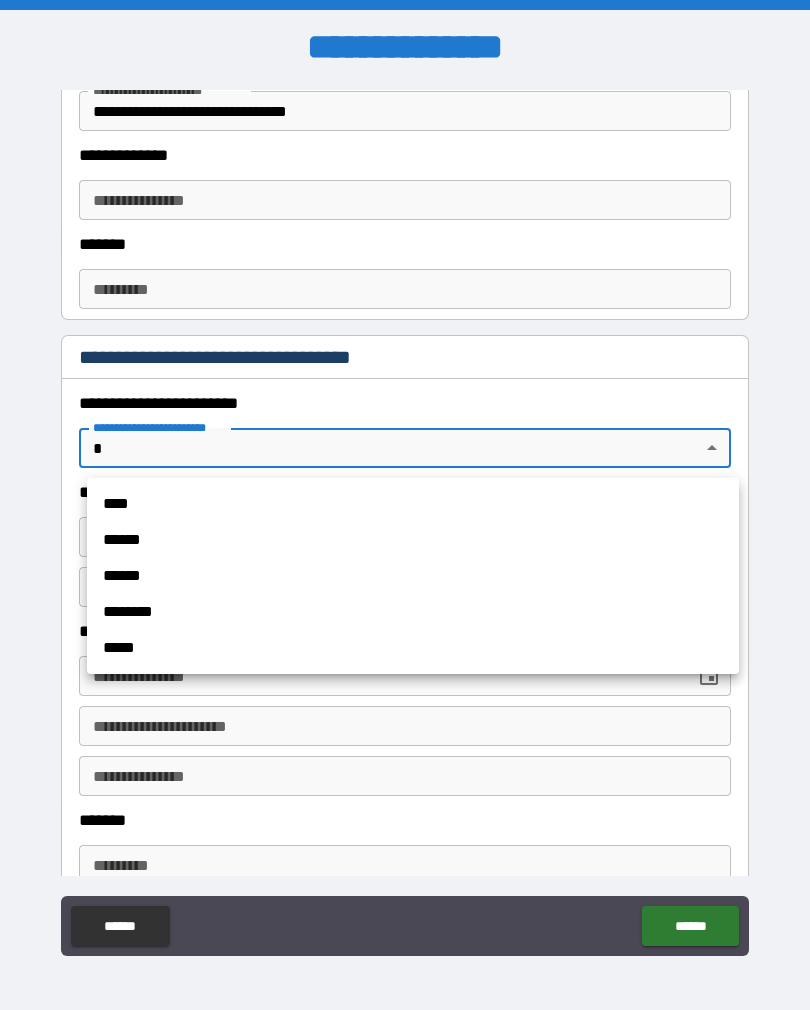 click at bounding box center [405, 505] 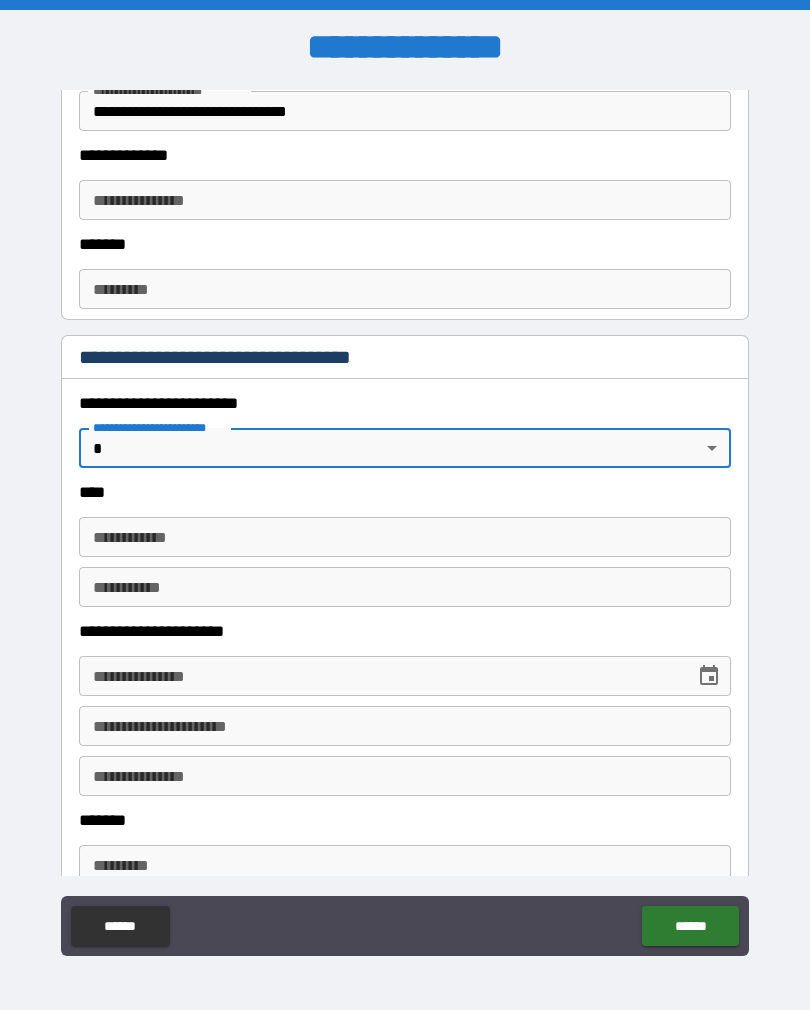 click on "**********" at bounding box center [405, 520] 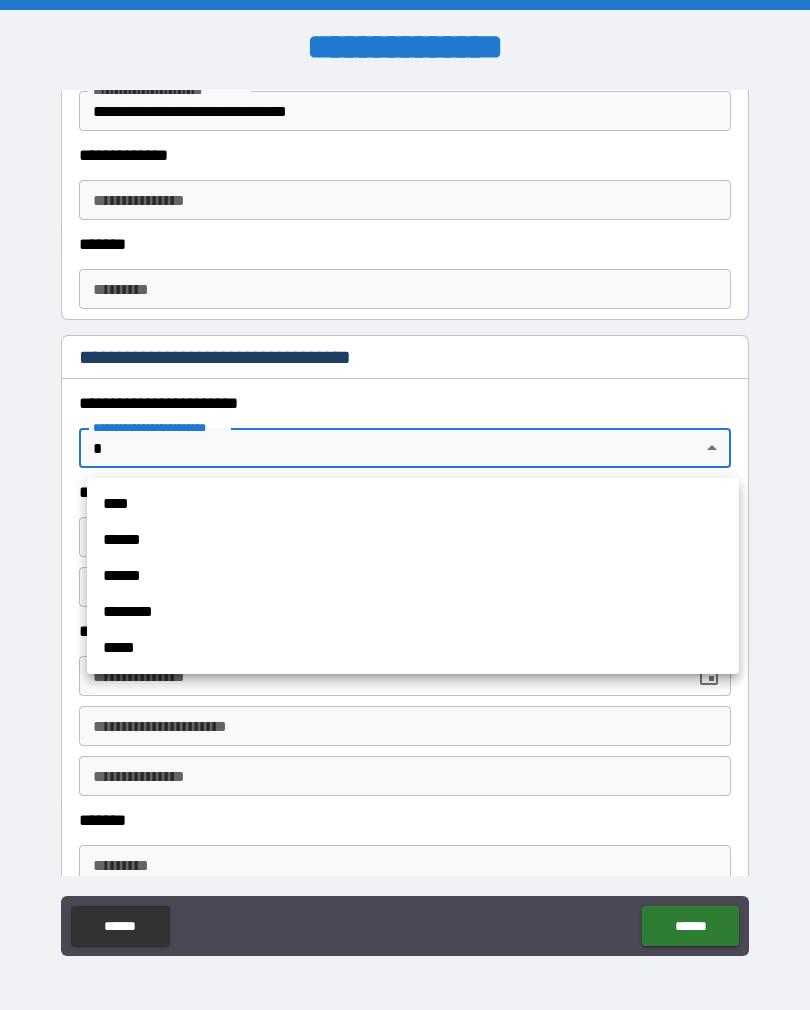 click at bounding box center (405, 505) 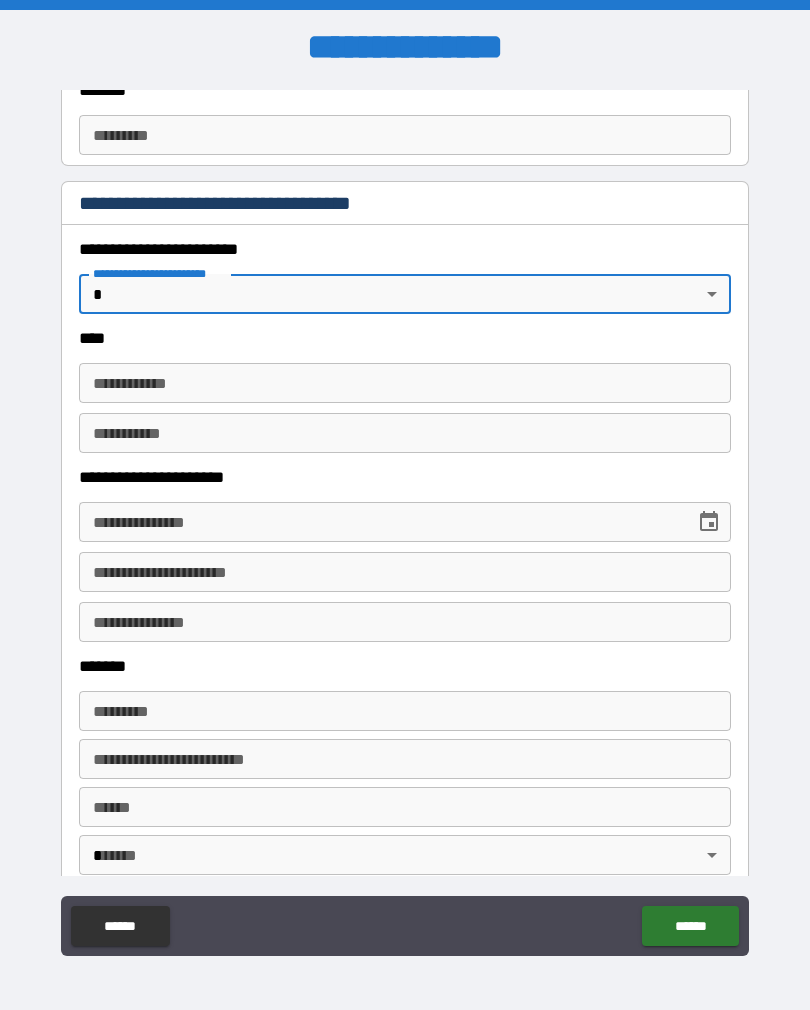scroll, scrollTop: 820, scrollLeft: 0, axis: vertical 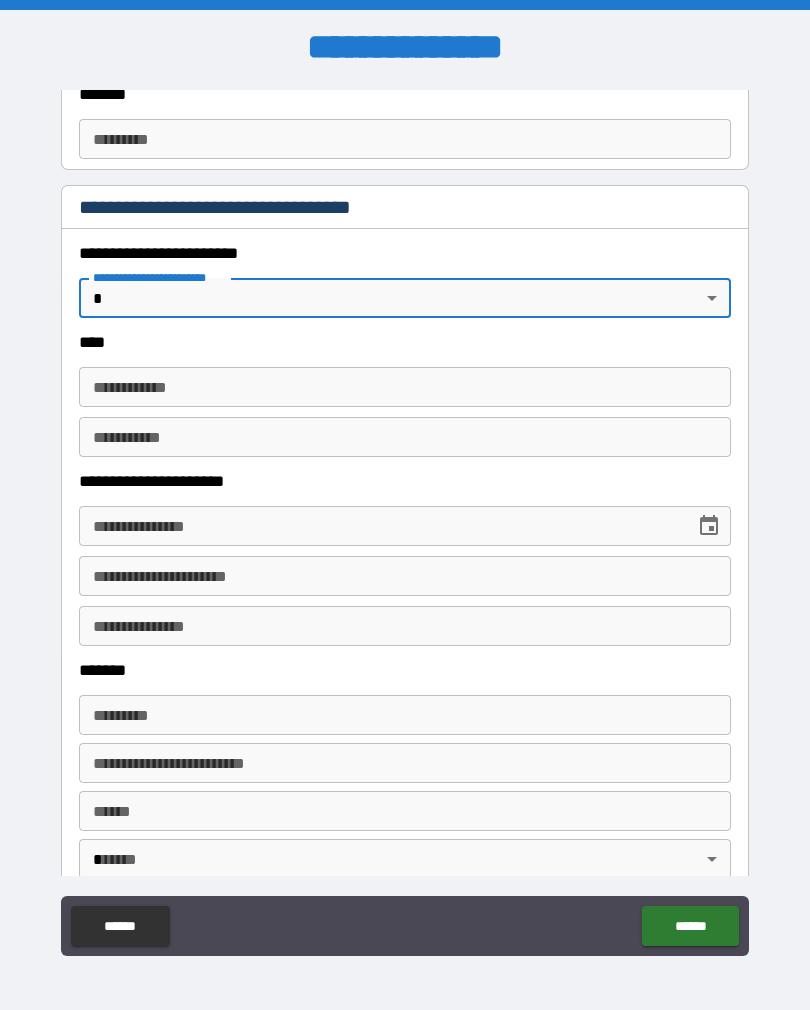 click on "**********" at bounding box center [405, 253] 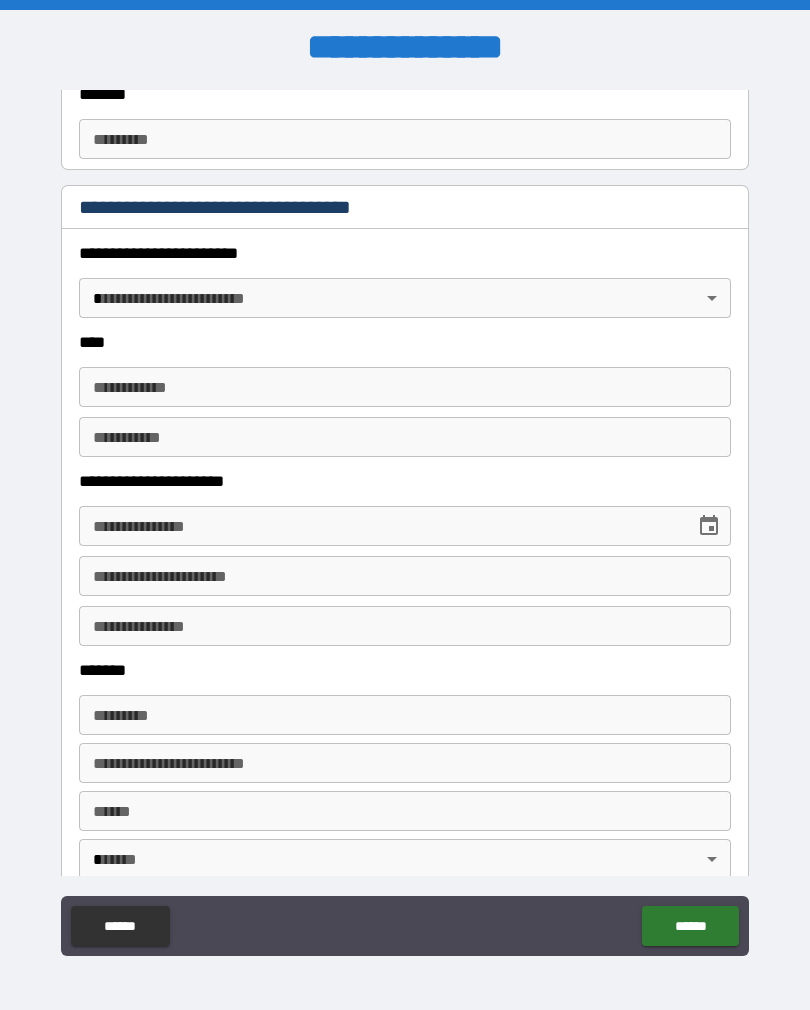 click on "**********" at bounding box center [405, 520] 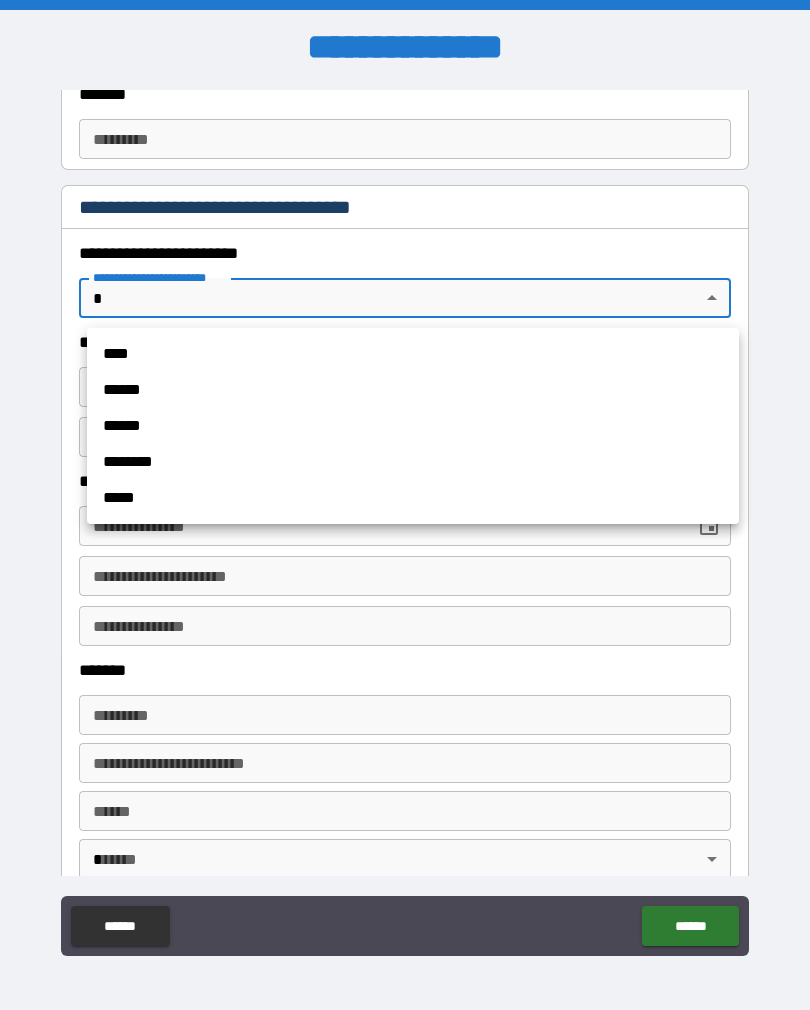 click on "****" at bounding box center [413, 354] 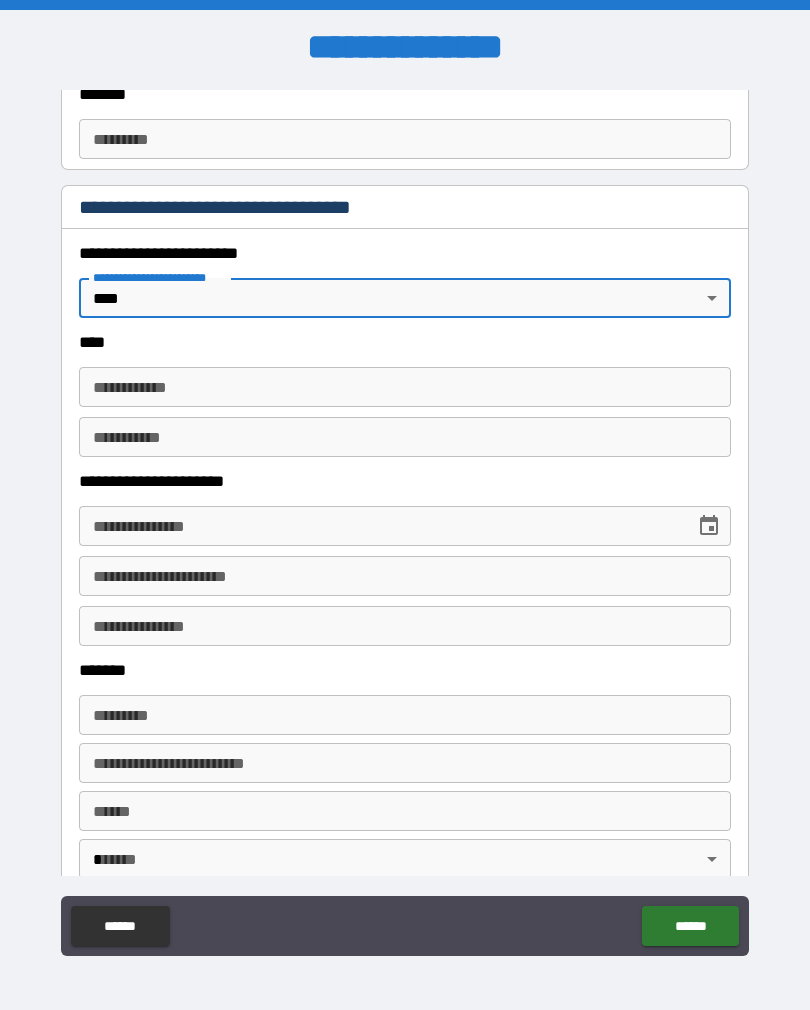 click on "**********" at bounding box center [405, 387] 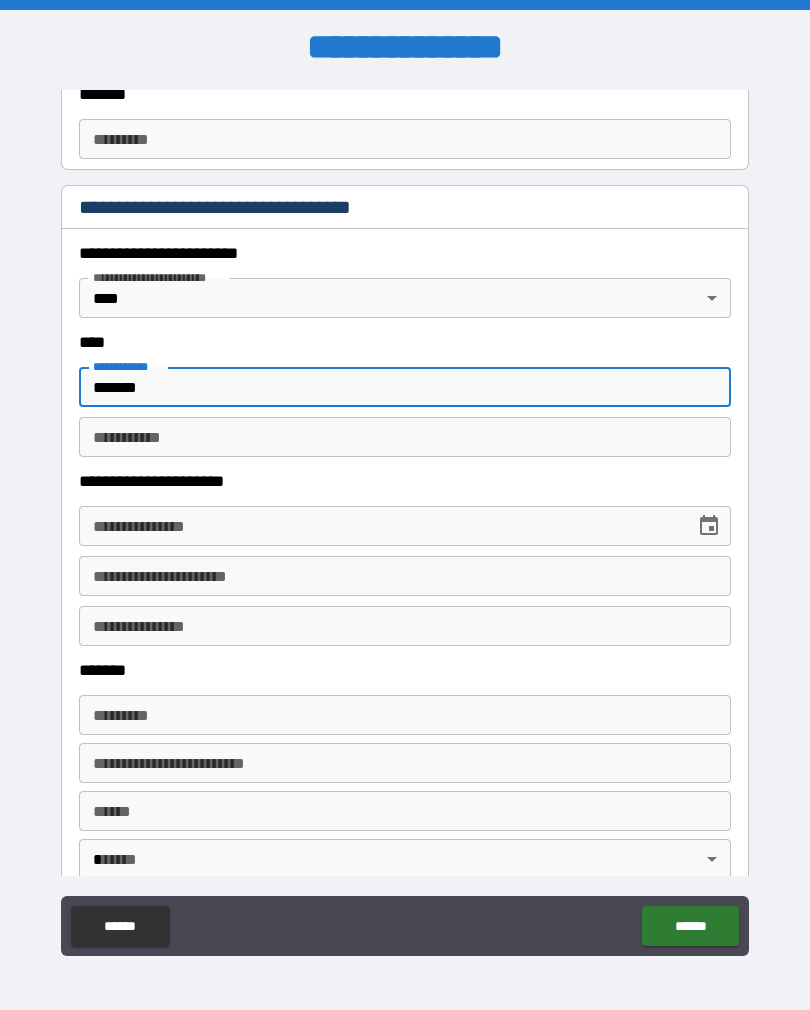 type on "*******" 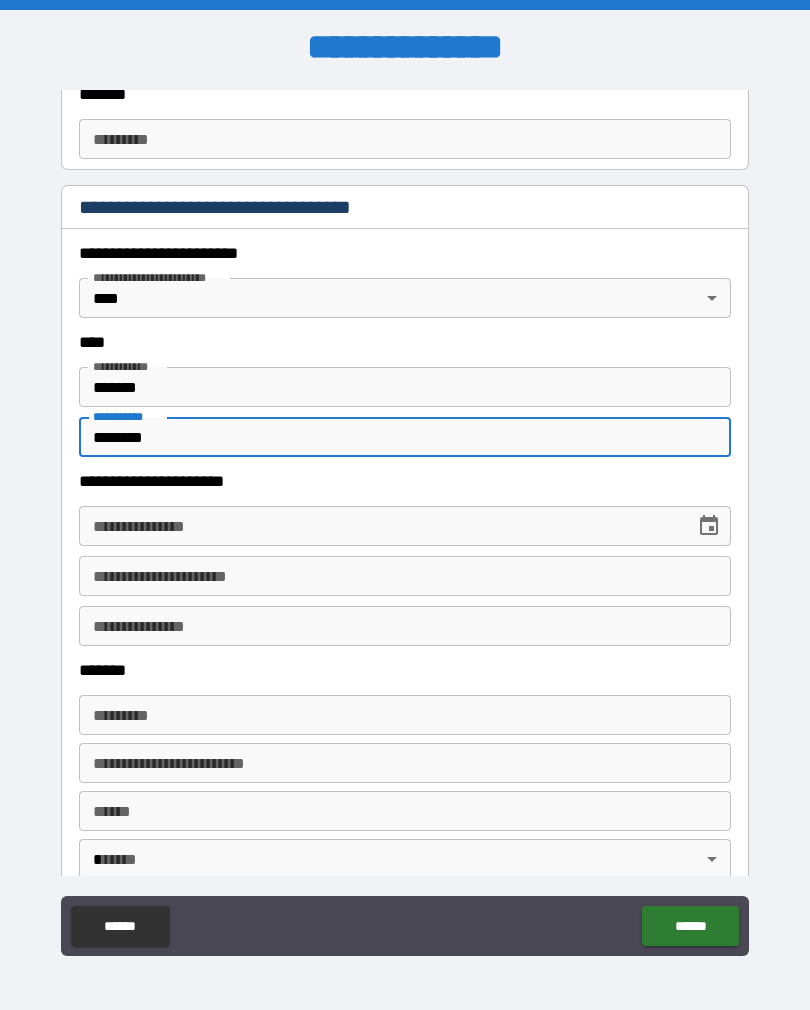 type on "********" 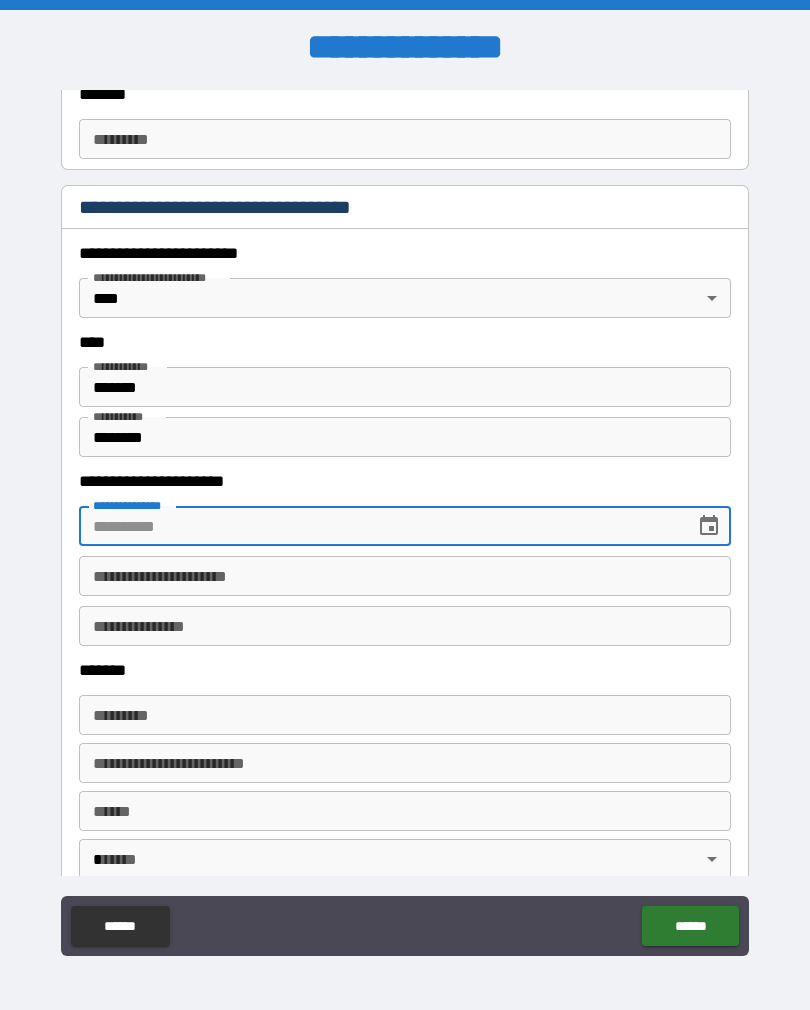 type on "*" 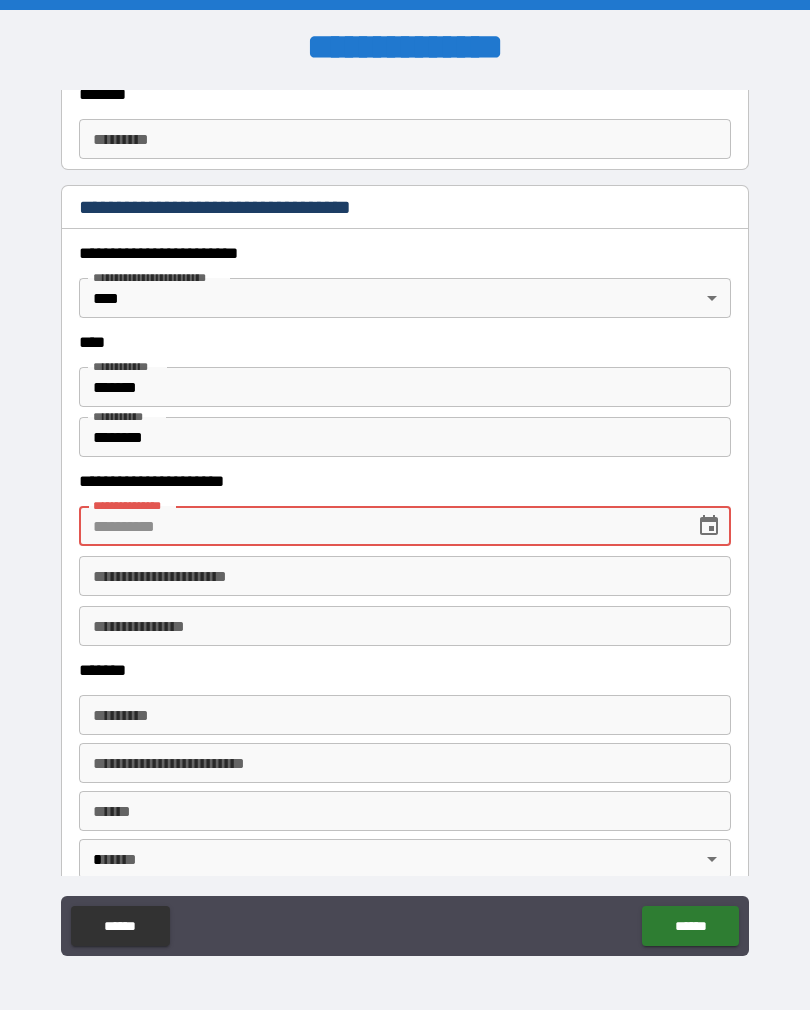 click on "**********" at bounding box center [405, 523] 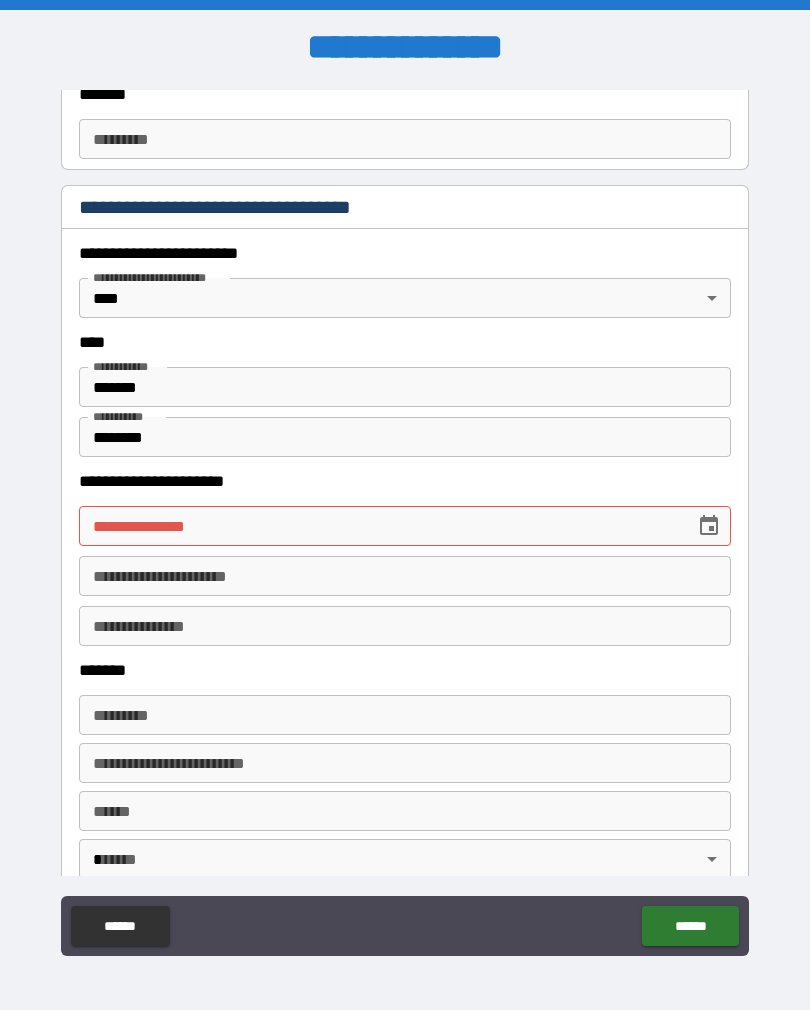 click on "**********" at bounding box center (380, 526) 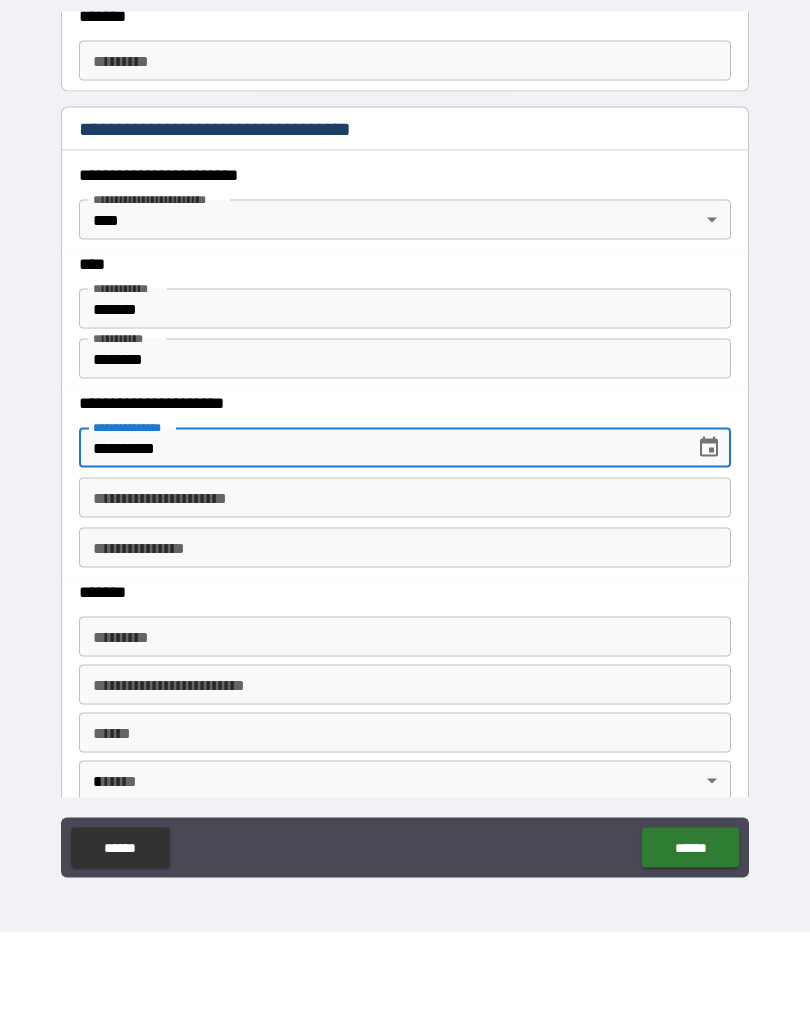 type on "**********" 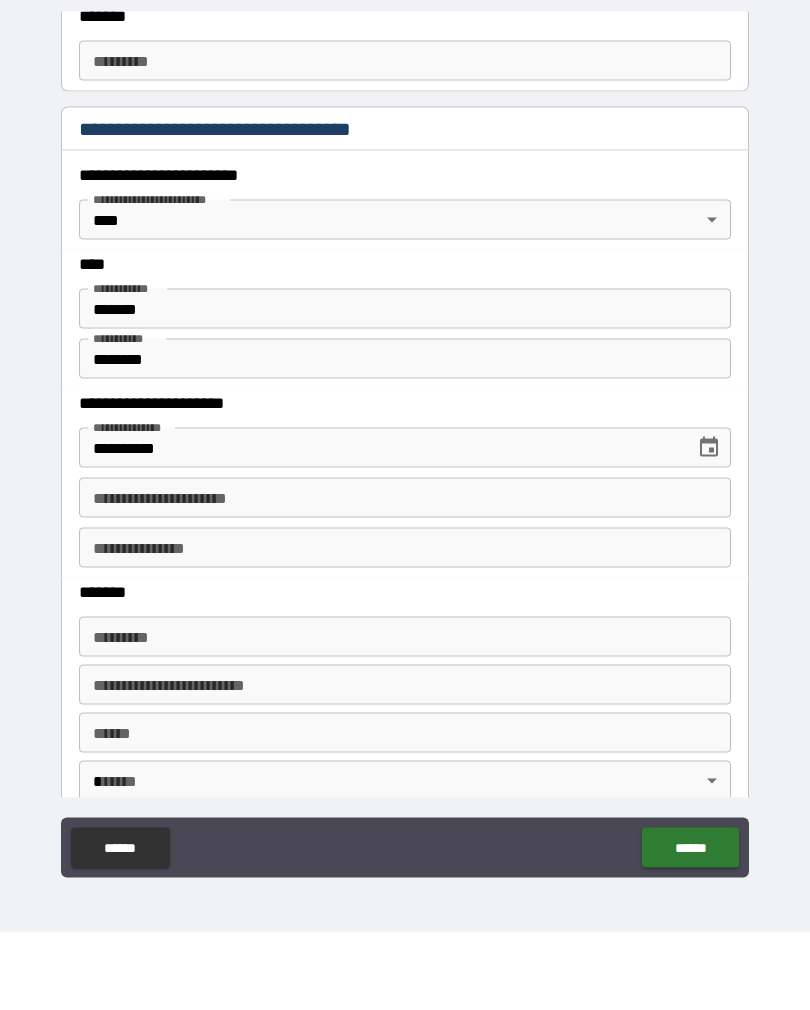 scroll, scrollTop: 31, scrollLeft: 0, axis: vertical 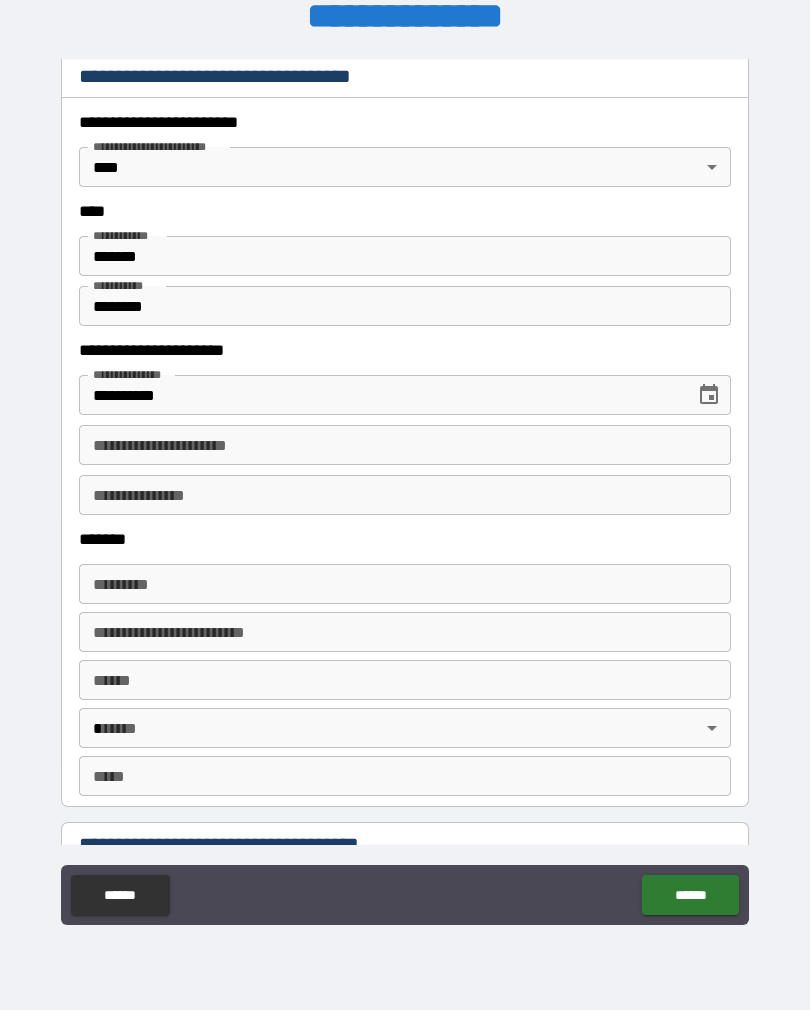 click on "*******   *" at bounding box center (405, 584) 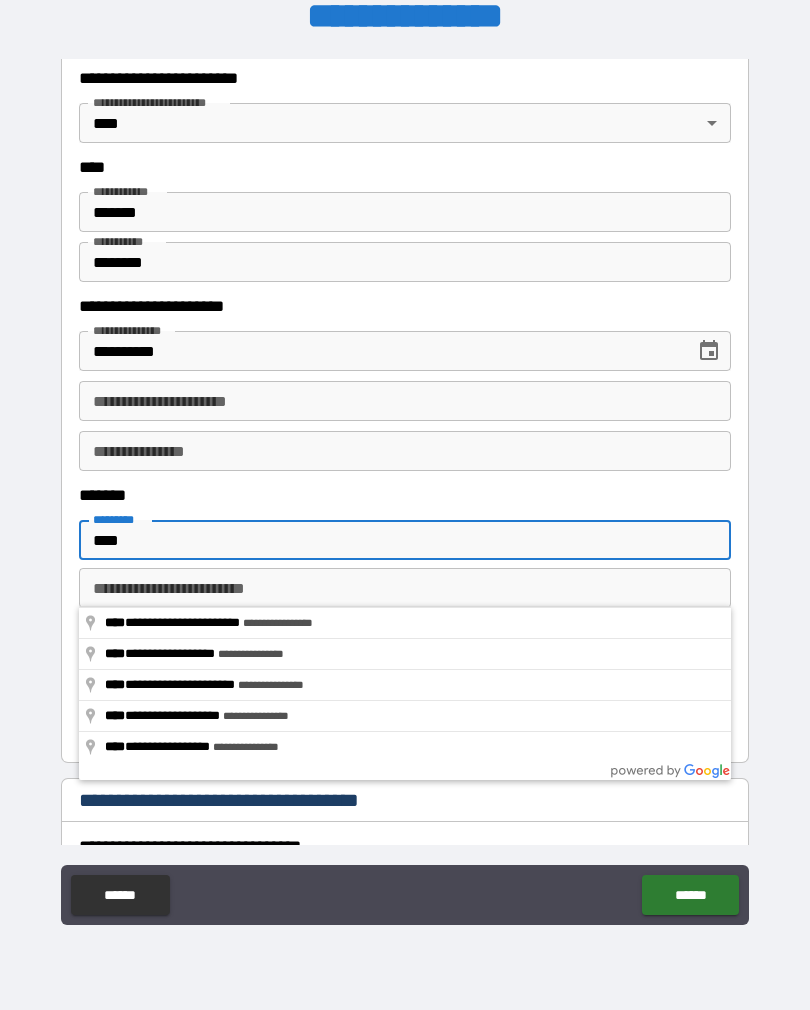 scroll, scrollTop: 976, scrollLeft: 0, axis: vertical 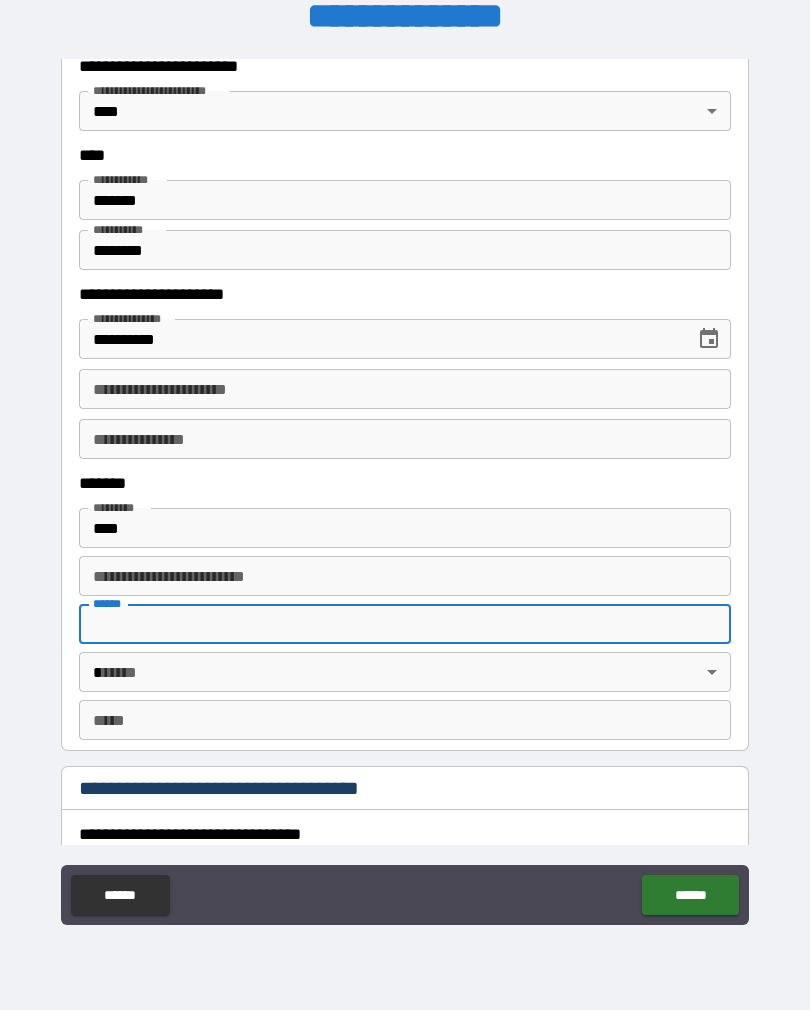 type on "**********" 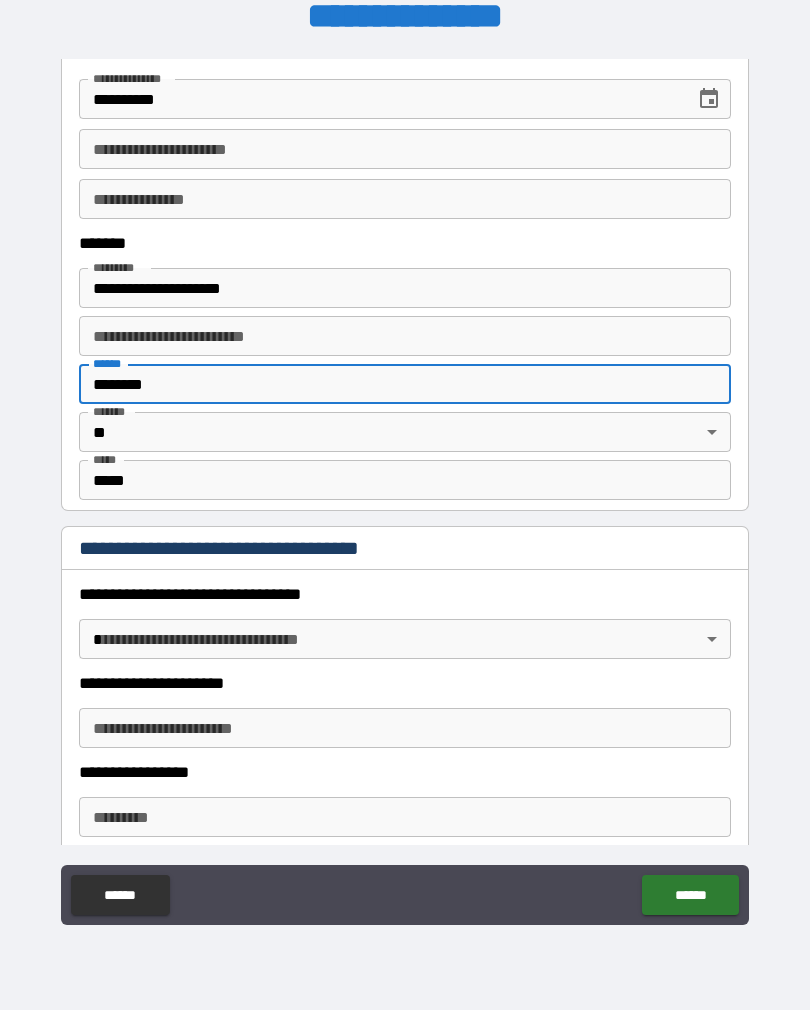 scroll, scrollTop: 1230, scrollLeft: 0, axis: vertical 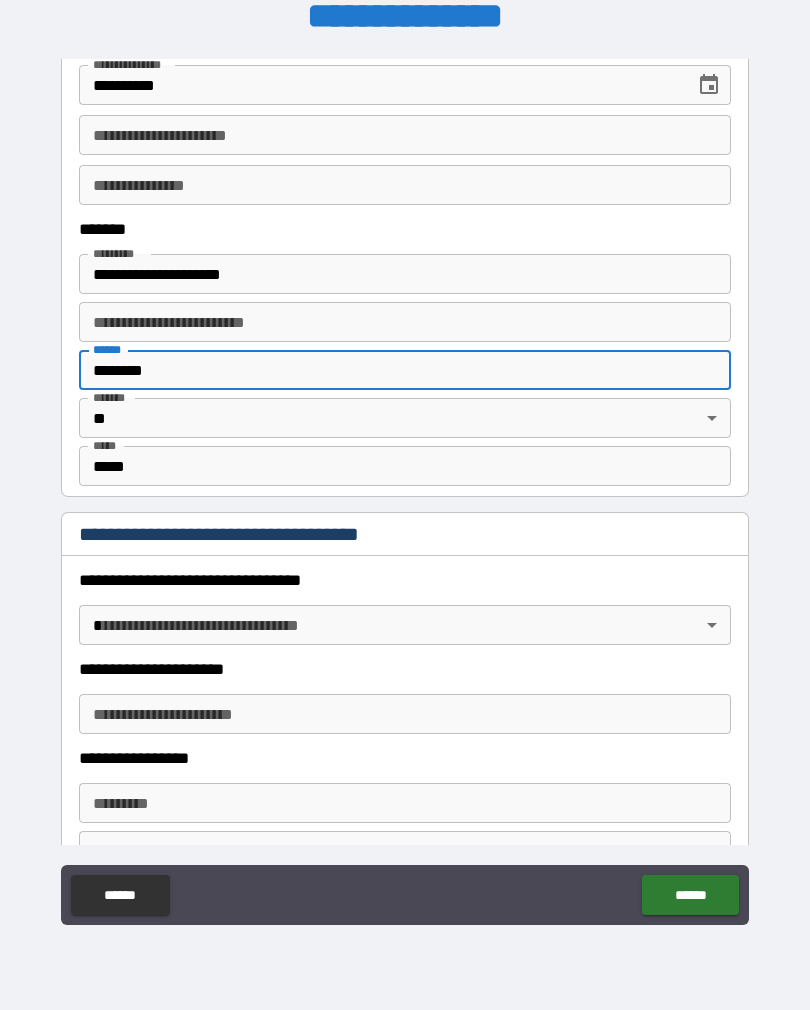 click on "**********" at bounding box center (405, 492) 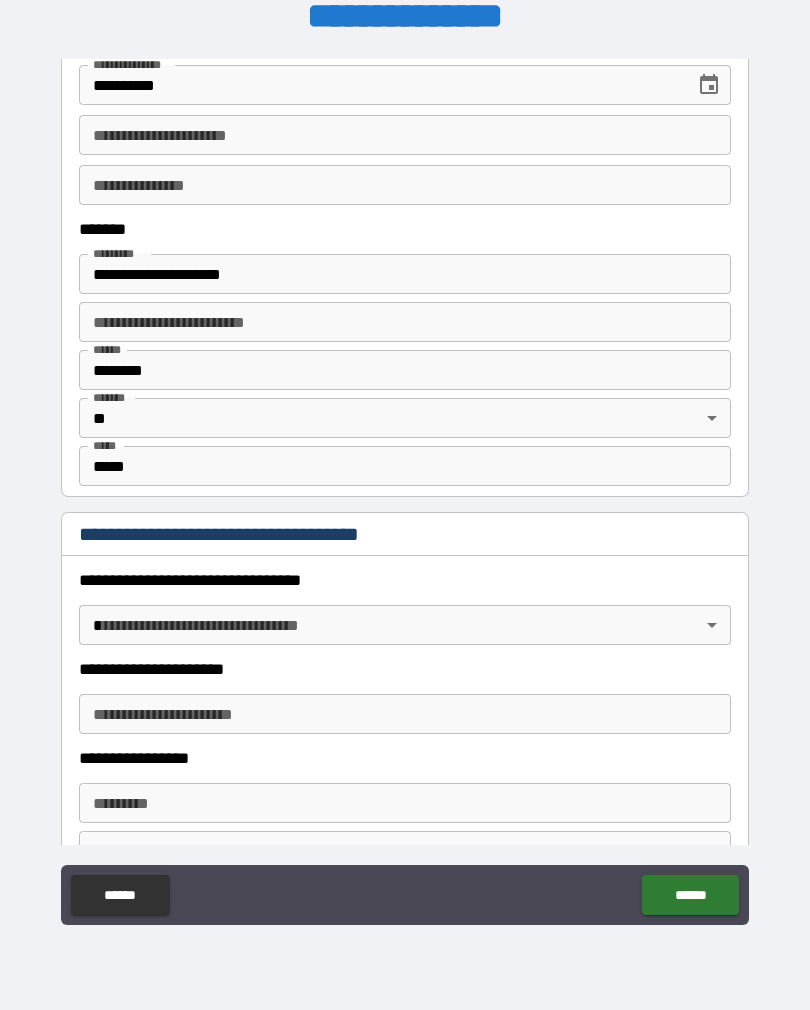 click on "**********" at bounding box center [405, 492] 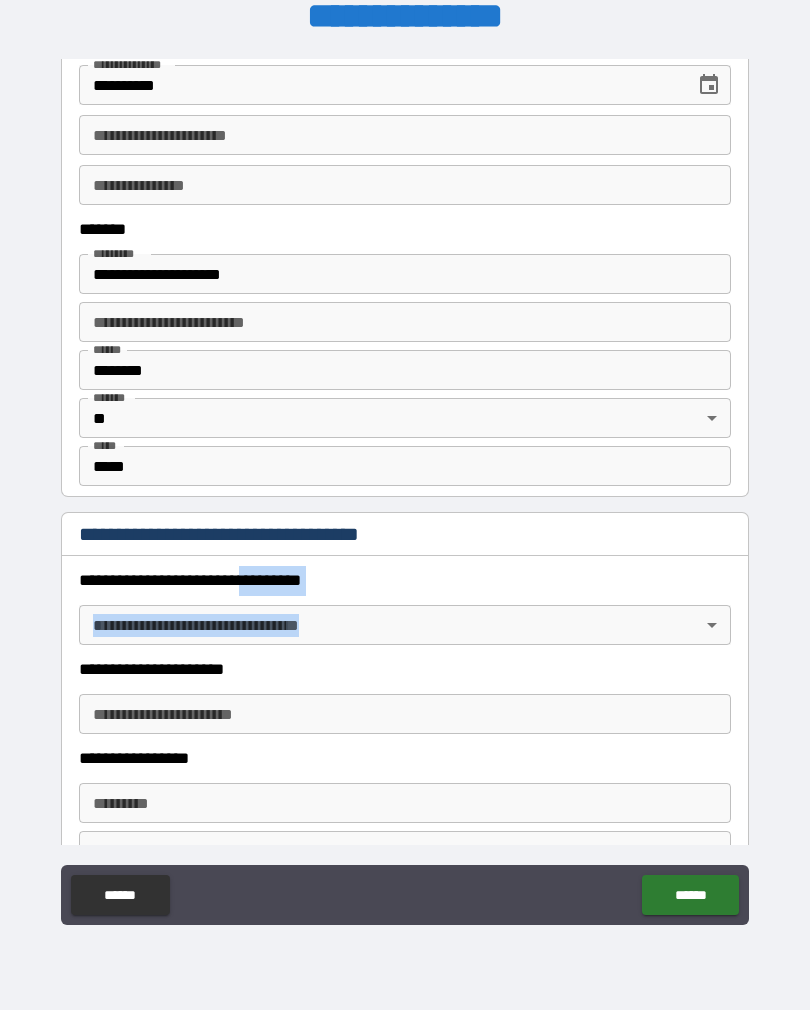 click on "**********" at bounding box center (405, 492) 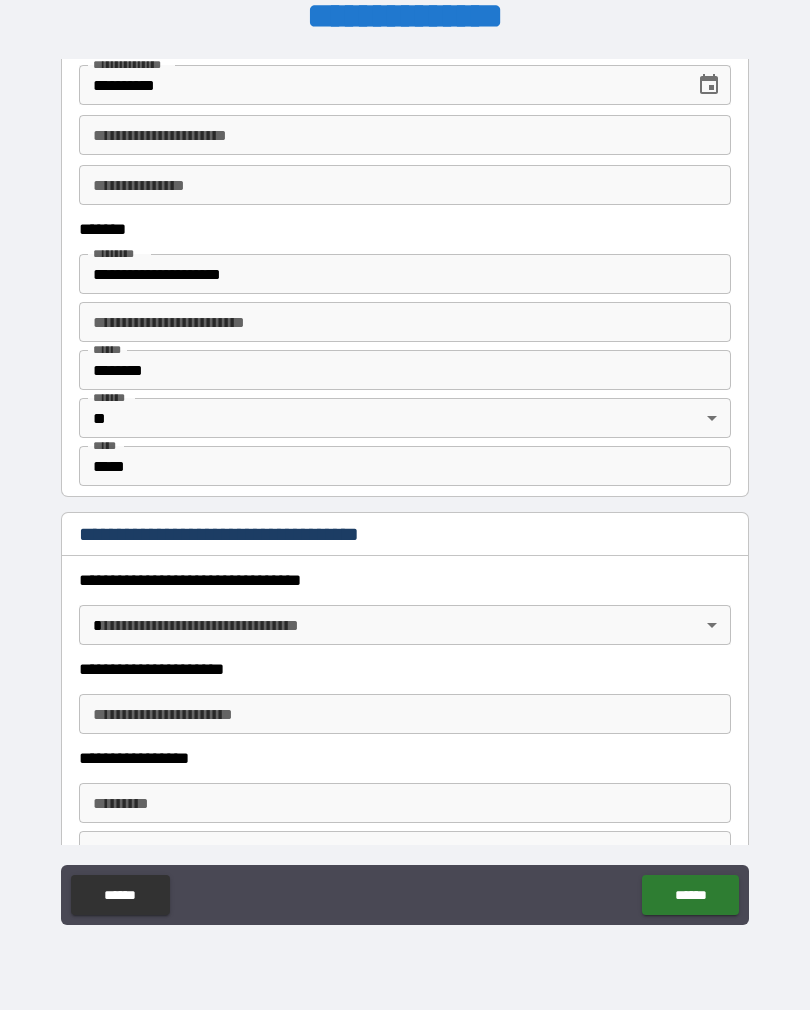 click on "**********" at bounding box center (405, 492) 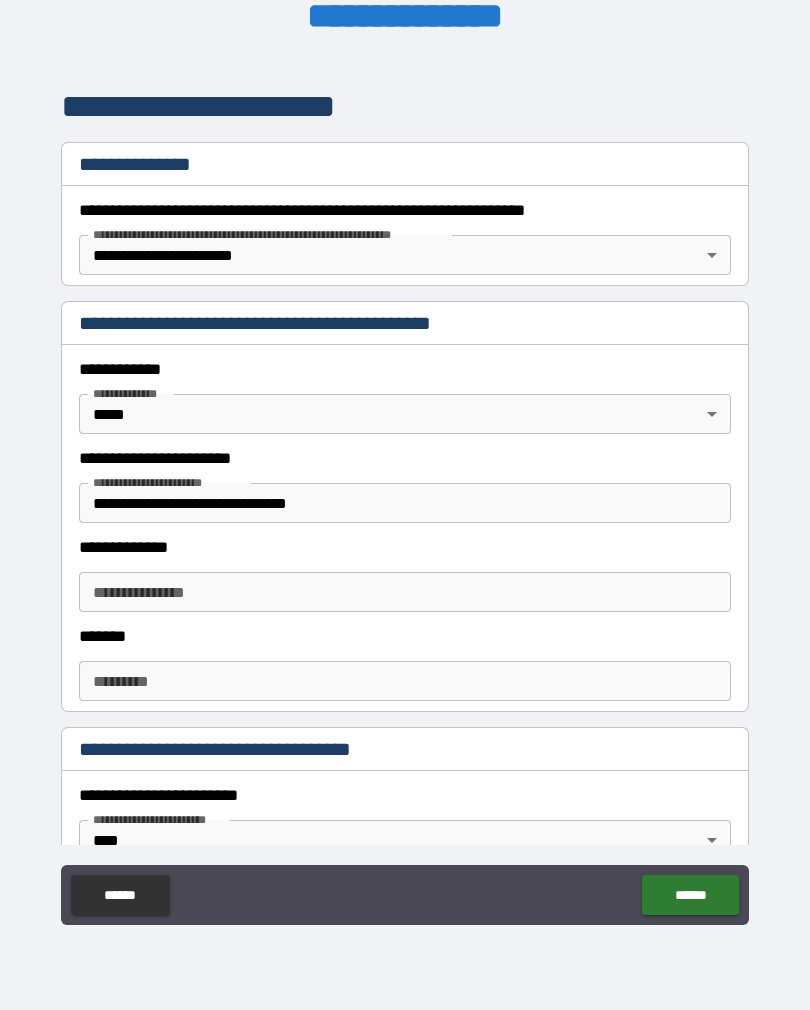 scroll, scrollTop: 237, scrollLeft: 0, axis: vertical 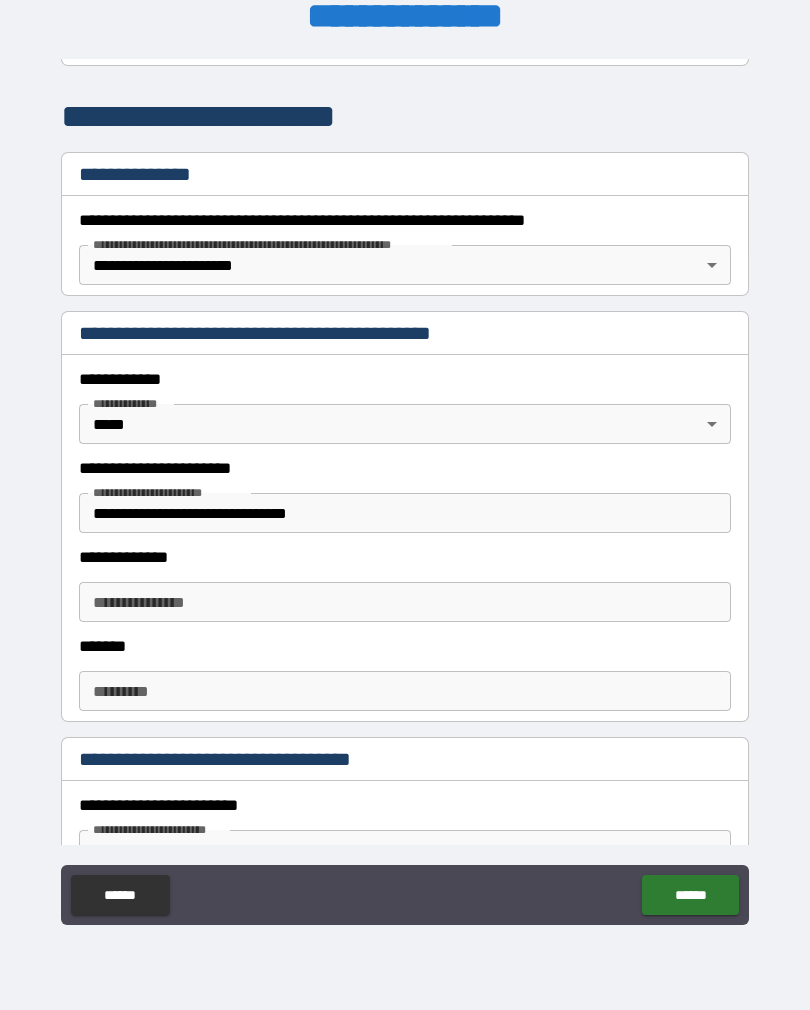 click on "**********" at bounding box center [405, 602] 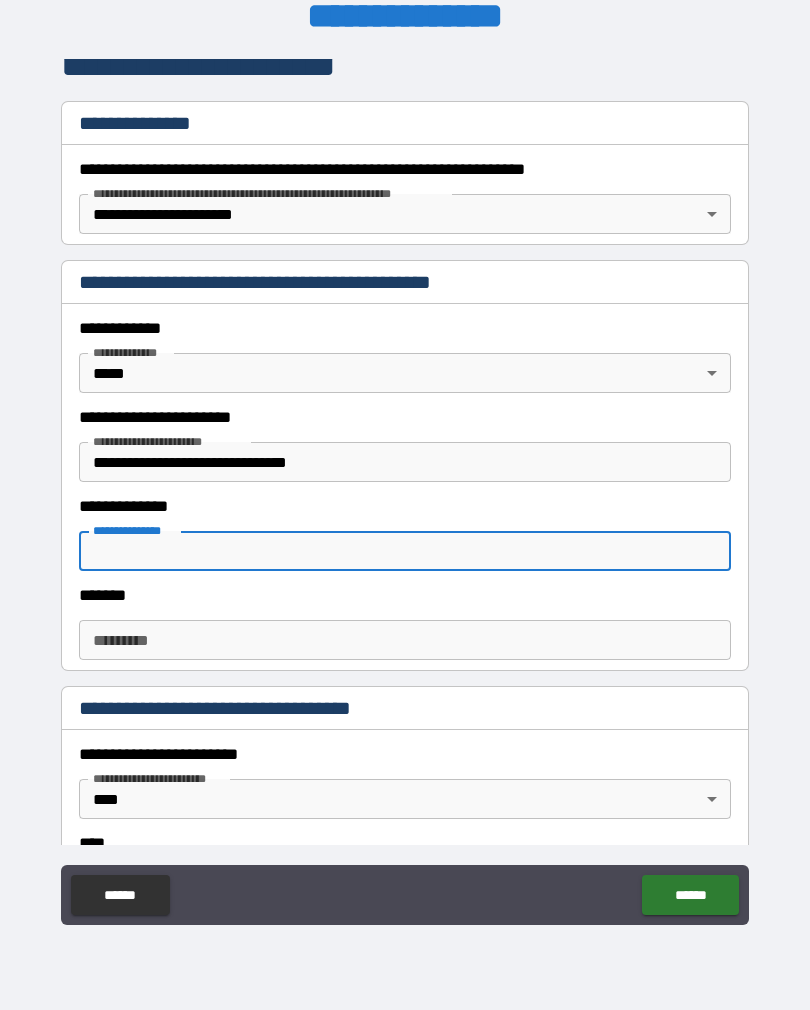 scroll, scrollTop: 310, scrollLeft: 0, axis: vertical 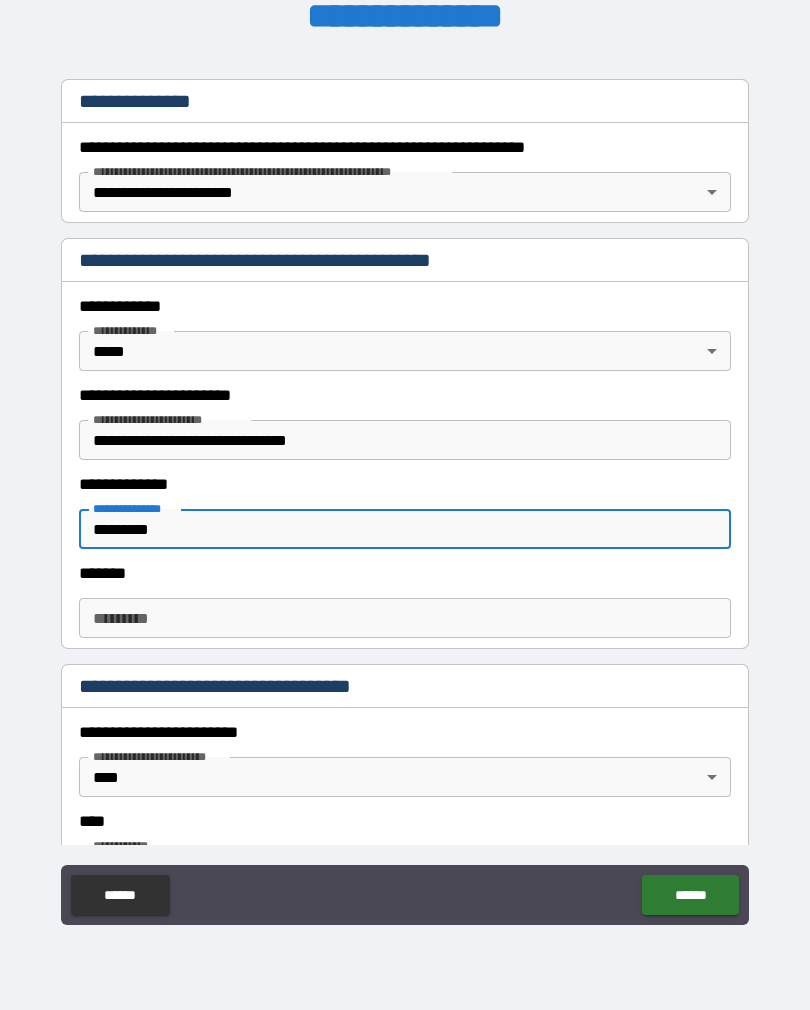type on "*********" 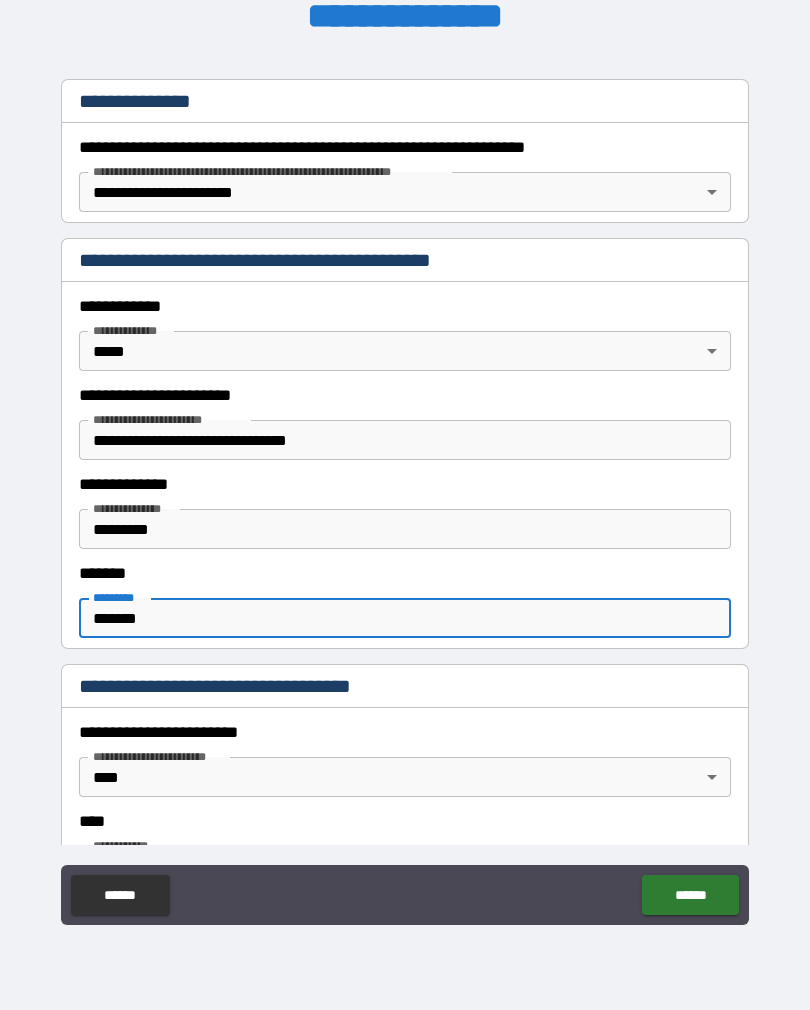 type on "*******" 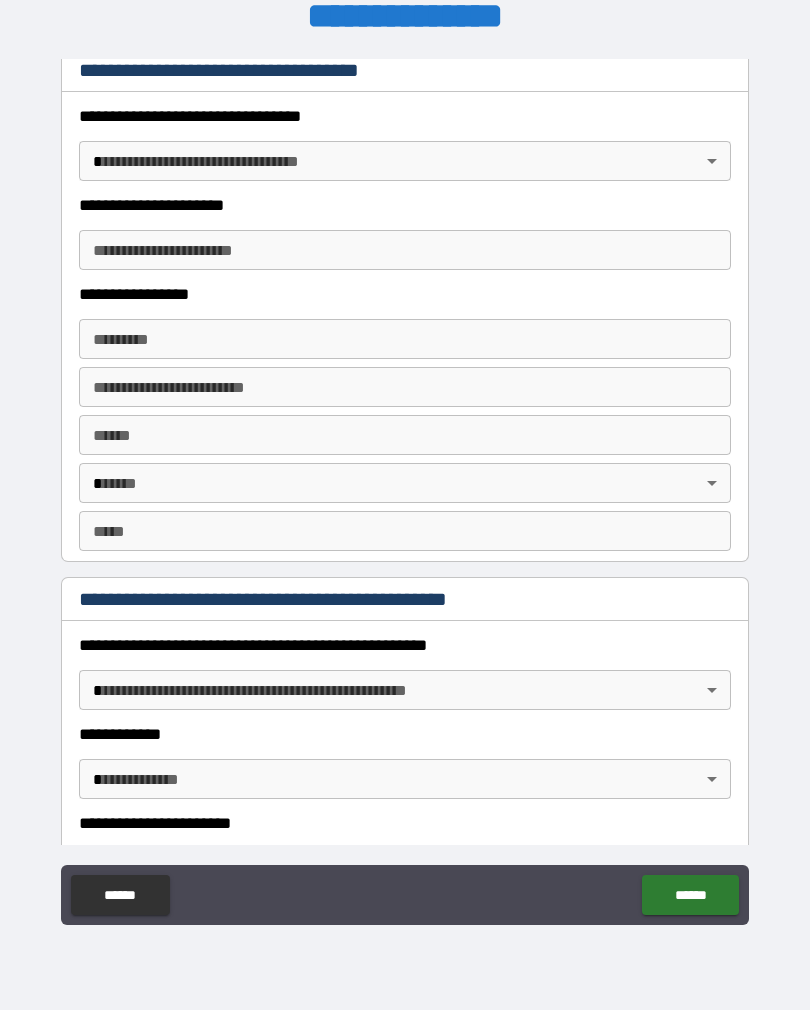 scroll, scrollTop: 1695, scrollLeft: 0, axis: vertical 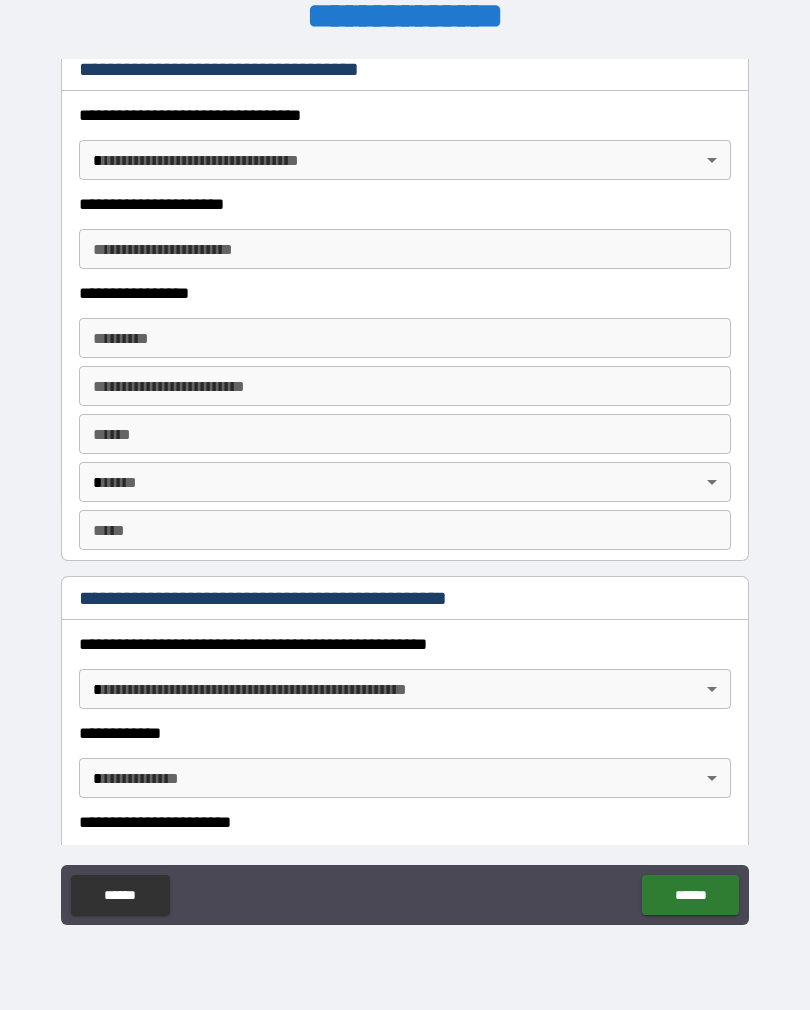 click on "**********" at bounding box center (405, 489) 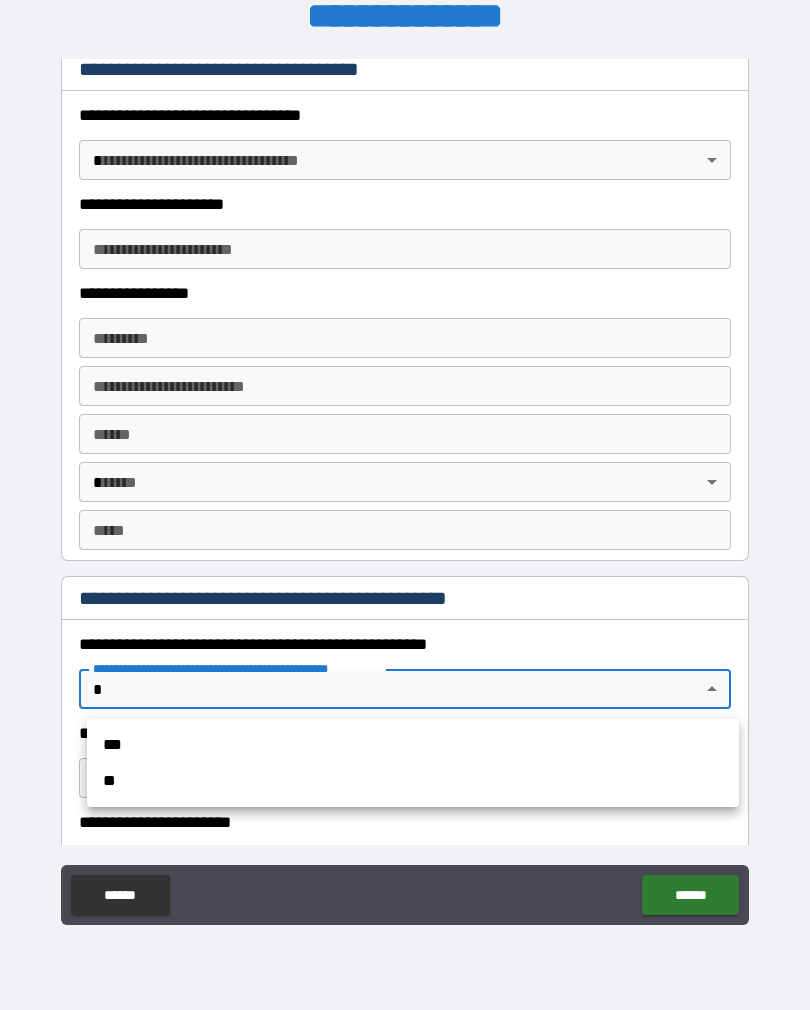 click on "**" at bounding box center (413, 781) 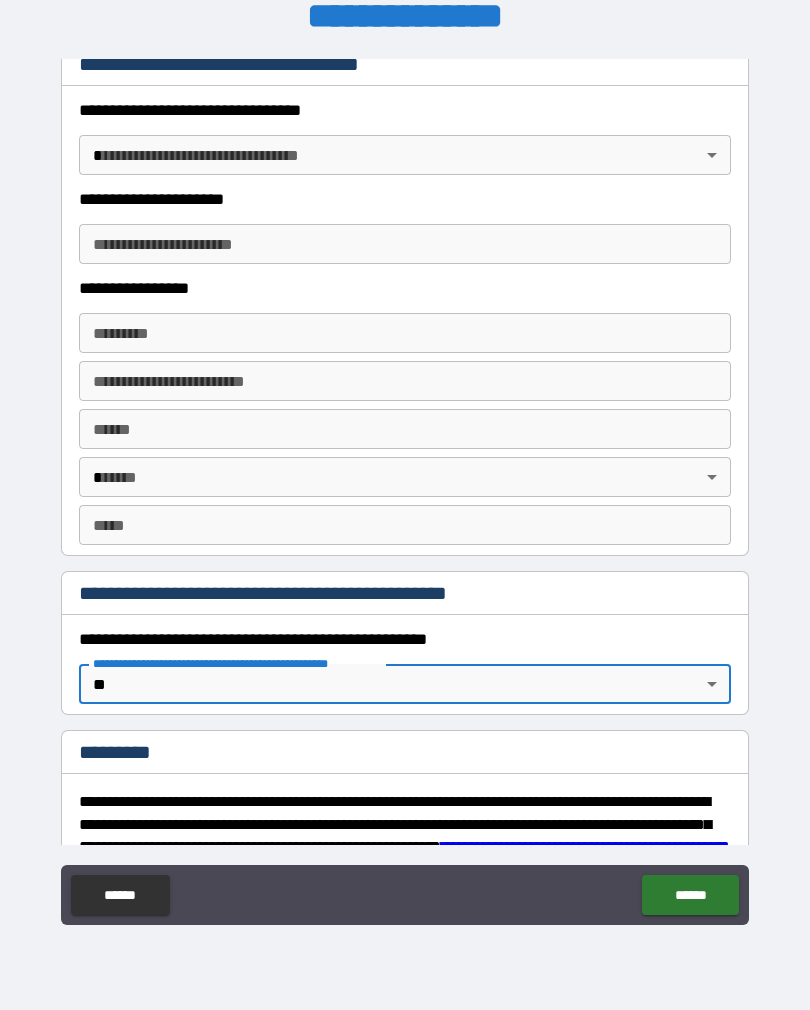 scroll, scrollTop: 1698, scrollLeft: 0, axis: vertical 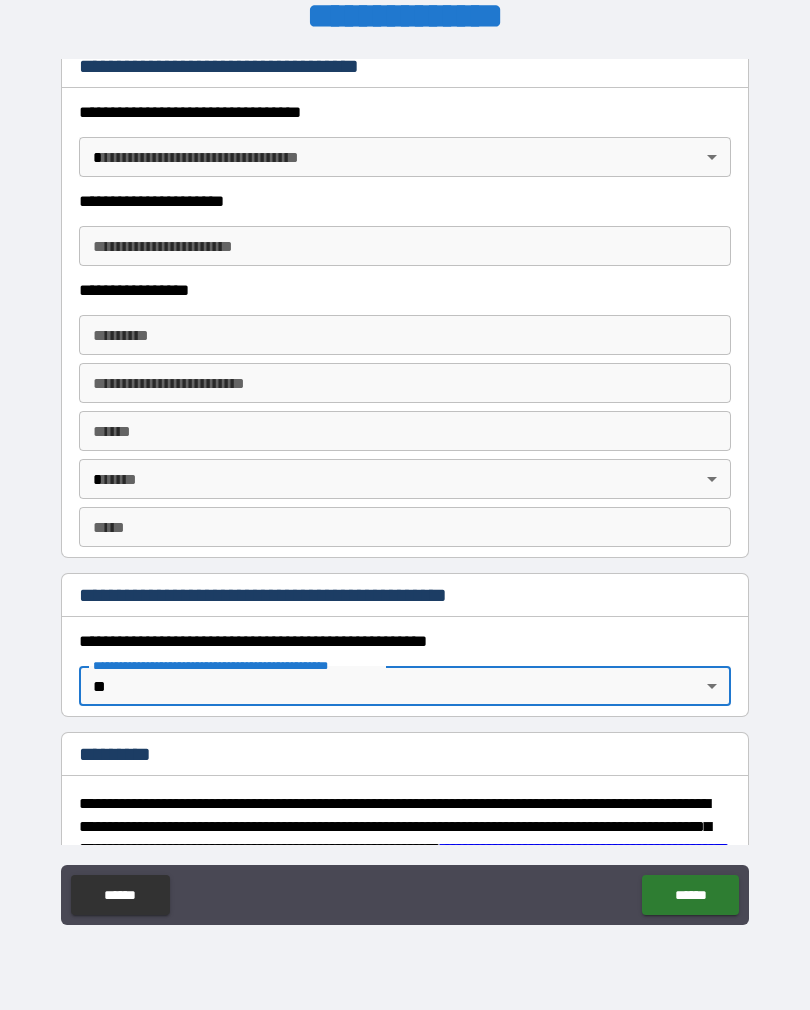 click on "**********" at bounding box center [405, 492] 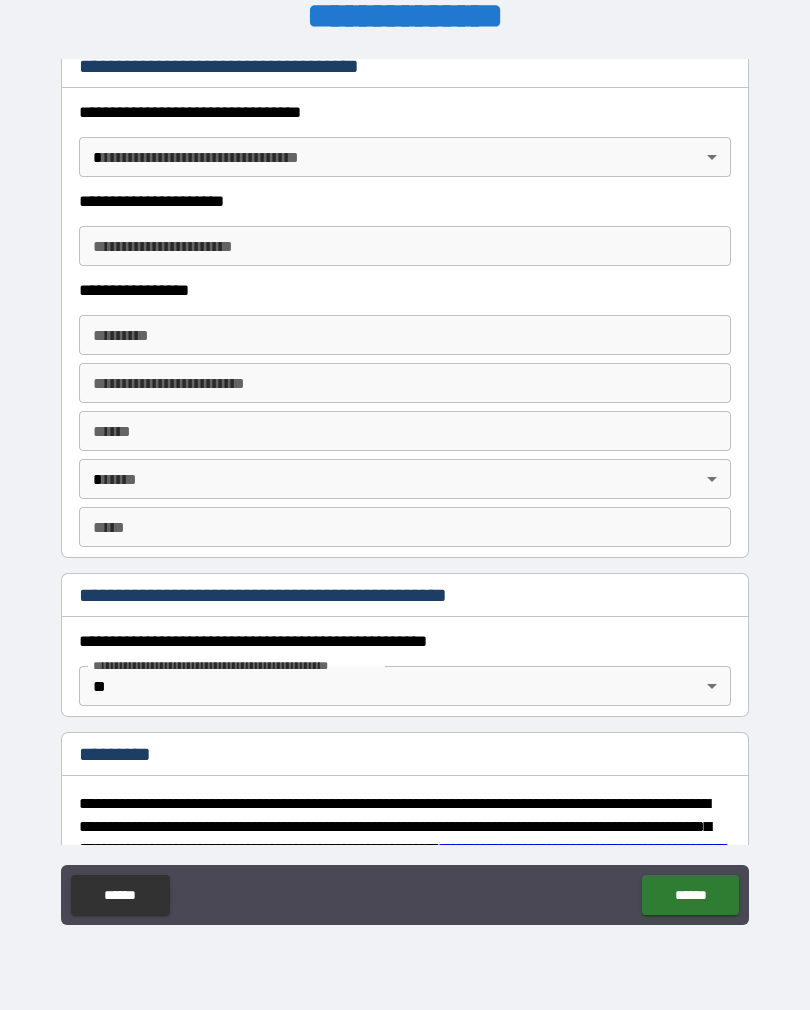 click on "**********" at bounding box center (405, 489) 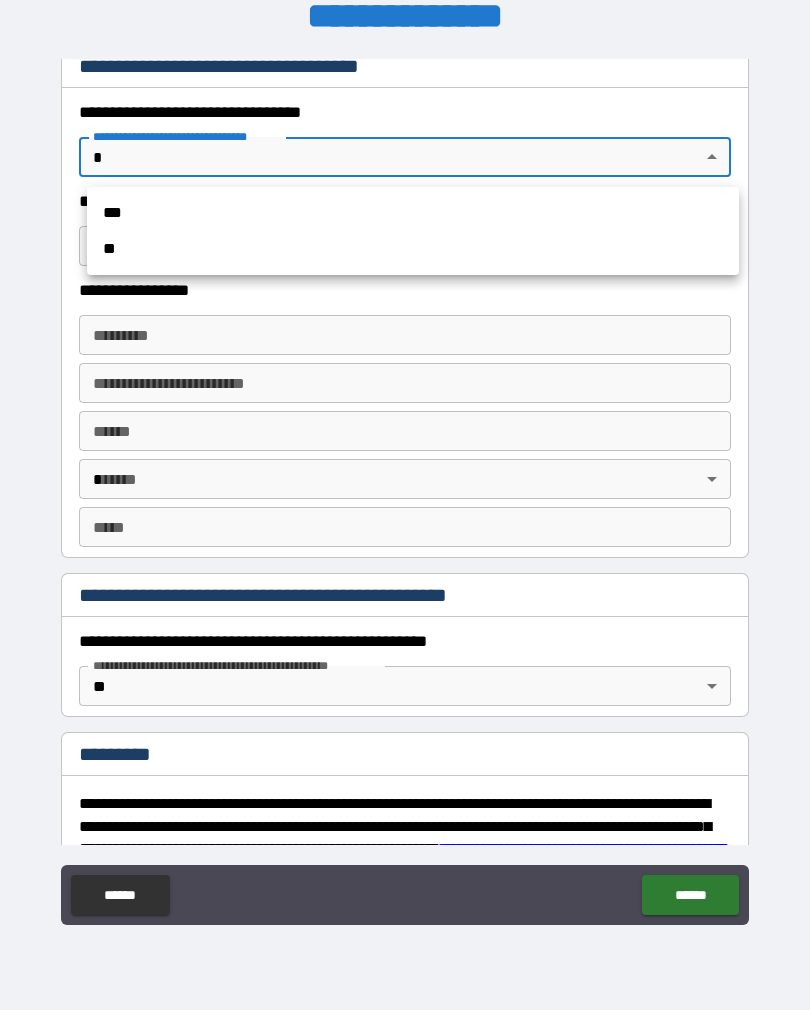 click at bounding box center [405, 505] 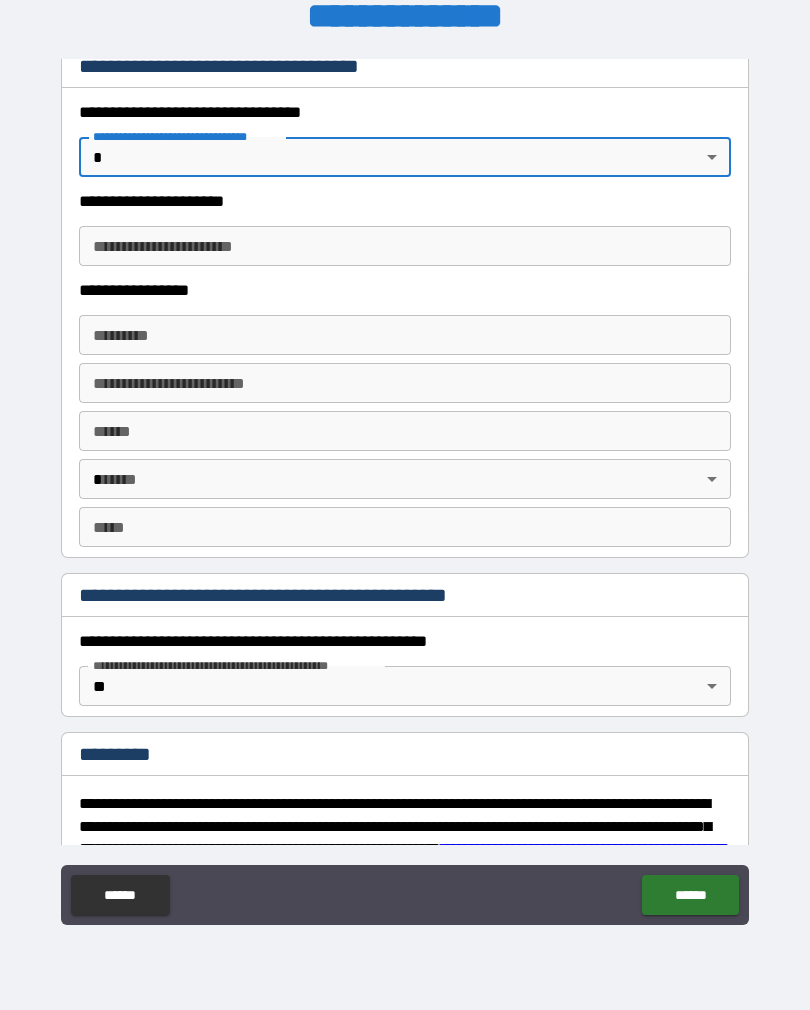 click on "**********" at bounding box center [405, 489] 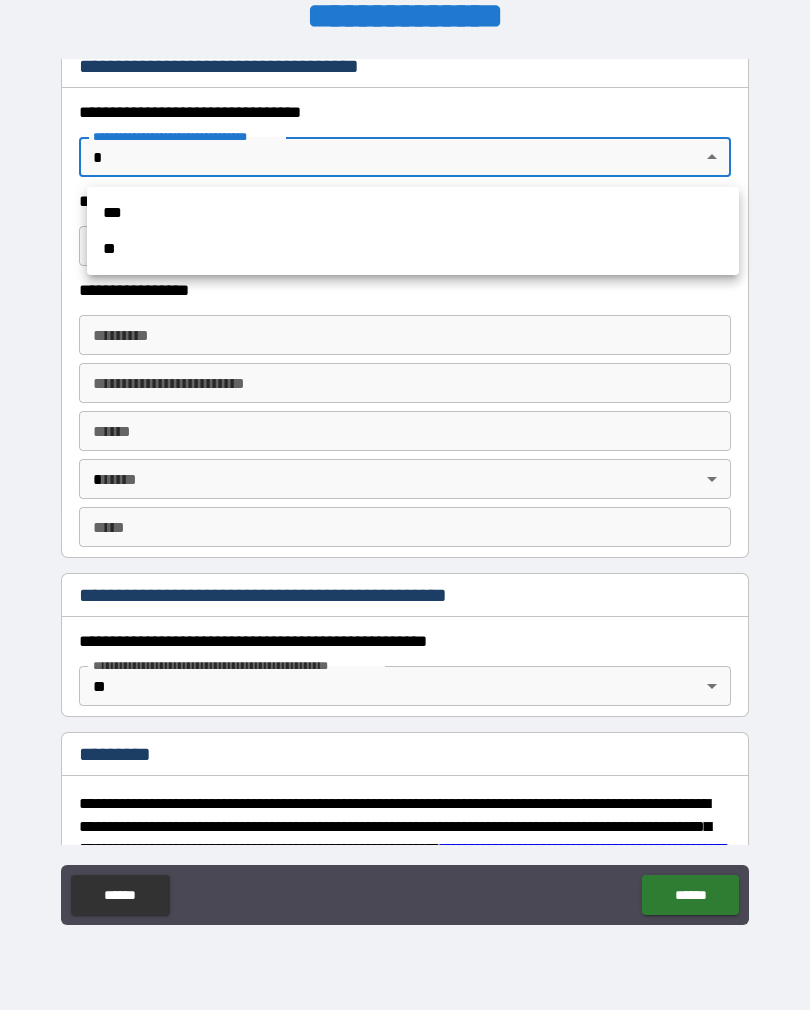 click on "***" at bounding box center (413, 213) 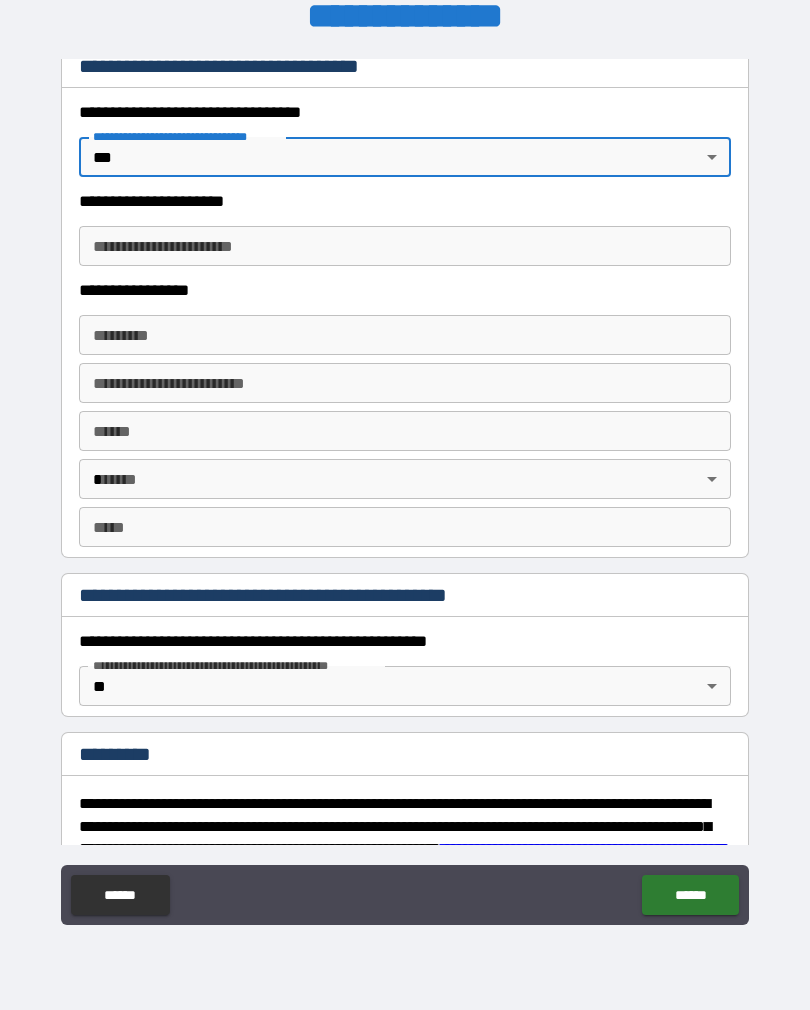 click on "**********" at bounding box center [405, 489] 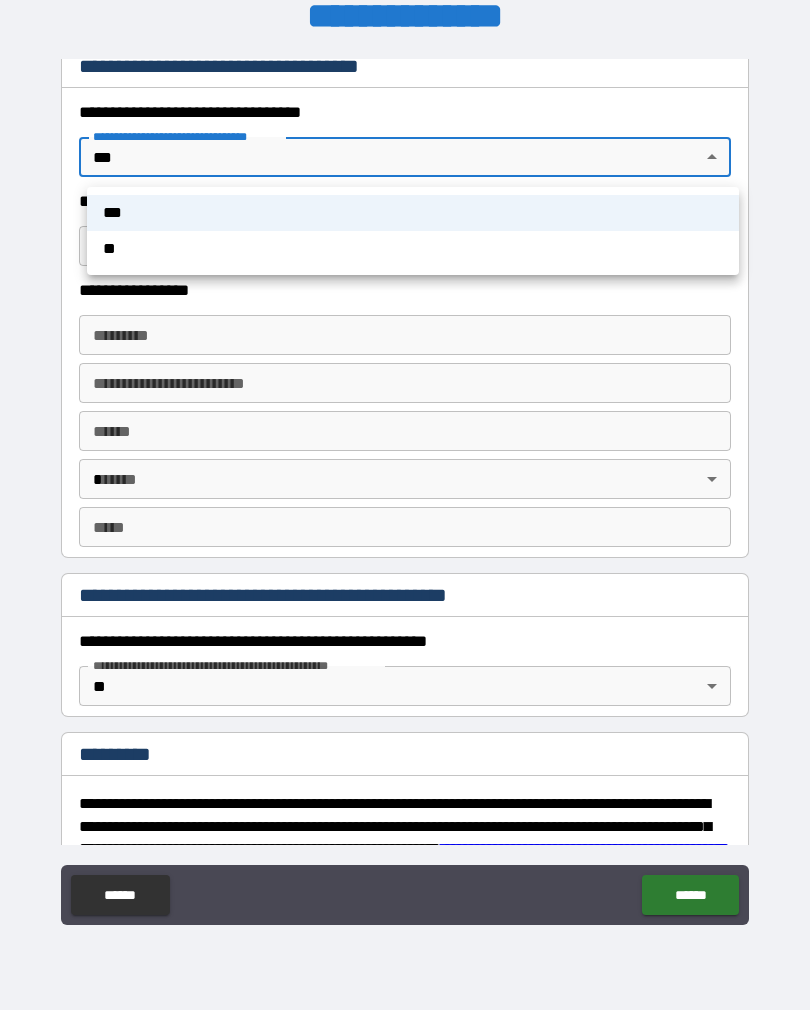 click on "**" at bounding box center [413, 249] 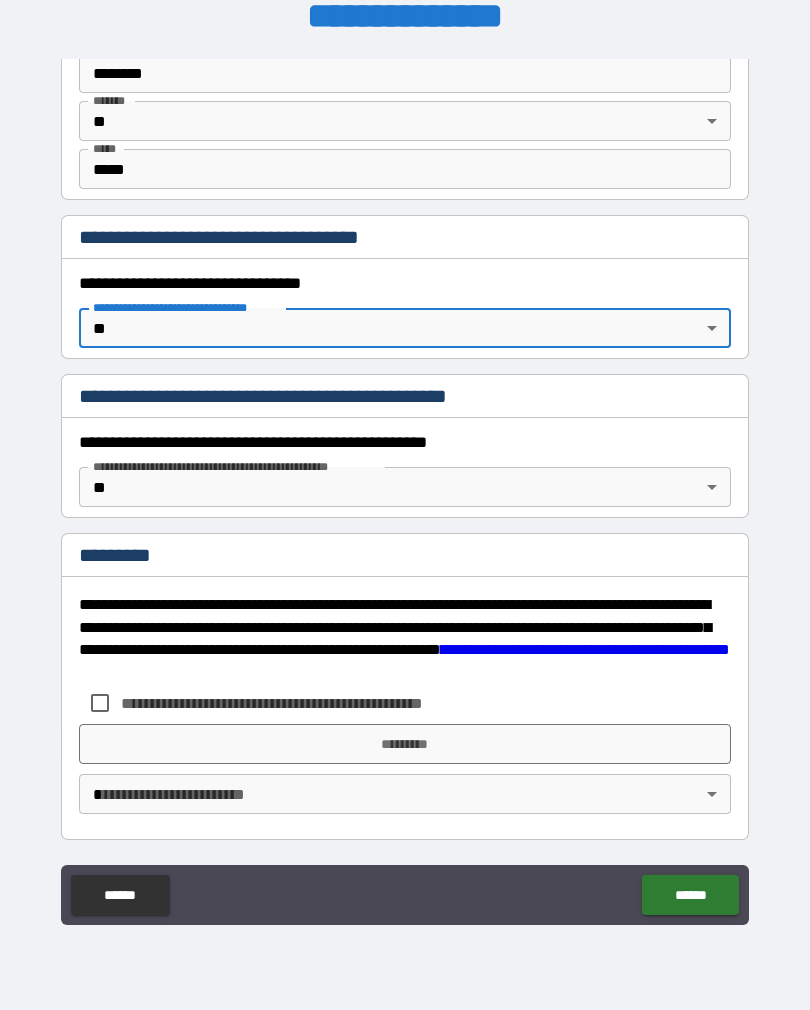 scroll, scrollTop: 1527, scrollLeft: 0, axis: vertical 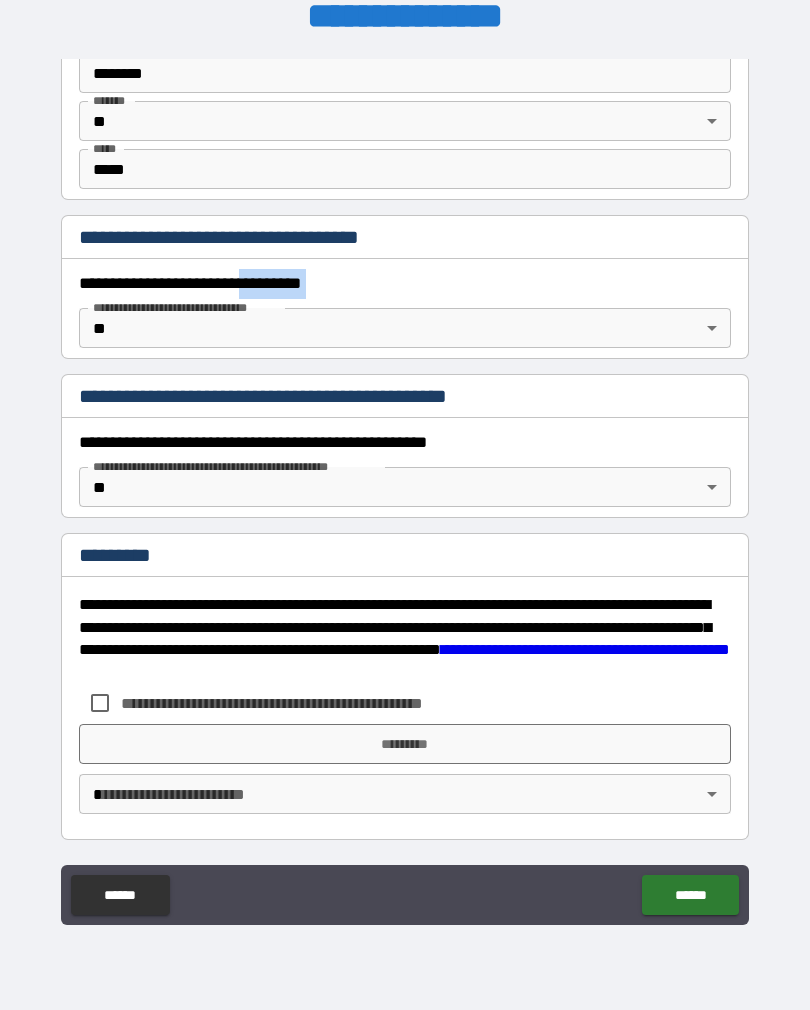 click on "**********" at bounding box center (405, 492) 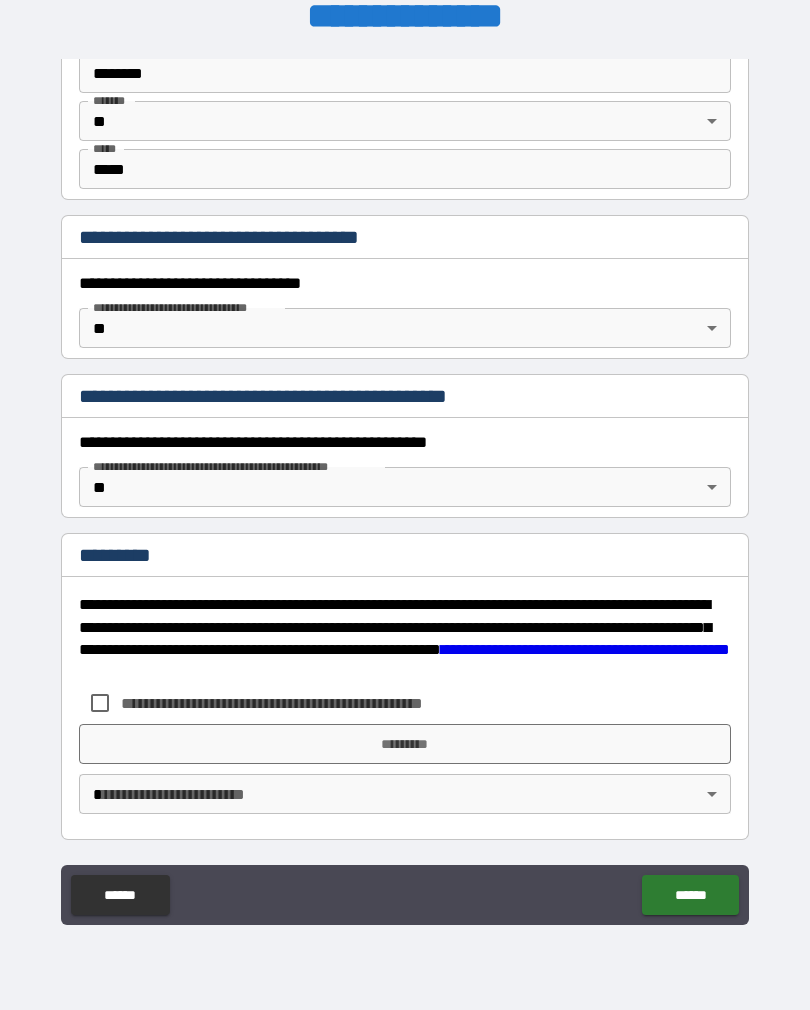 scroll, scrollTop: 1527, scrollLeft: 0, axis: vertical 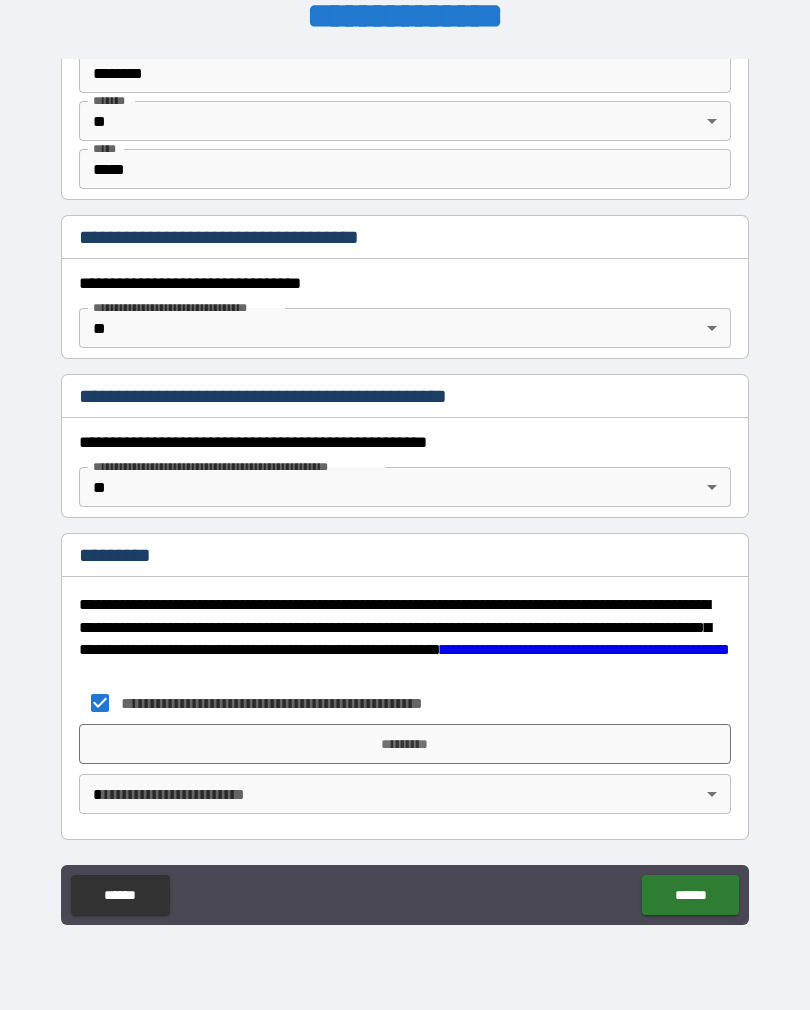 click on "**********" at bounding box center [405, 489] 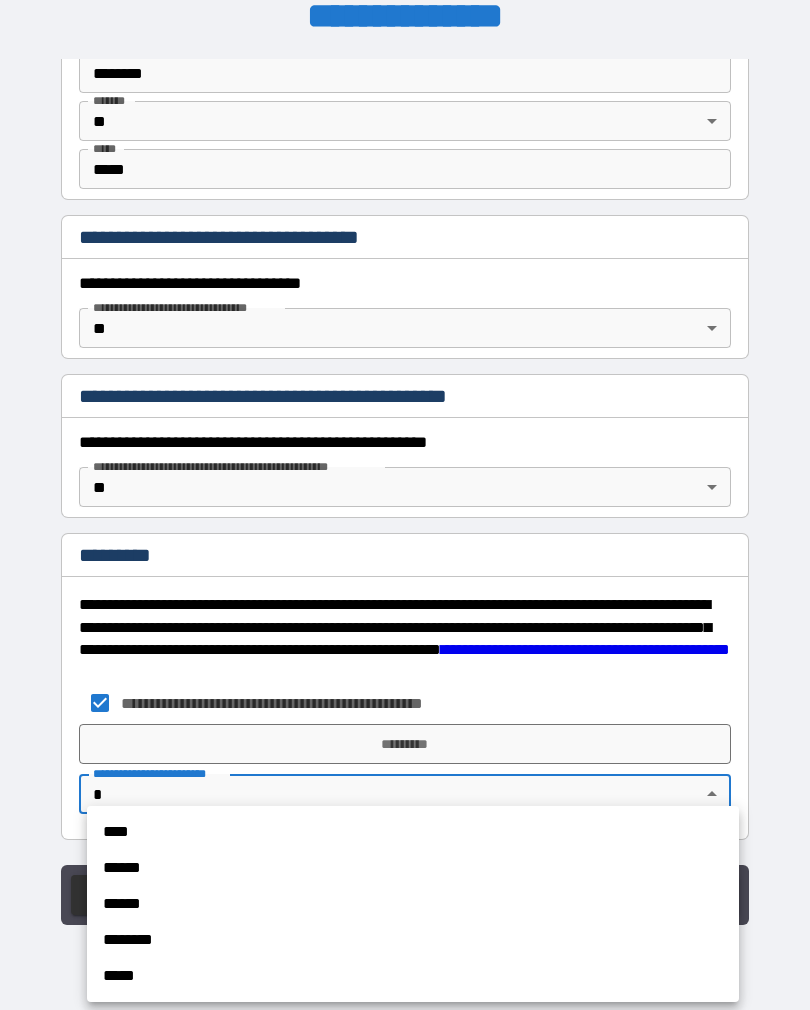 click on "****" at bounding box center [413, 832] 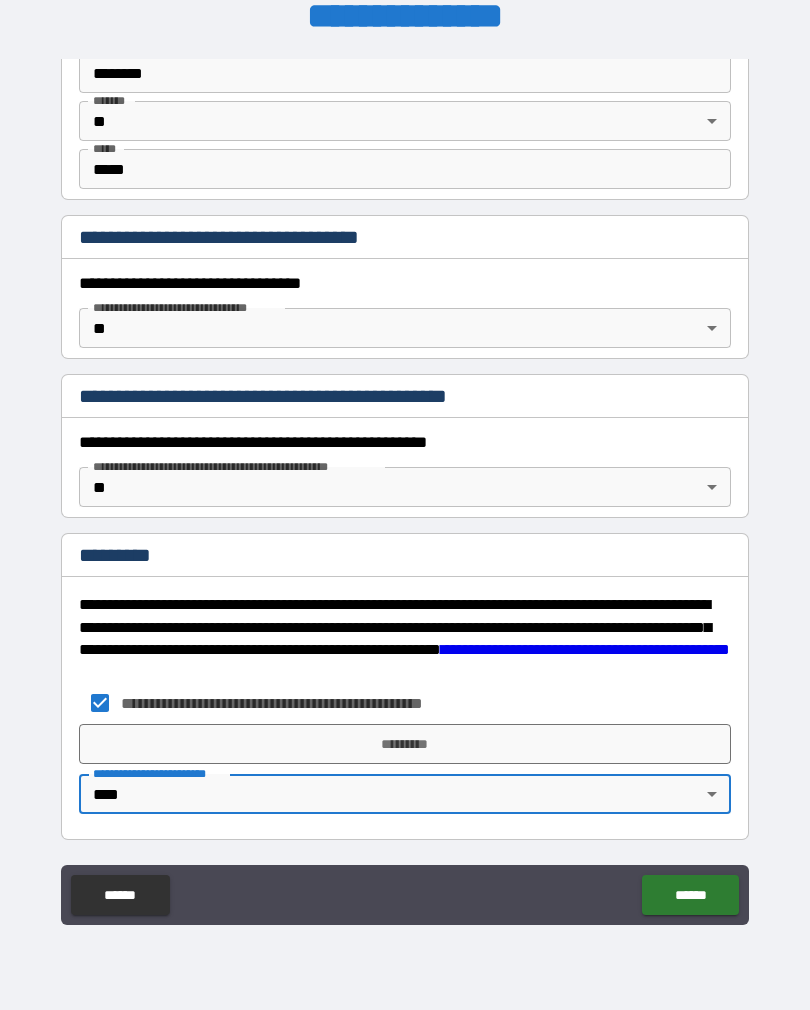 click on "*********" at bounding box center [405, 744] 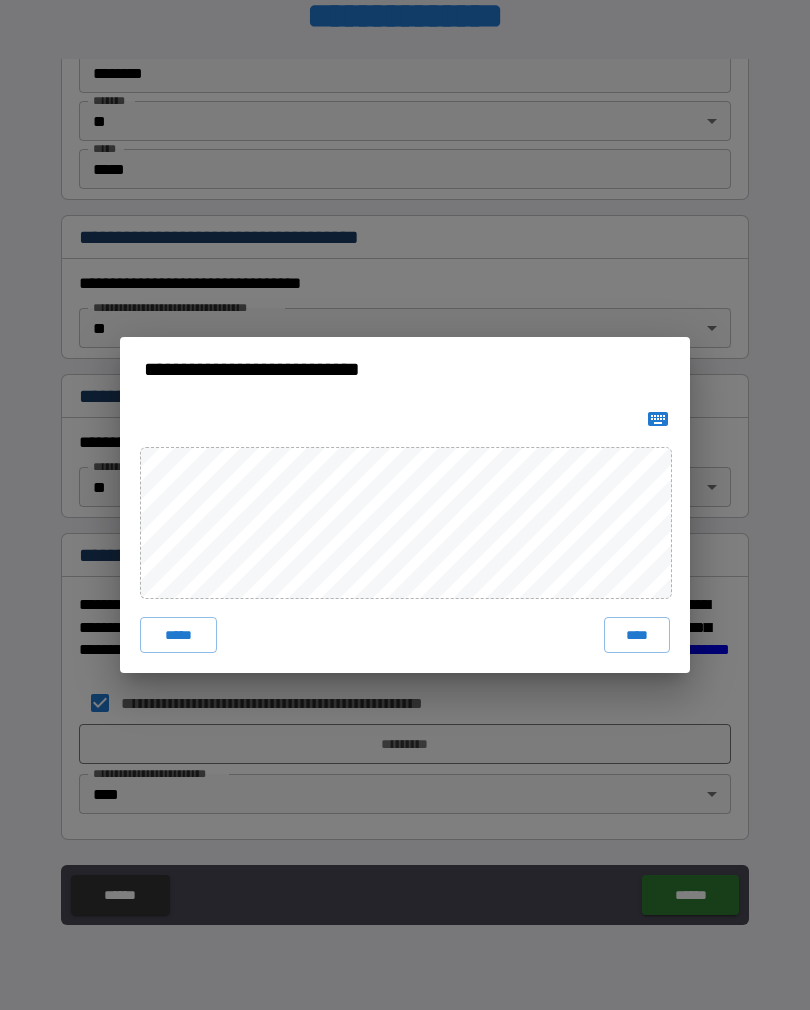 click on "*****" at bounding box center (178, 635) 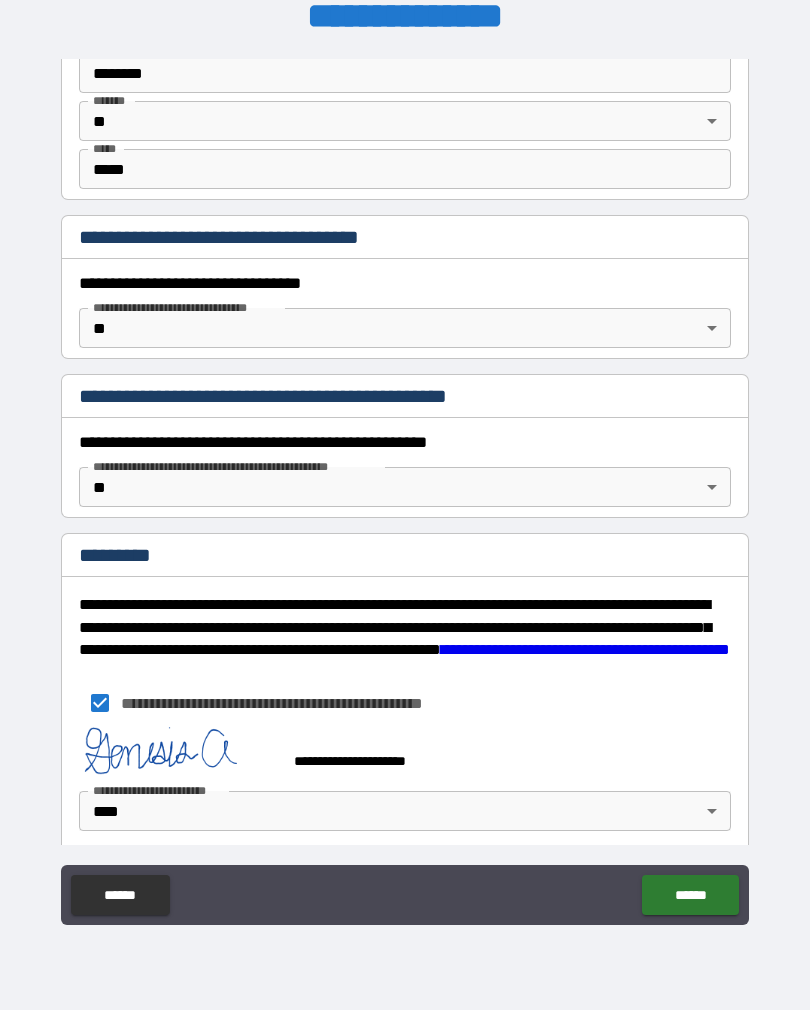 scroll, scrollTop: 1517, scrollLeft: 0, axis: vertical 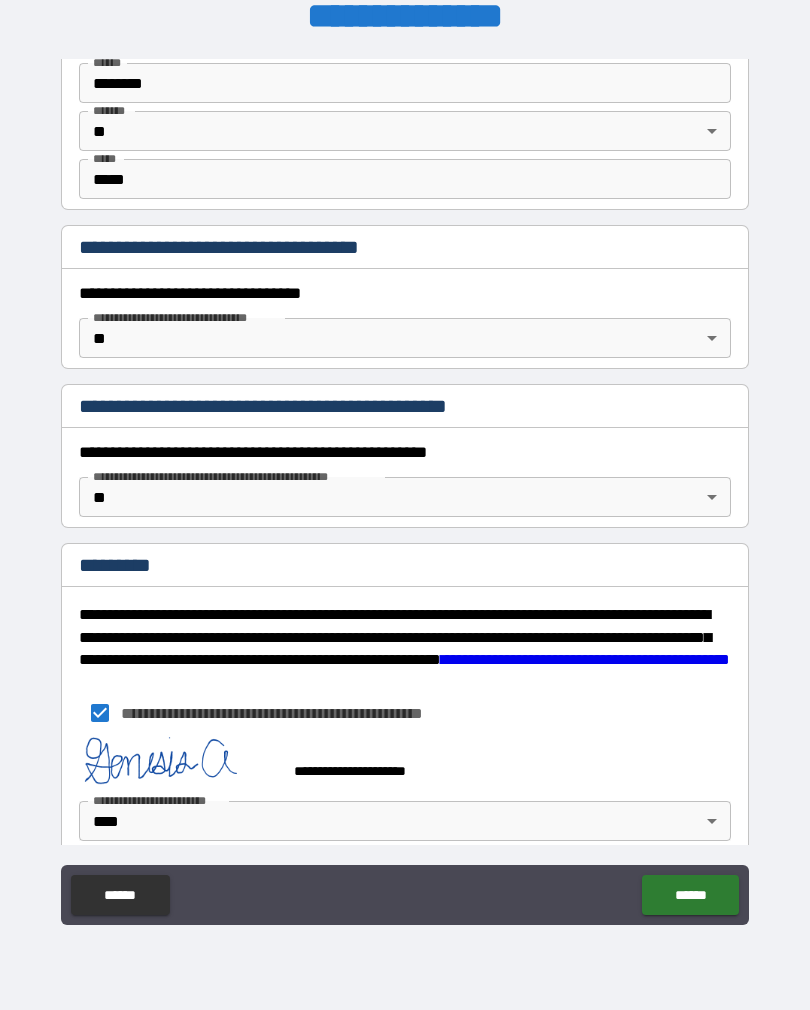 click on "******" at bounding box center [690, 895] 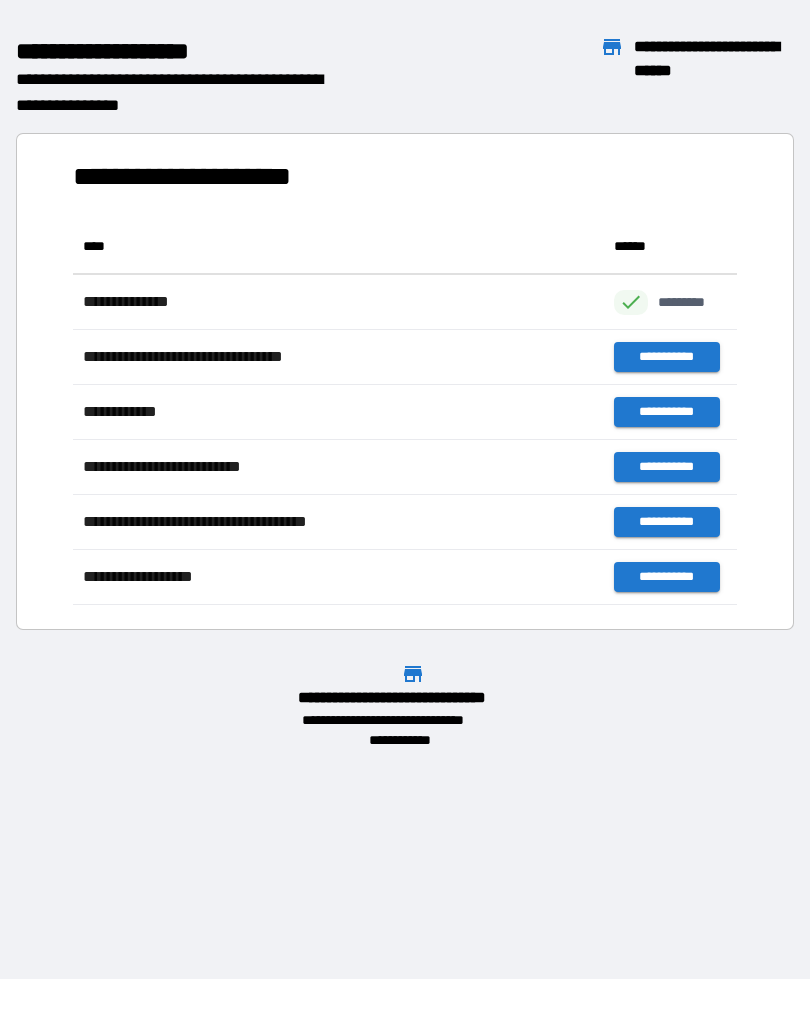 scroll, scrollTop: 1, scrollLeft: 1, axis: both 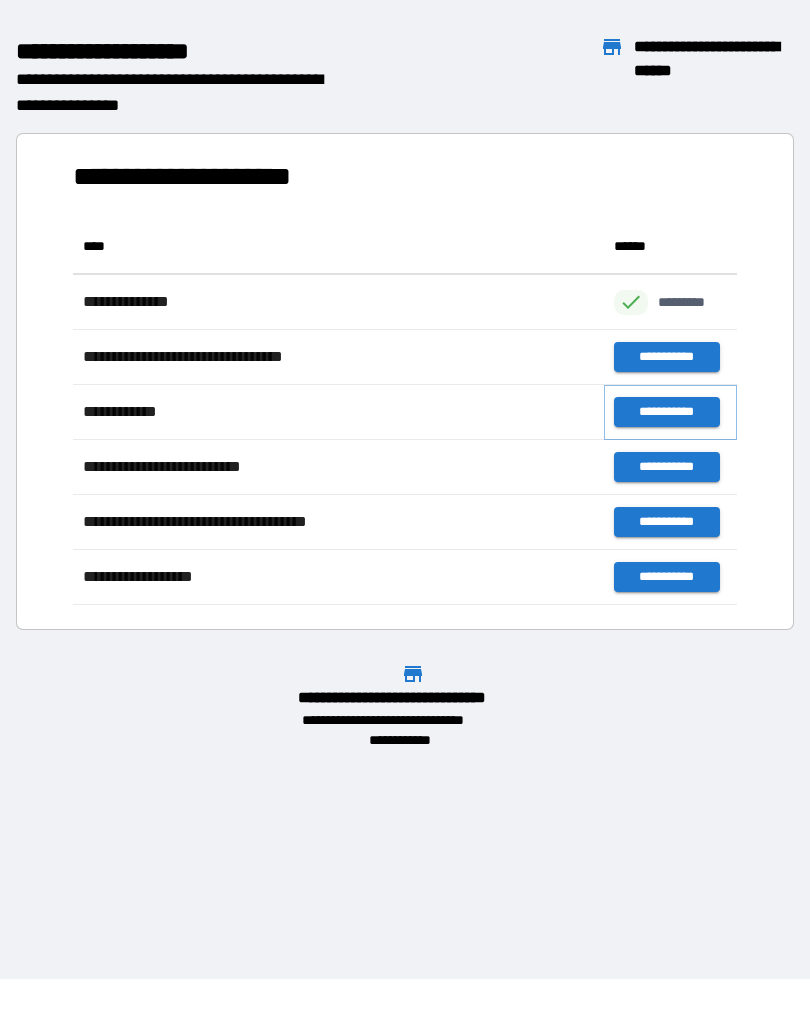 click on "**********" at bounding box center [666, 412] 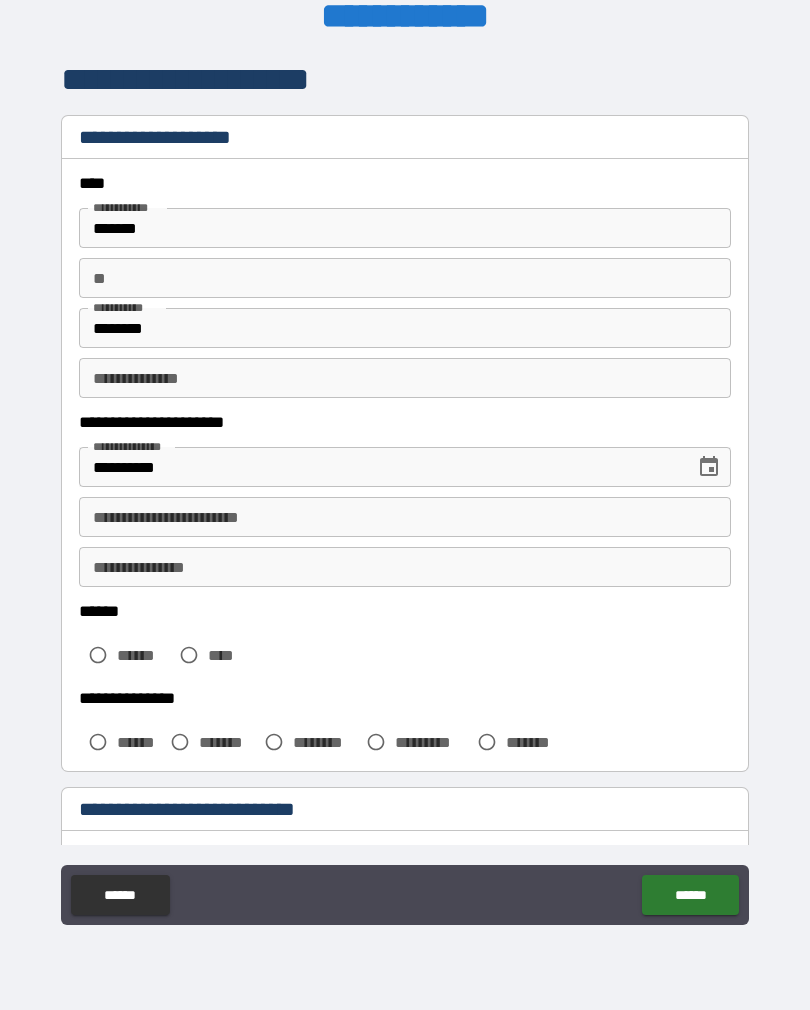 click on "**********" at bounding box center (405, 492) 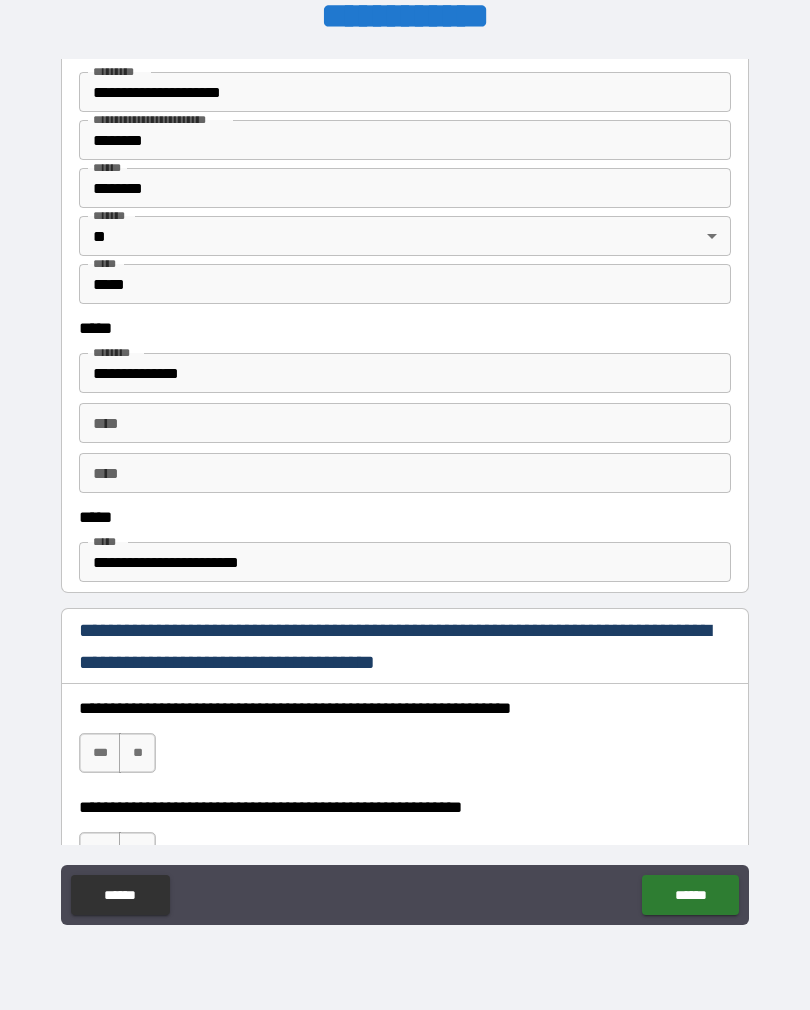 click on "**********" at bounding box center (405, 492) 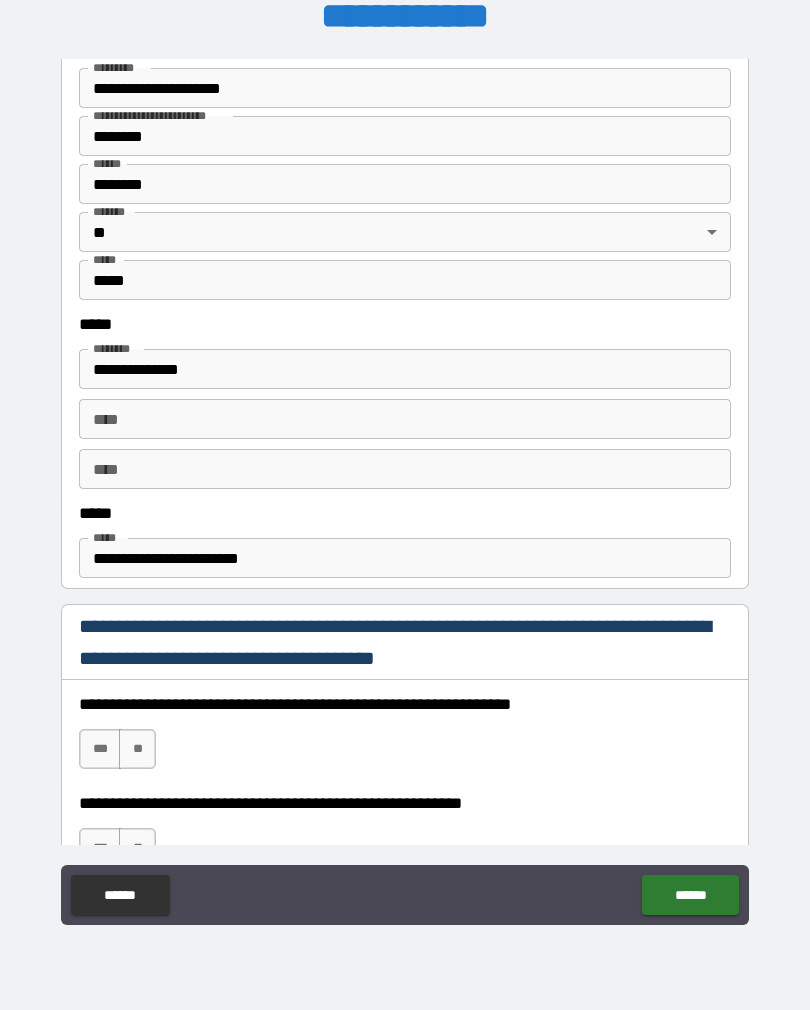 scroll, scrollTop: 814, scrollLeft: 0, axis: vertical 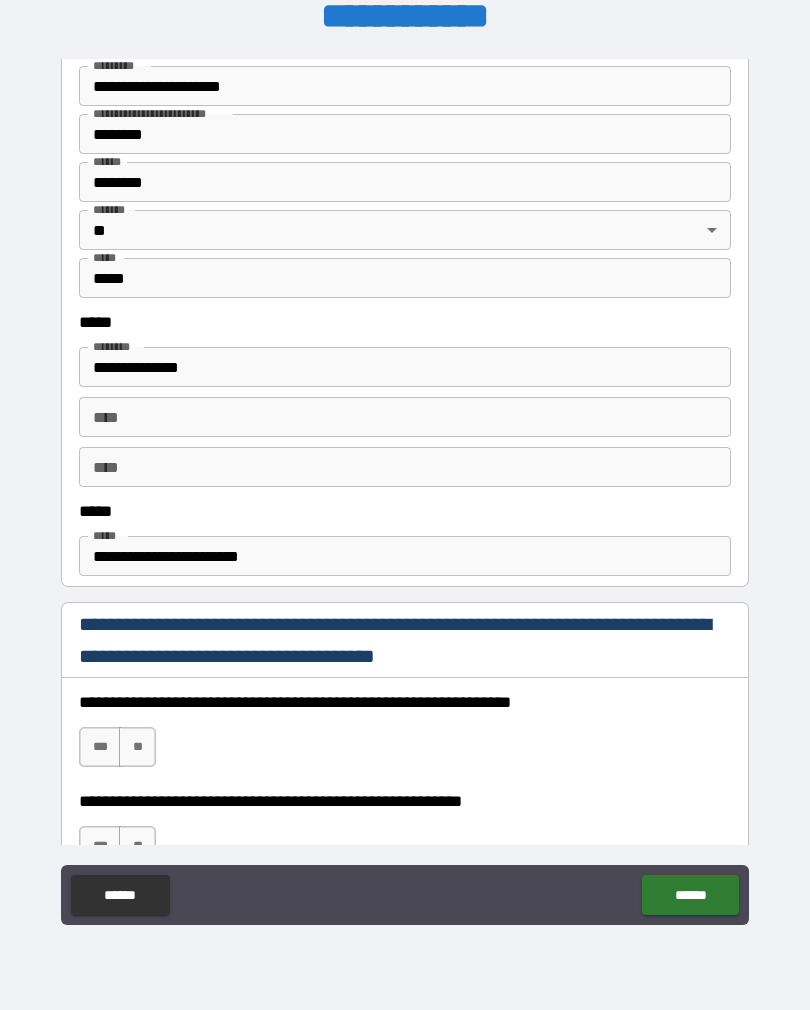 click on "**********" at bounding box center (405, 556) 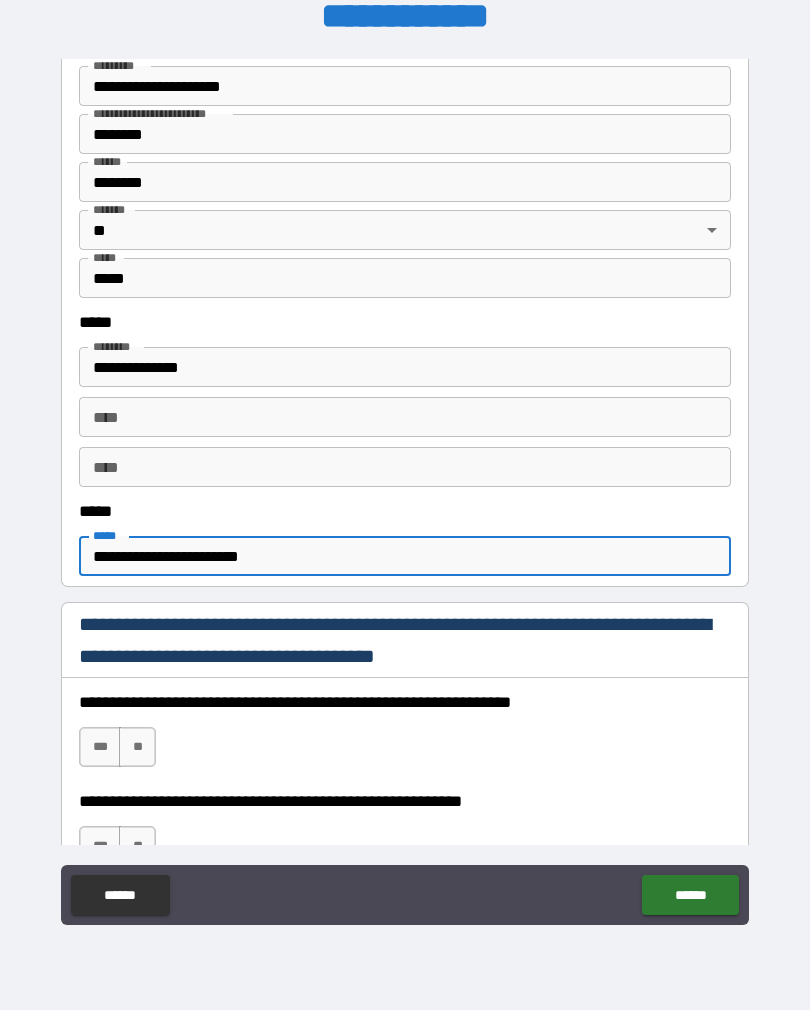type on "**********" 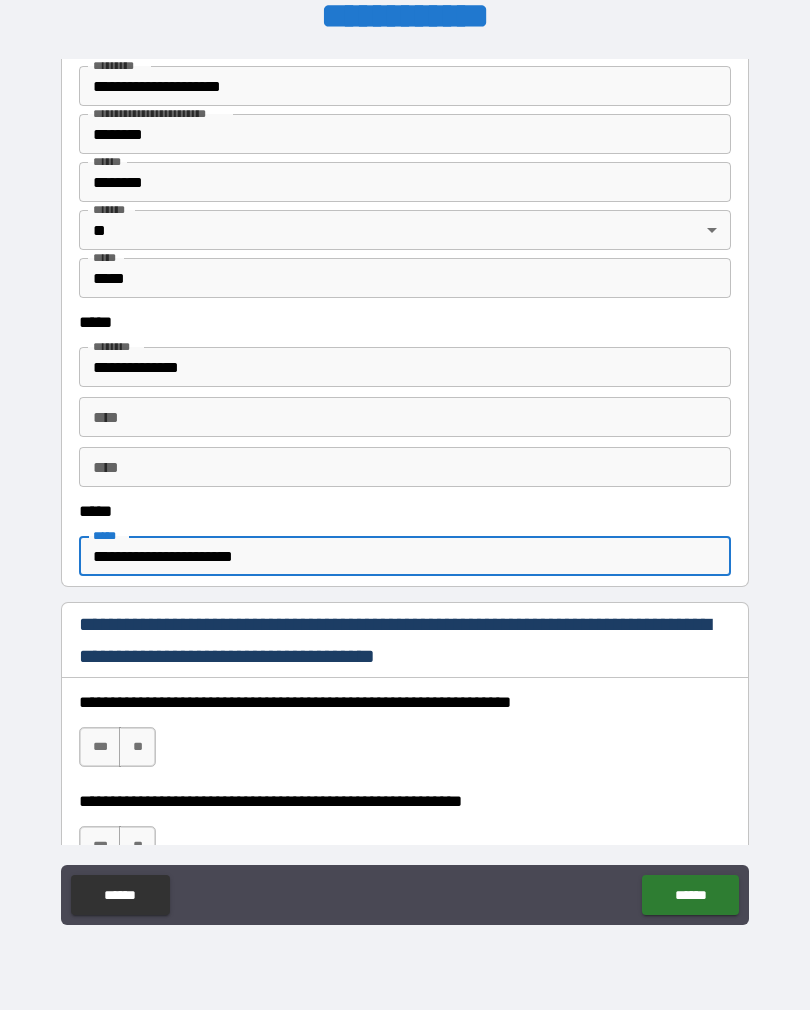 click on "**********" at bounding box center [405, 556] 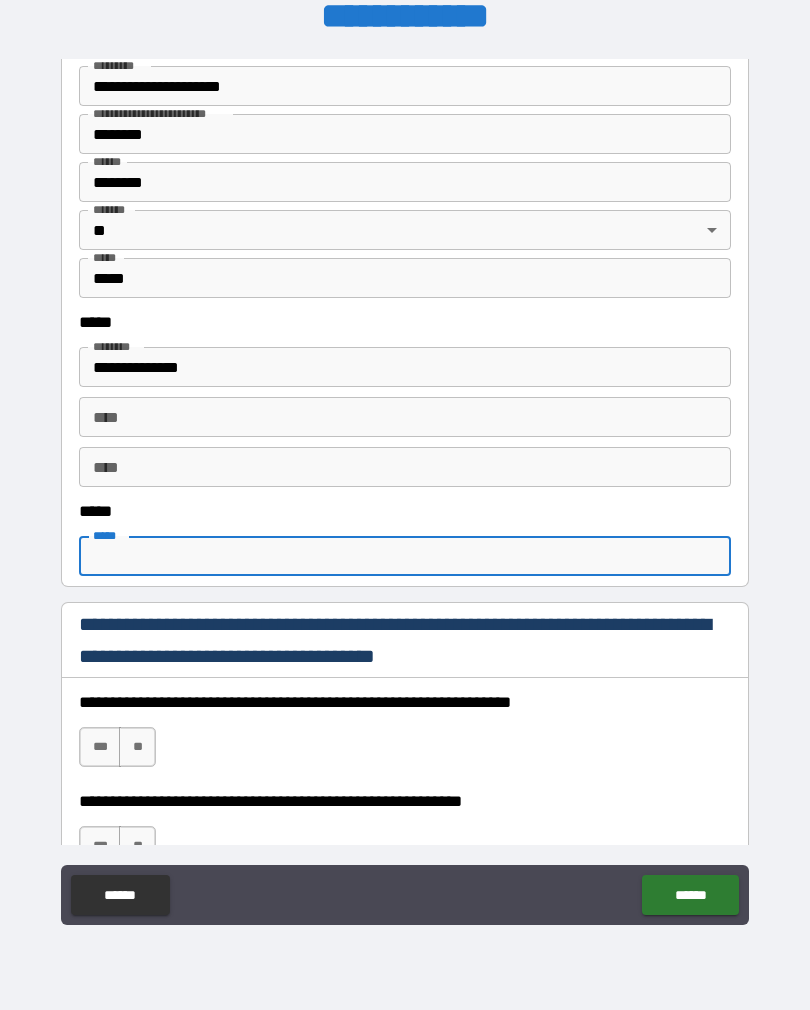 type on "*" 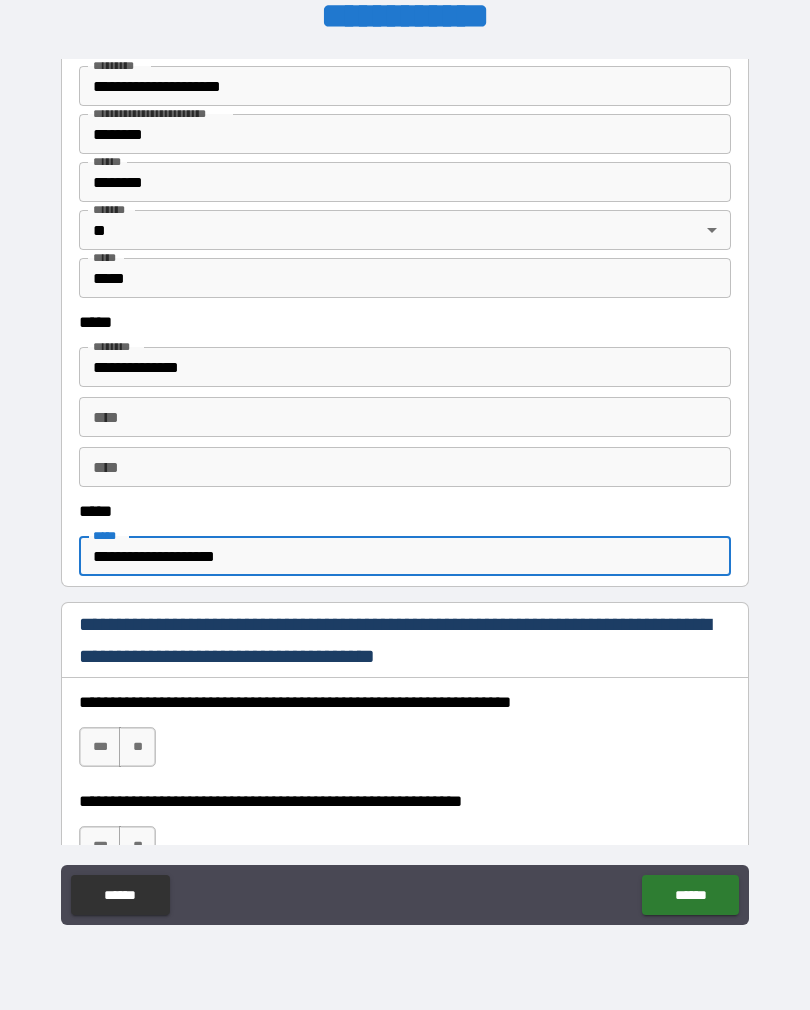 type on "**********" 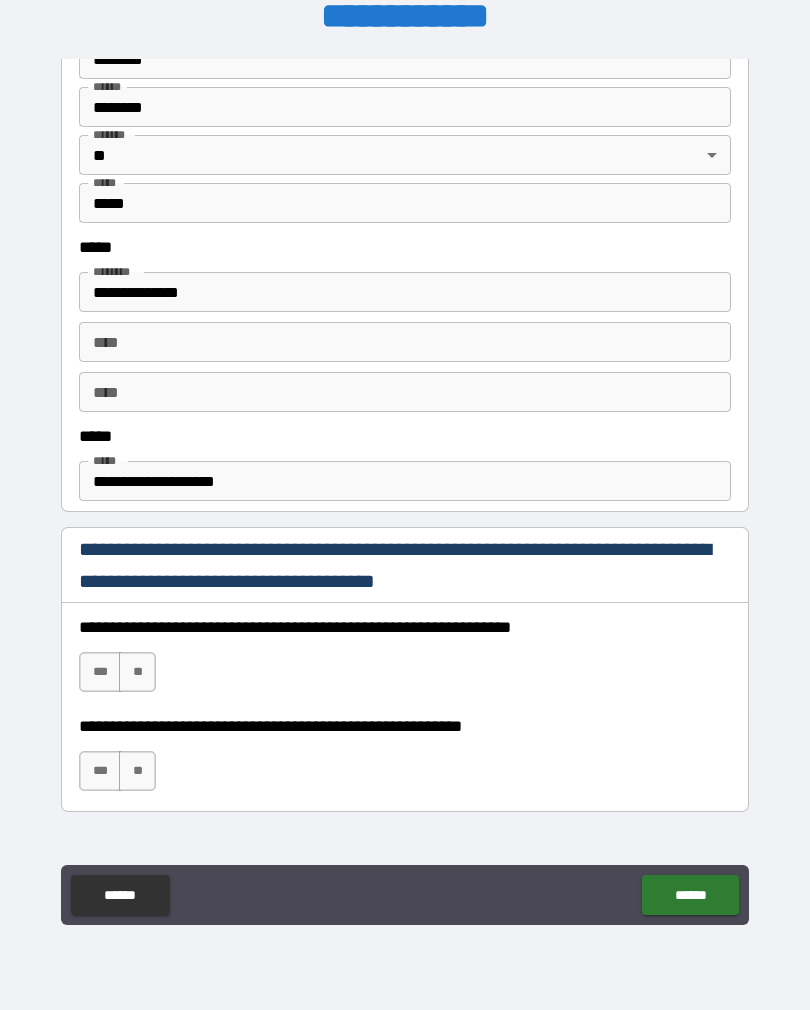 scroll, scrollTop: 886, scrollLeft: 0, axis: vertical 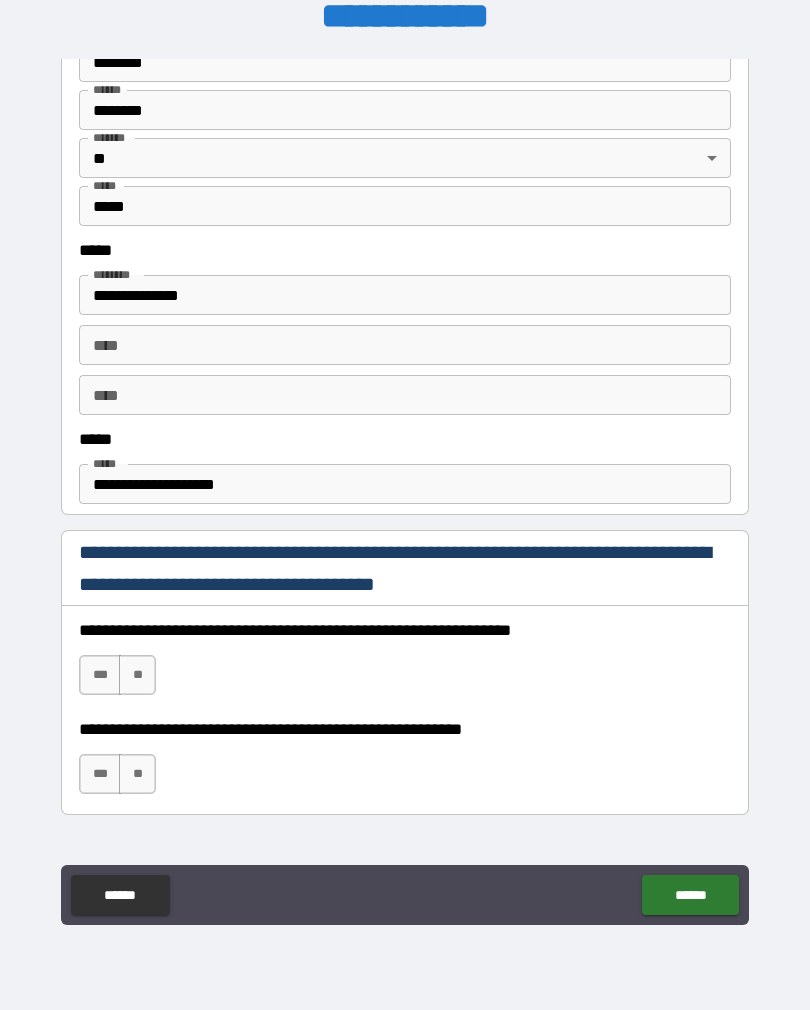 click on "***" at bounding box center [100, 675] 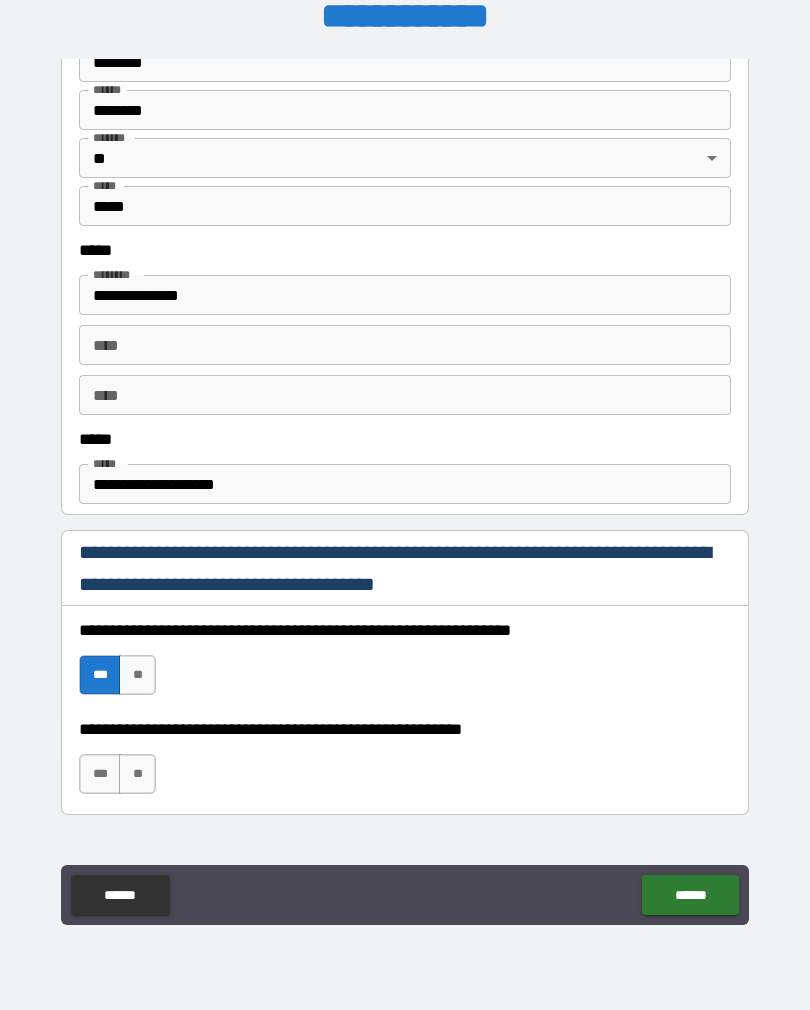 click on "***" at bounding box center [100, 774] 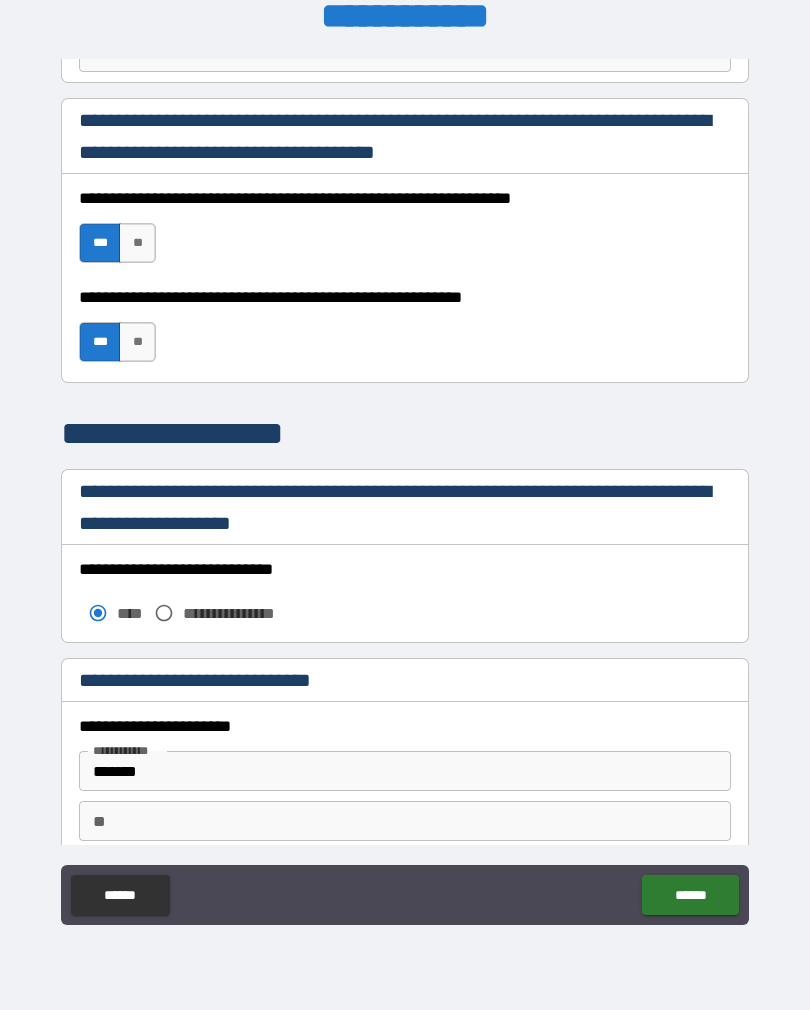 scroll, scrollTop: 1324, scrollLeft: 0, axis: vertical 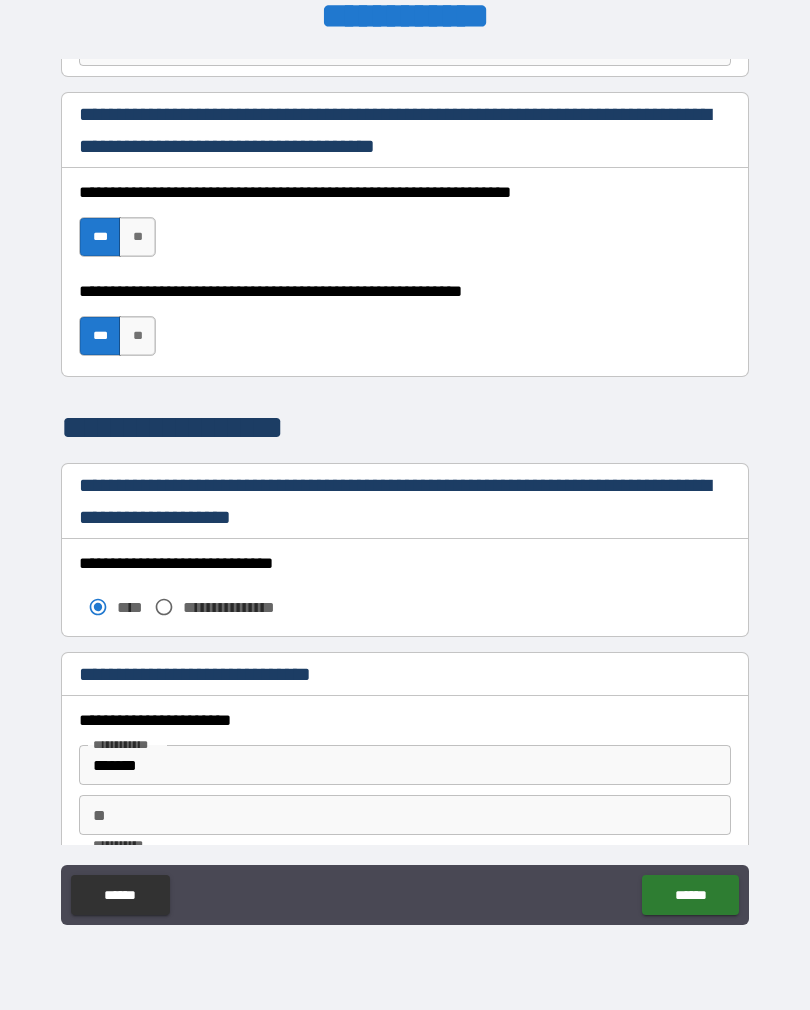 click on "**********" at bounding box center (405, 592) 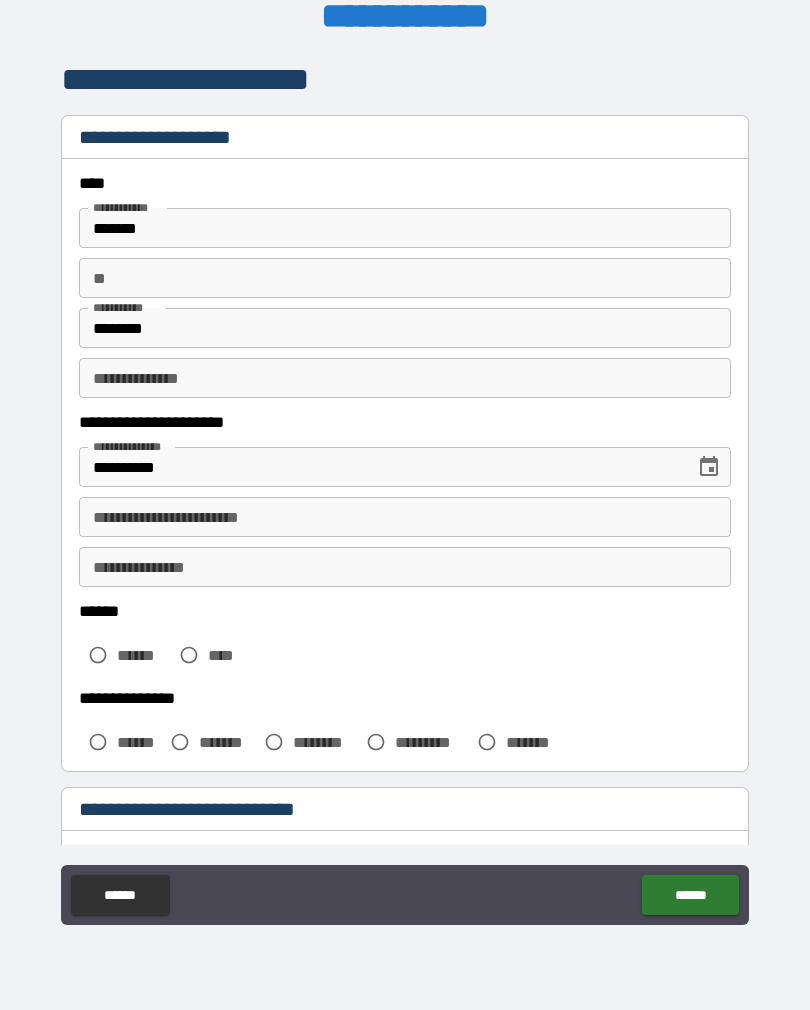 scroll, scrollTop: 0, scrollLeft: 0, axis: both 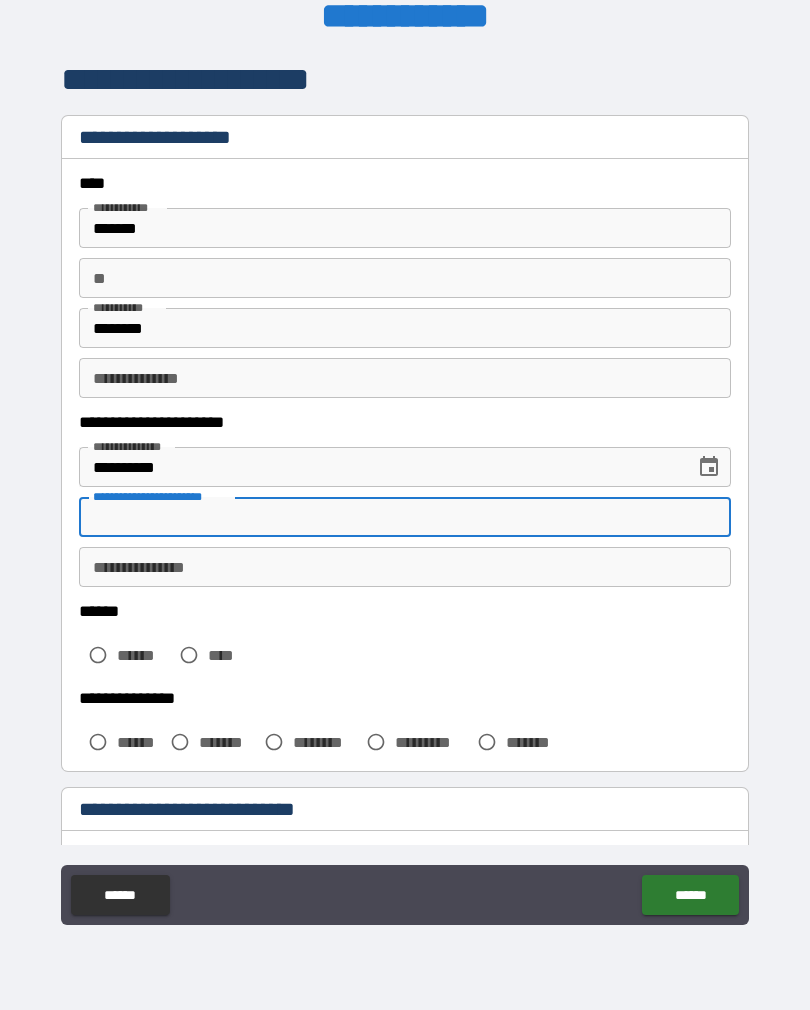 click on "**********" at bounding box center (405, 492) 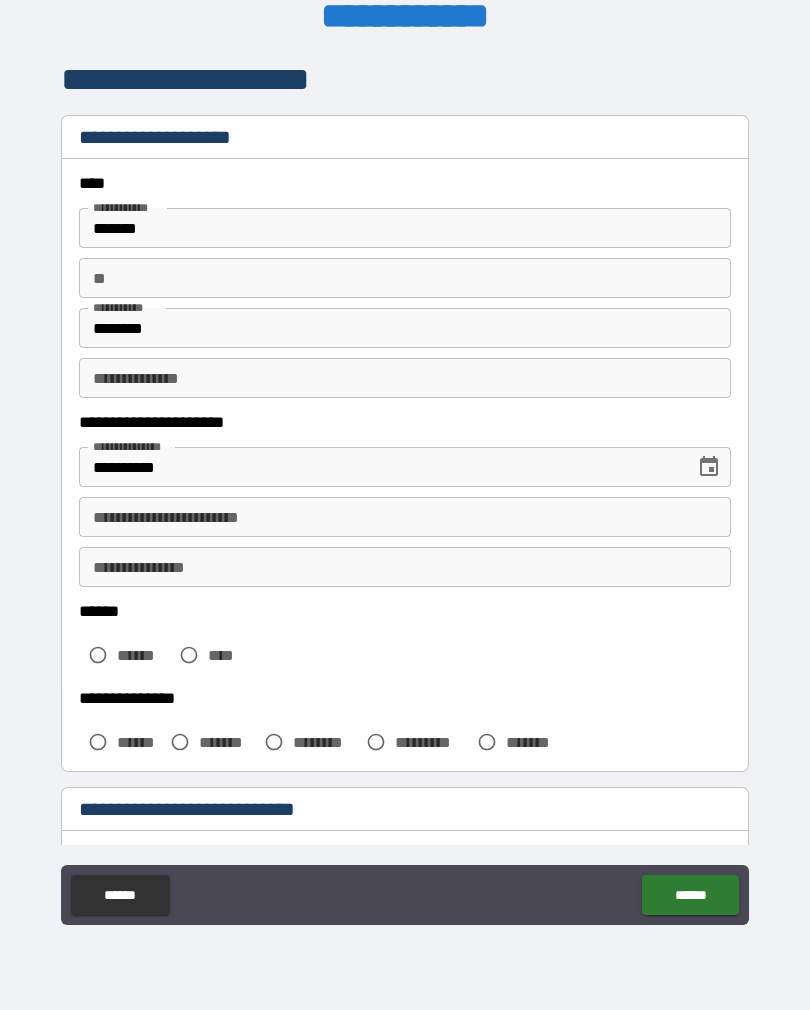 click on "**********" at bounding box center (405, 492) 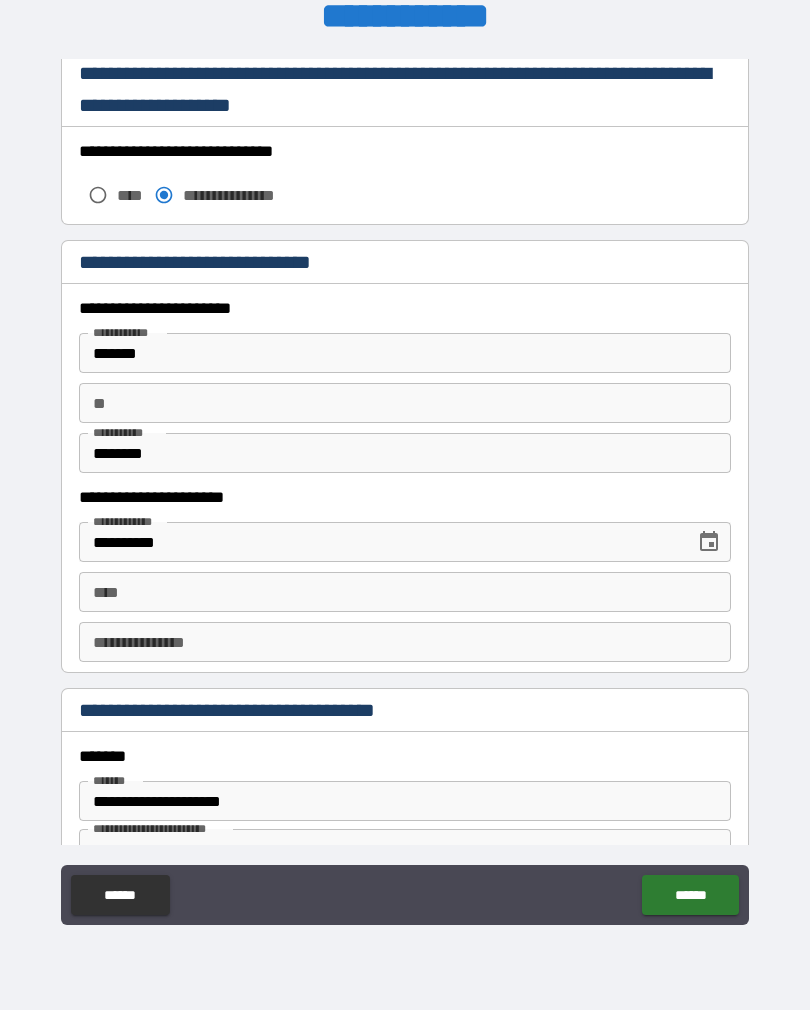 scroll, scrollTop: 1737, scrollLeft: 0, axis: vertical 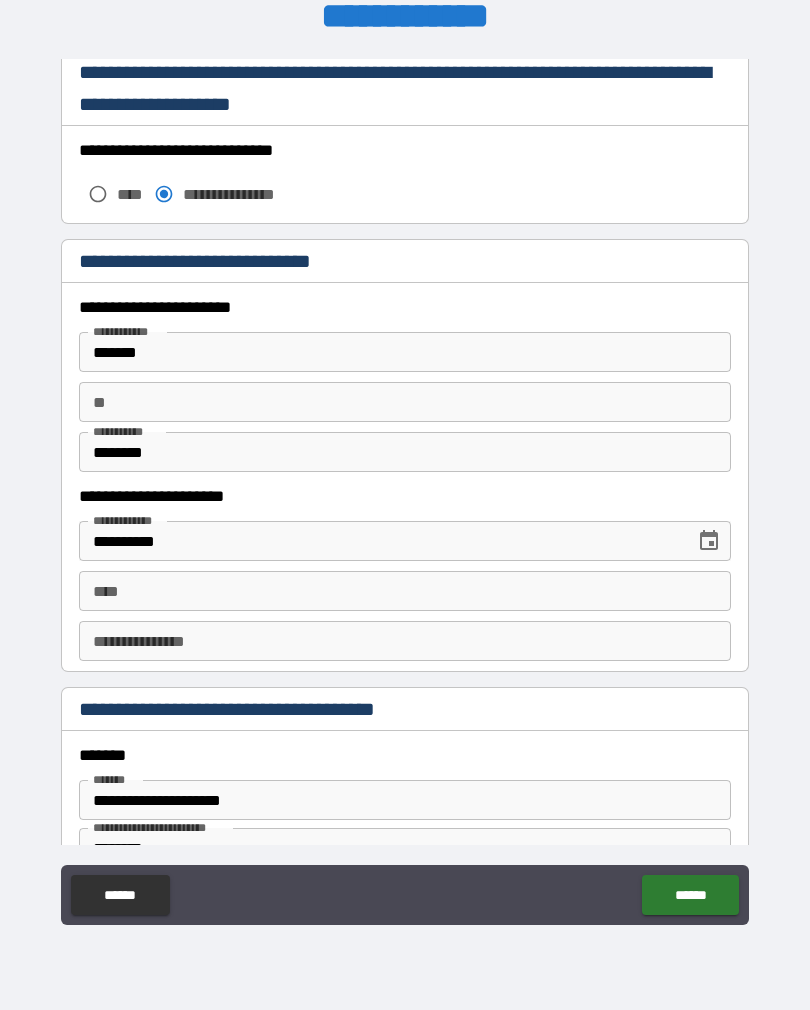 click on "**" at bounding box center [405, 402] 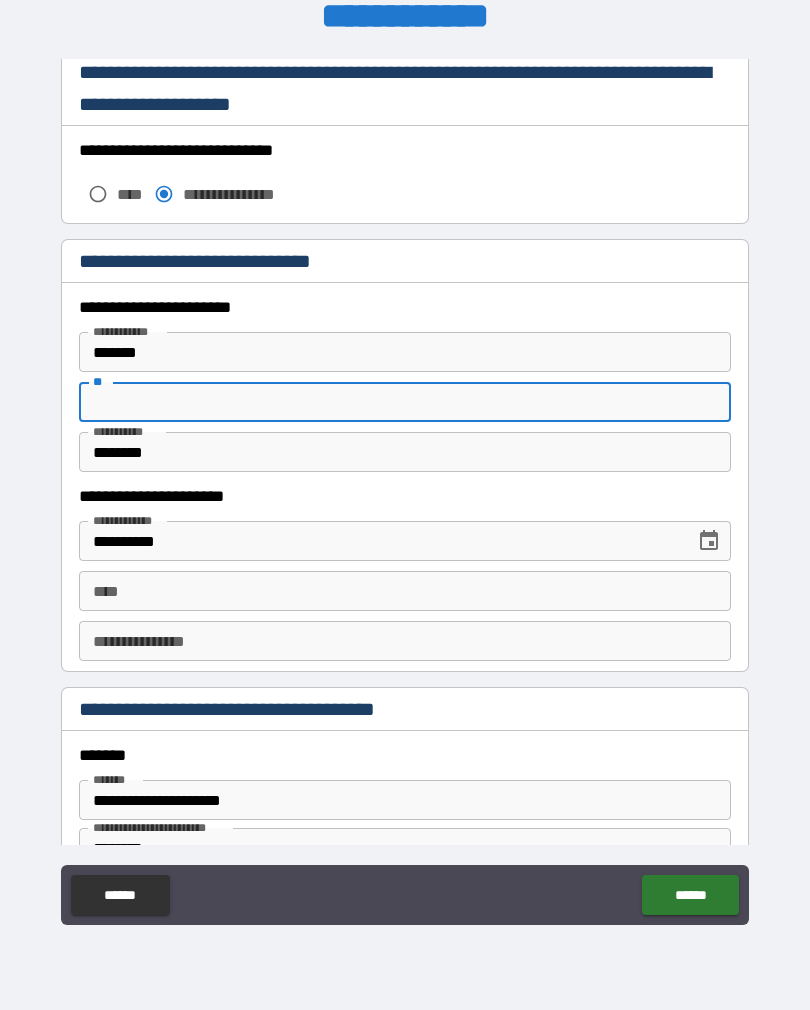 click on "*******" at bounding box center [405, 352] 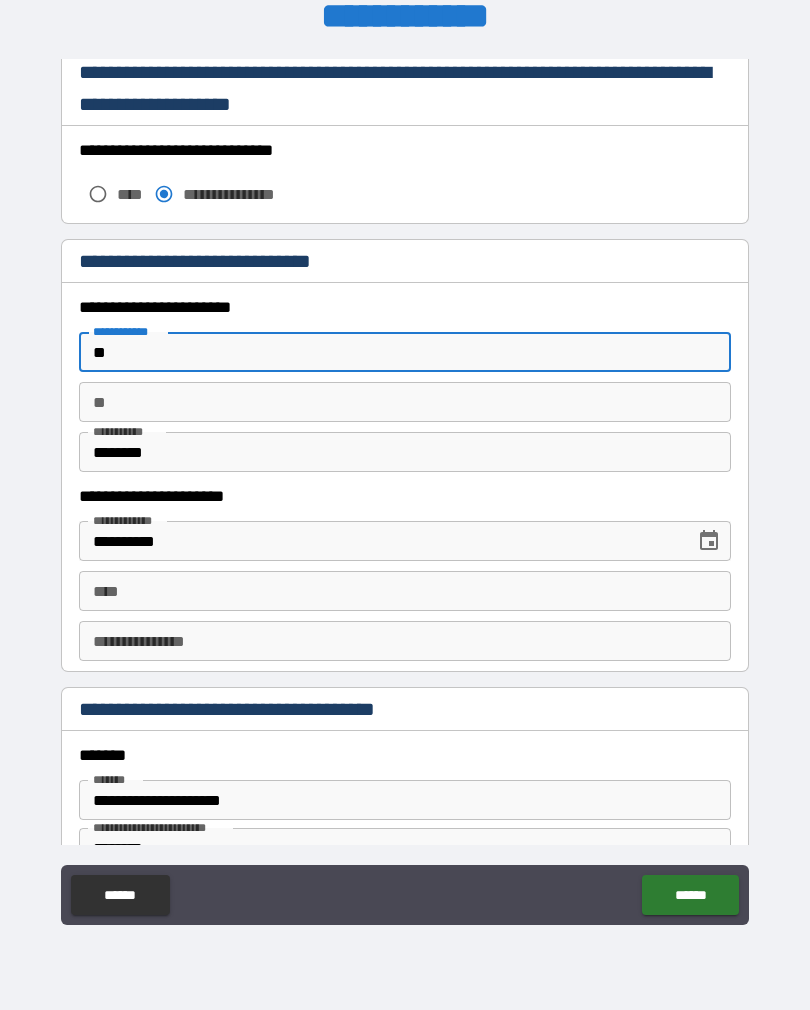 type on "*" 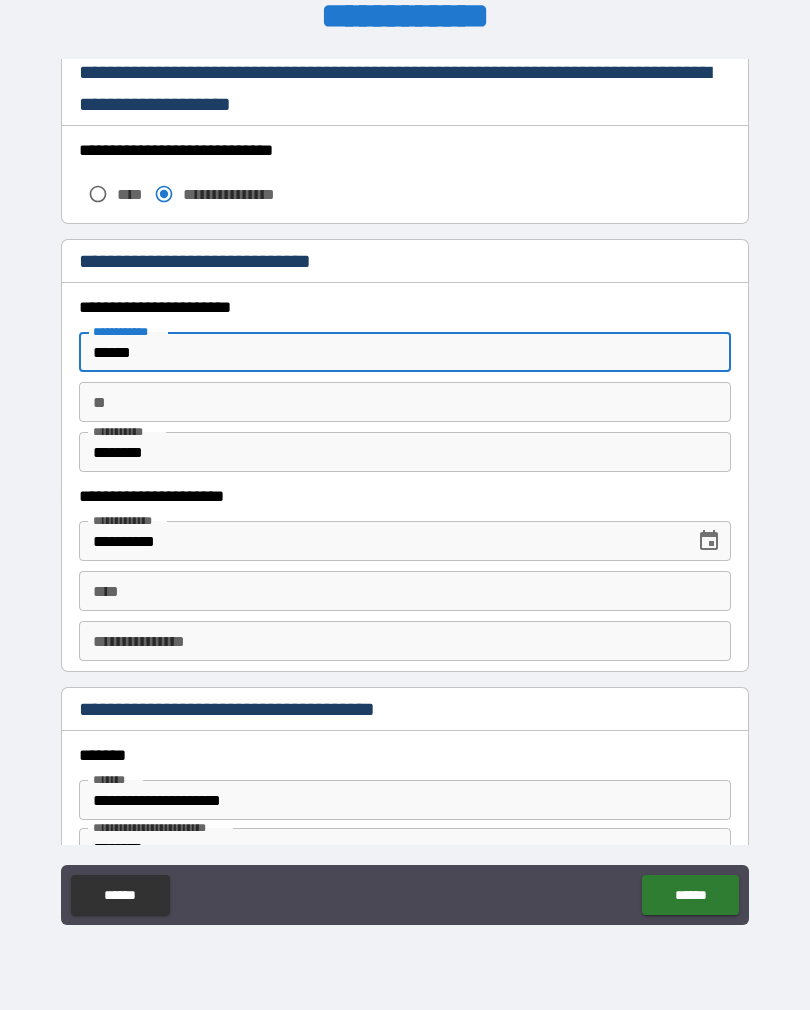 type on "******" 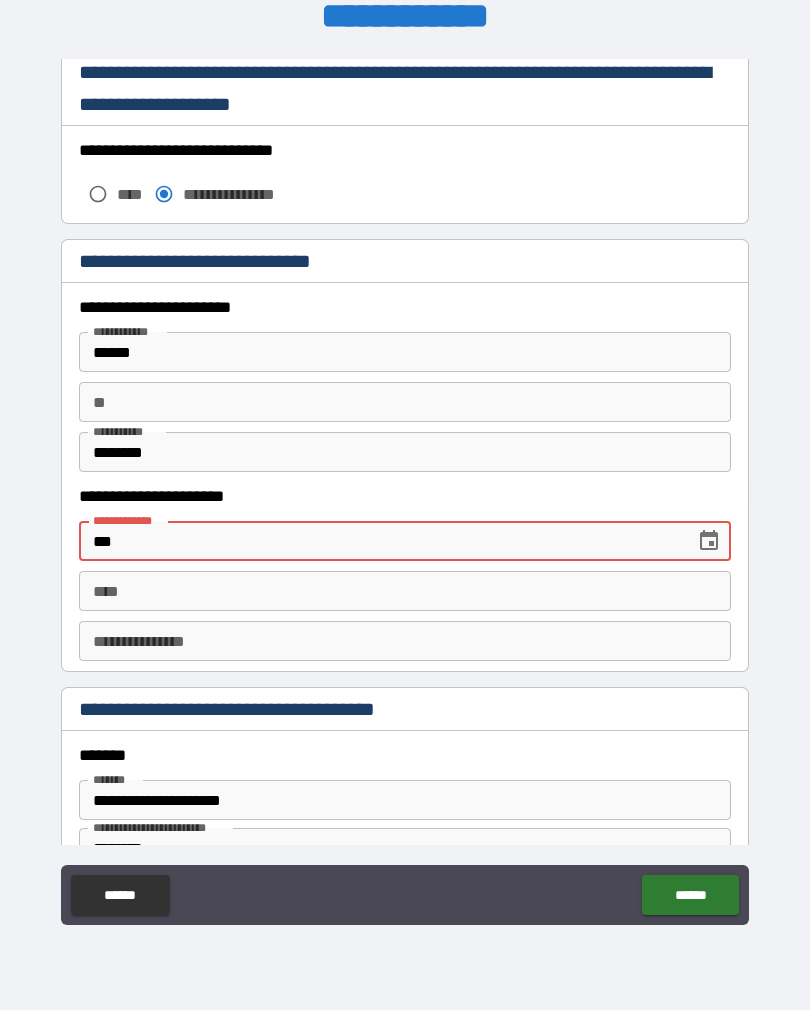 type on "*" 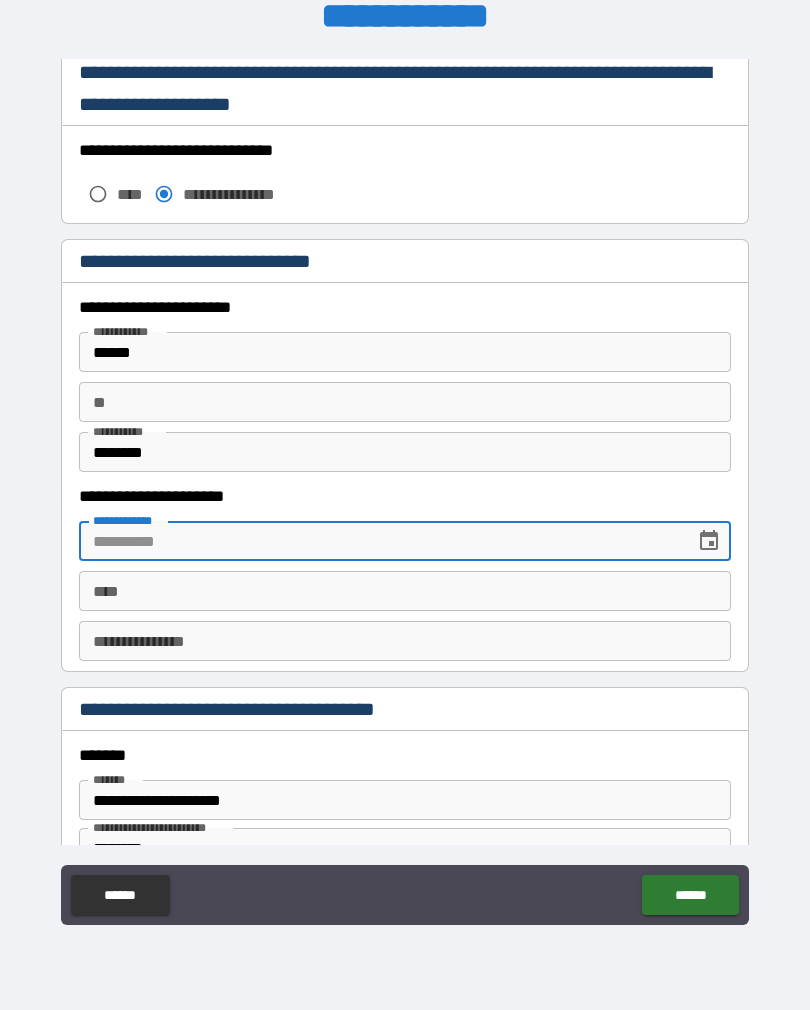 type 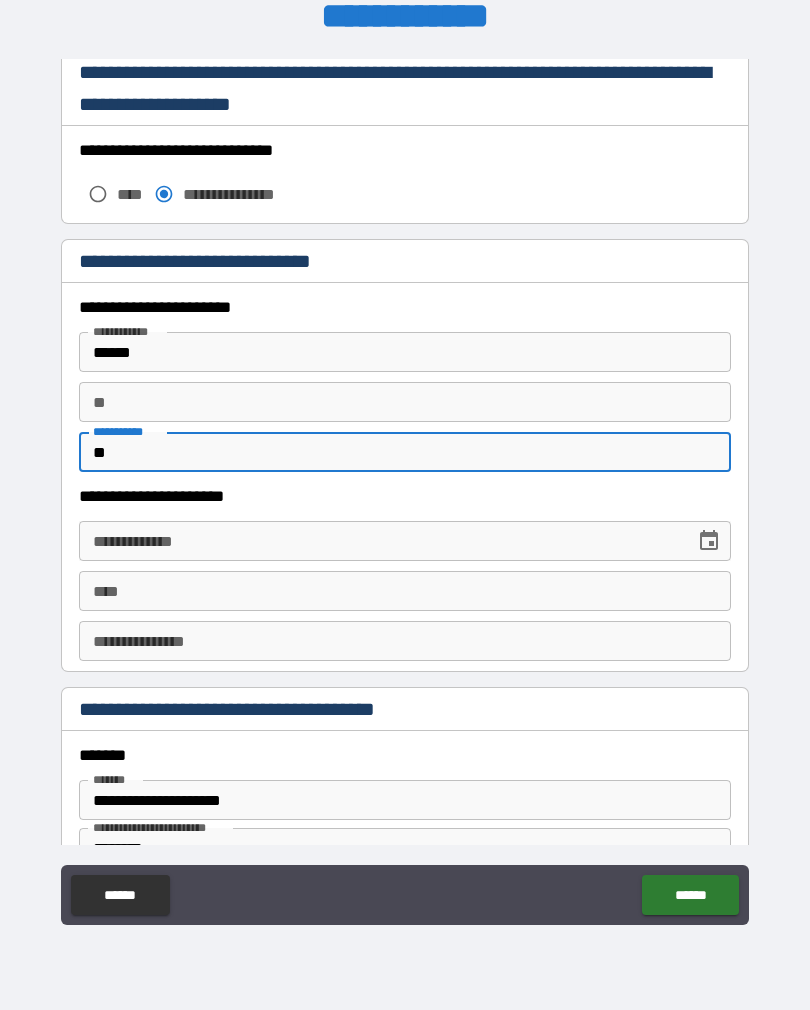 type on "*" 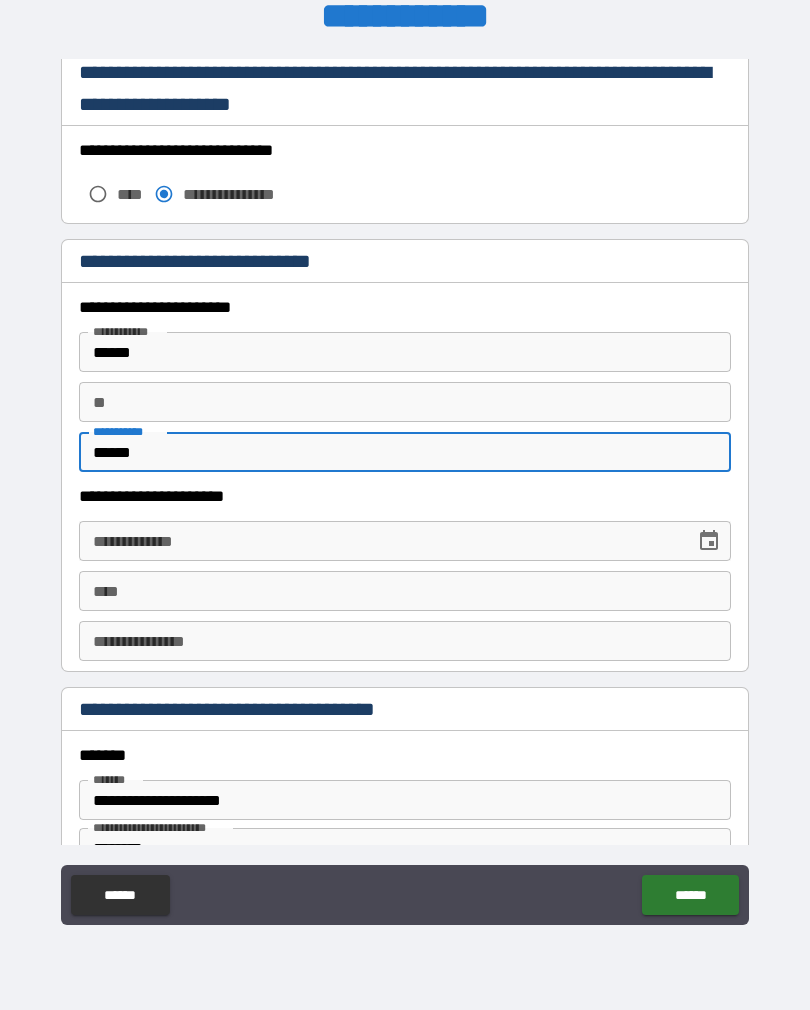 type on "******" 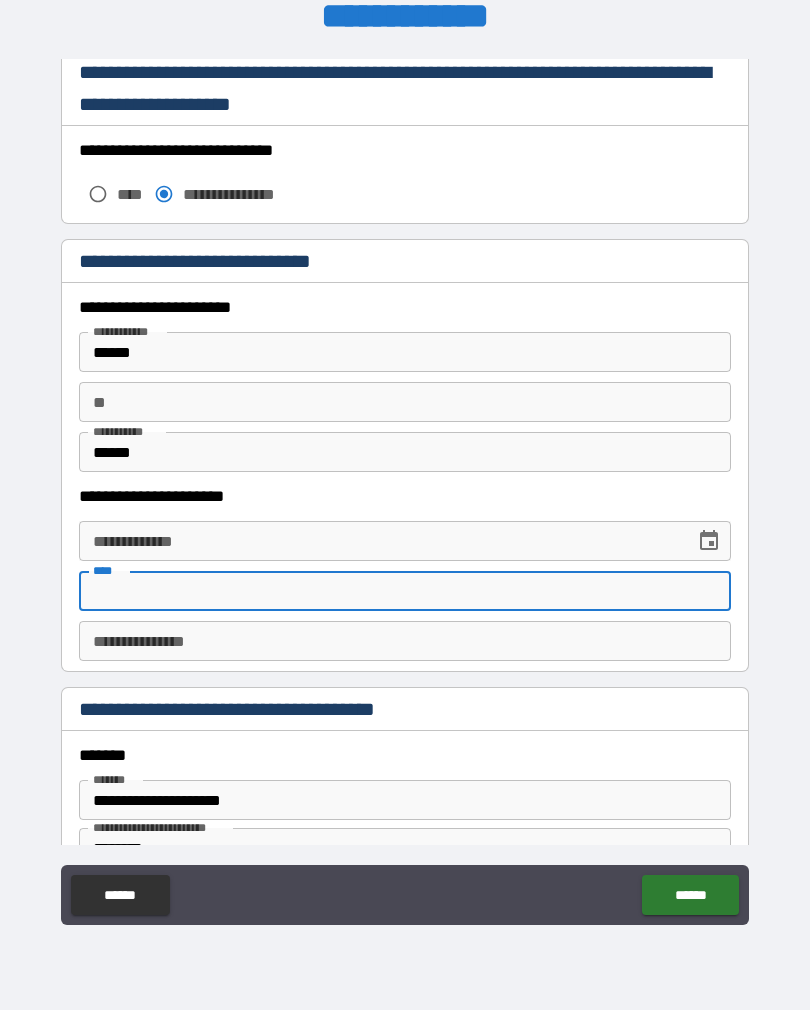 click on "**********" at bounding box center (380, 541) 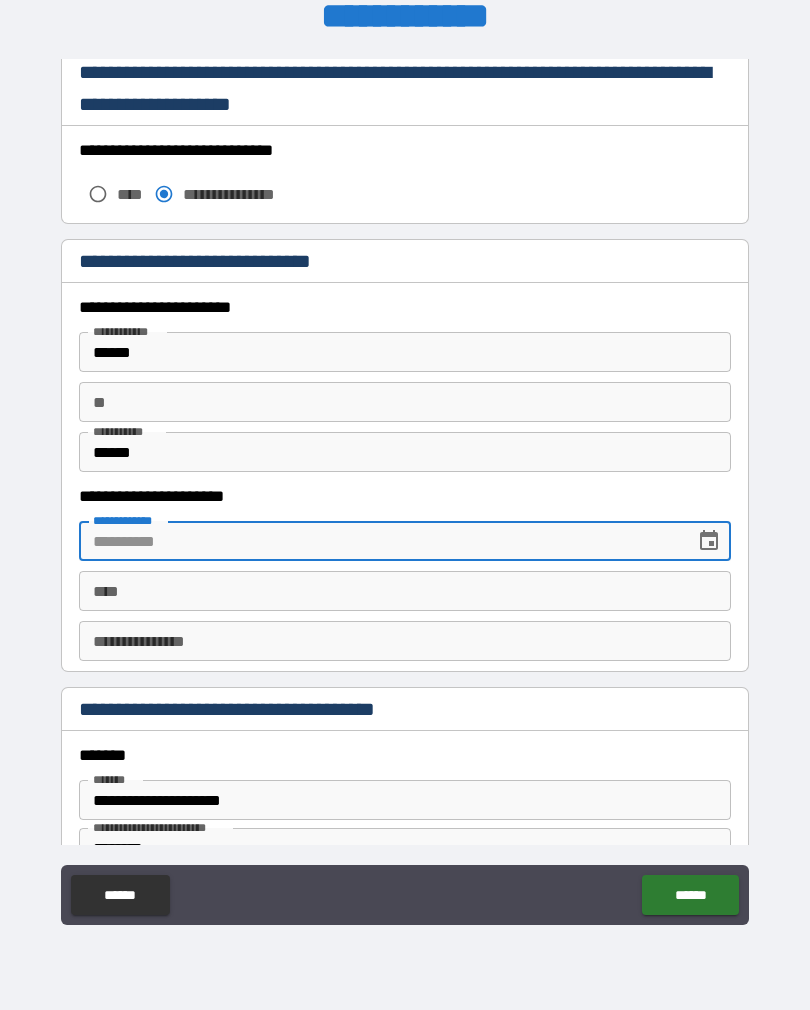 type on "*" 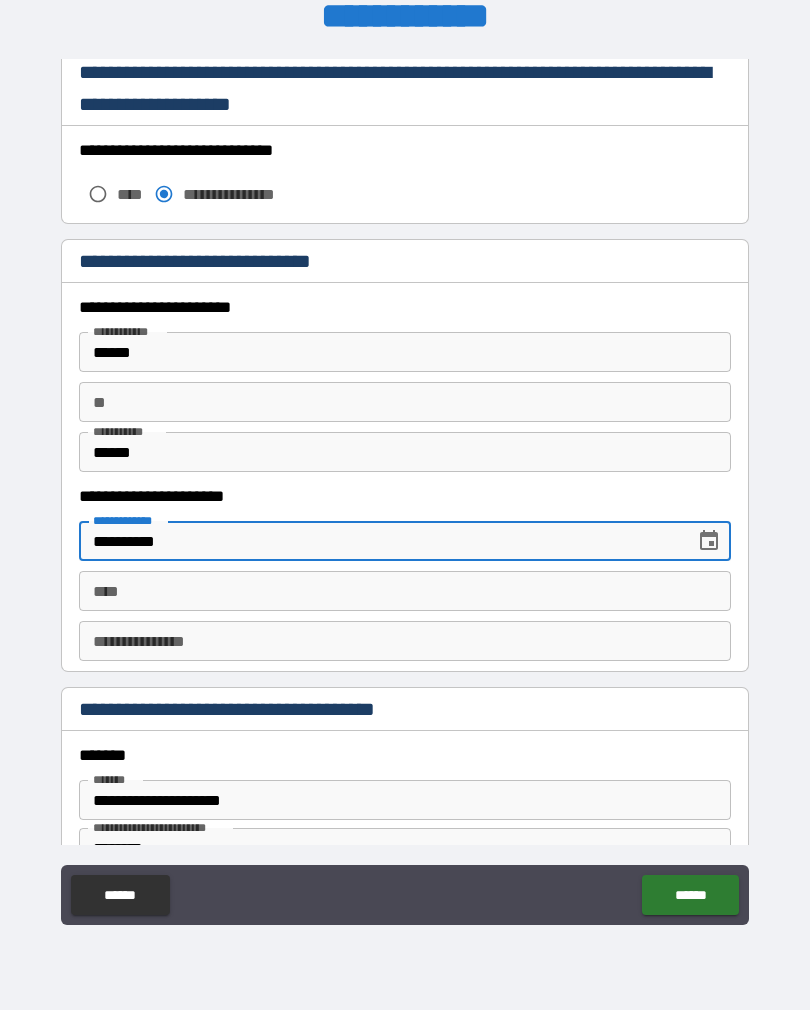 type on "**********" 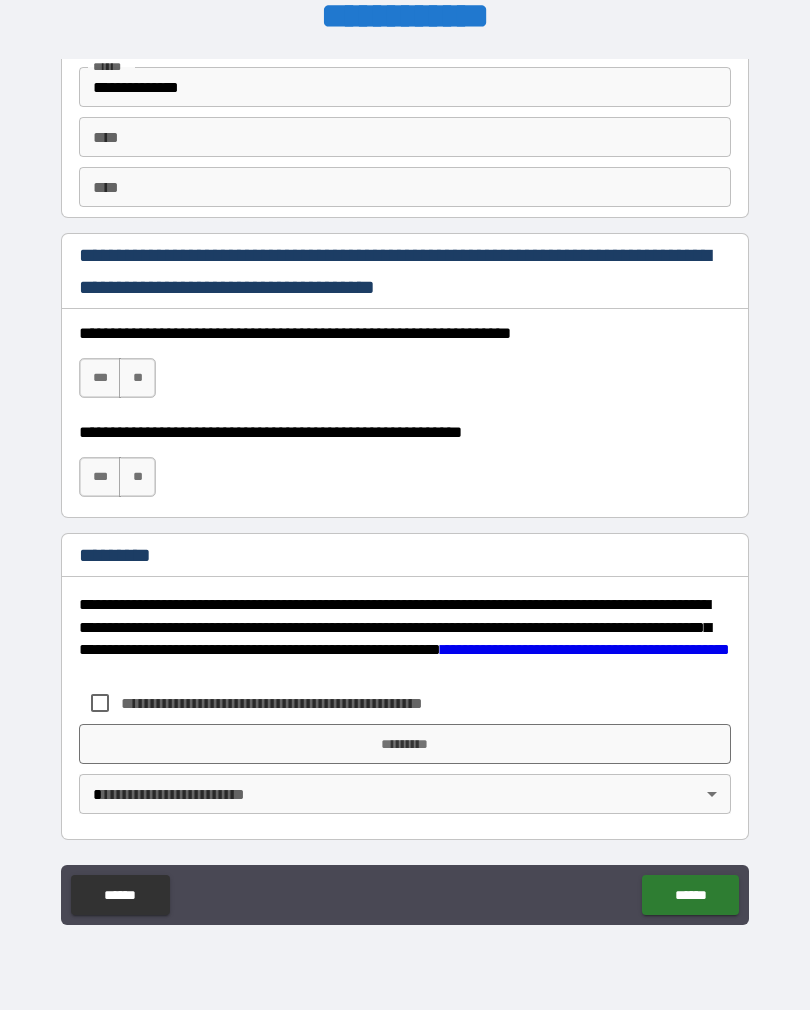 scroll, scrollTop: 2820, scrollLeft: 0, axis: vertical 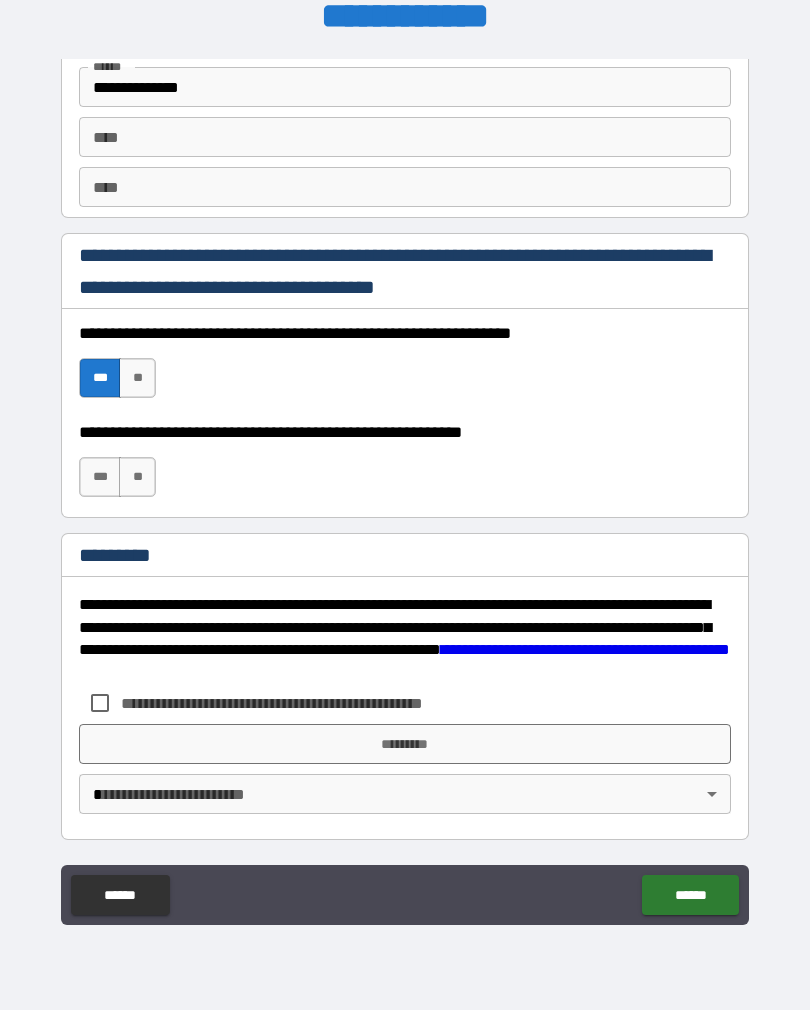 click on "**********" at bounding box center (405, 467) 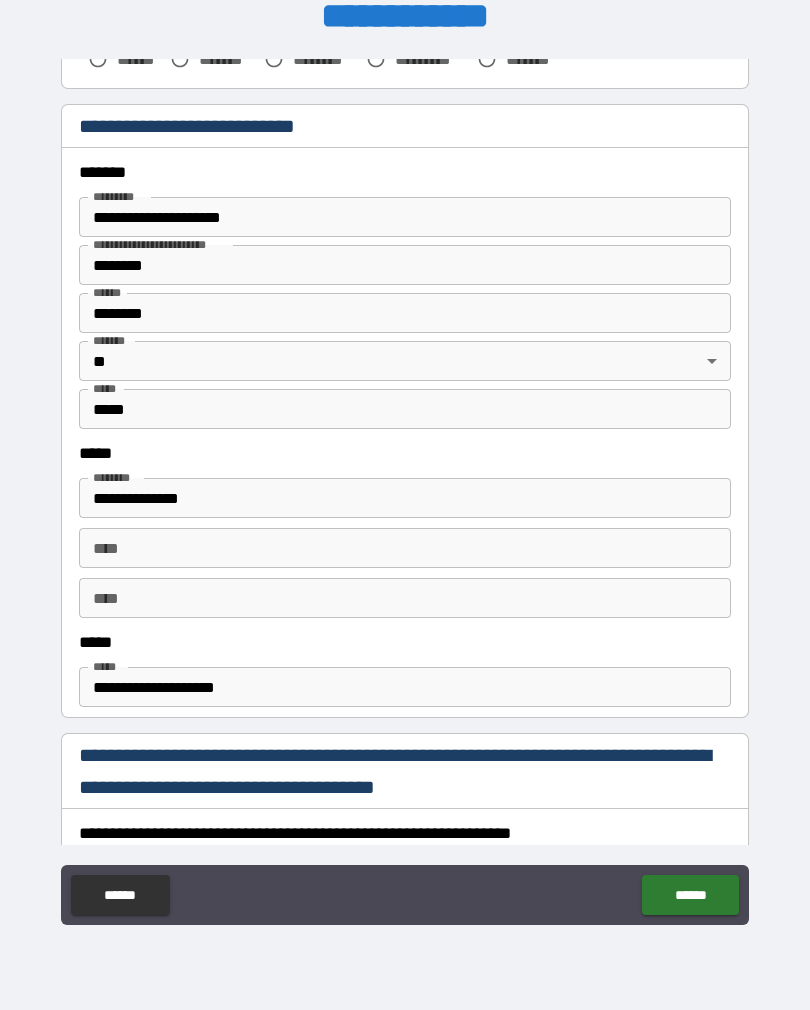 scroll, scrollTop: 685, scrollLeft: 0, axis: vertical 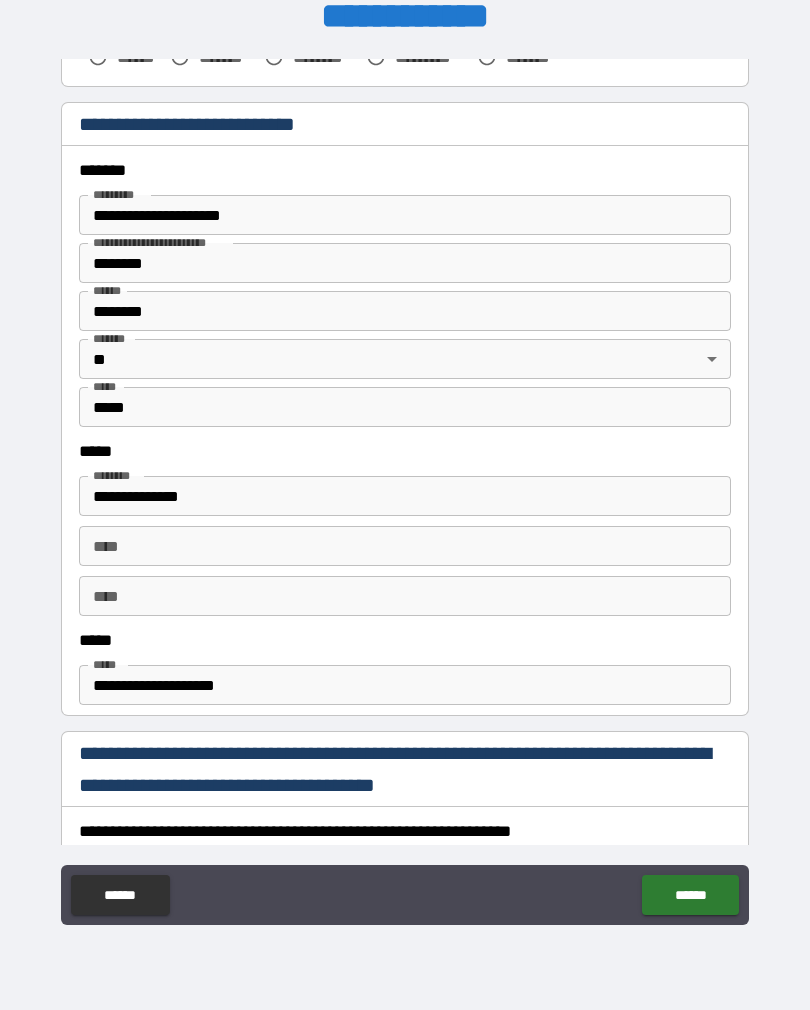 click on "**********" at bounding box center [405, 496] 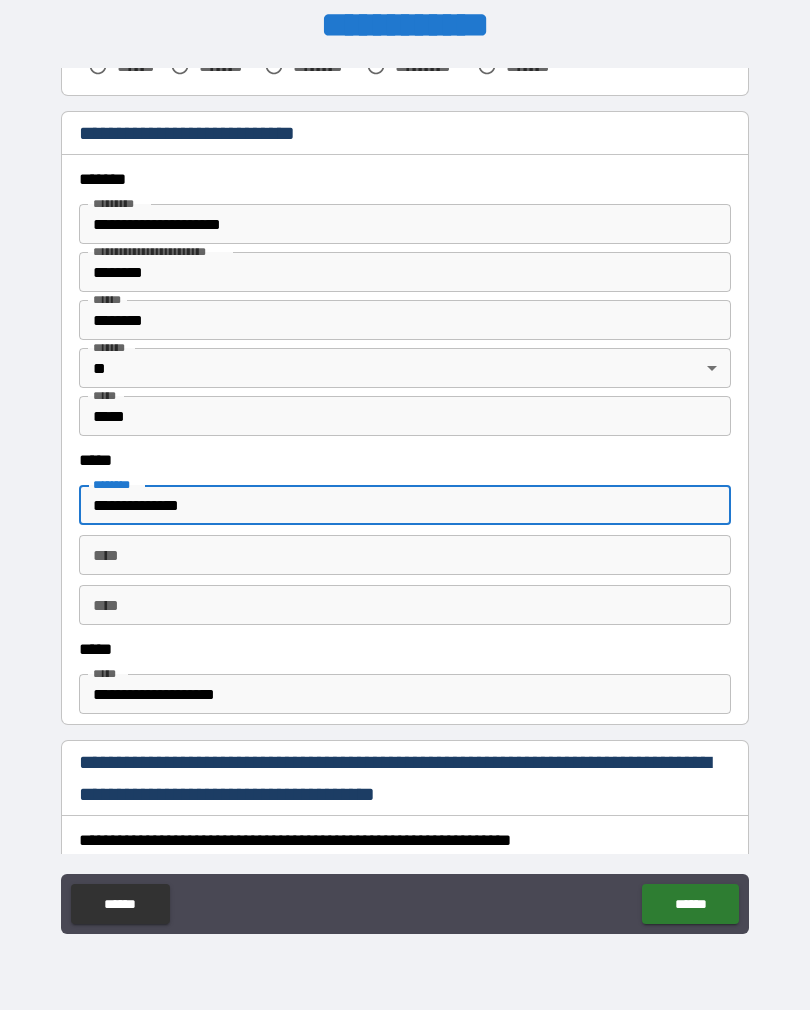 scroll, scrollTop: 21, scrollLeft: 0, axis: vertical 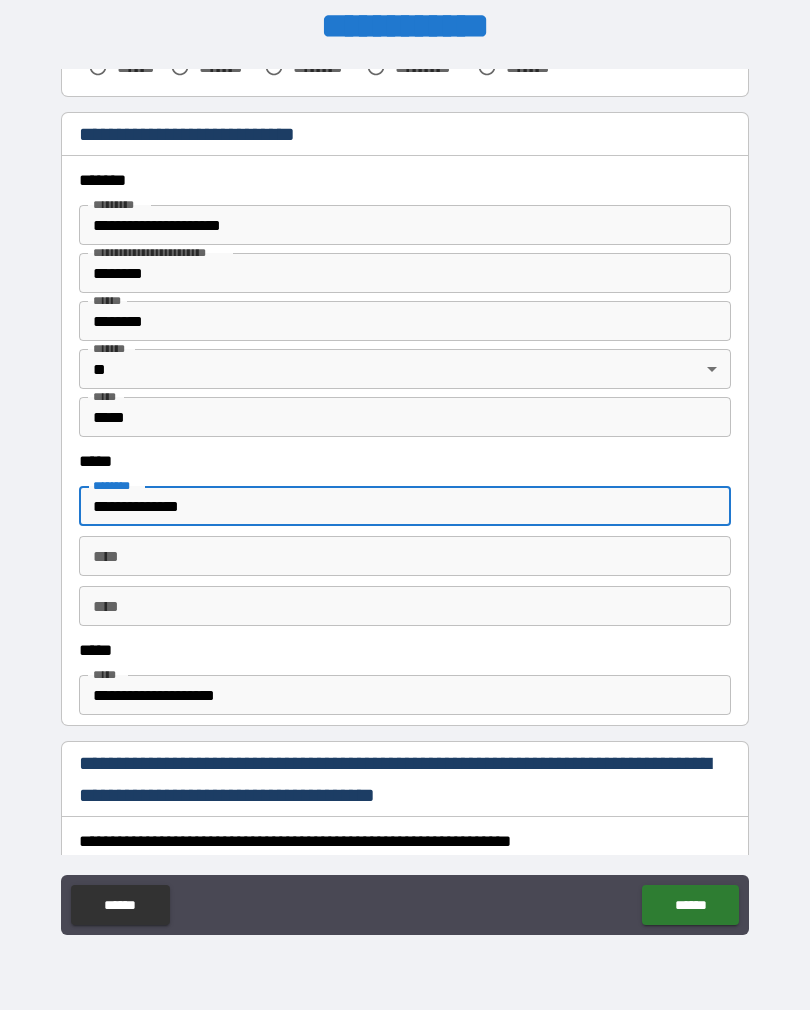 type on "**********" 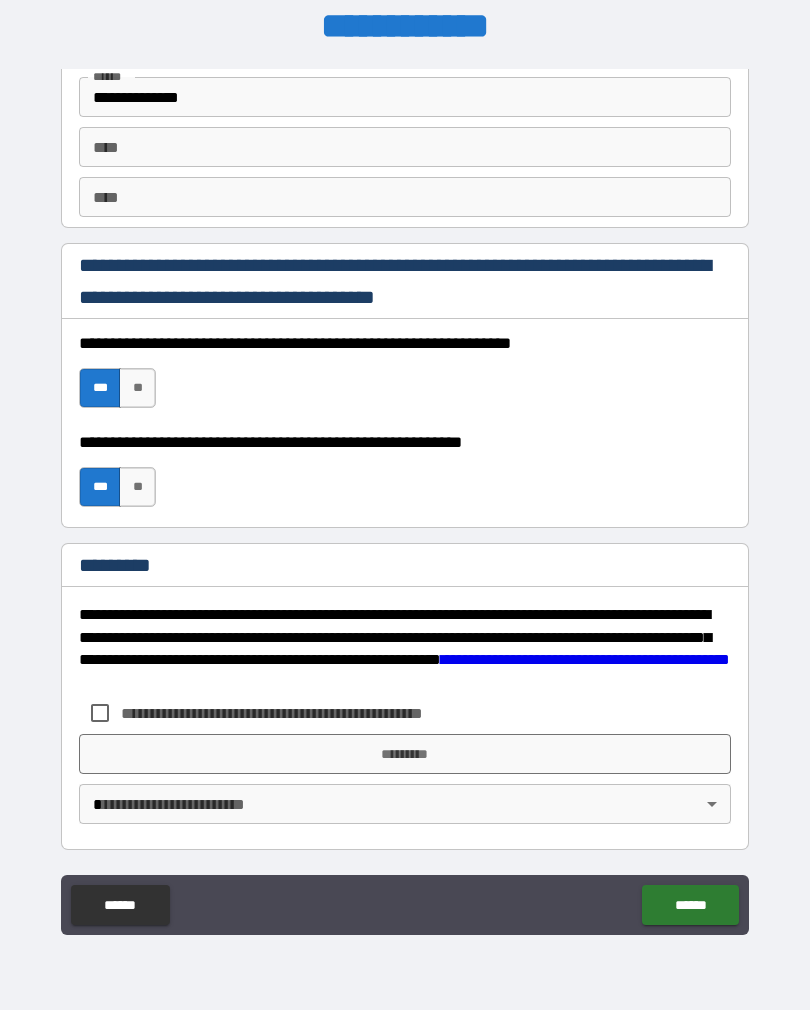 scroll, scrollTop: 2820, scrollLeft: 0, axis: vertical 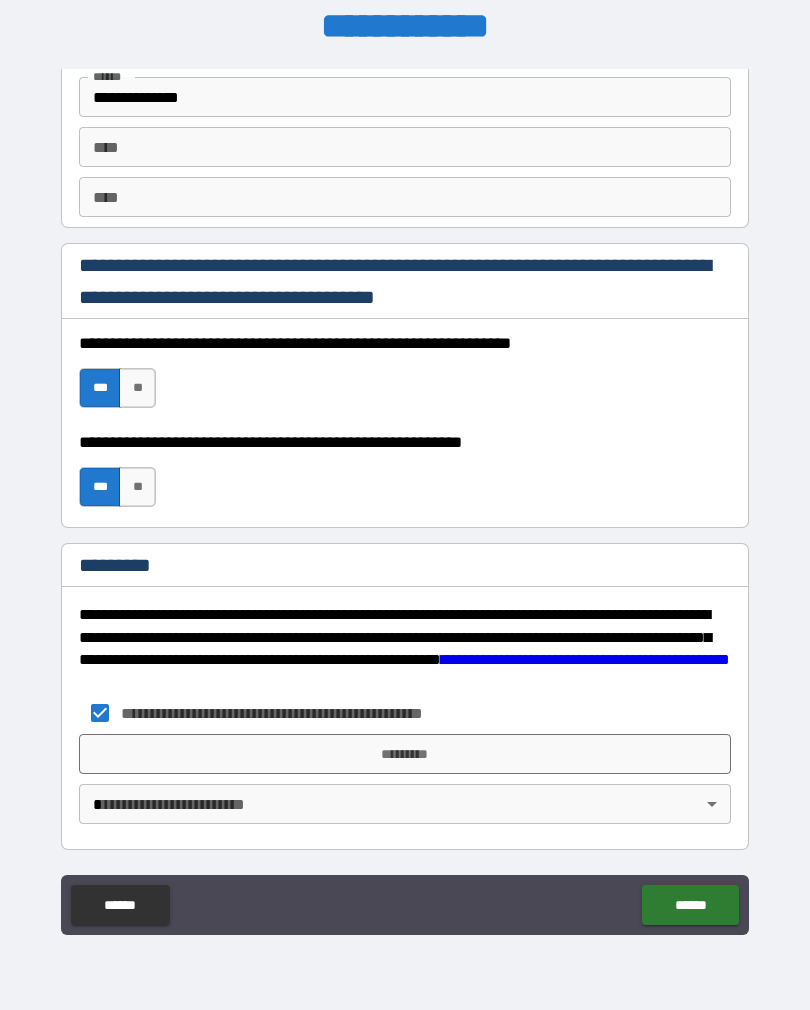 click on "*********" at bounding box center [405, 754] 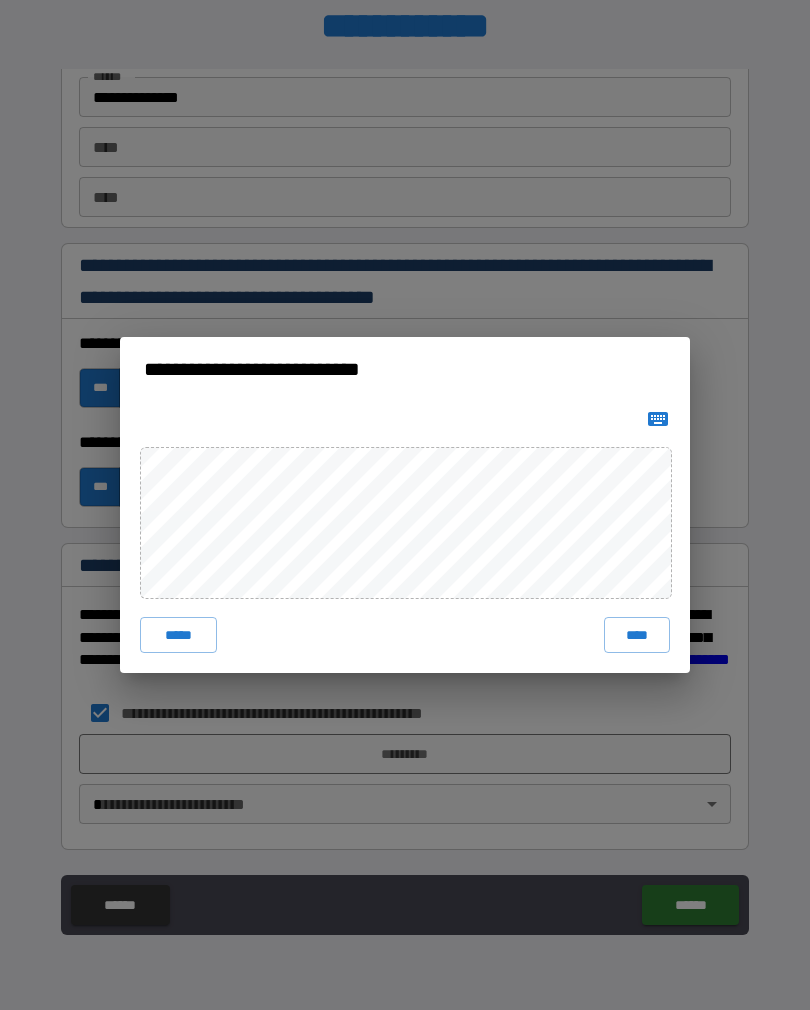 click on "*****" at bounding box center (178, 635) 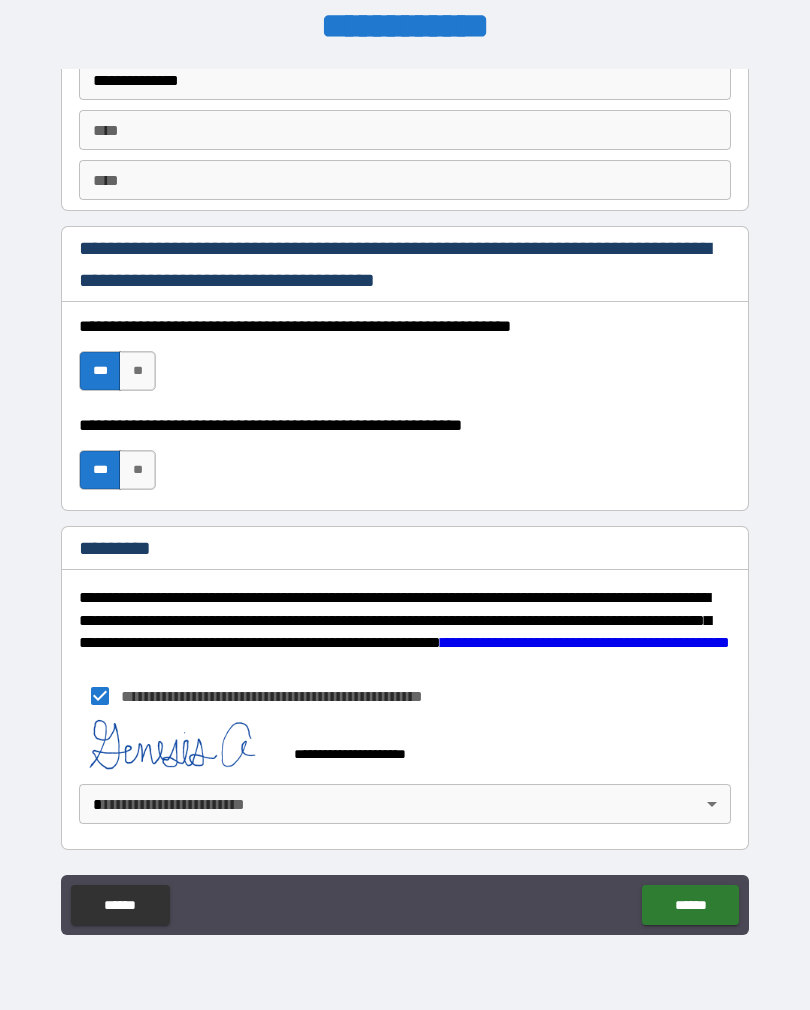 scroll, scrollTop: 2837, scrollLeft: 0, axis: vertical 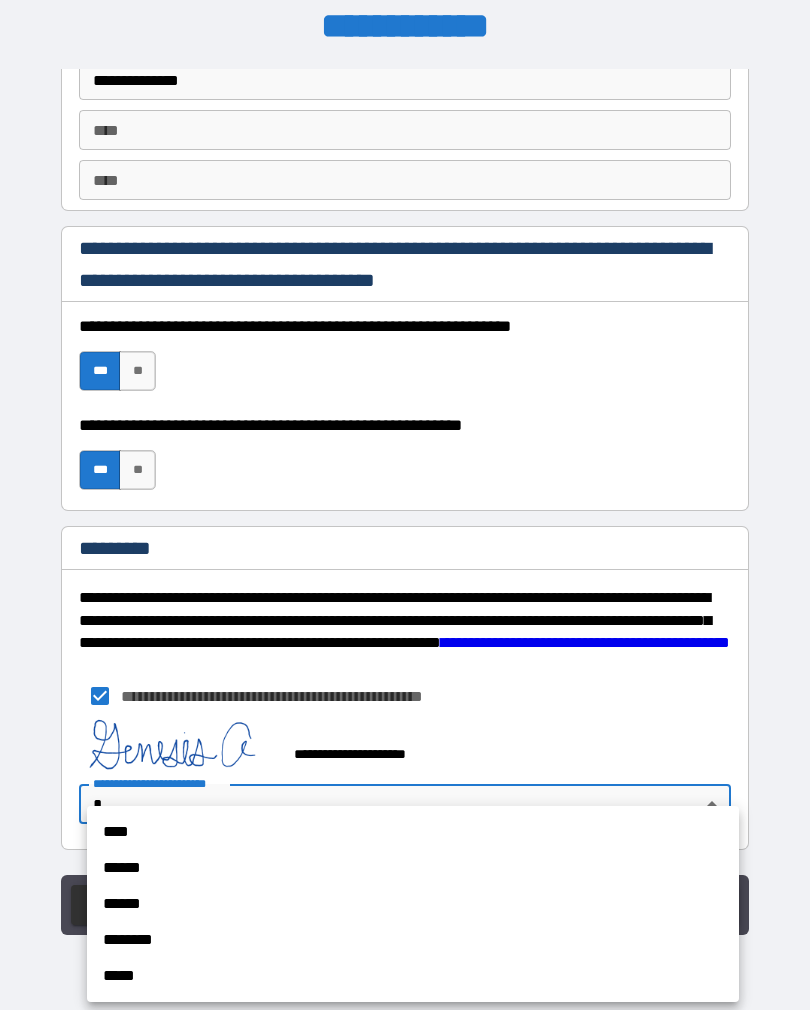 click on "****" at bounding box center [413, 832] 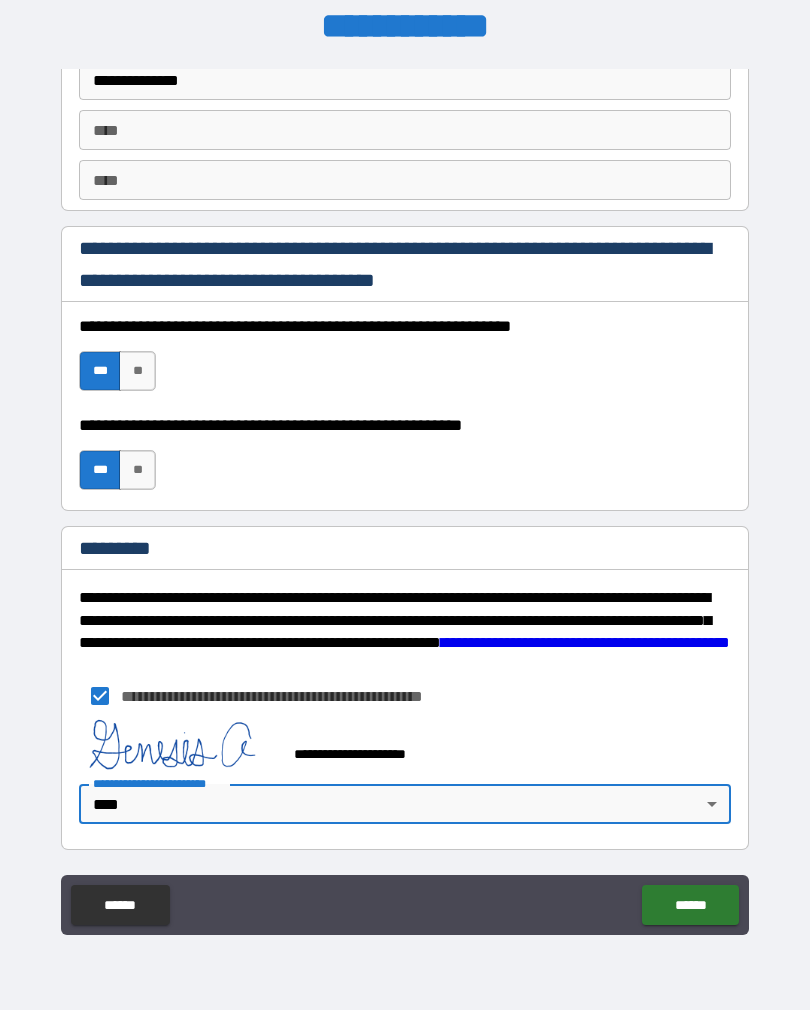 click on "**********" at bounding box center [405, 502] 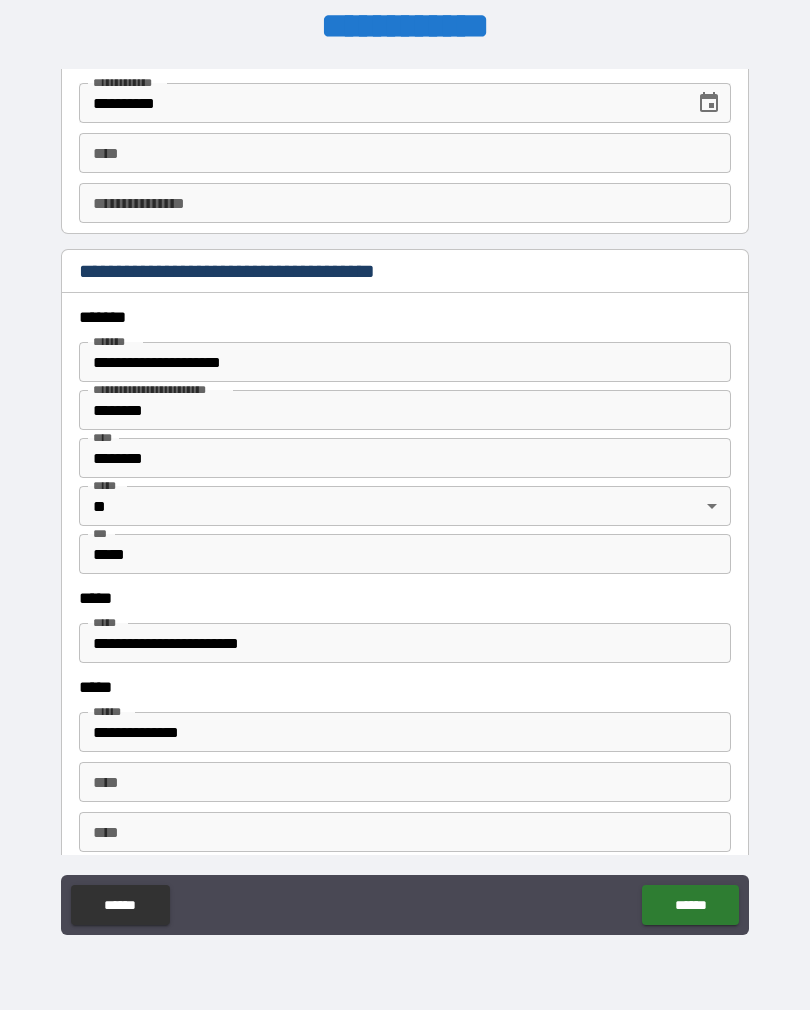 click on "**********" at bounding box center (405, 643) 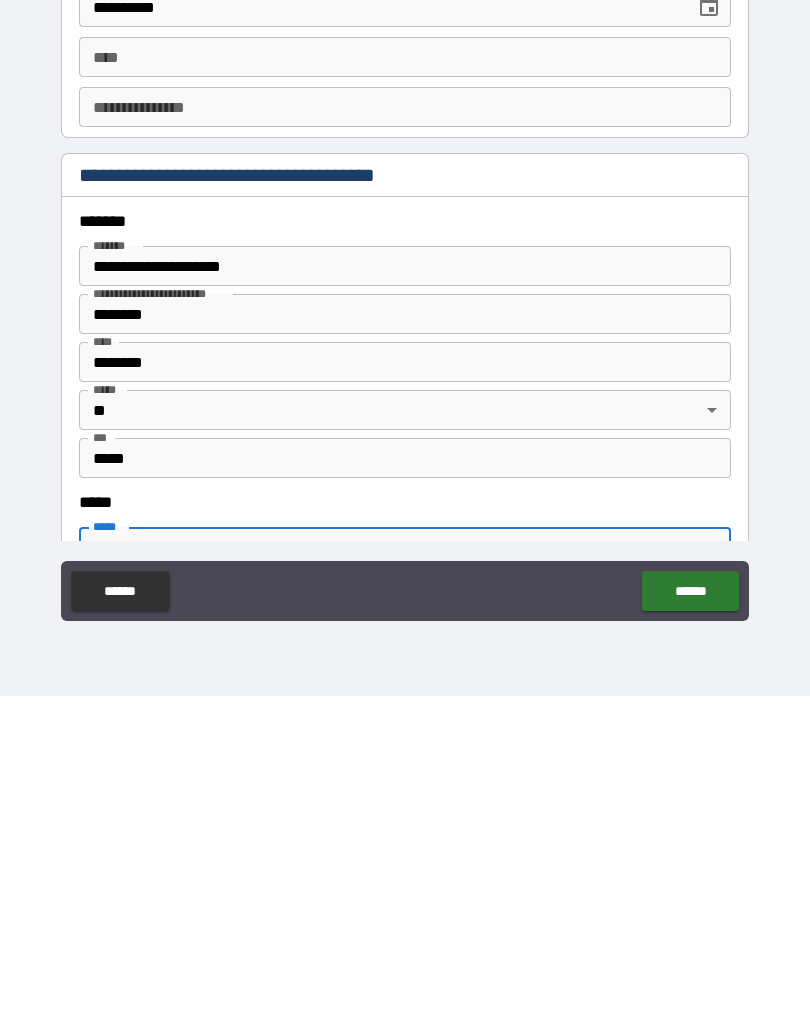 click on "**********" at bounding box center [405, 502] 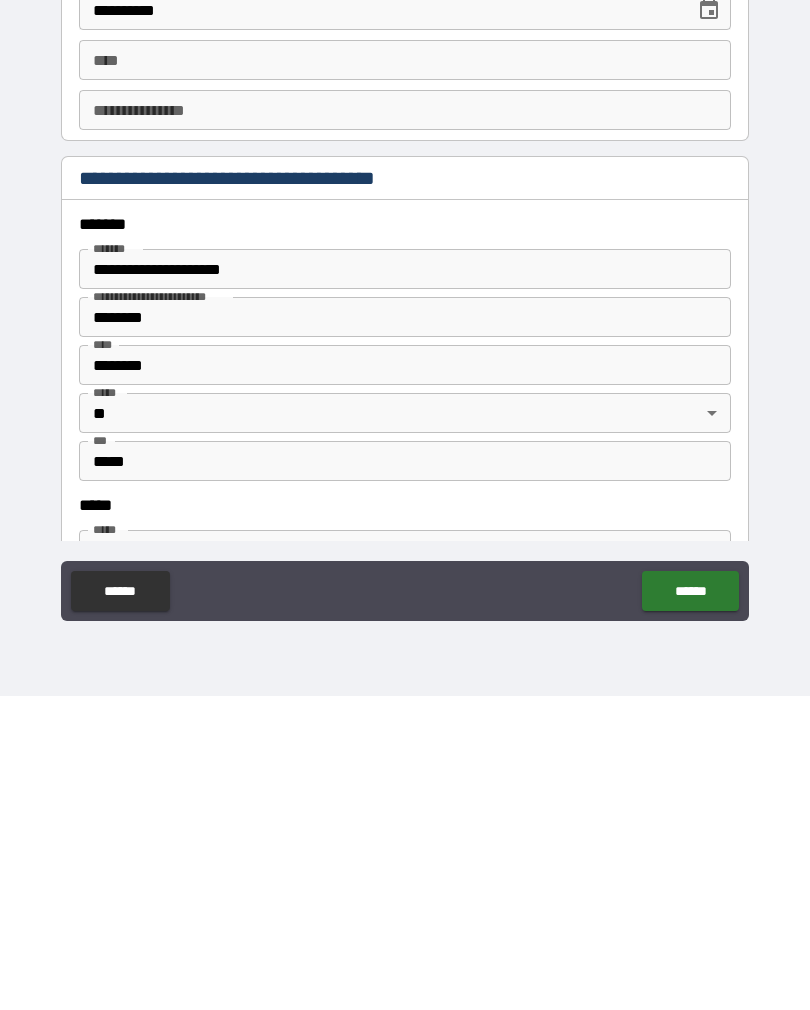 scroll, scrollTop: 31, scrollLeft: 0, axis: vertical 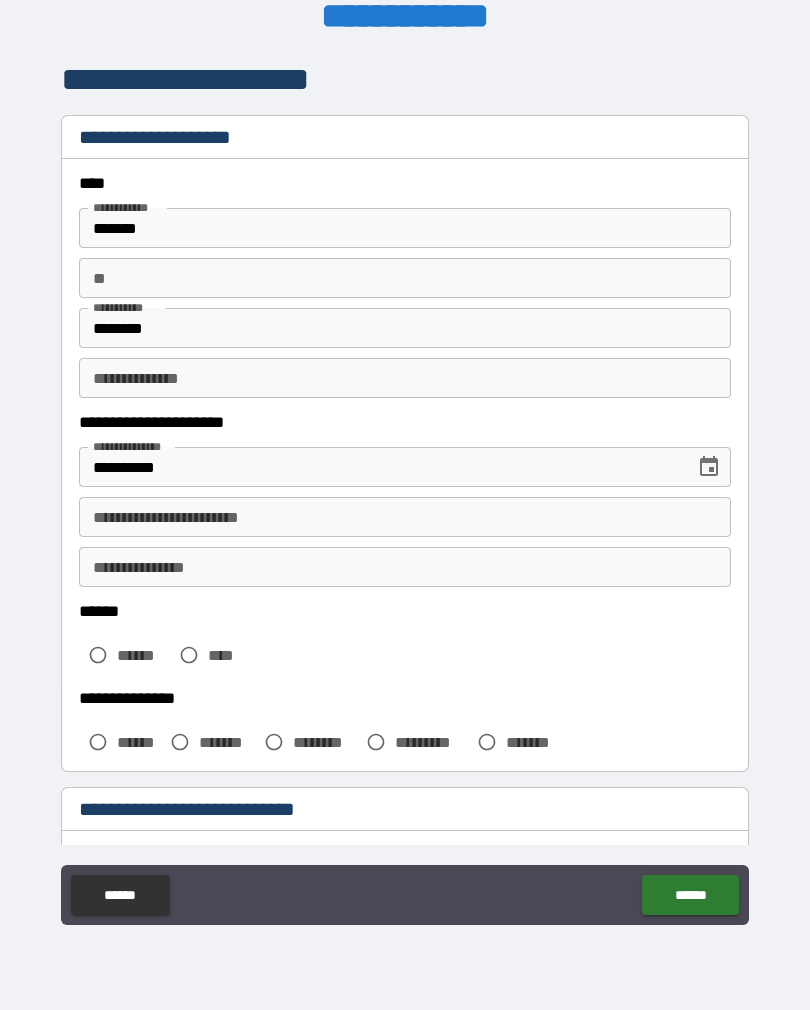 click on "**********" at bounding box center [405, 517] 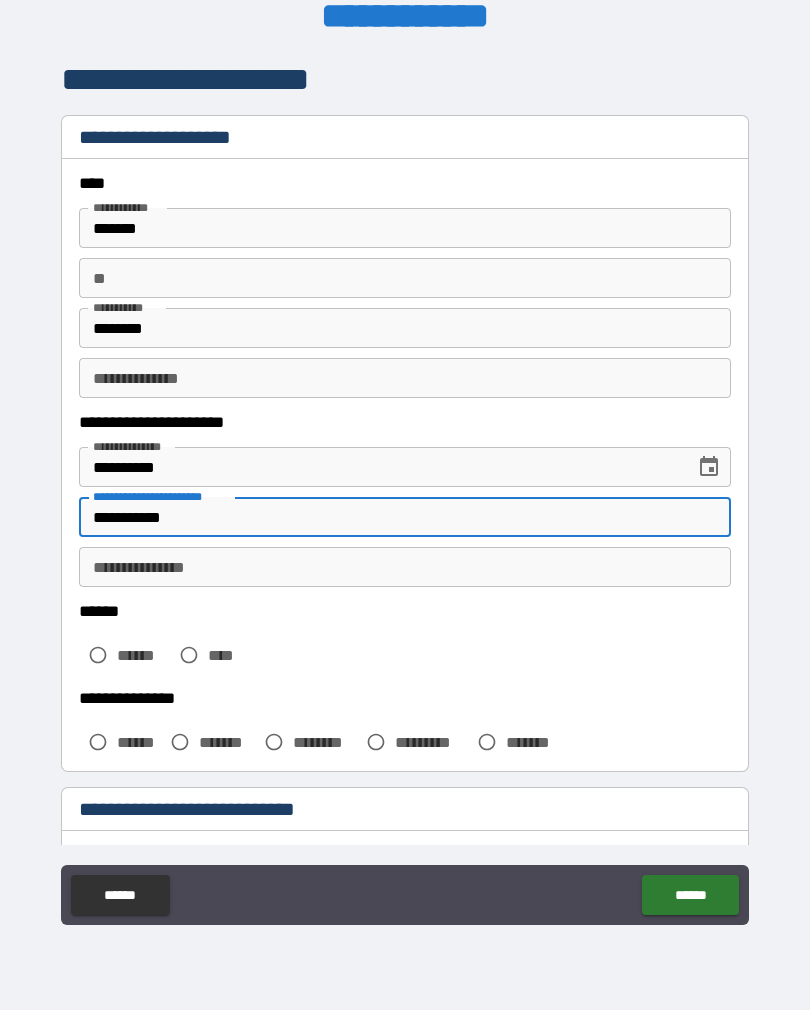 type on "**********" 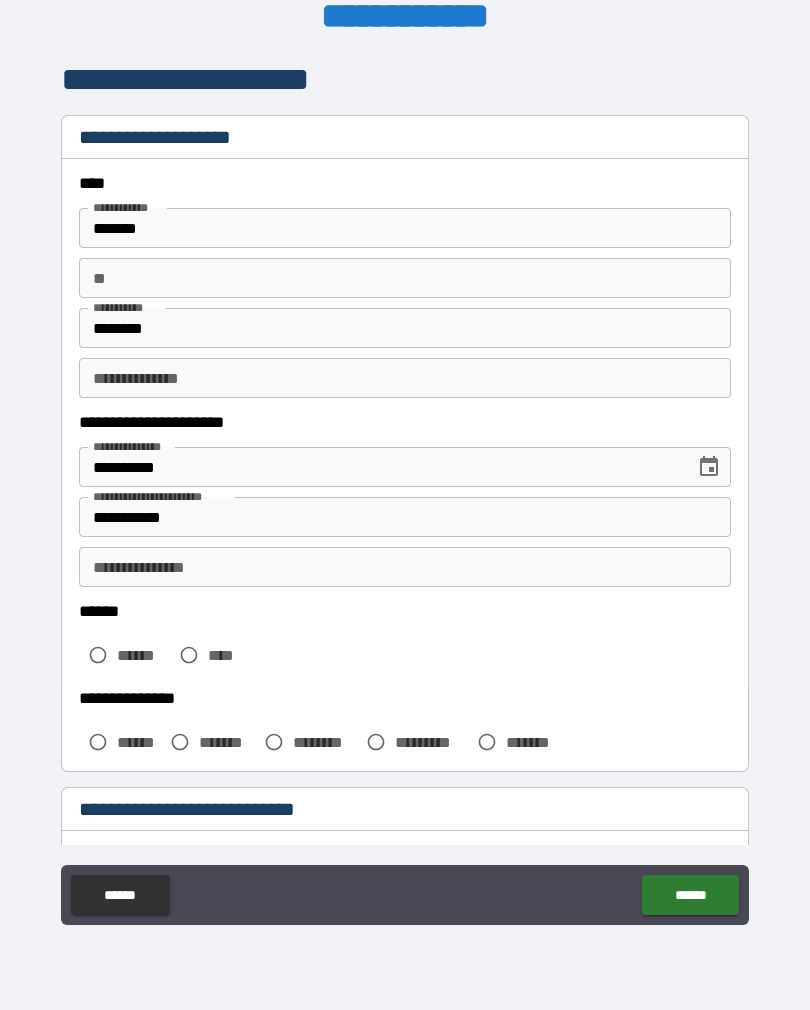 click on "**********" at bounding box center (405, 492) 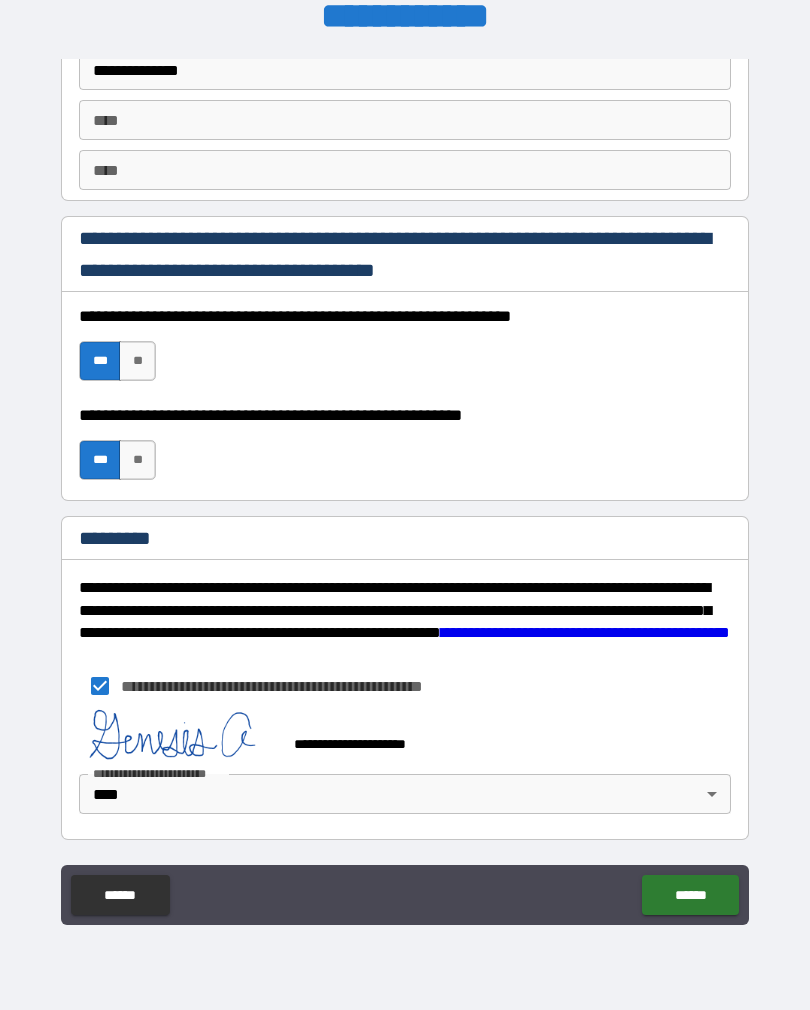 scroll, scrollTop: 2837, scrollLeft: 0, axis: vertical 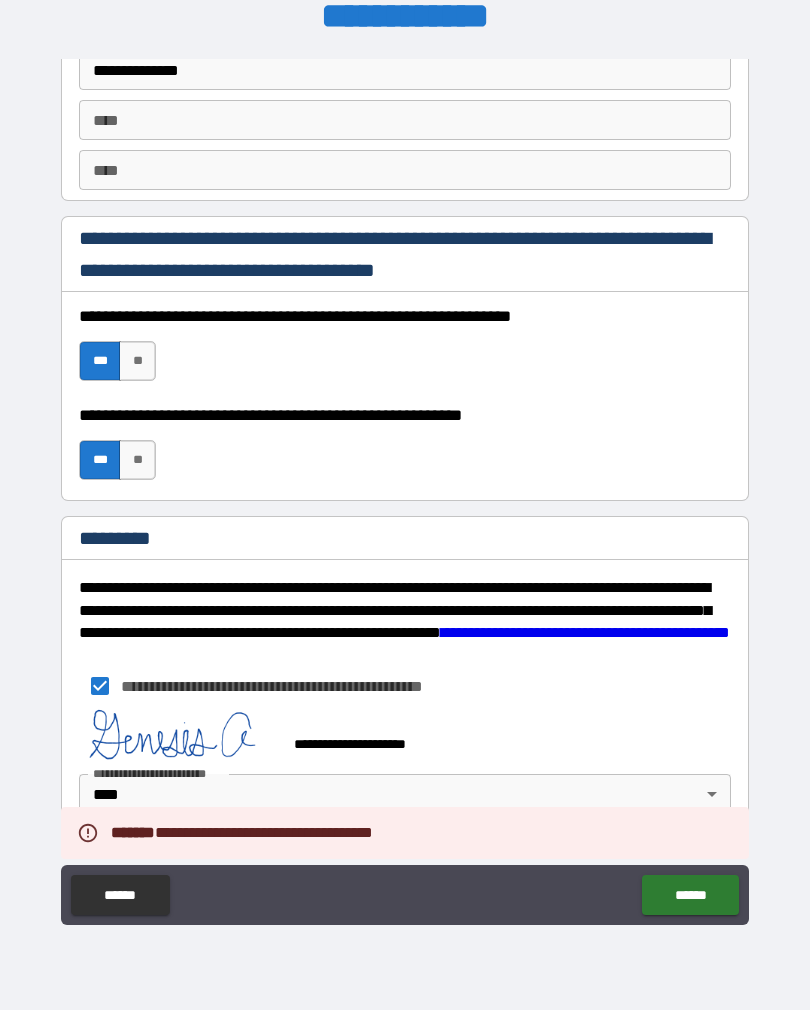 click on "******" at bounding box center (690, 895) 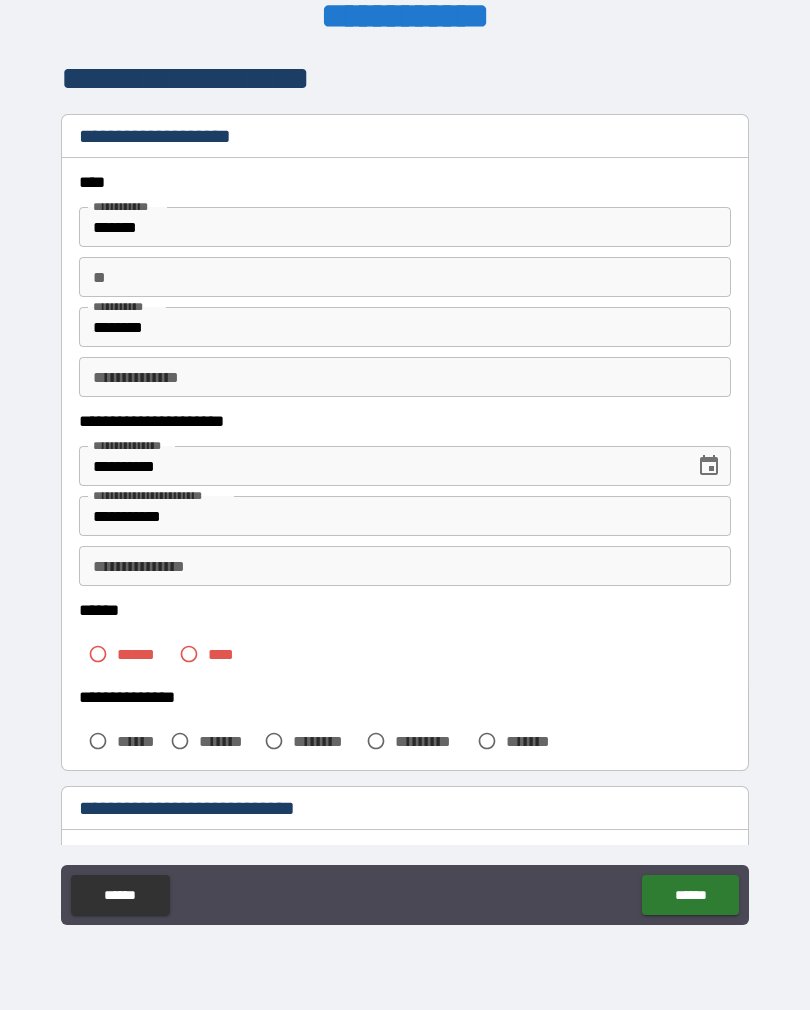 scroll, scrollTop: 5, scrollLeft: 0, axis: vertical 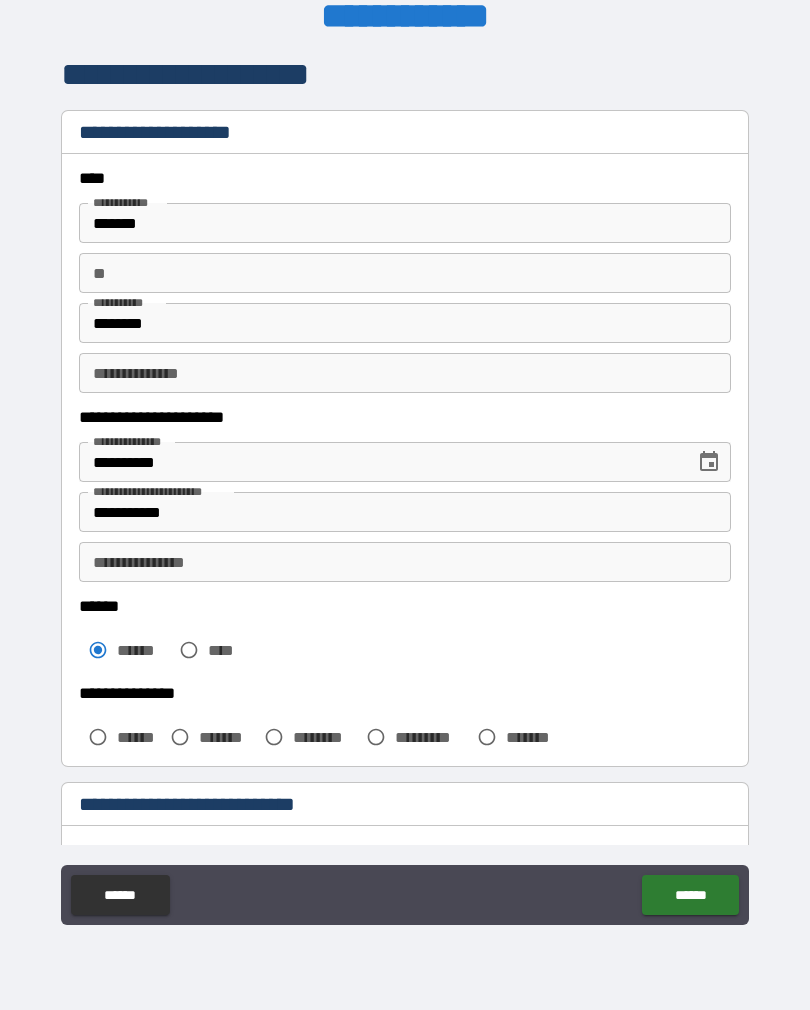 click on "******" at bounding box center (690, 895) 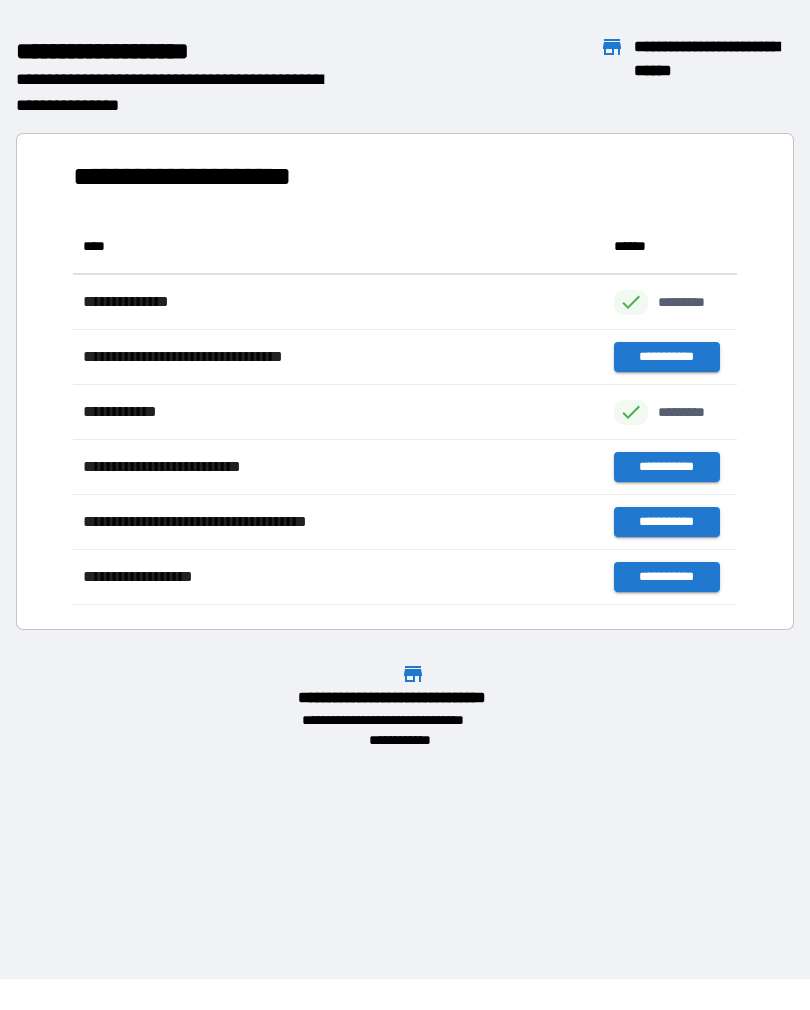 scroll, scrollTop: 1, scrollLeft: 1, axis: both 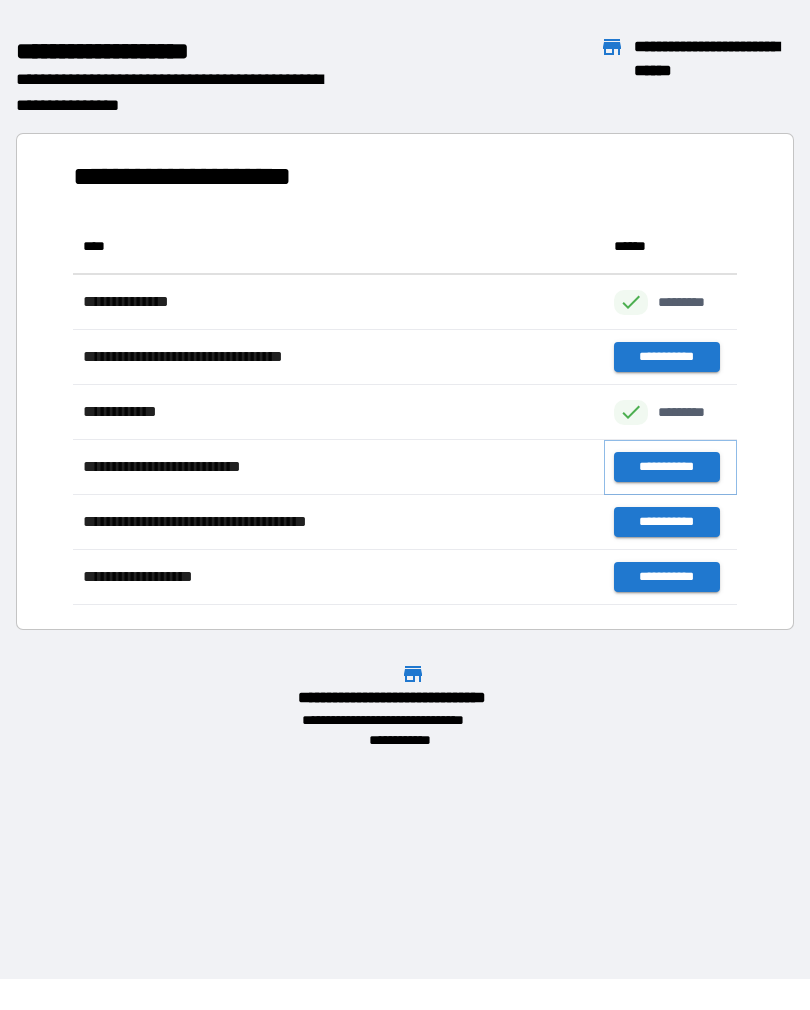 click on "**********" at bounding box center [666, 467] 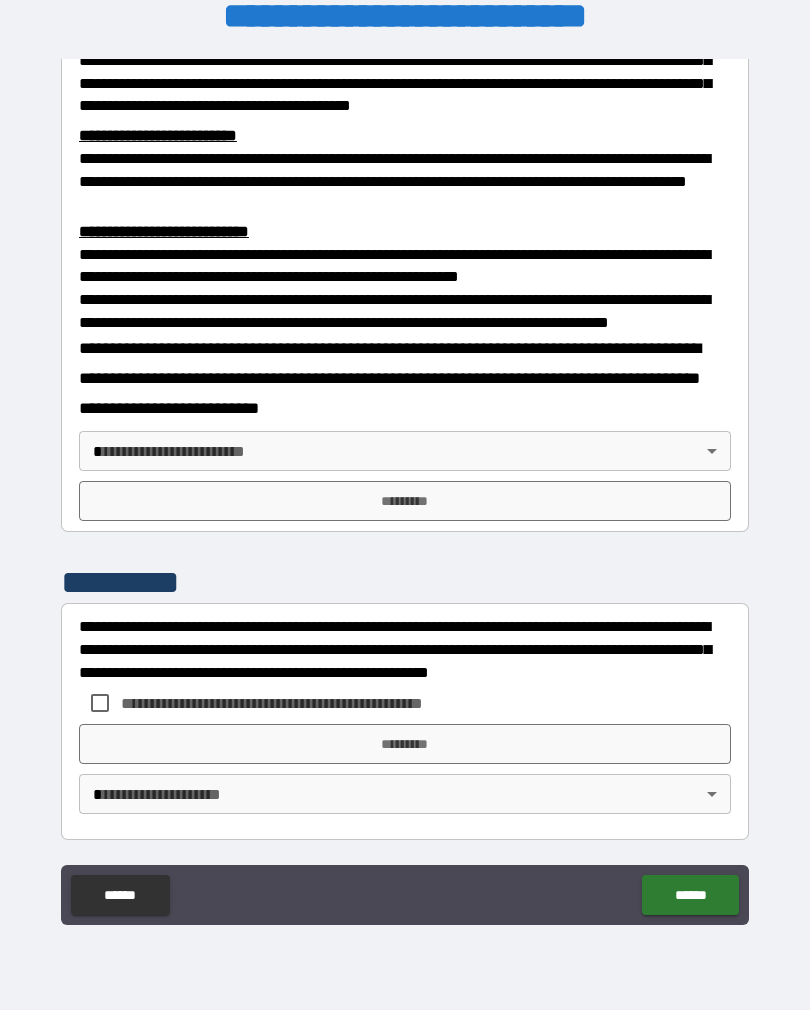 scroll, scrollTop: 660, scrollLeft: 0, axis: vertical 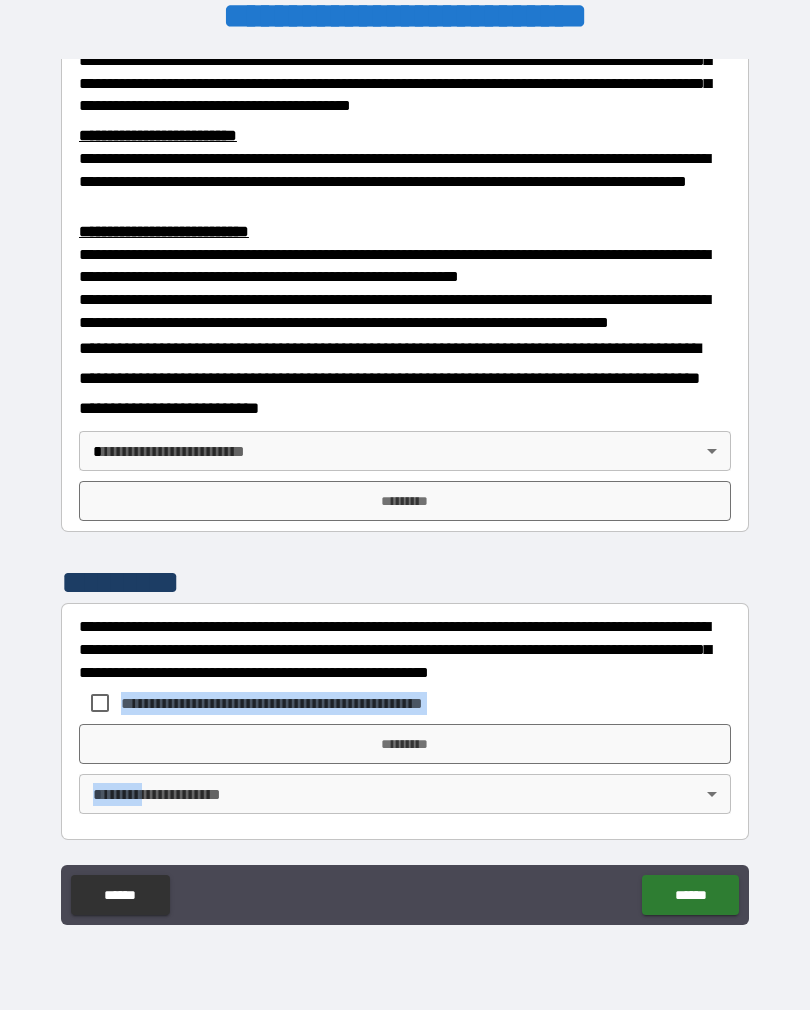 click on "*********" at bounding box center (405, 582) 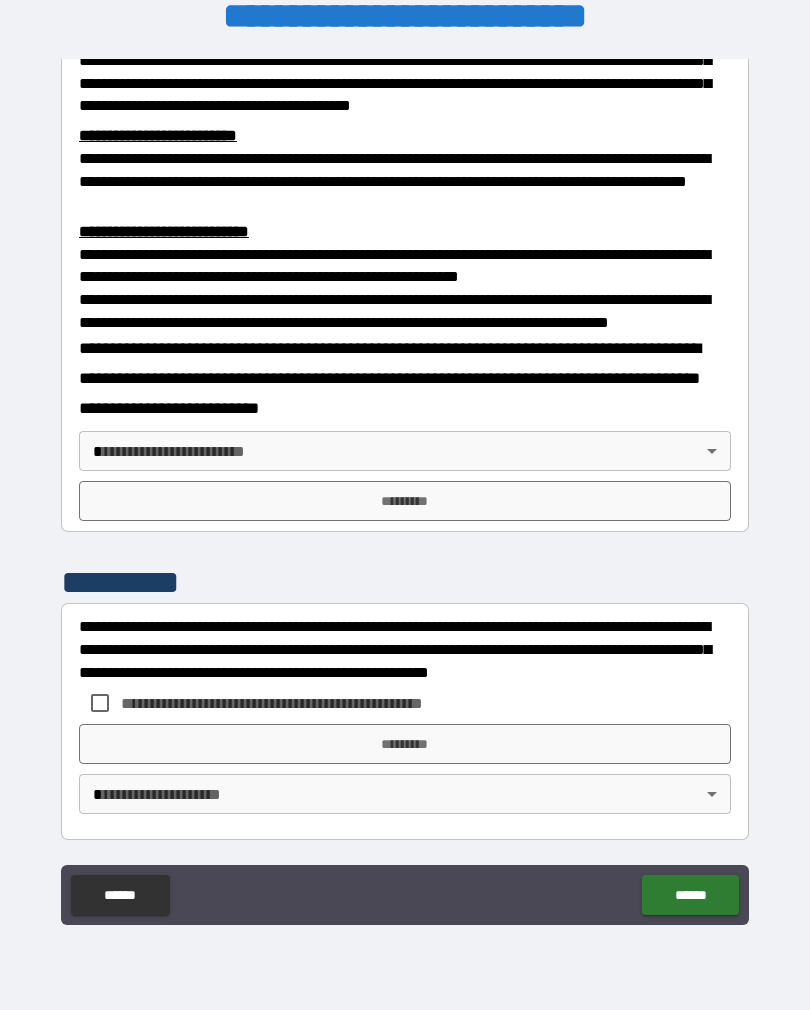 click on "**********" at bounding box center (405, 489) 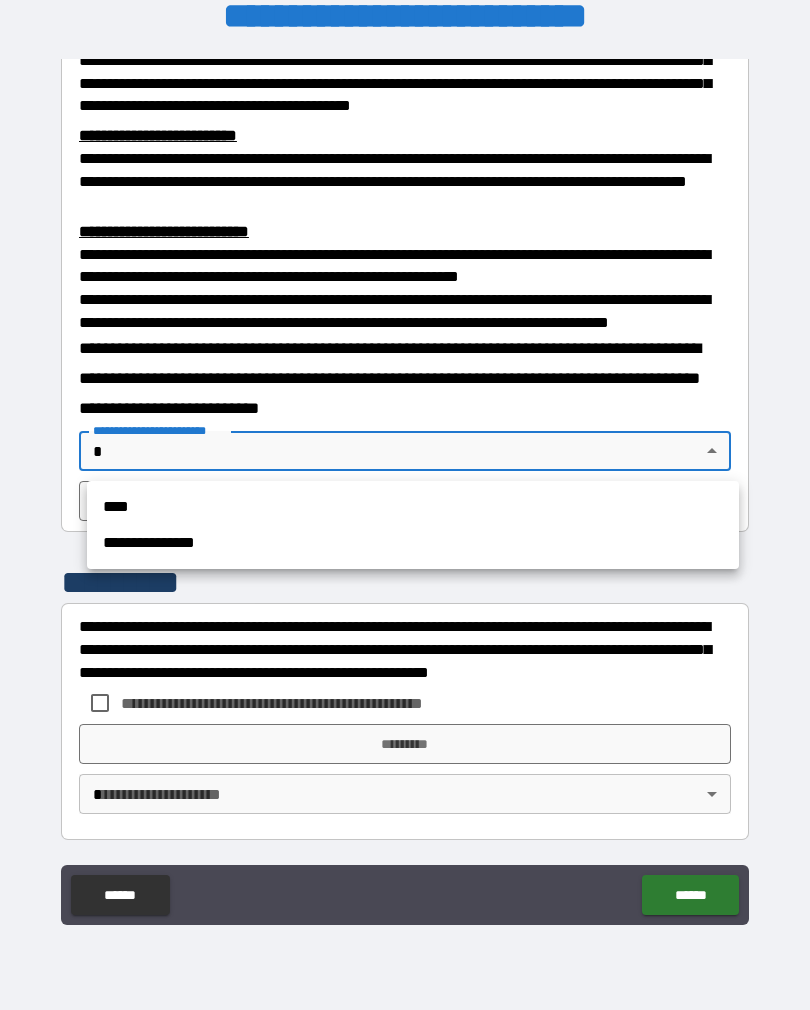 click on "****" at bounding box center (413, 507) 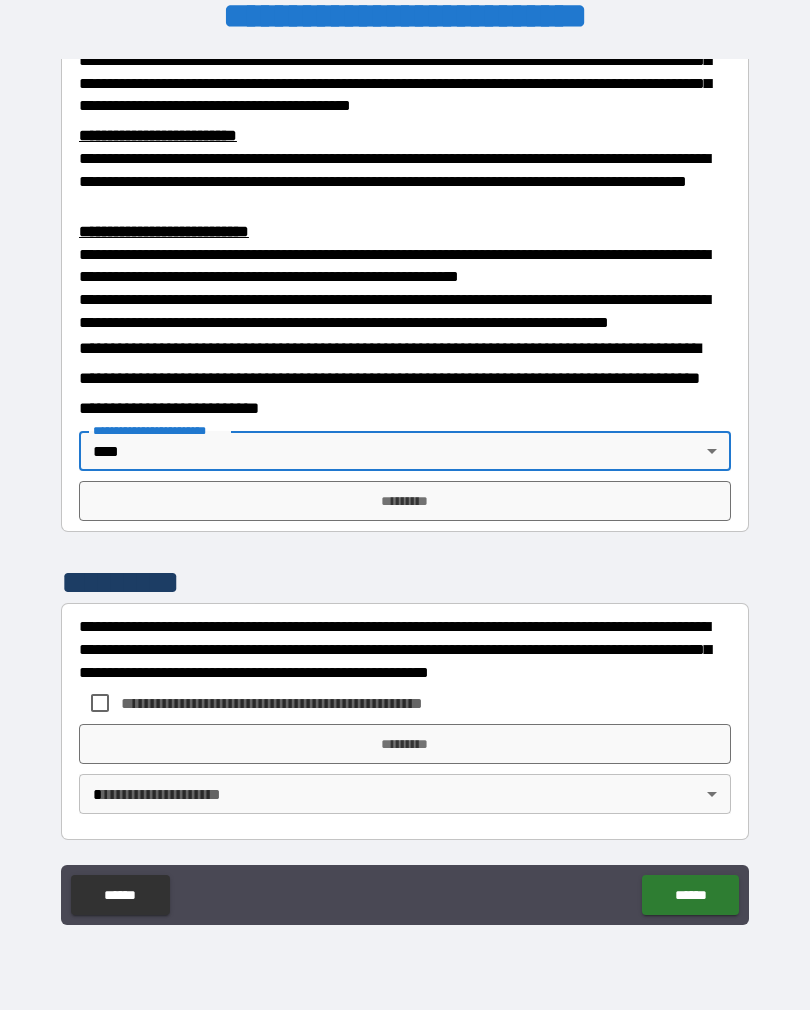 type on "****" 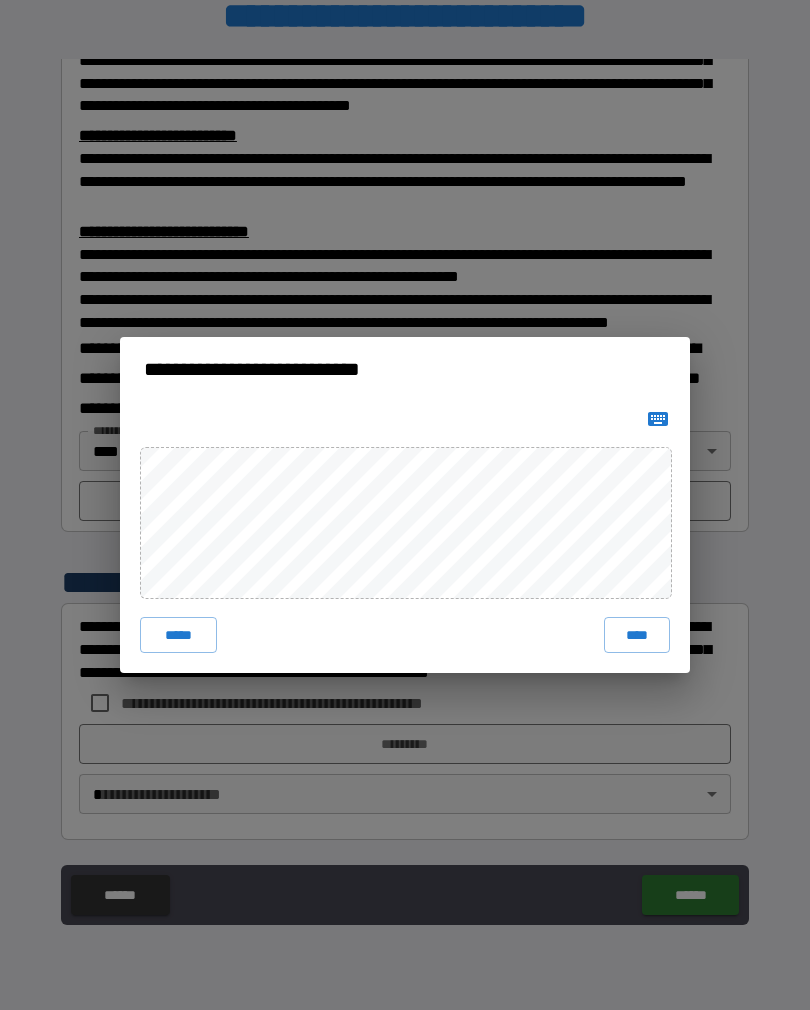 click on "*****" at bounding box center [178, 635] 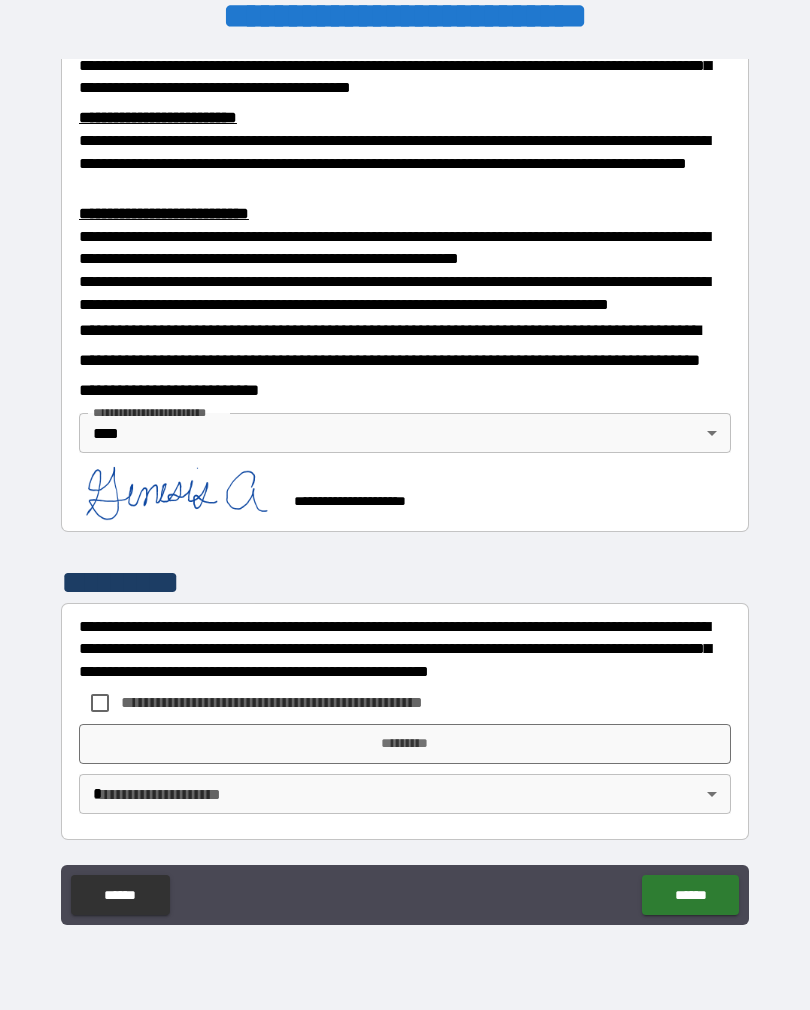 scroll, scrollTop: 650, scrollLeft: 0, axis: vertical 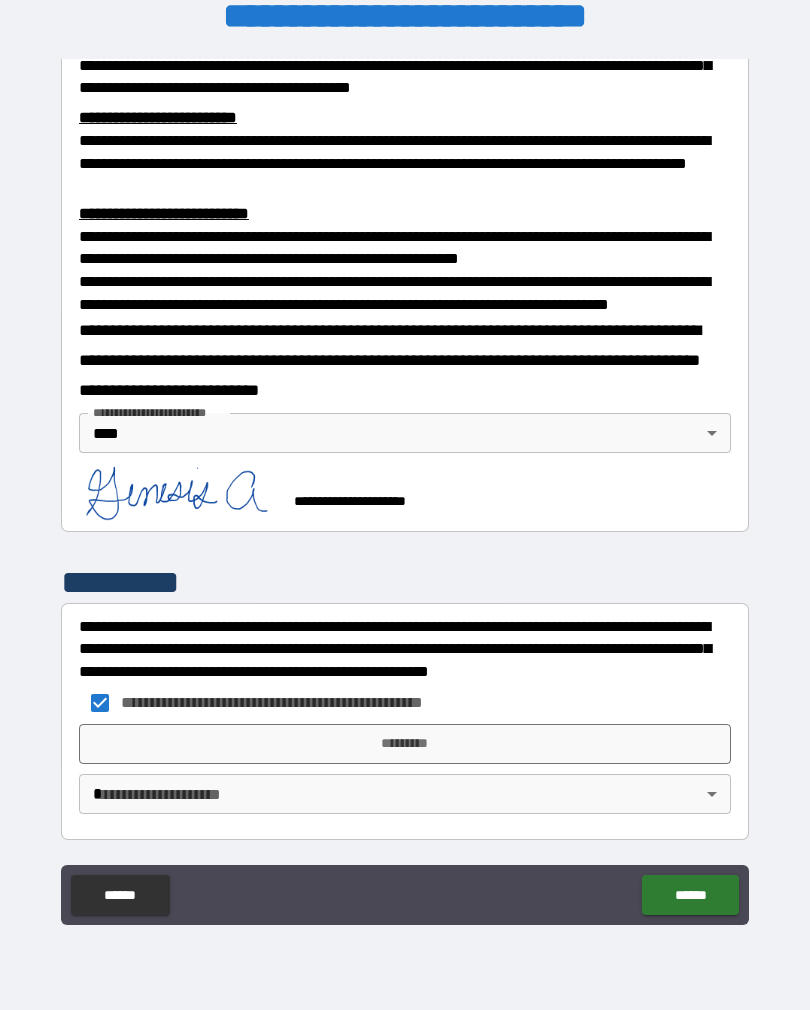 click on "*********" at bounding box center [405, 744] 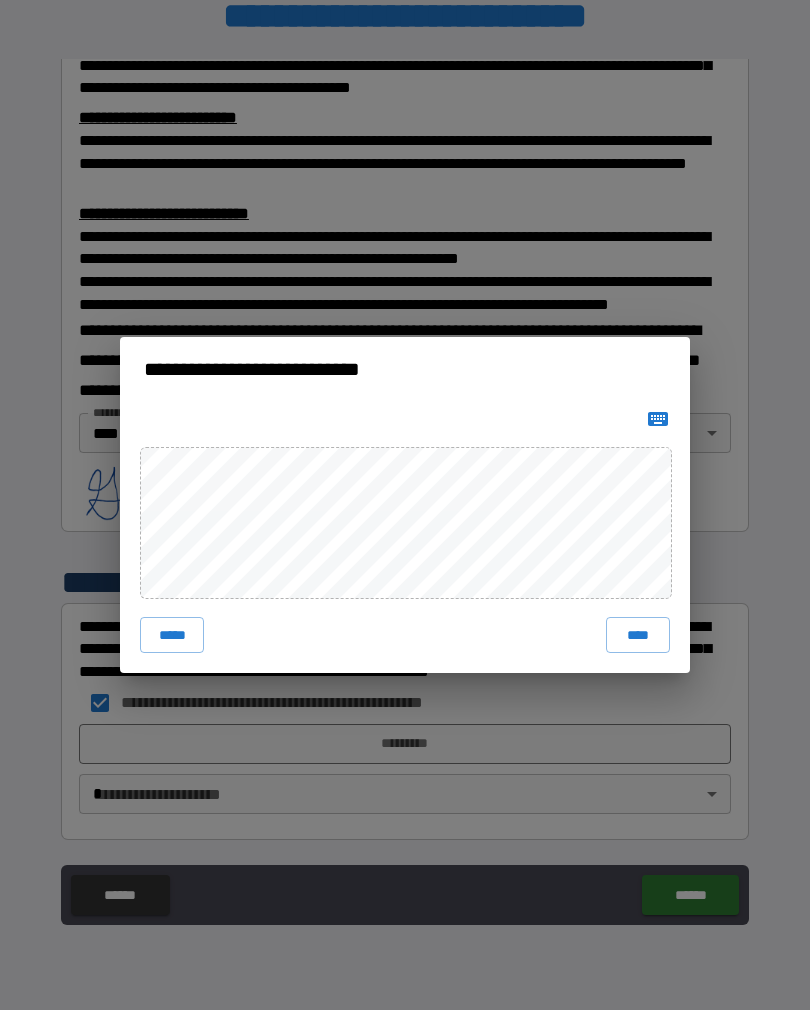 click on "**********" at bounding box center [405, 505] 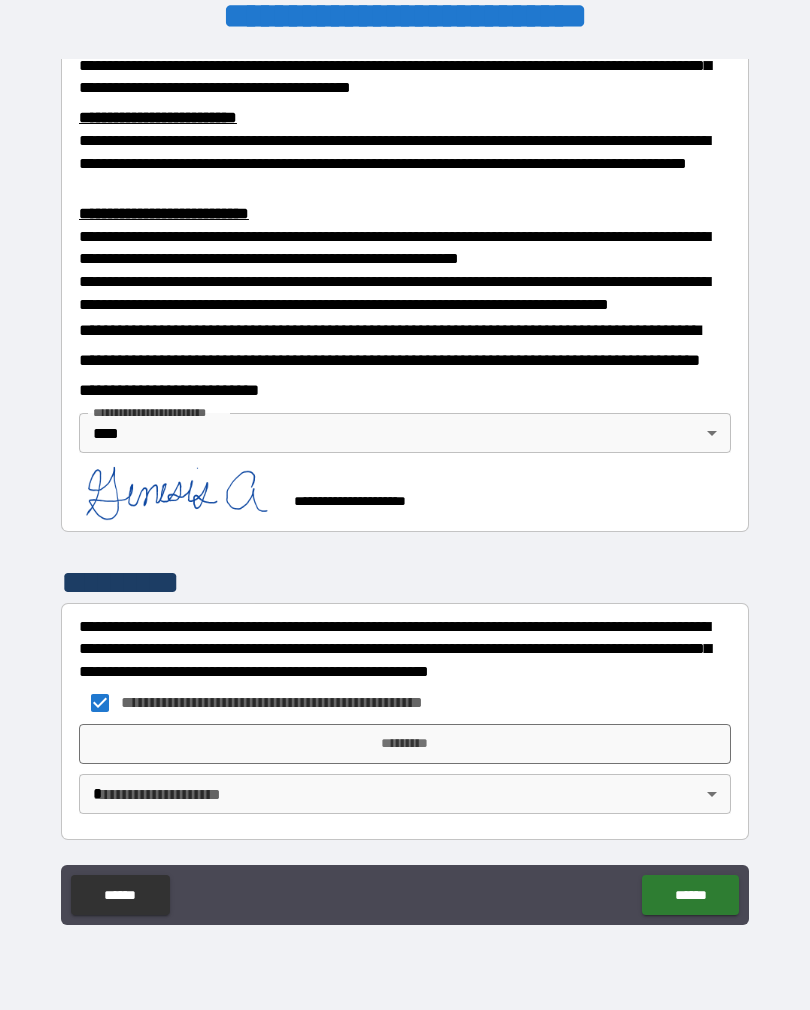 click on "*********" at bounding box center (405, 744) 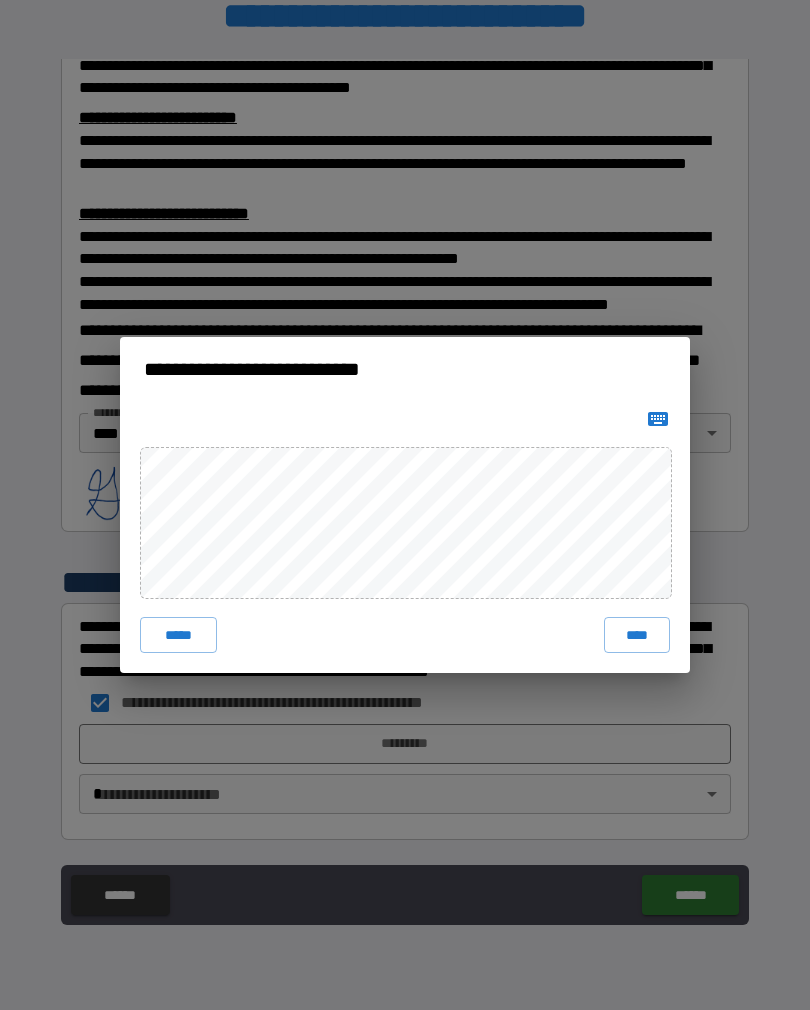 click on "**********" at bounding box center (405, 505) 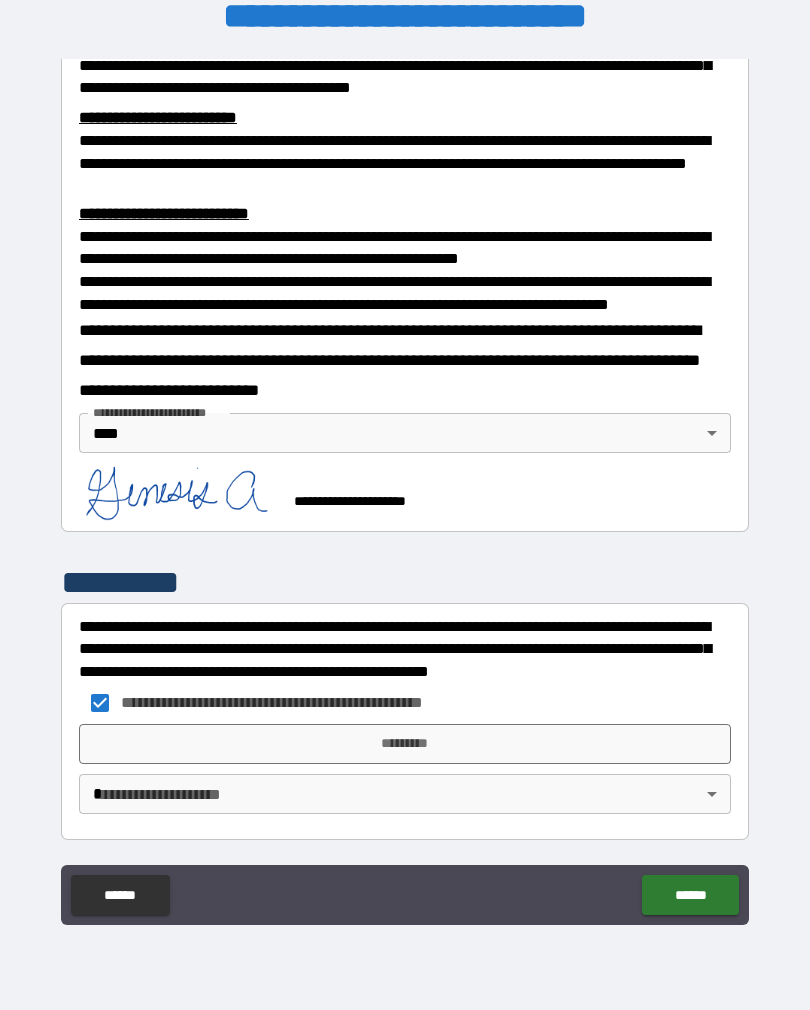 click on "**********" at bounding box center (405, 489) 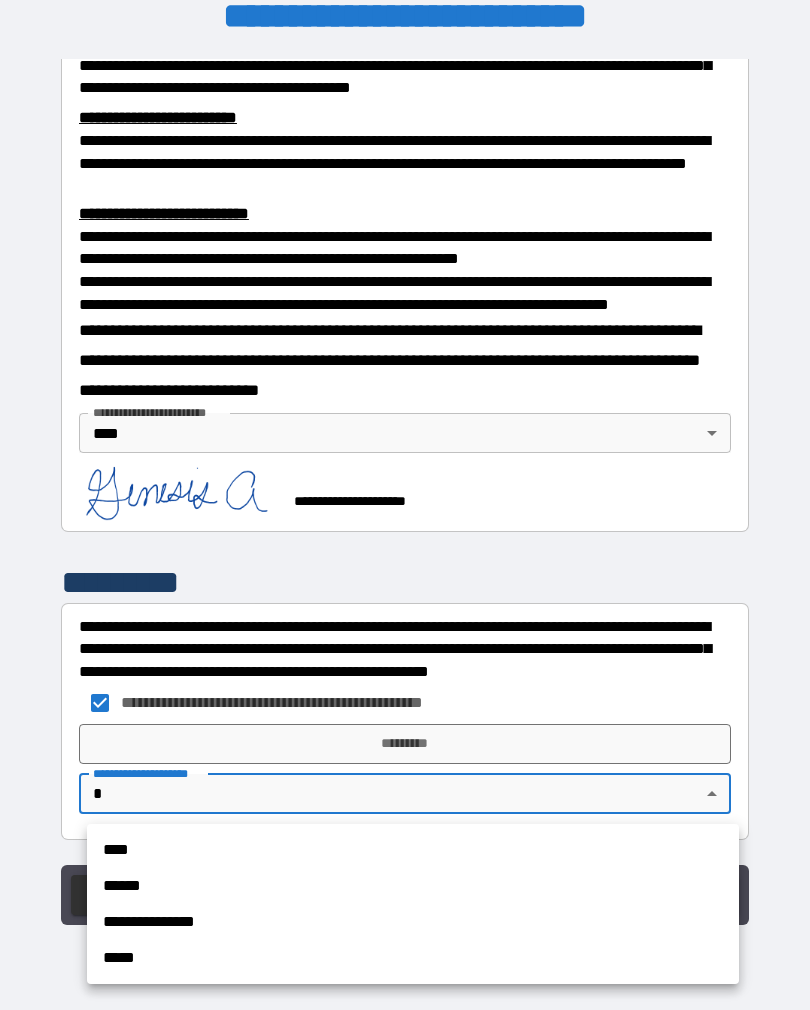 click on "****" at bounding box center (413, 850) 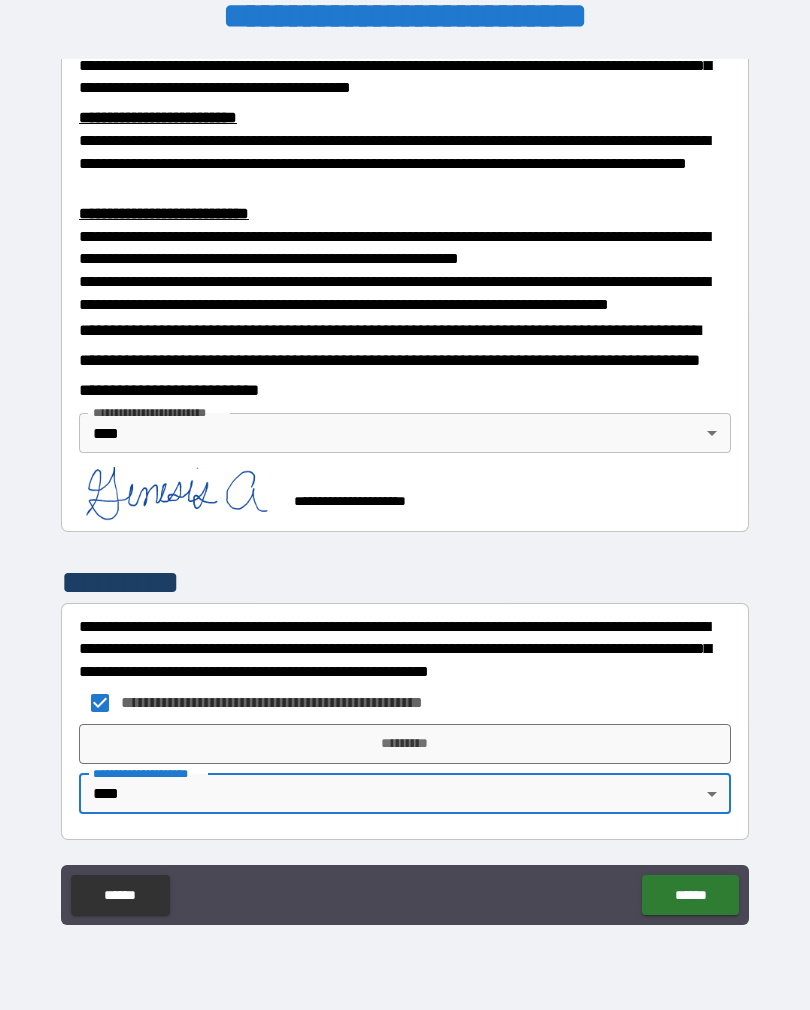 click on "*********" at bounding box center [405, 744] 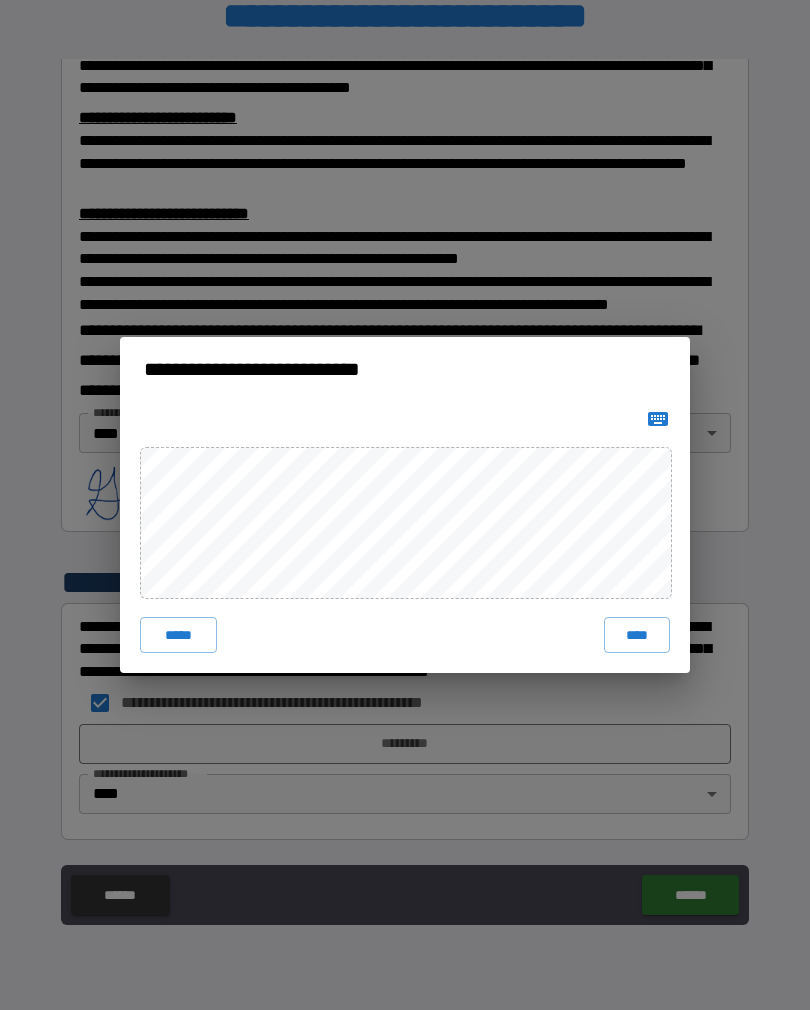 click on "****" at bounding box center [637, 635] 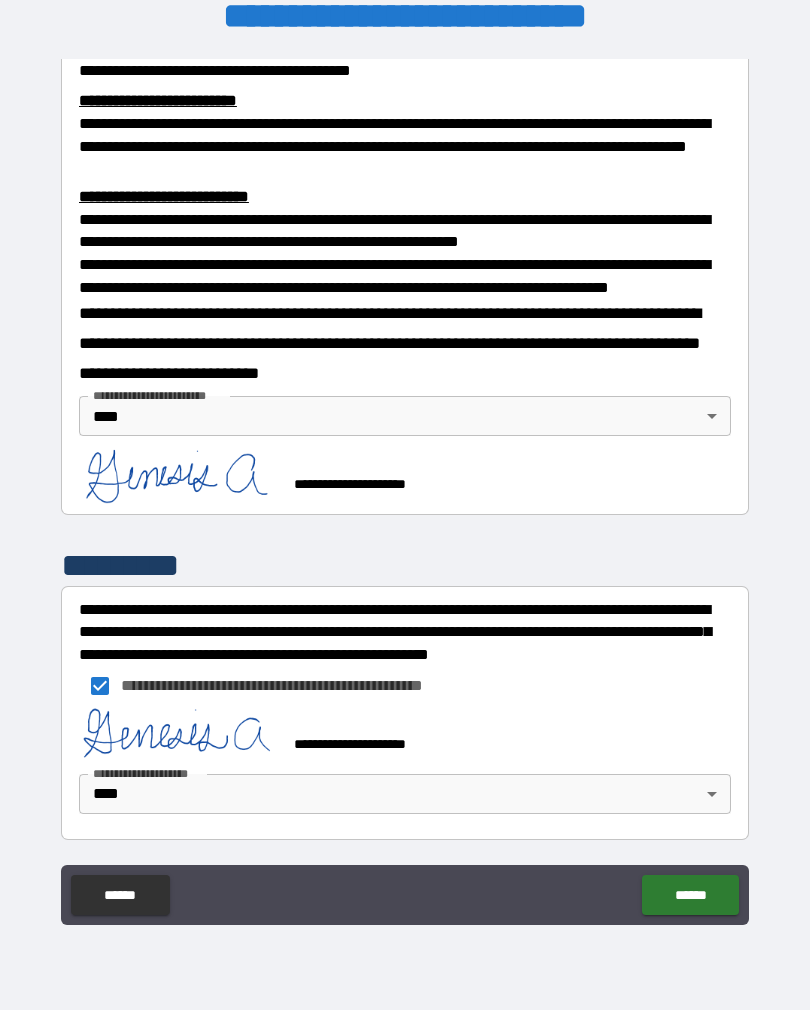 scroll, scrollTop: 0, scrollLeft: 0, axis: both 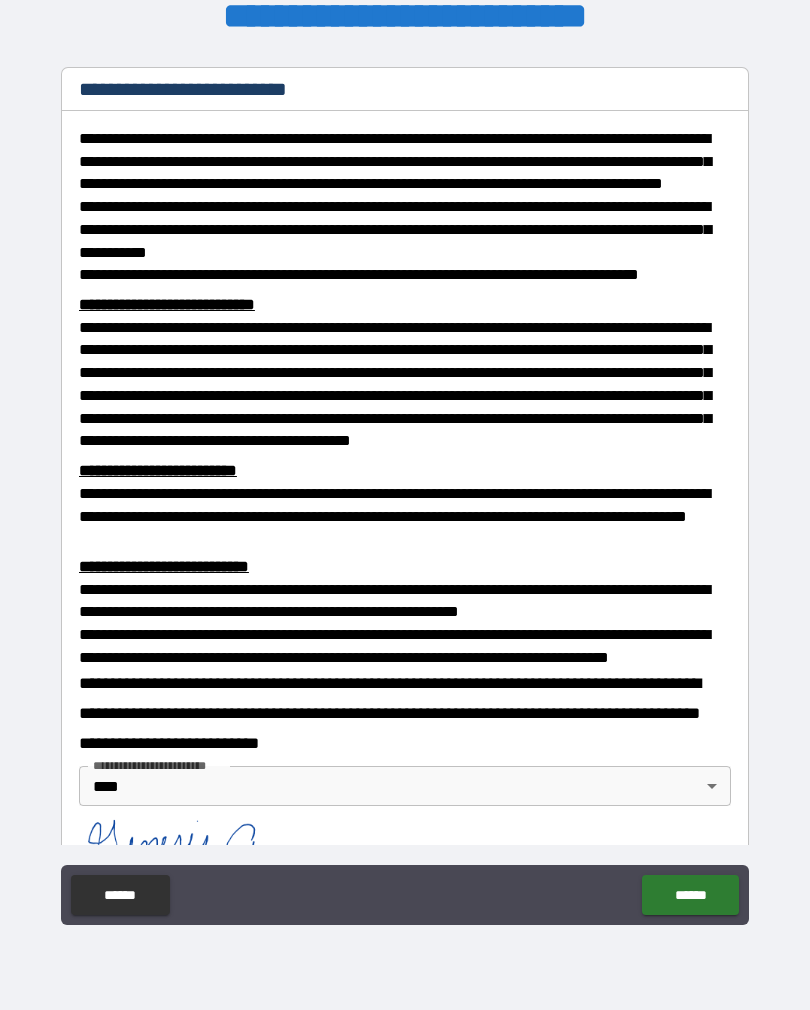 click on "******" at bounding box center [690, 895] 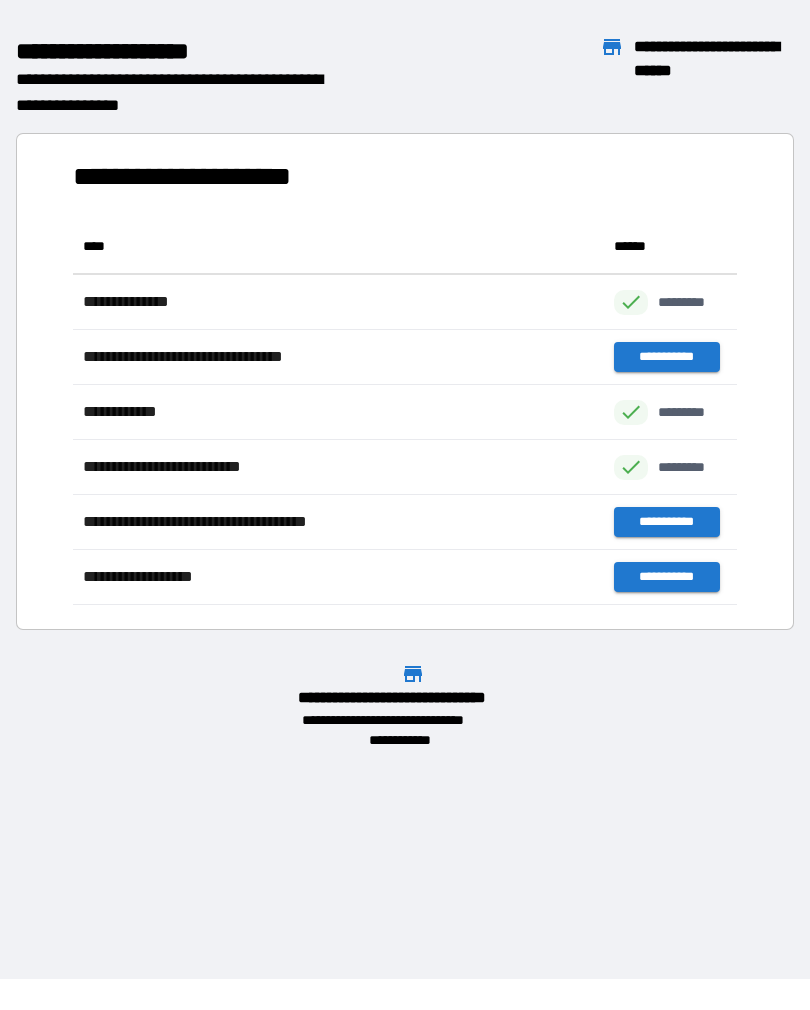 scroll, scrollTop: 1, scrollLeft: 1, axis: both 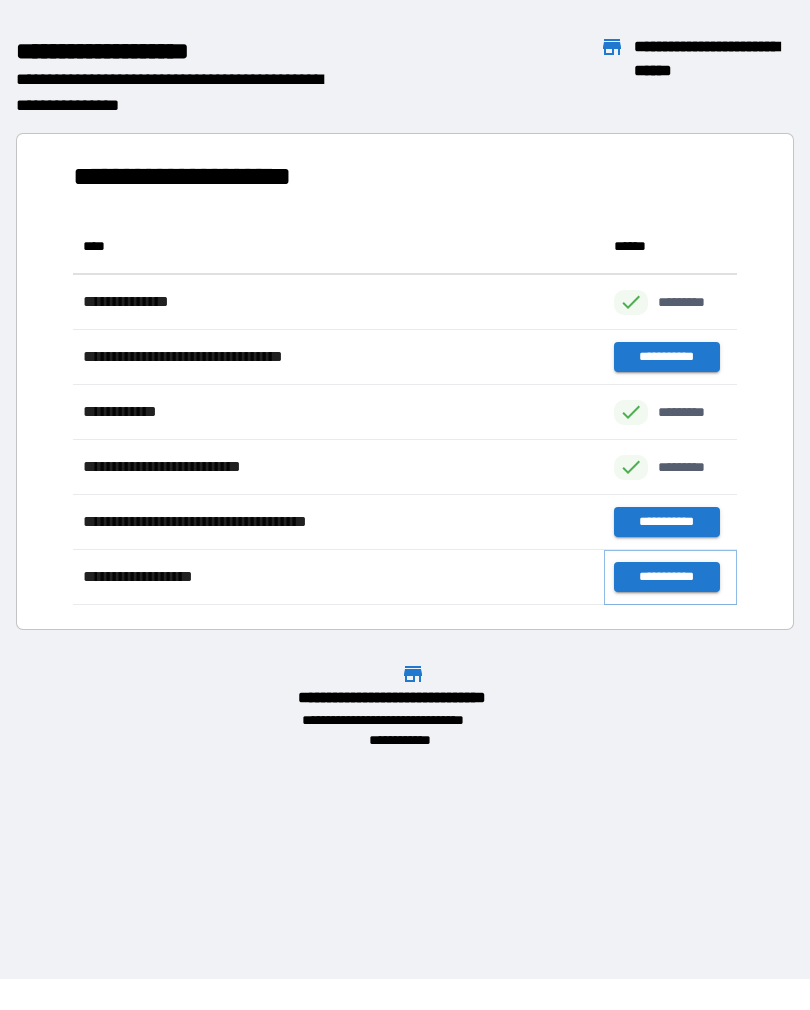 click on "**********" at bounding box center (666, 577) 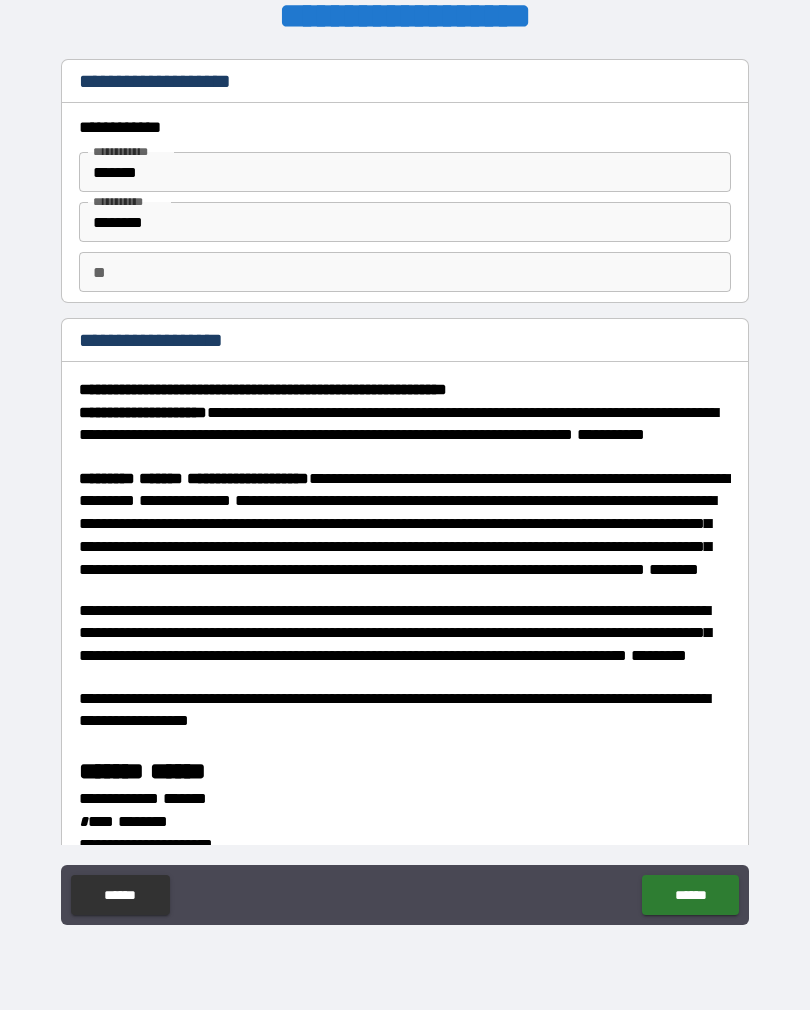 click on "**********" at bounding box center (405, 492) 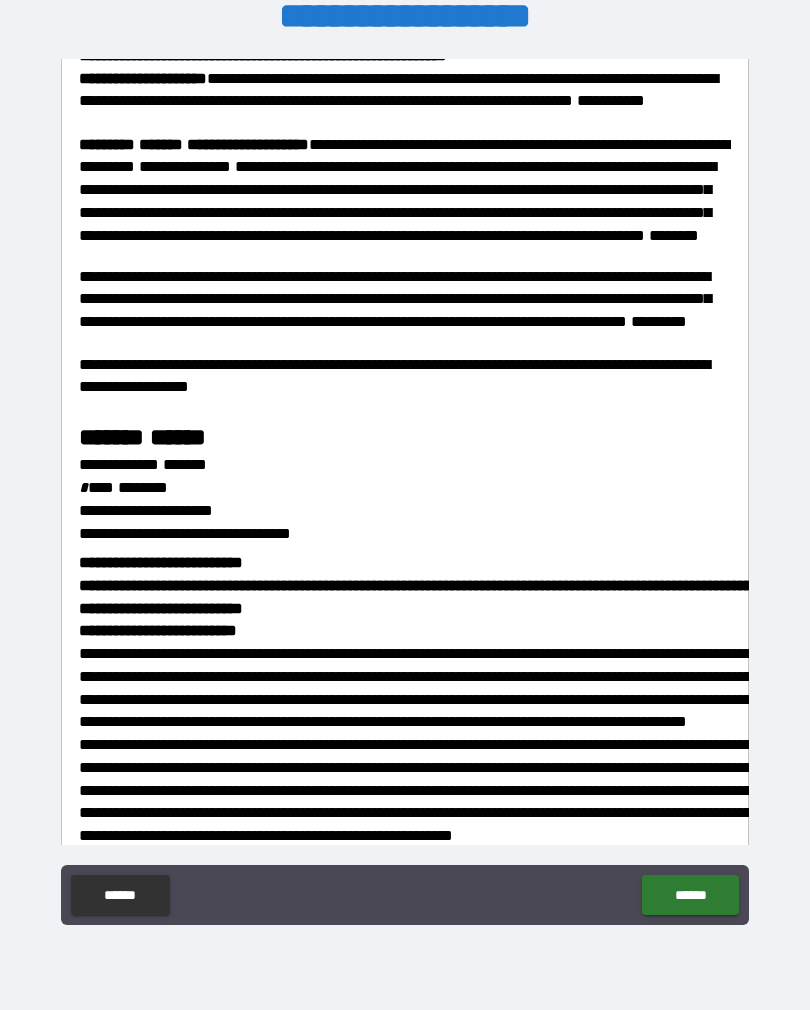 scroll, scrollTop: 335, scrollLeft: 0, axis: vertical 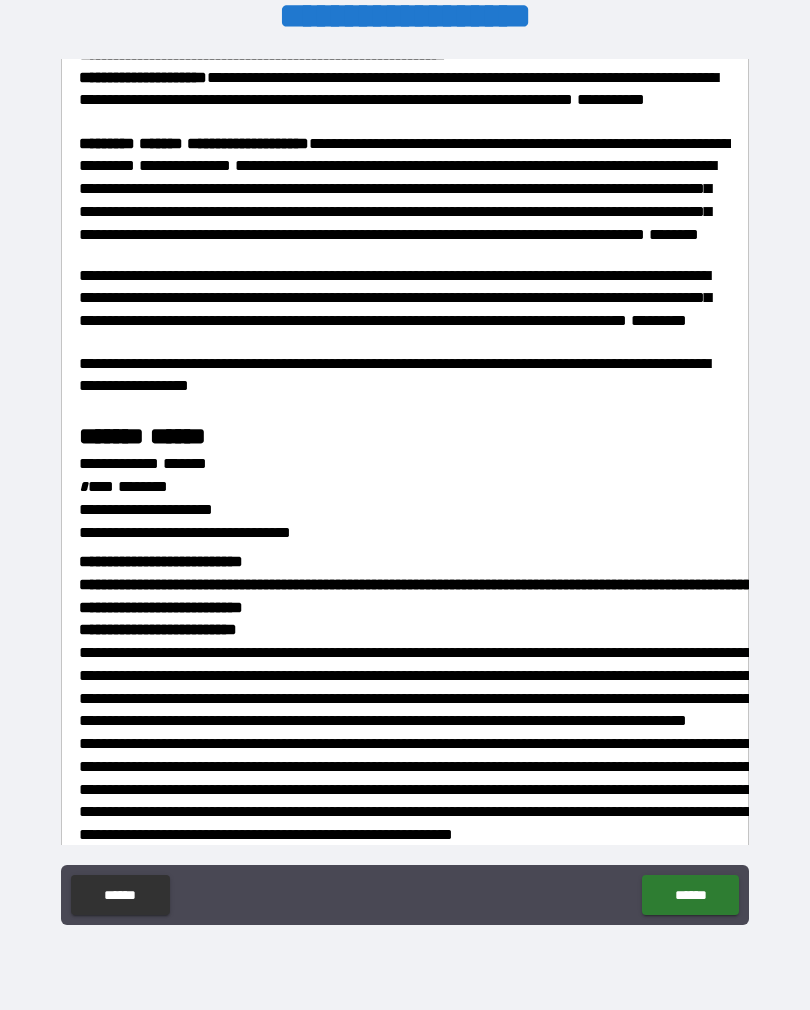 click on "**********" at bounding box center [405, 492] 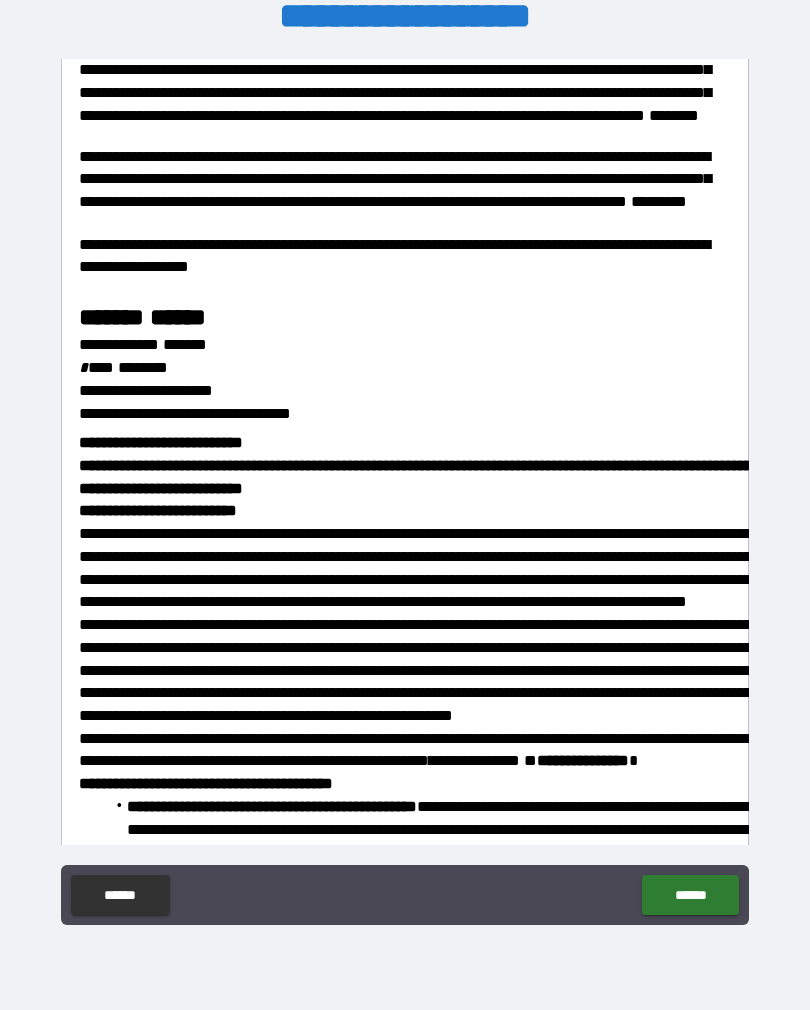 scroll, scrollTop: 458, scrollLeft: 0, axis: vertical 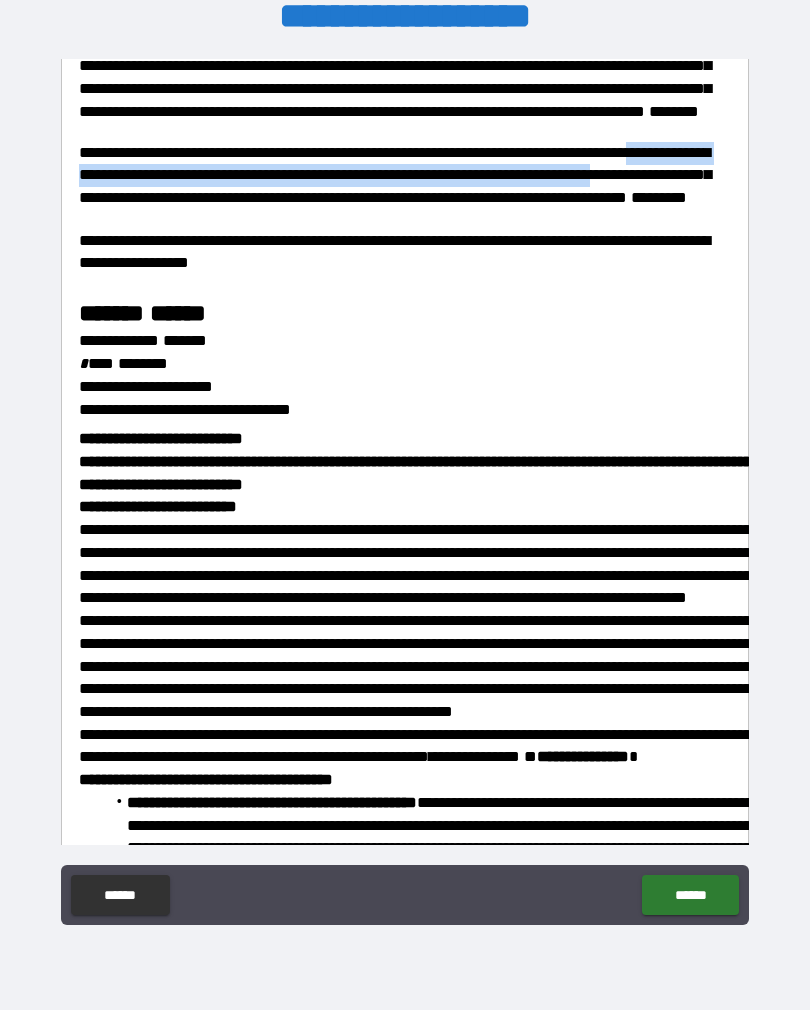 click on "**********" at bounding box center (405, 186) 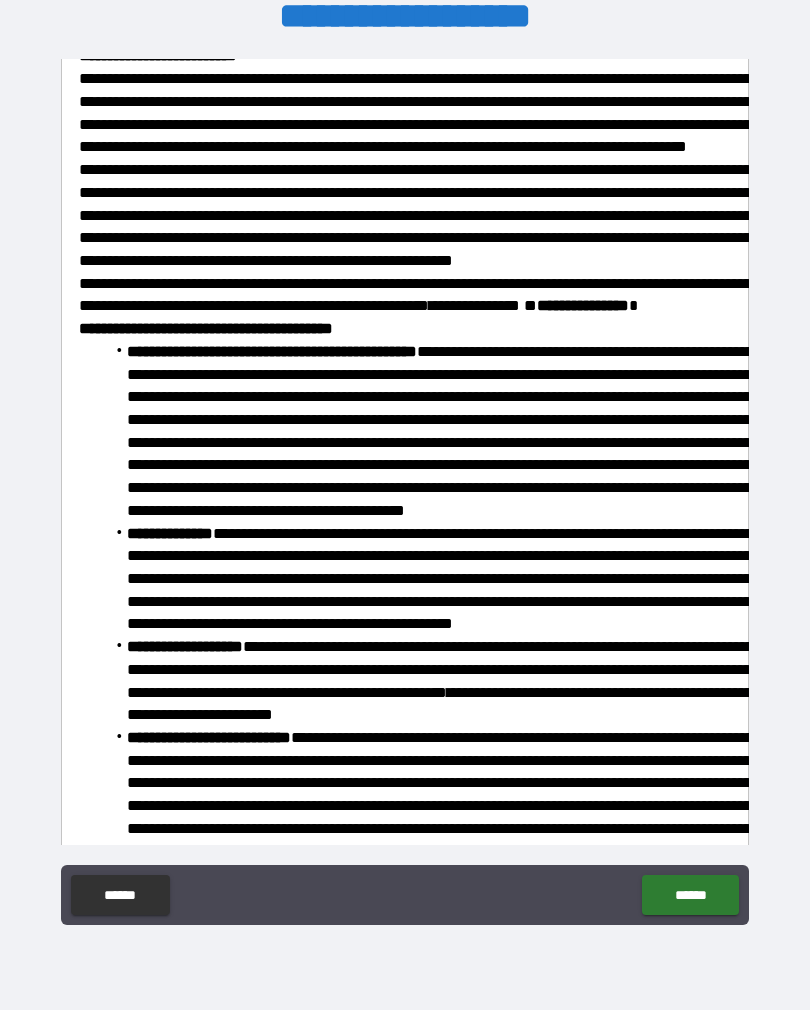 scroll, scrollTop: 910, scrollLeft: 0, axis: vertical 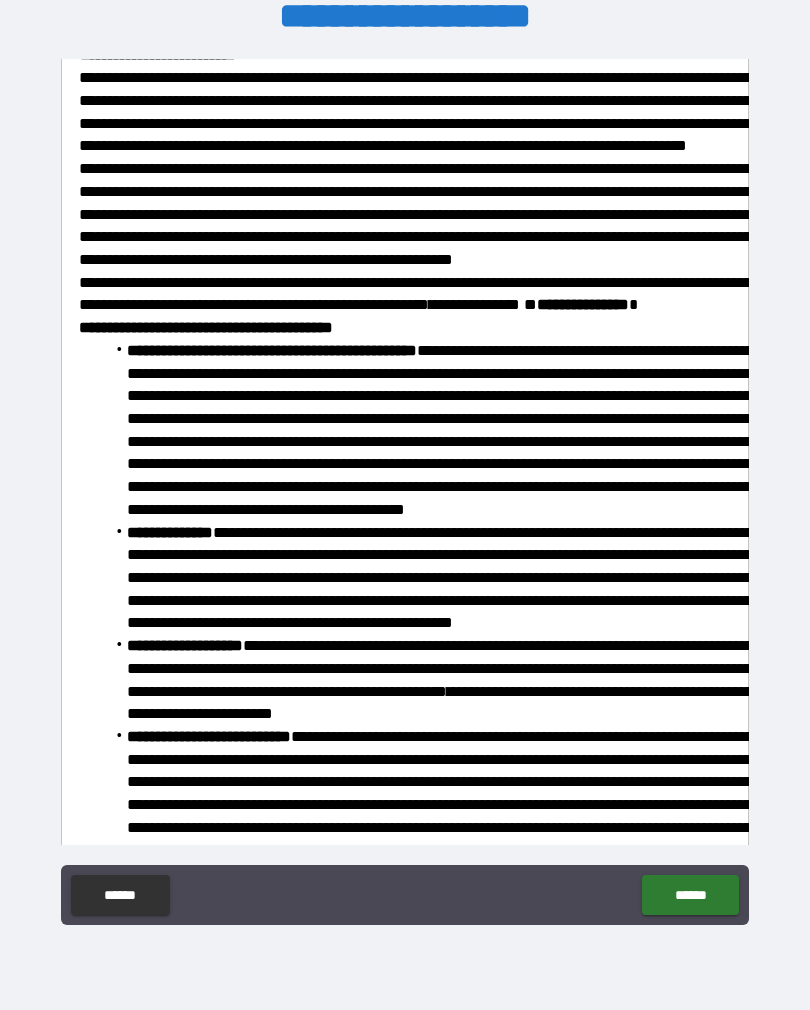 click on "**********" at bounding box center (461, 112) 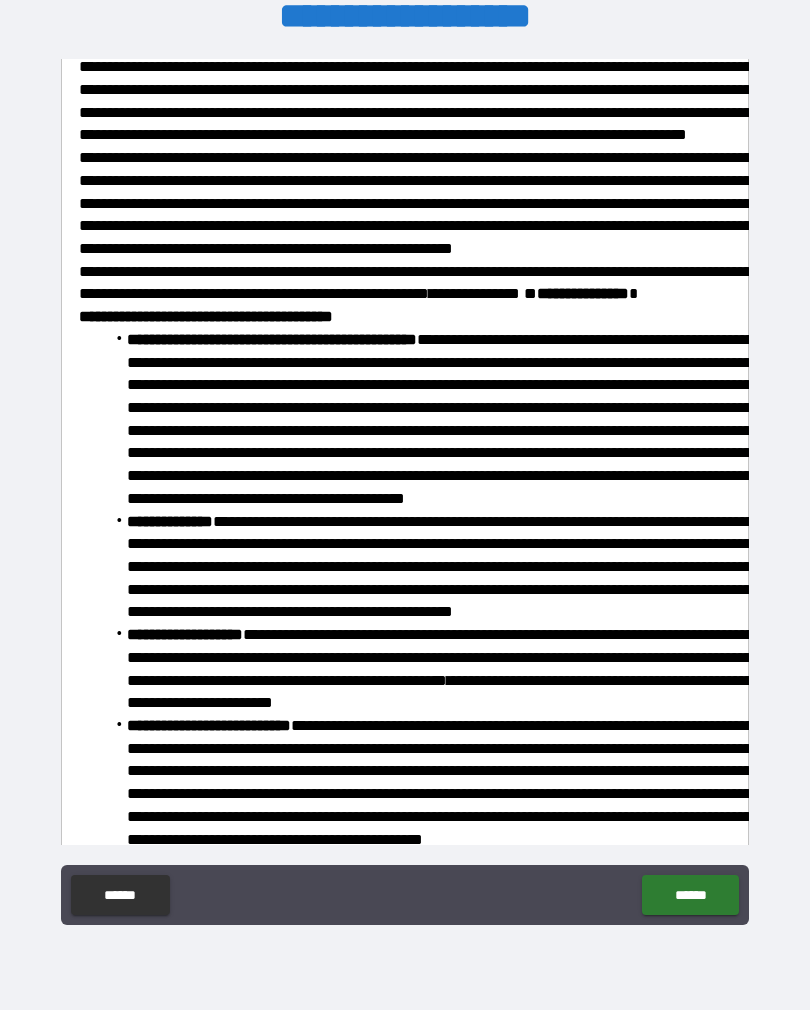 scroll, scrollTop: 922, scrollLeft: 0, axis: vertical 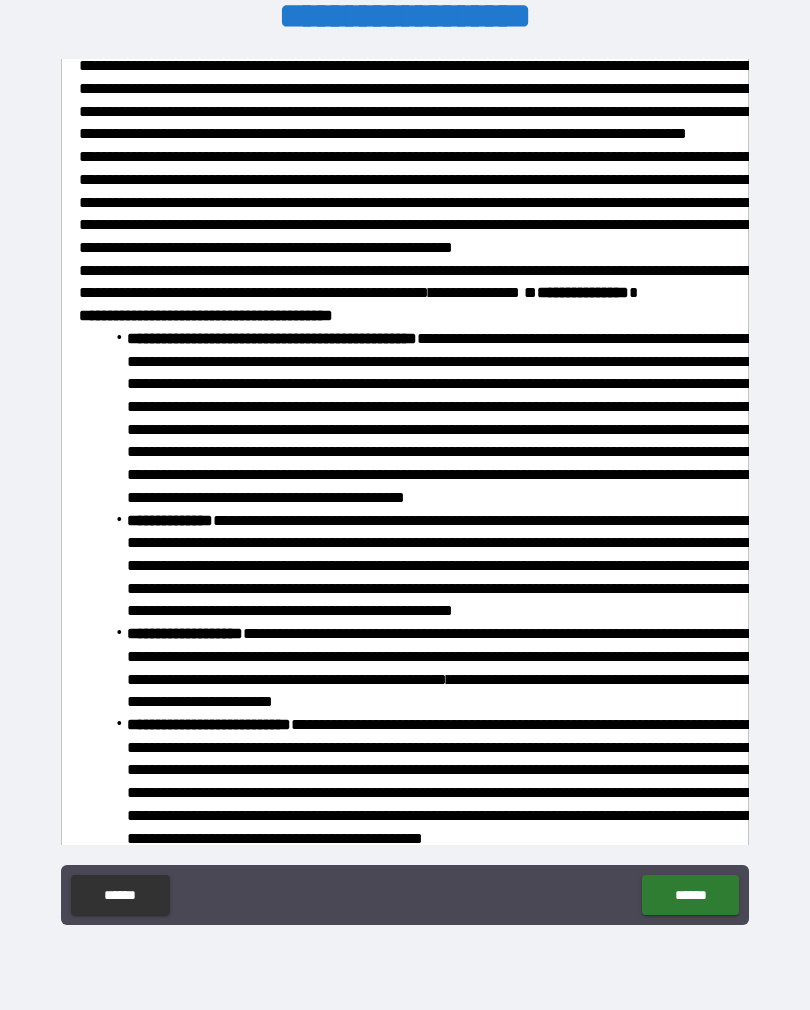 click on "**********" at bounding box center [455, 99] 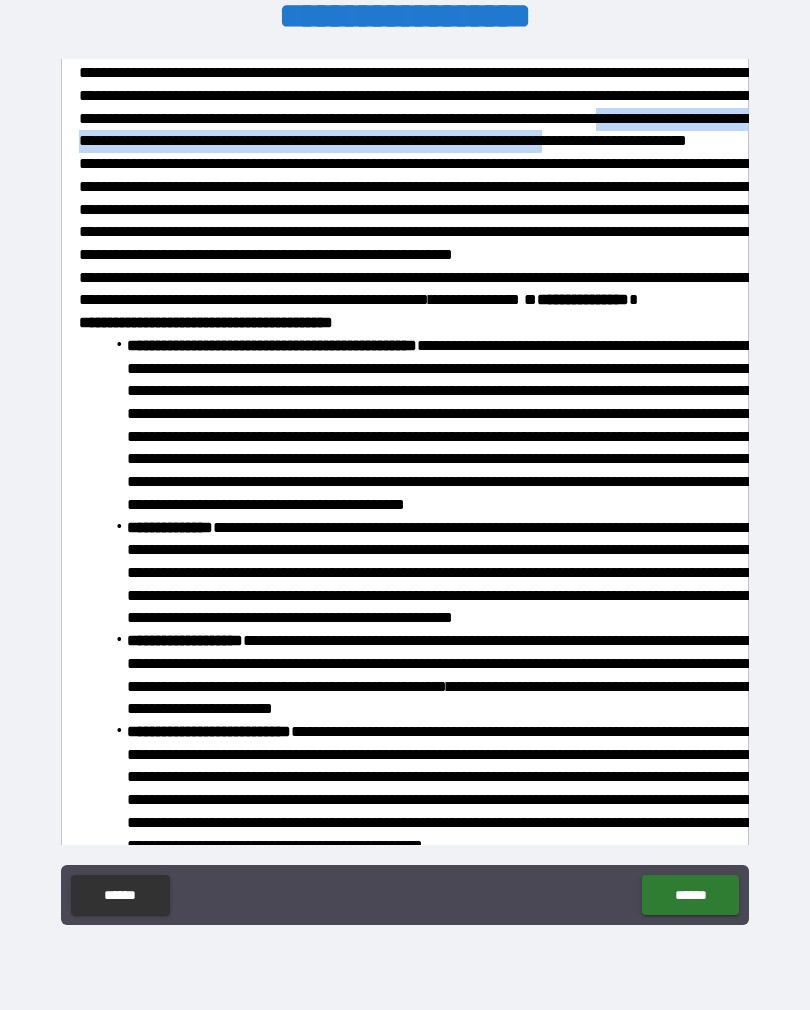 scroll, scrollTop: 910, scrollLeft: 0, axis: vertical 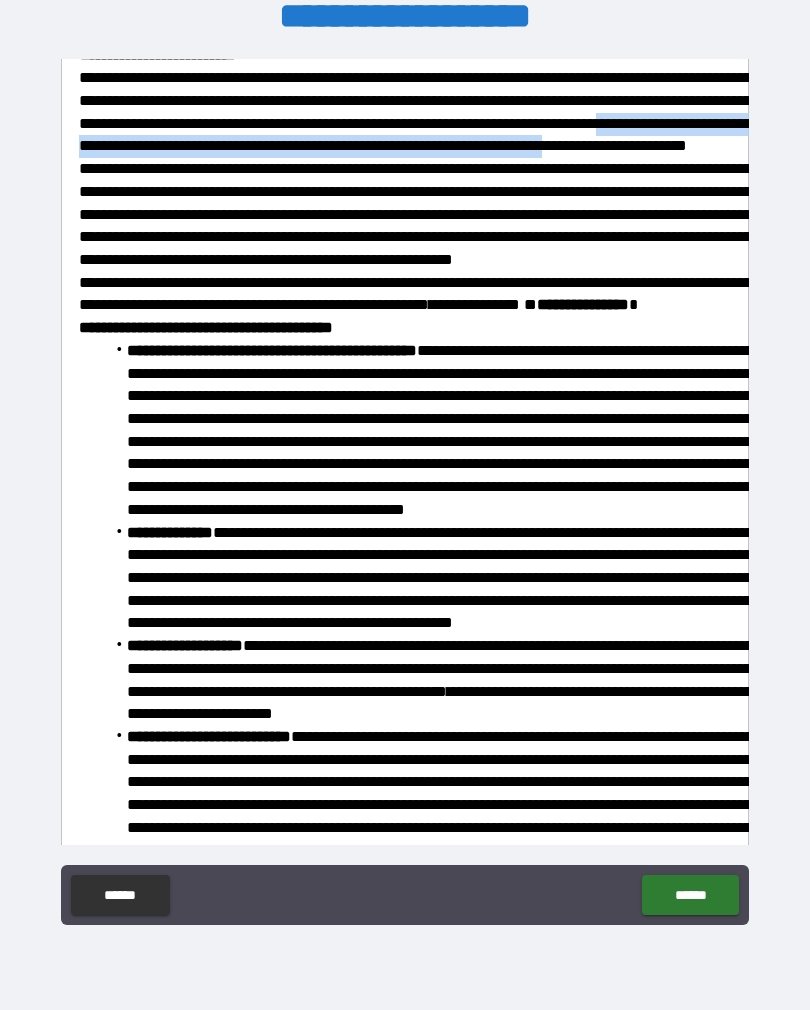 click on "**********" at bounding box center (488, 679) 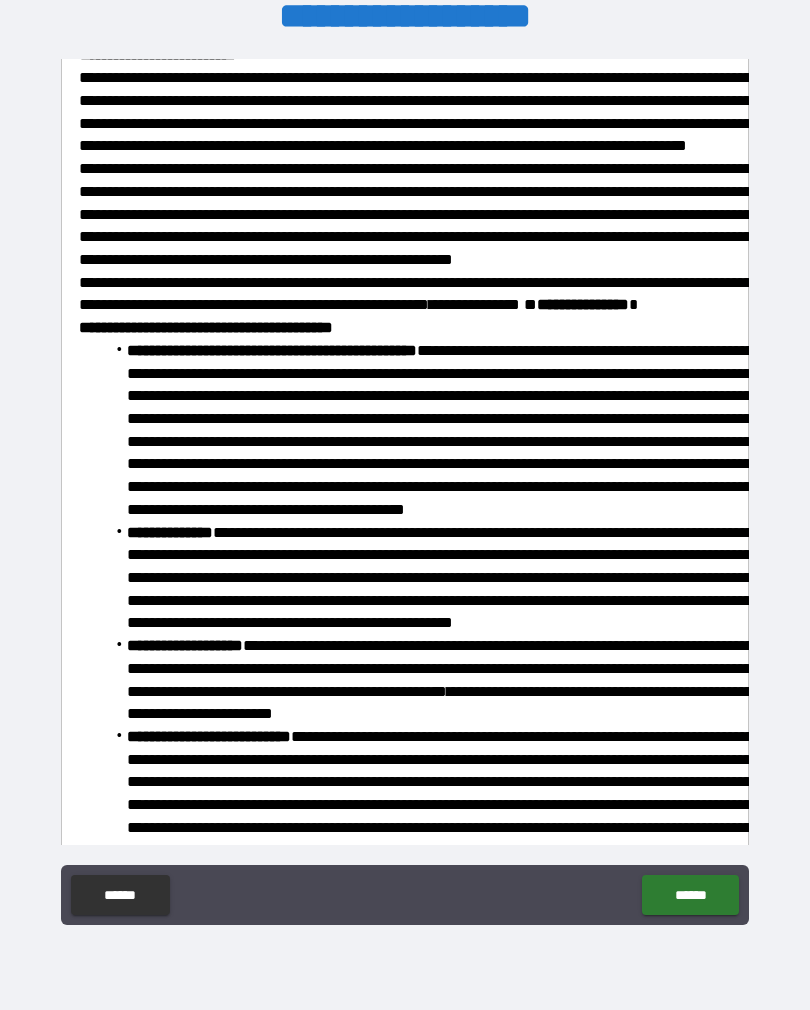 click on "**********" at bounding box center [405, 492] 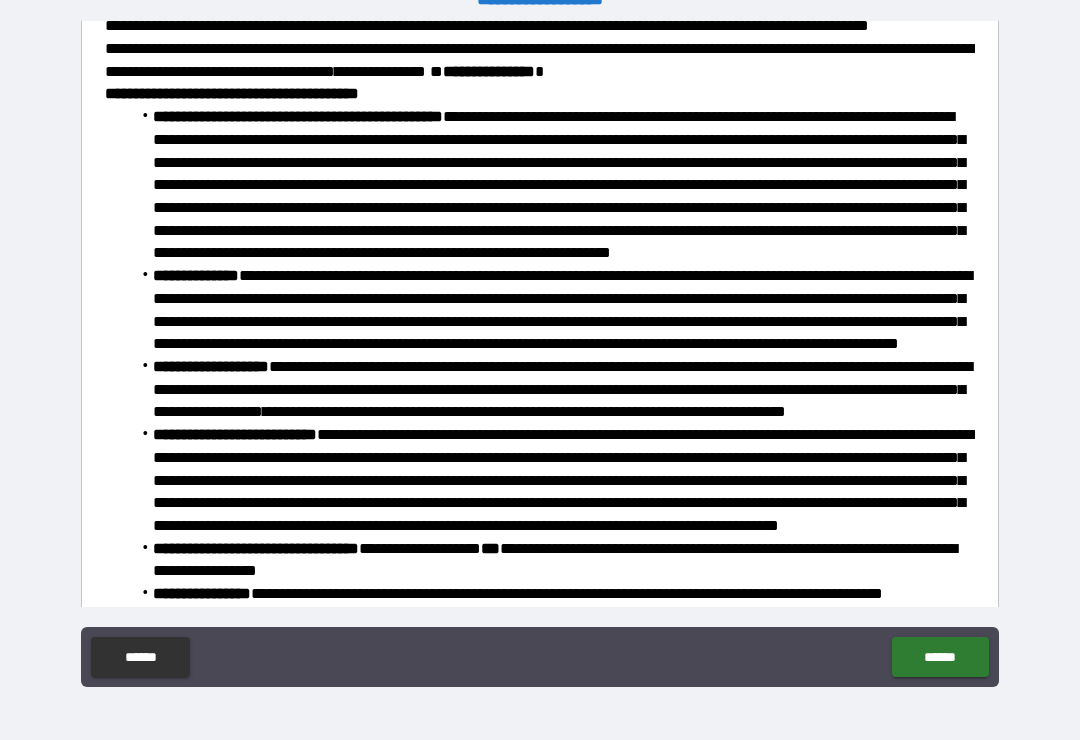 scroll, scrollTop: 996, scrollLeft: 0, axis: vertical 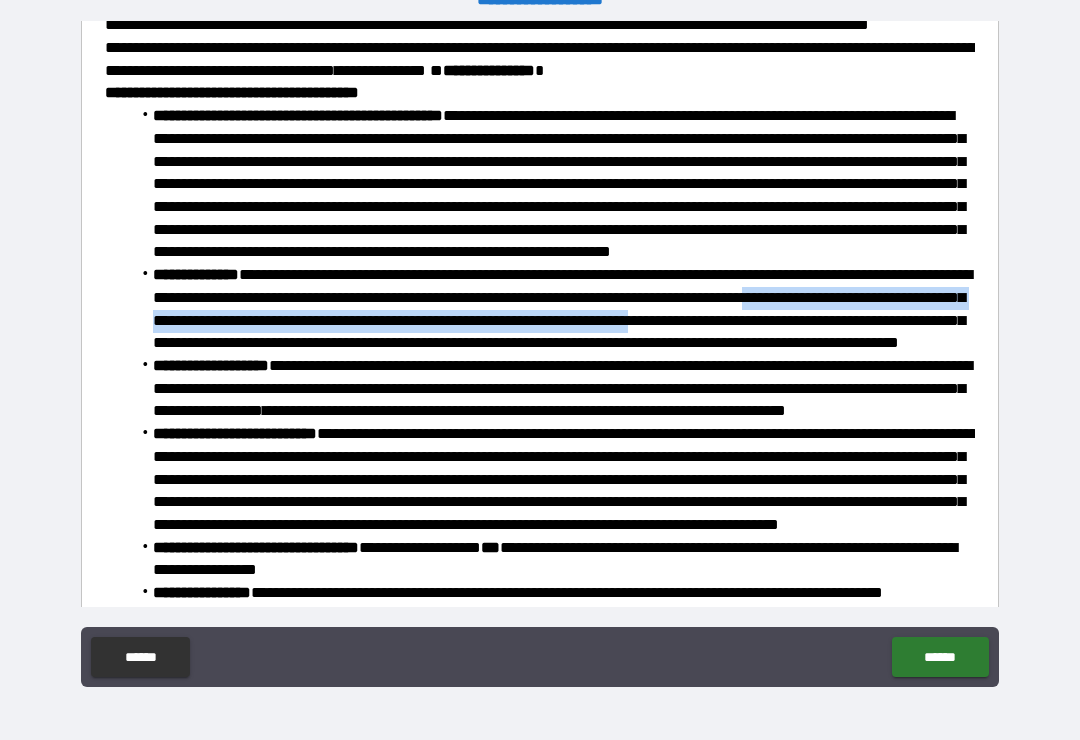 click on "**********" at bounding box center [540, 357] 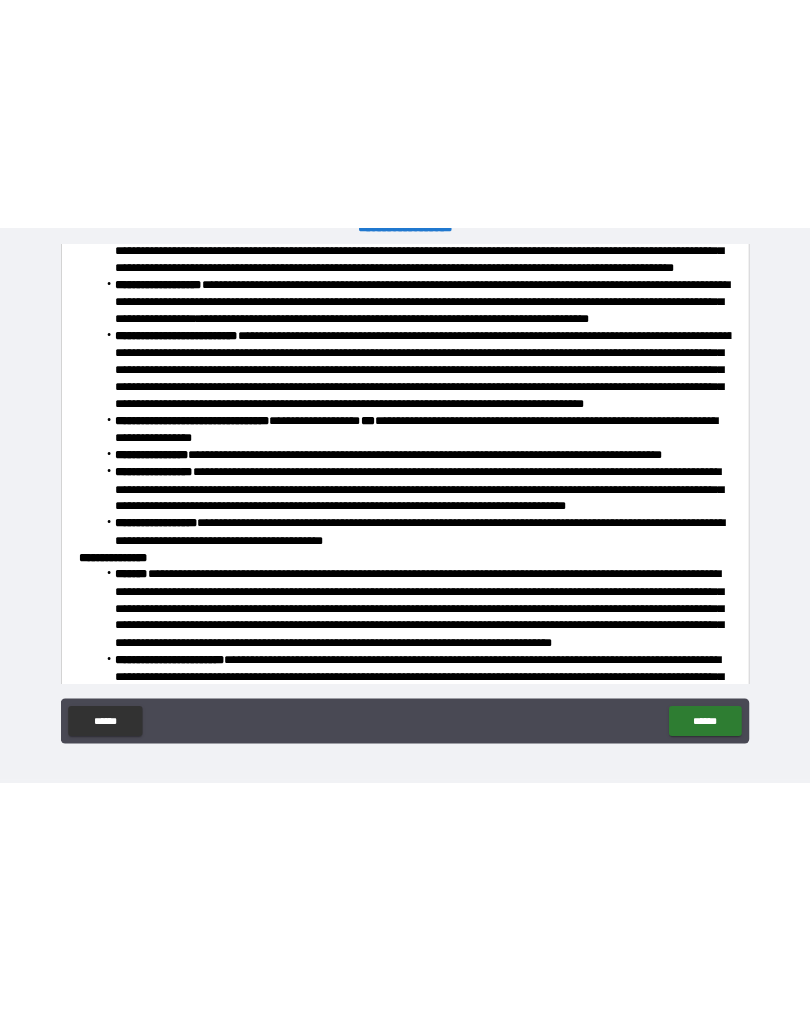 scroll, scrollTop: 1285, scrollLeft: 0, axis: vertical 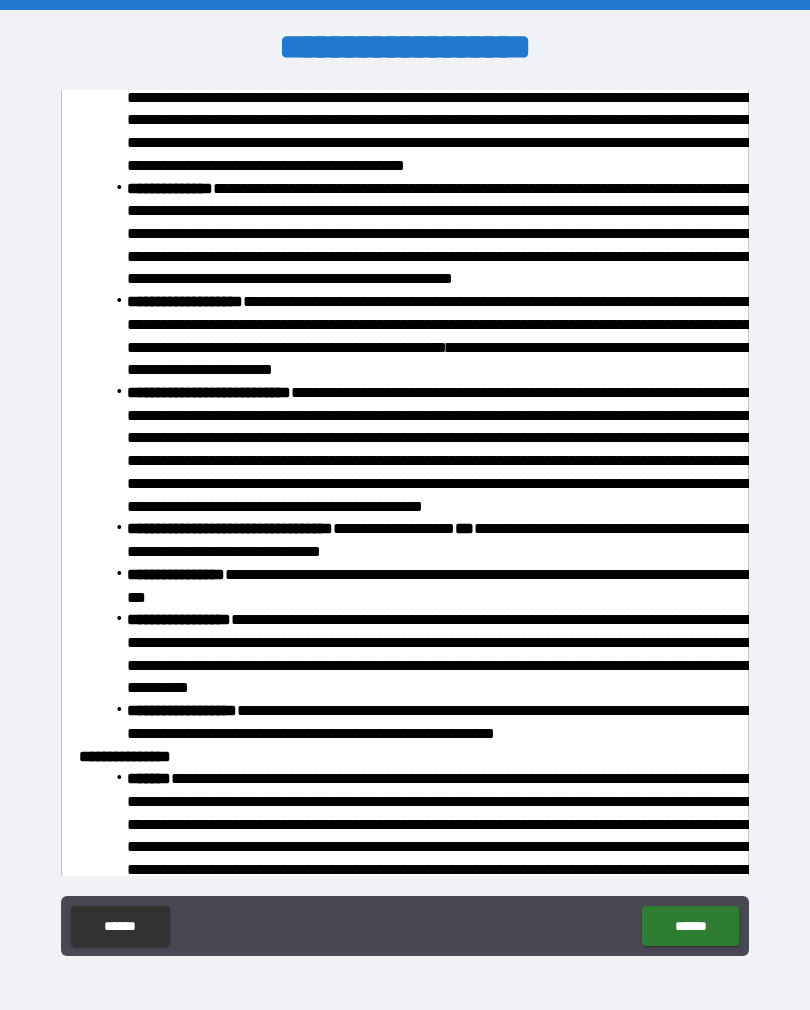 click on "**********" at bounding box center (488, 335) 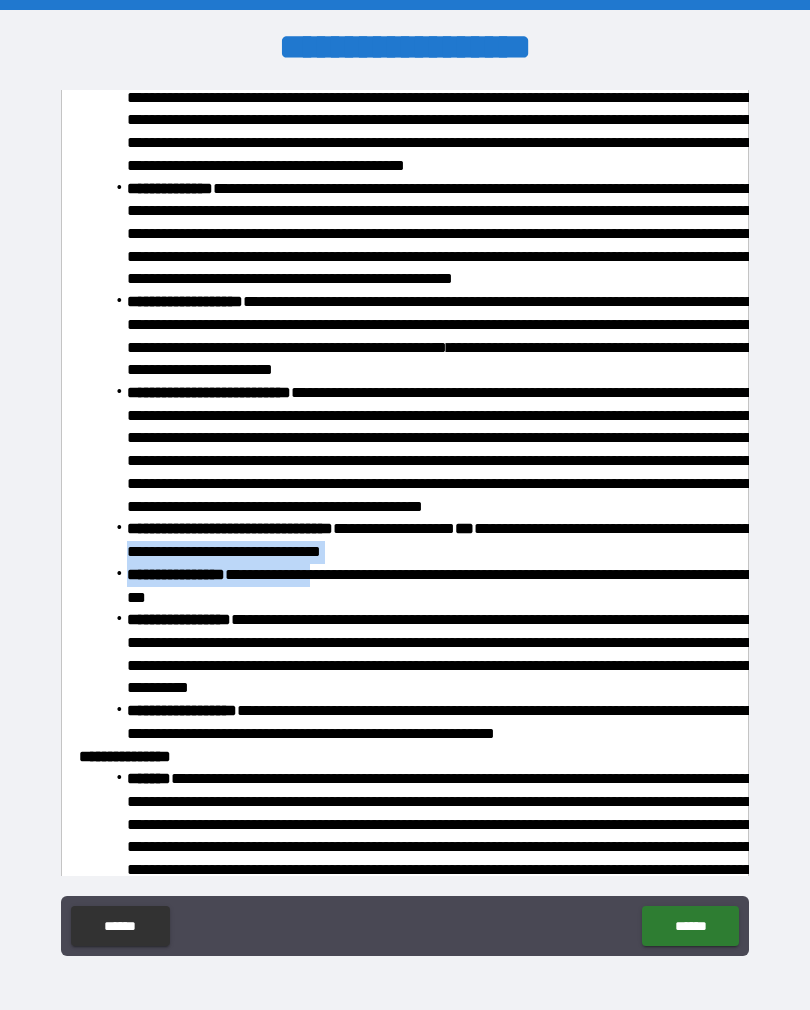 click on "**********" at bounding box center (488, 449) 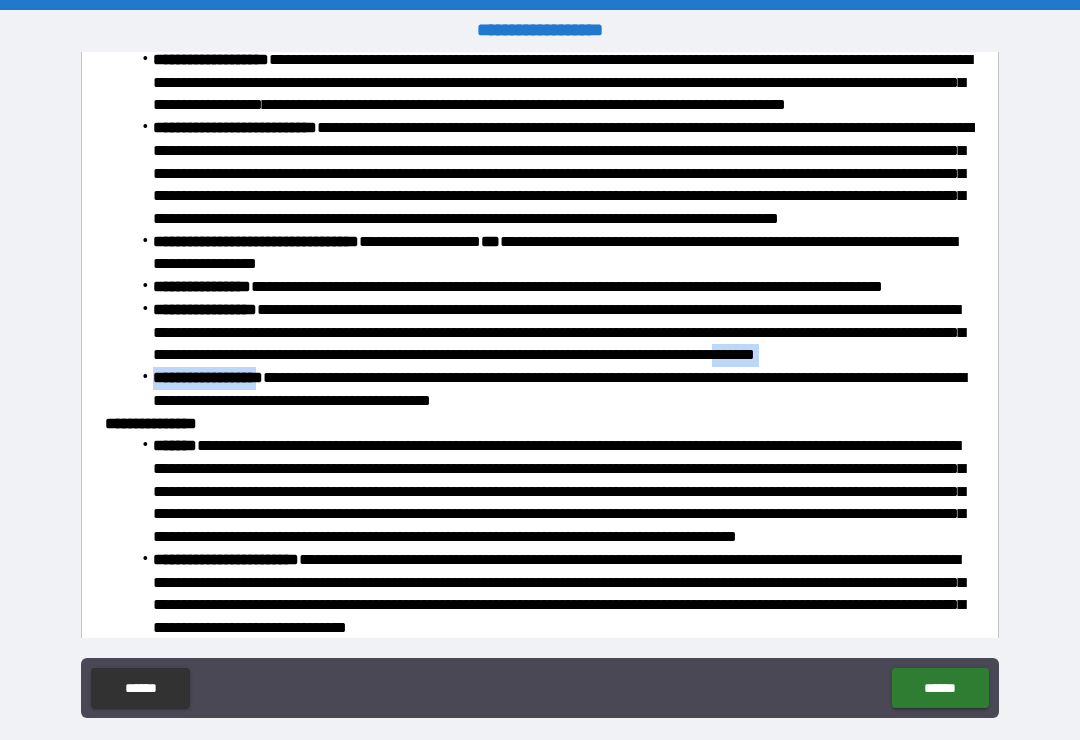 scroll, scrollTop: 1334, scrollLeft: 0, axis: vertical 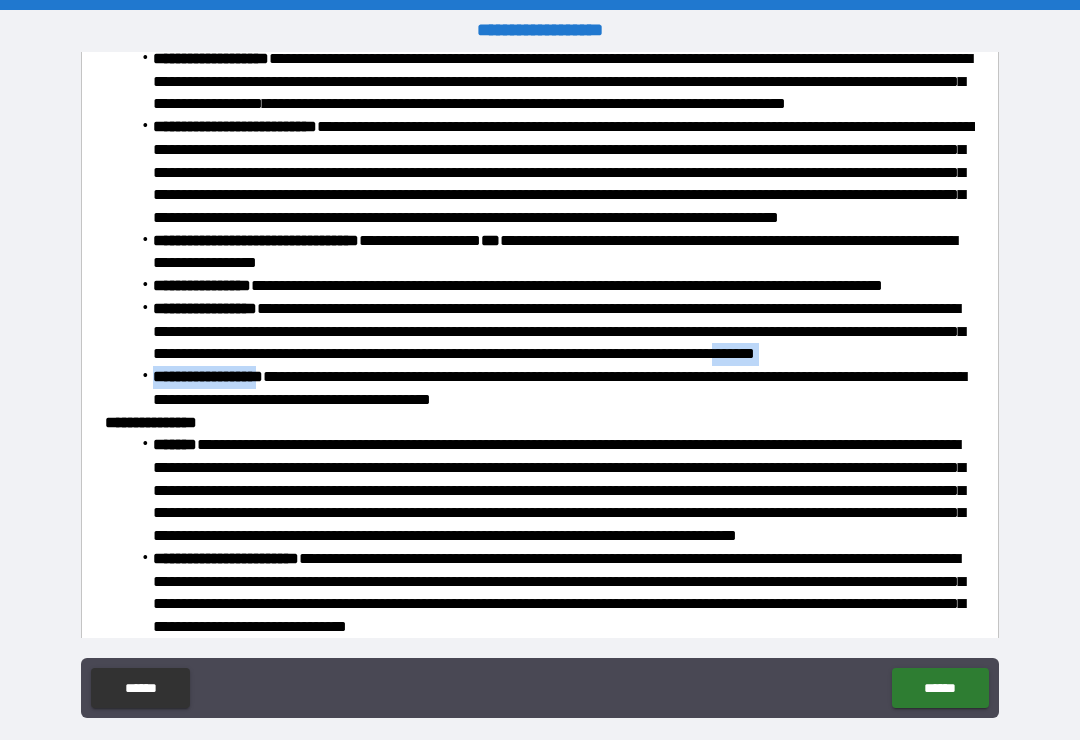 click on "**********" at bounding box center [552, 173] 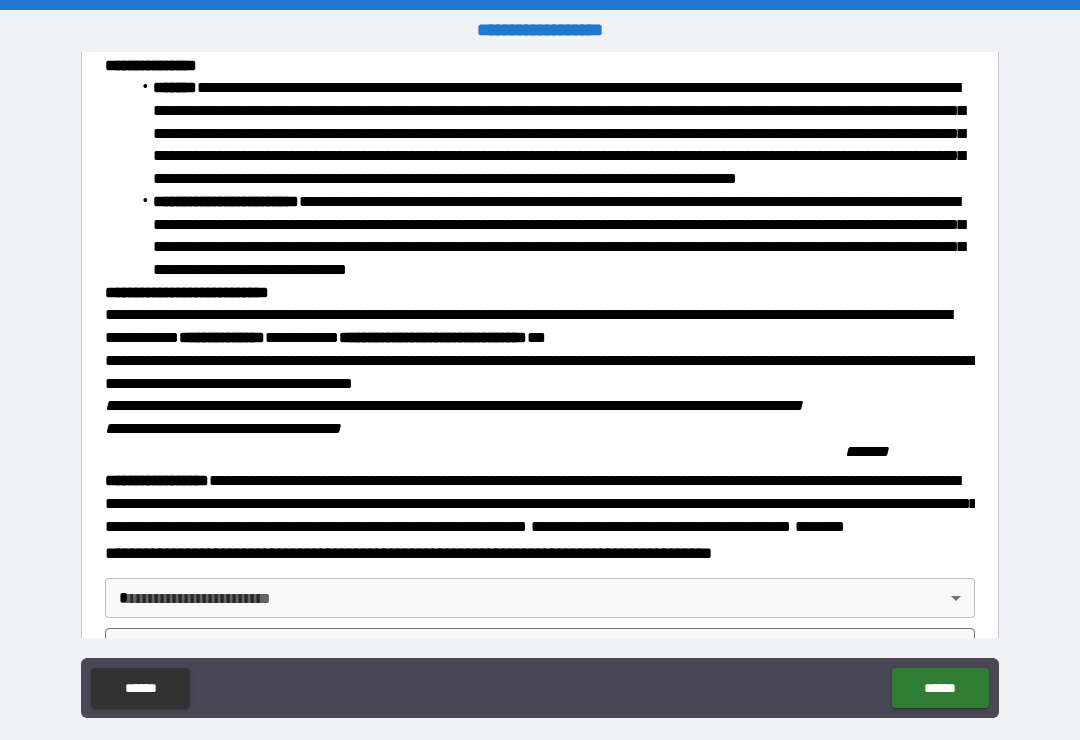 scroll, scrollTop: 1692, scrollLeft: 0, axis: vertical 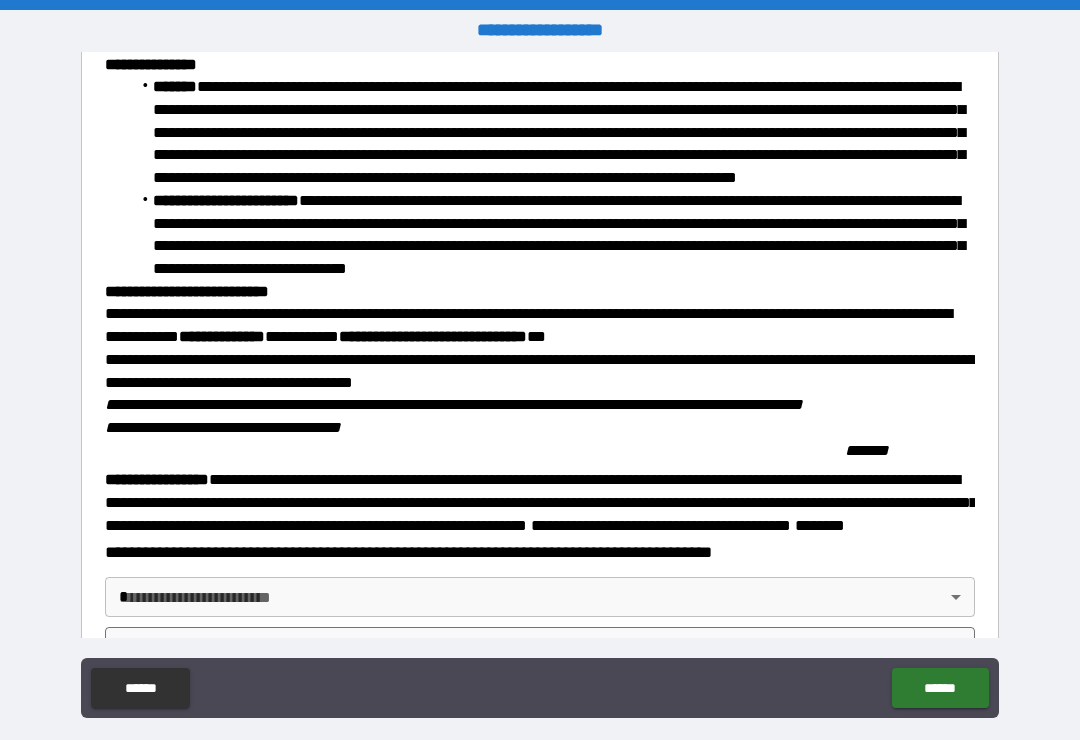click on "**********" at bounding box center (540, 388) 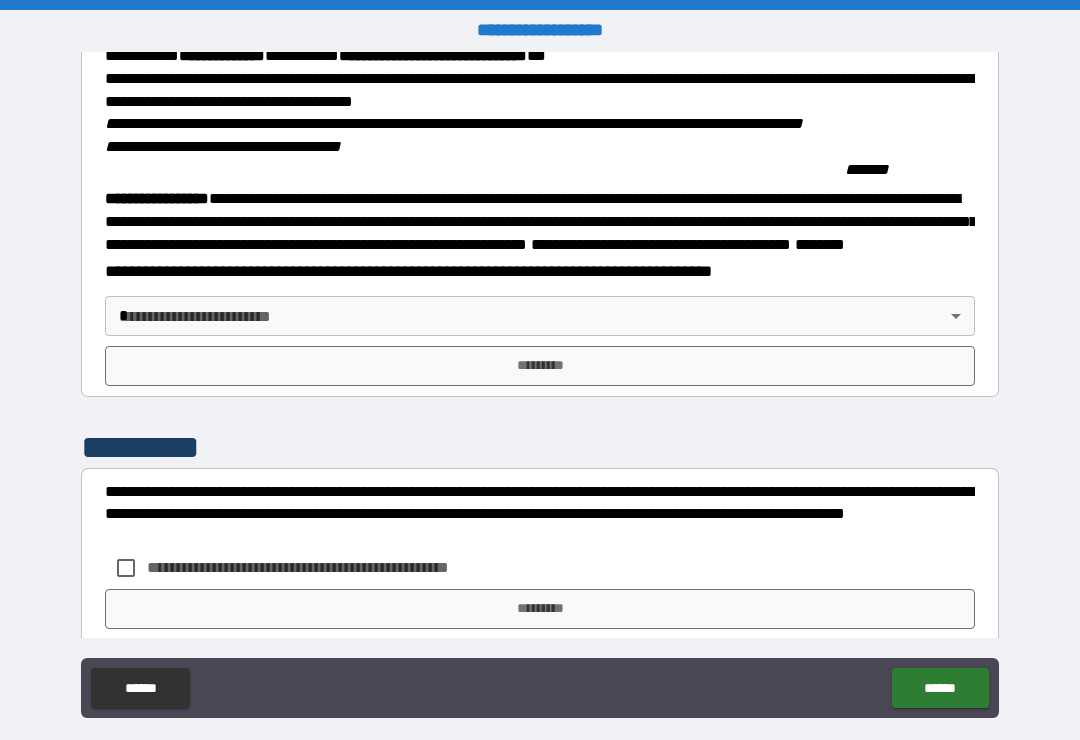 scroll, scrollTop: 1974, scrollLeft: 0, axis: vertical 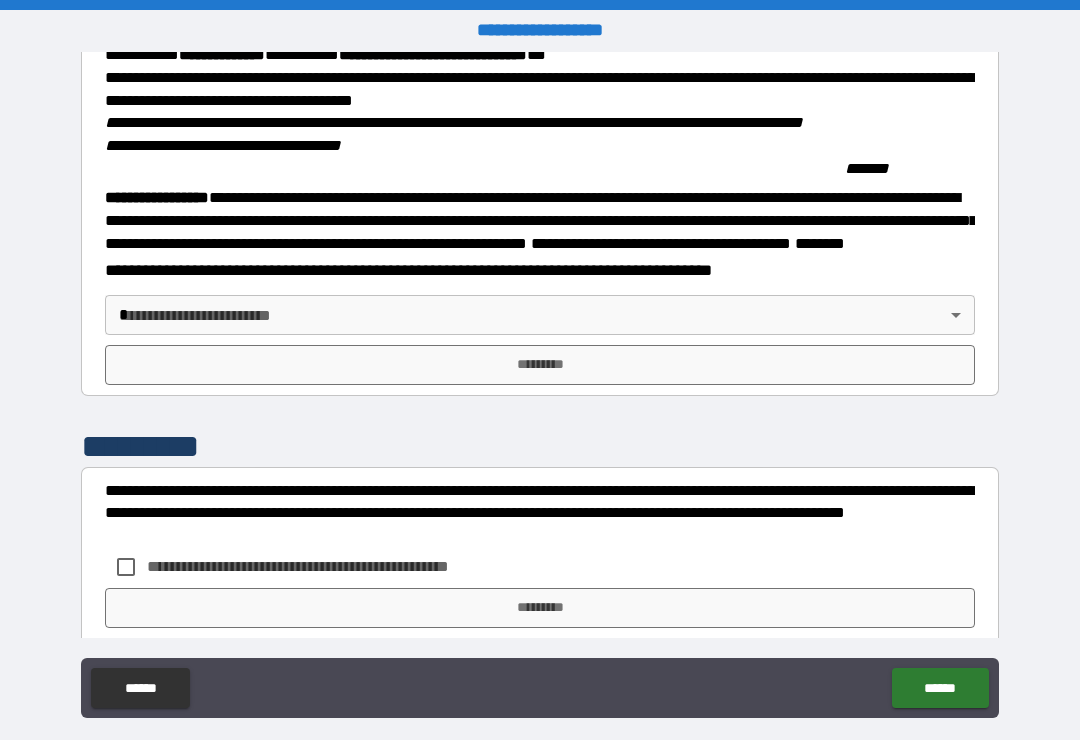 click on "**********" at bounding box center (540, 388) 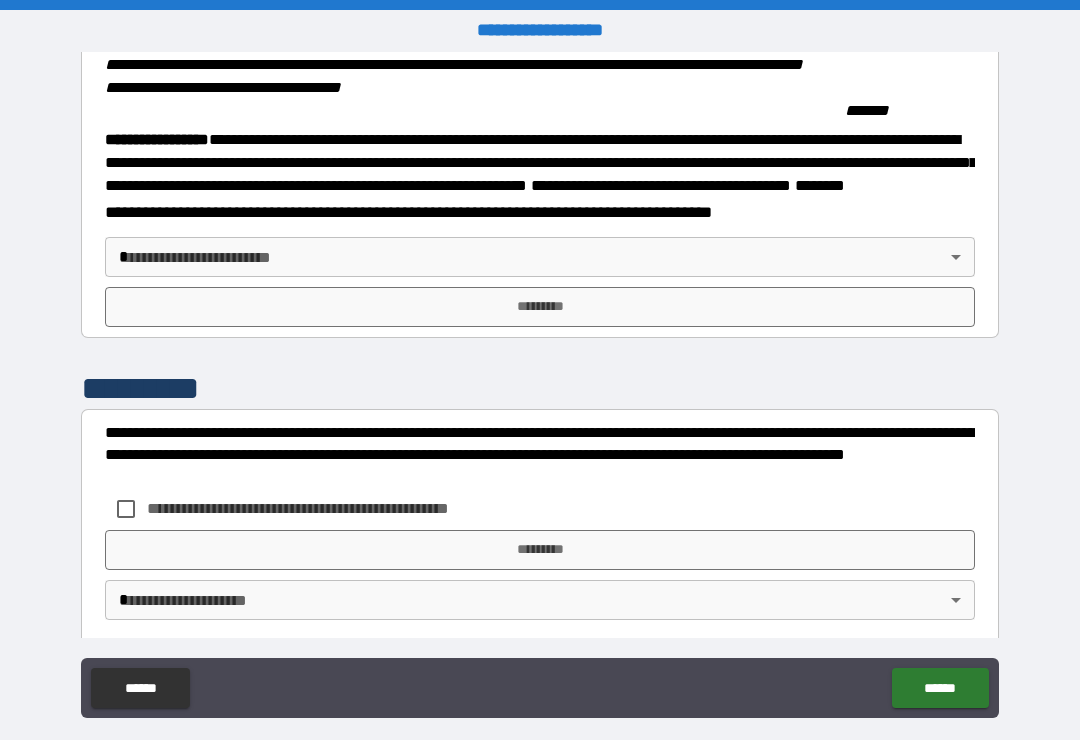 scroll, scrollTop: 2033, scrollLeft: 0, axis: vertical 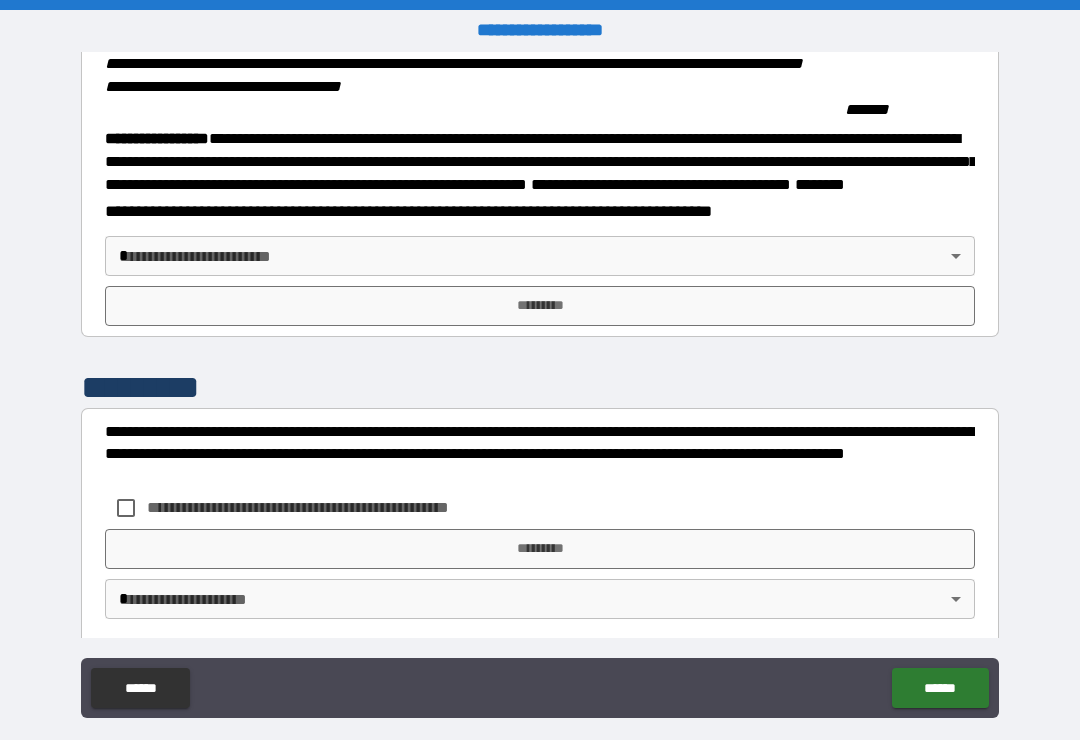 click on "**********" at bounding box center [540, 388] 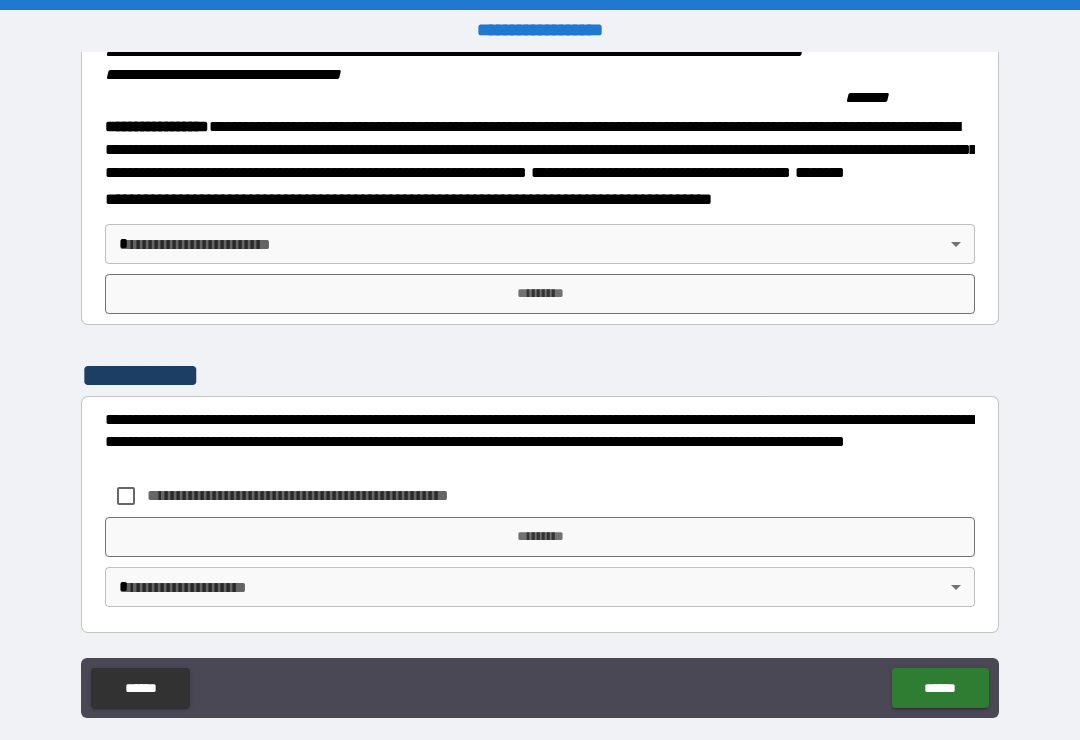 scroll, scrollTop: 2215, scrollLeft: 0, axis: vertical 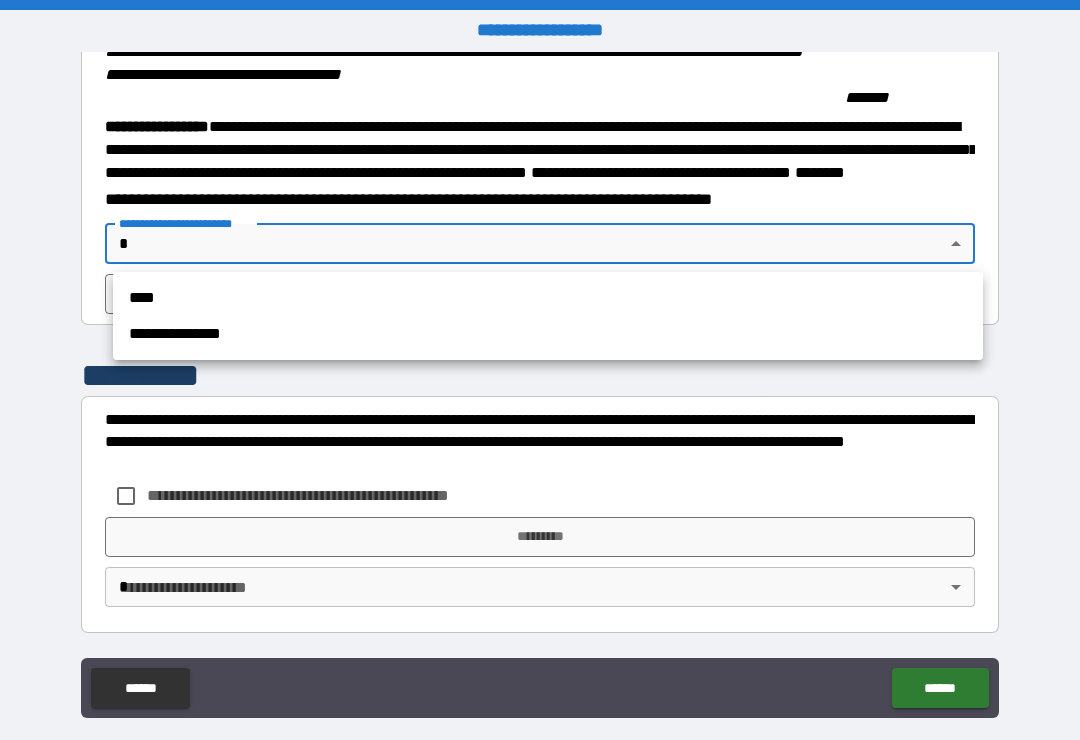 click at bounding box center (540, 370) 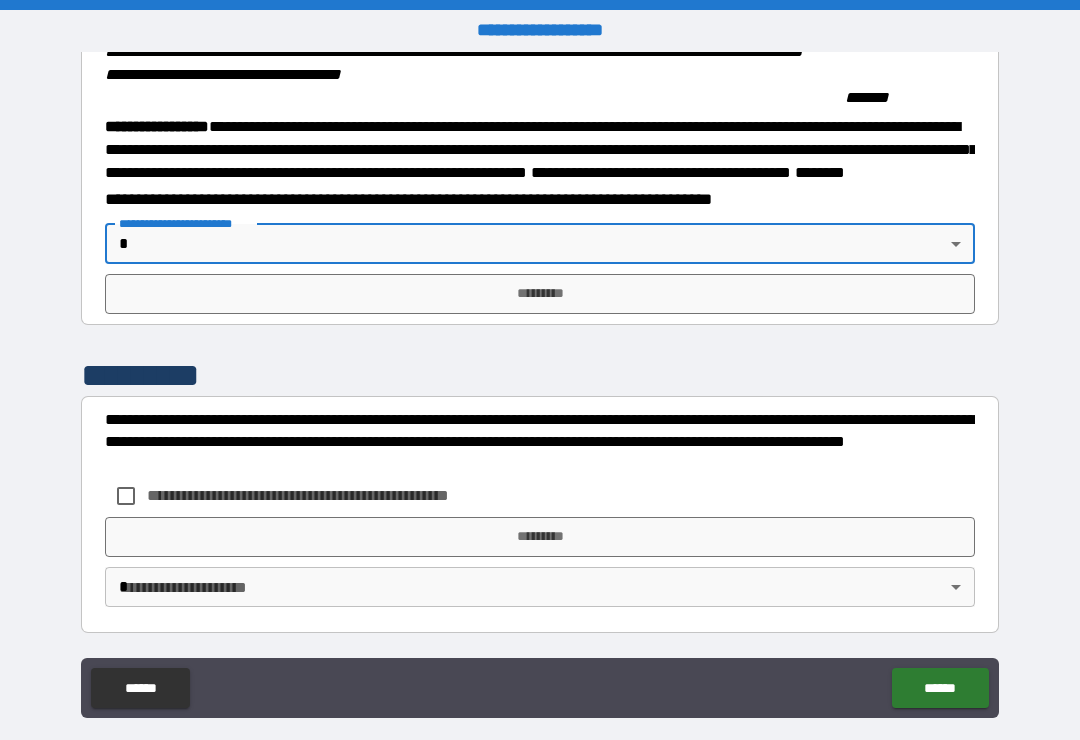 click on "*********" at bounding box center [540, 294] 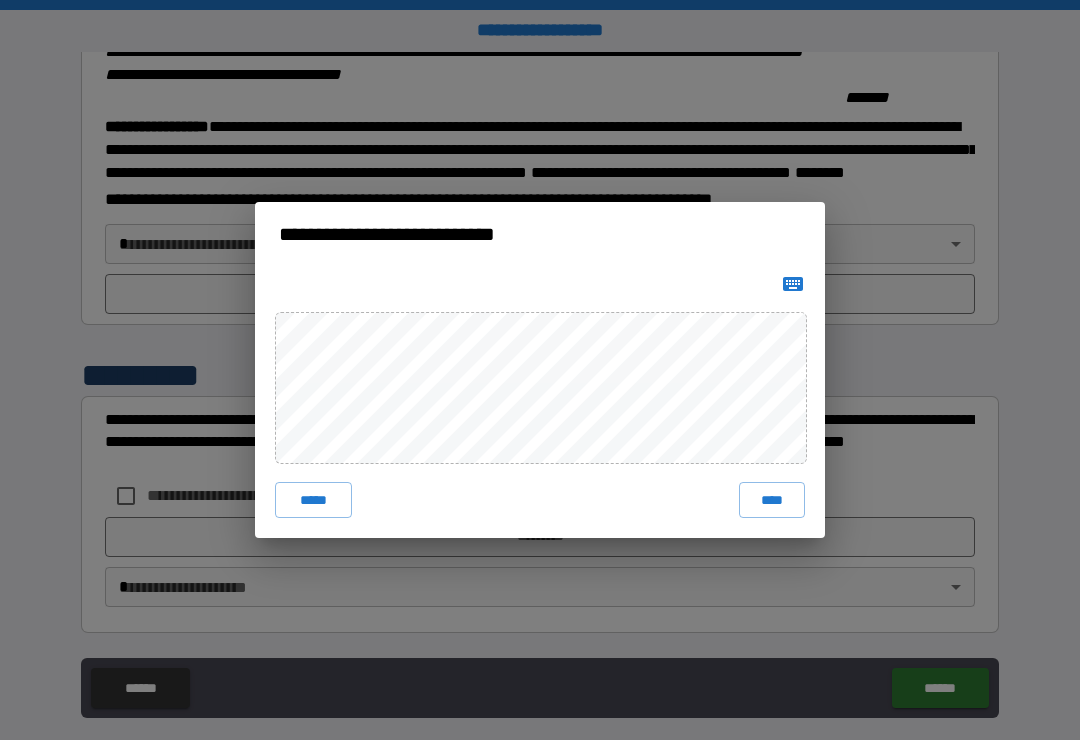 click on "**********" at bounding box center [540, 370] 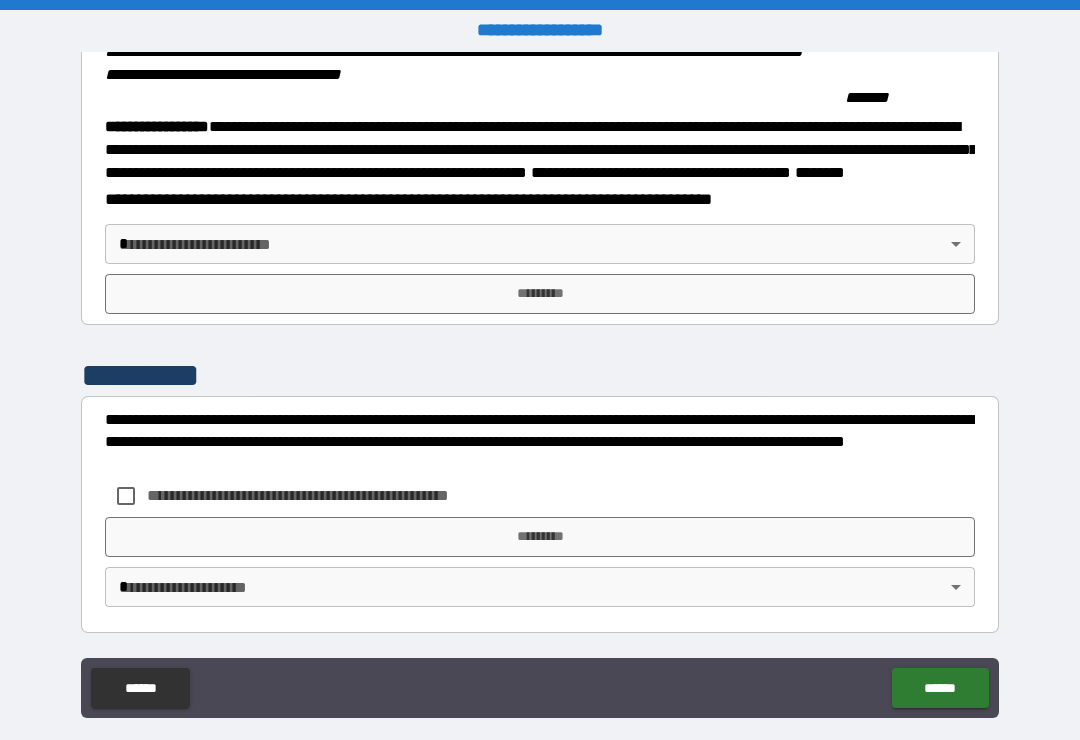click on "**********" at bounding box center [540, 385] 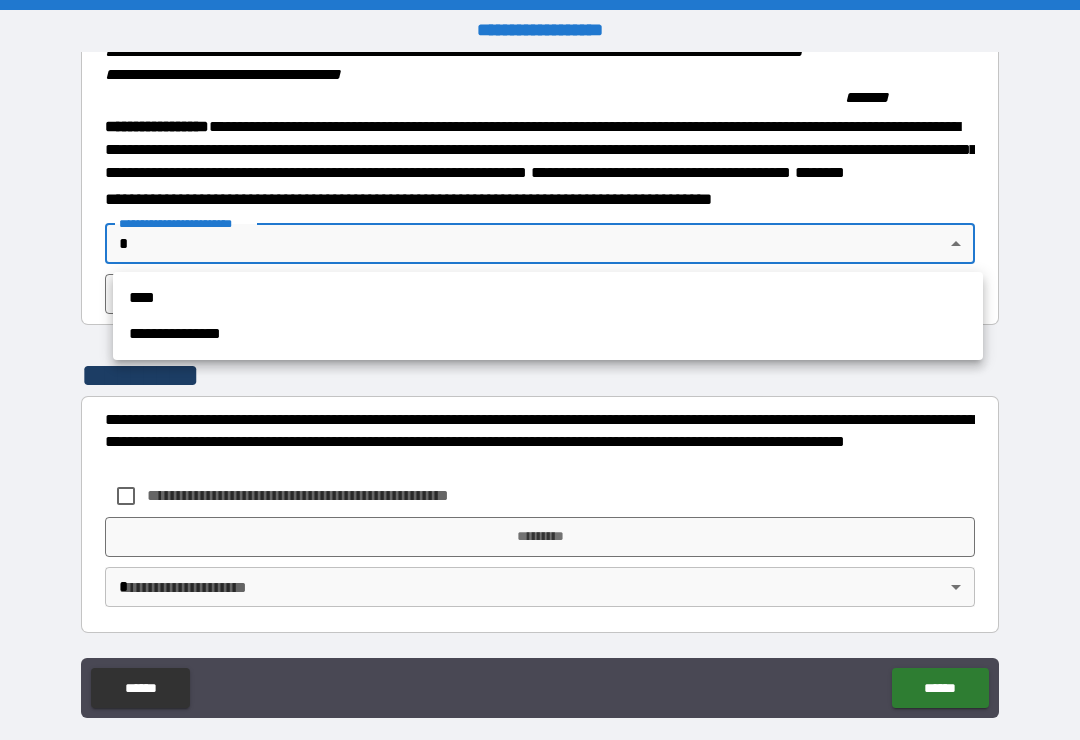click on "****" at bounding box center [548, 298] 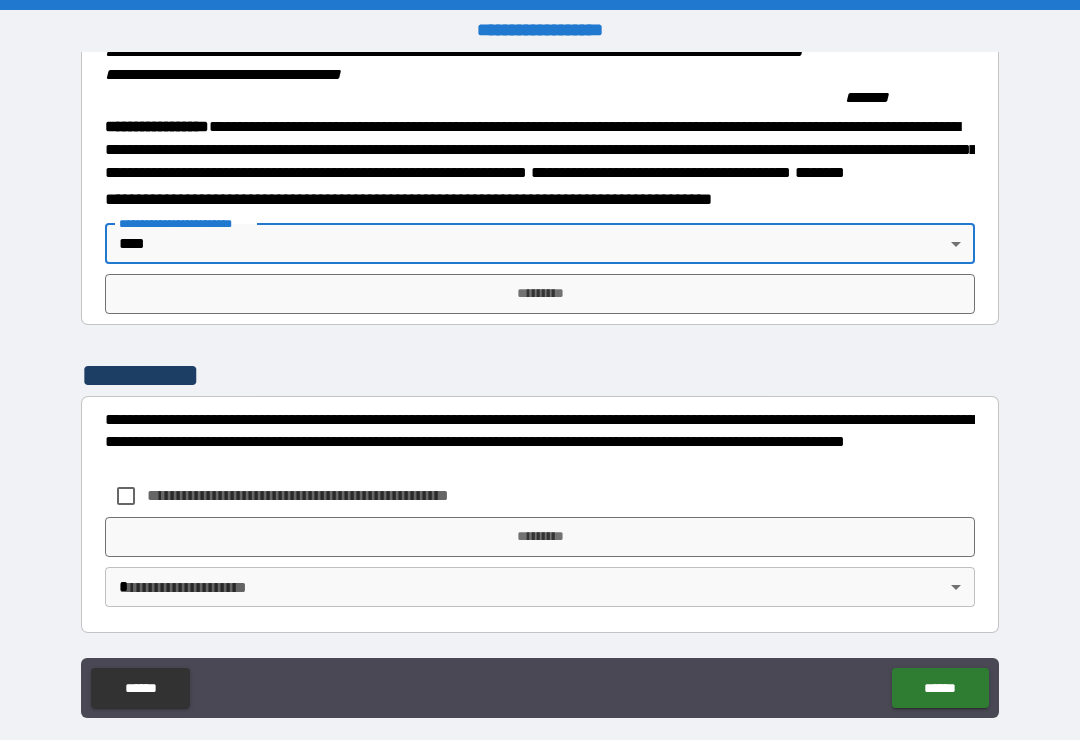 type on "****" 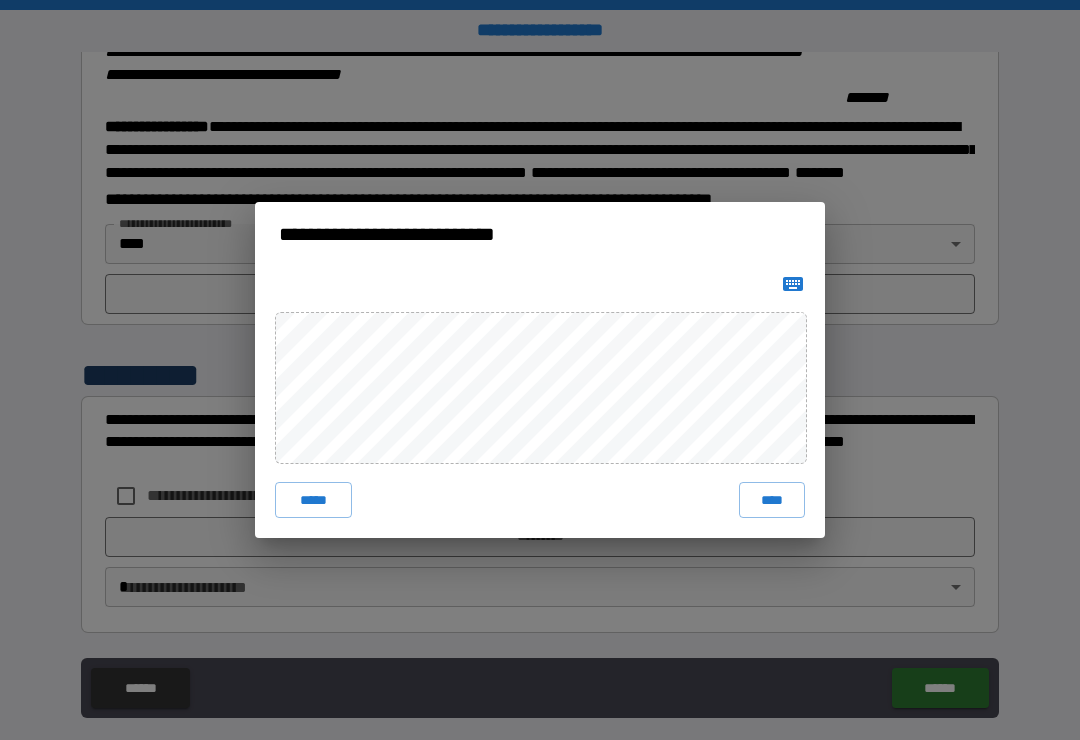 click on "*****" at bounding box center (313, 500) 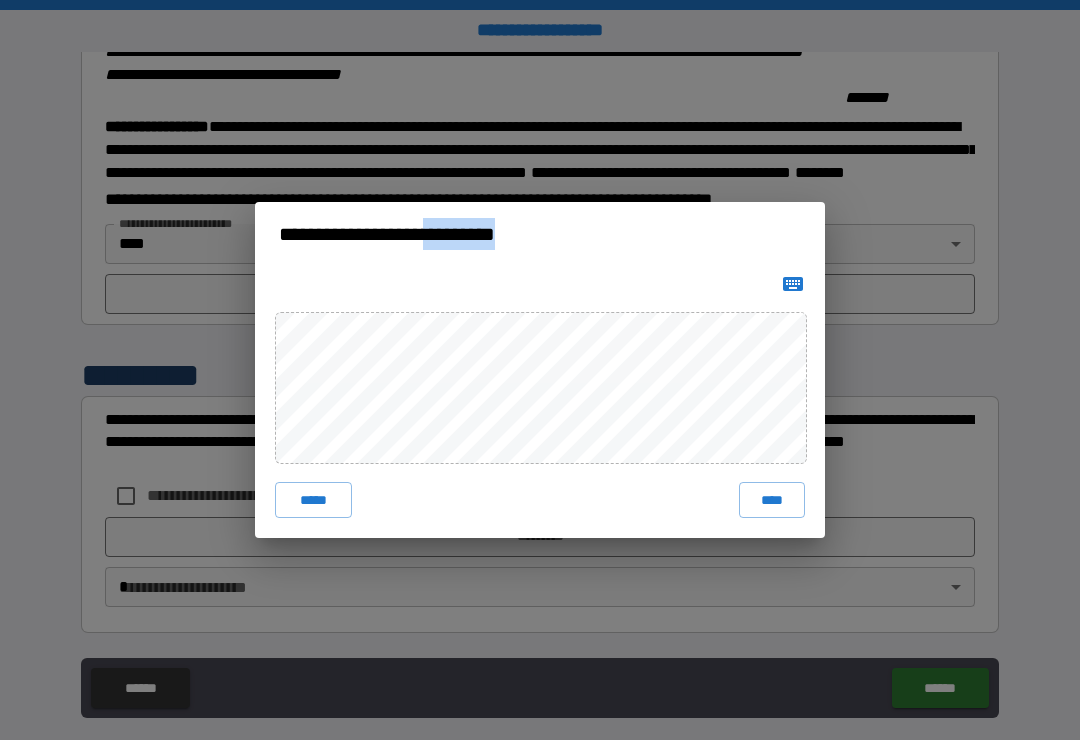 click on "*****" at bounding box center [313, 500] 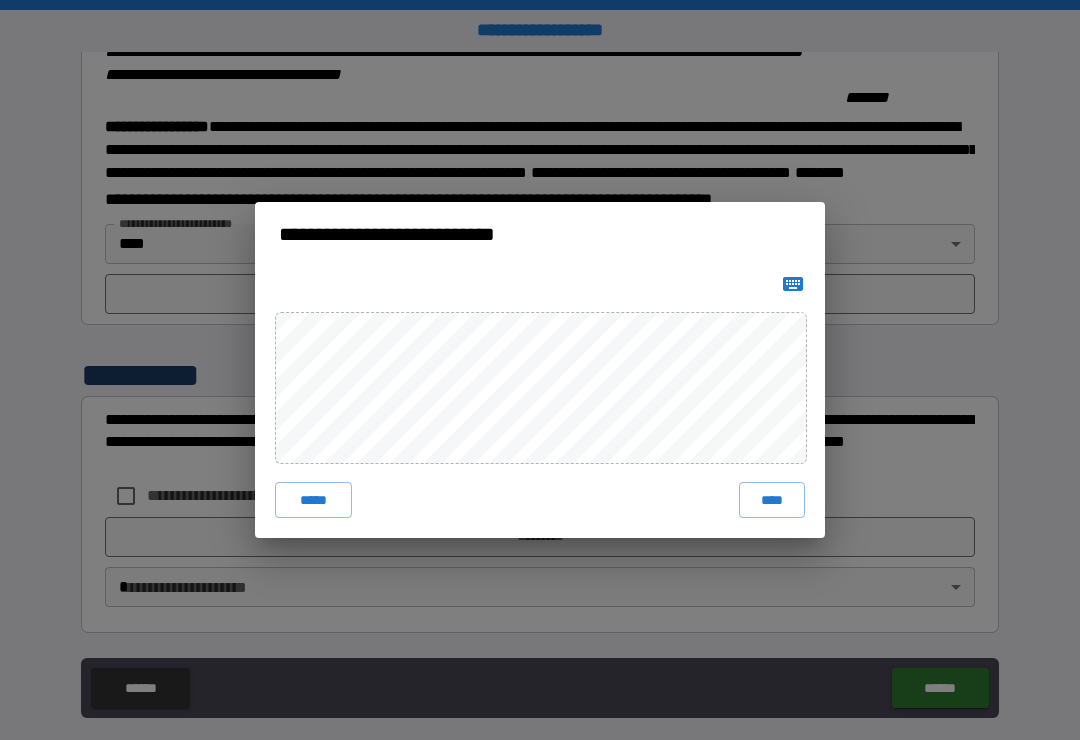 click on "*****" at bounding box center [313, 500] 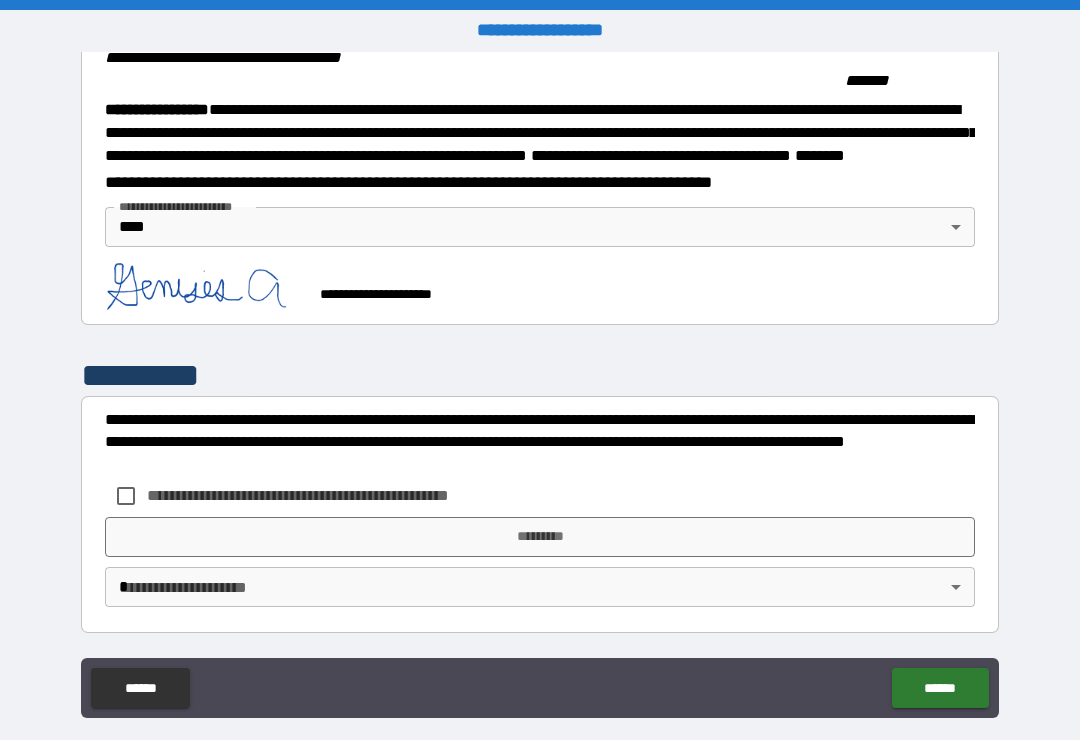 click on "**********" at bounding box center [331, 495] 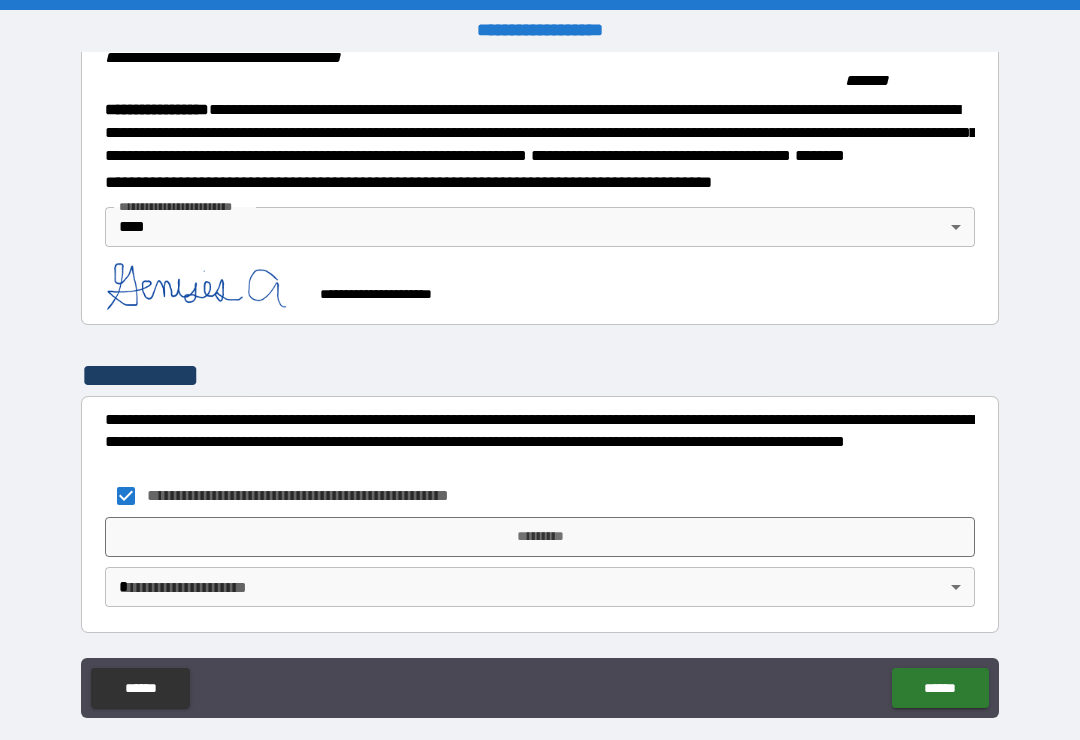 click on "**********" at bounding box center (310, 496) 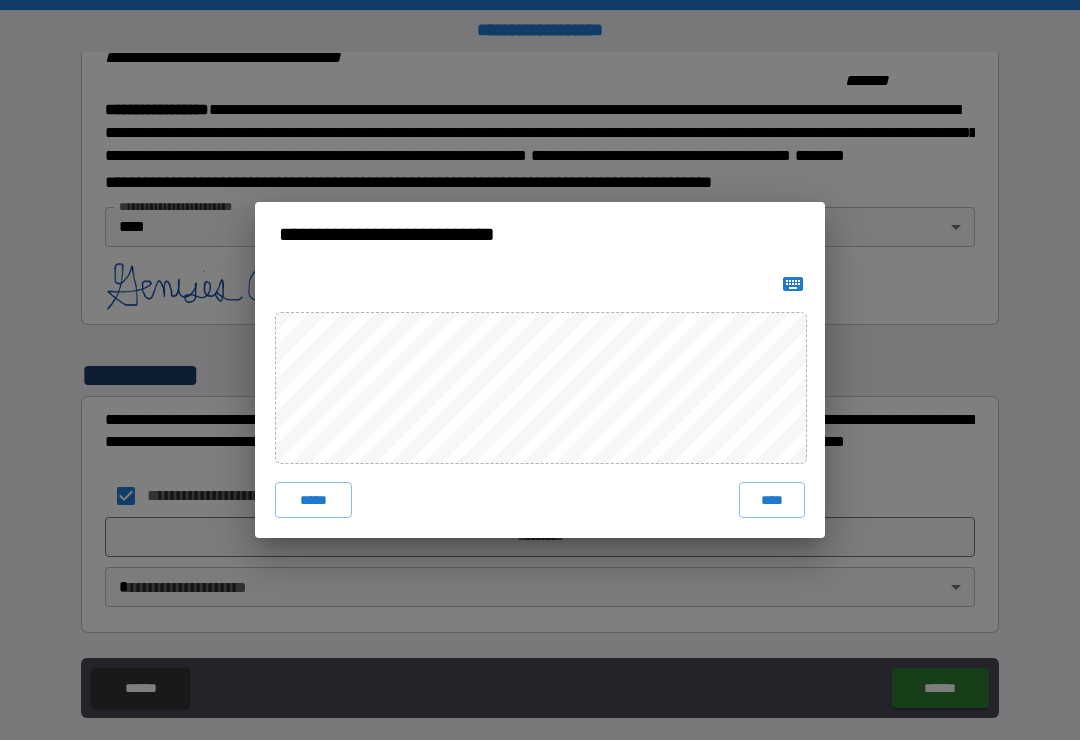 click on "*****" at bounding box center [313, 500] 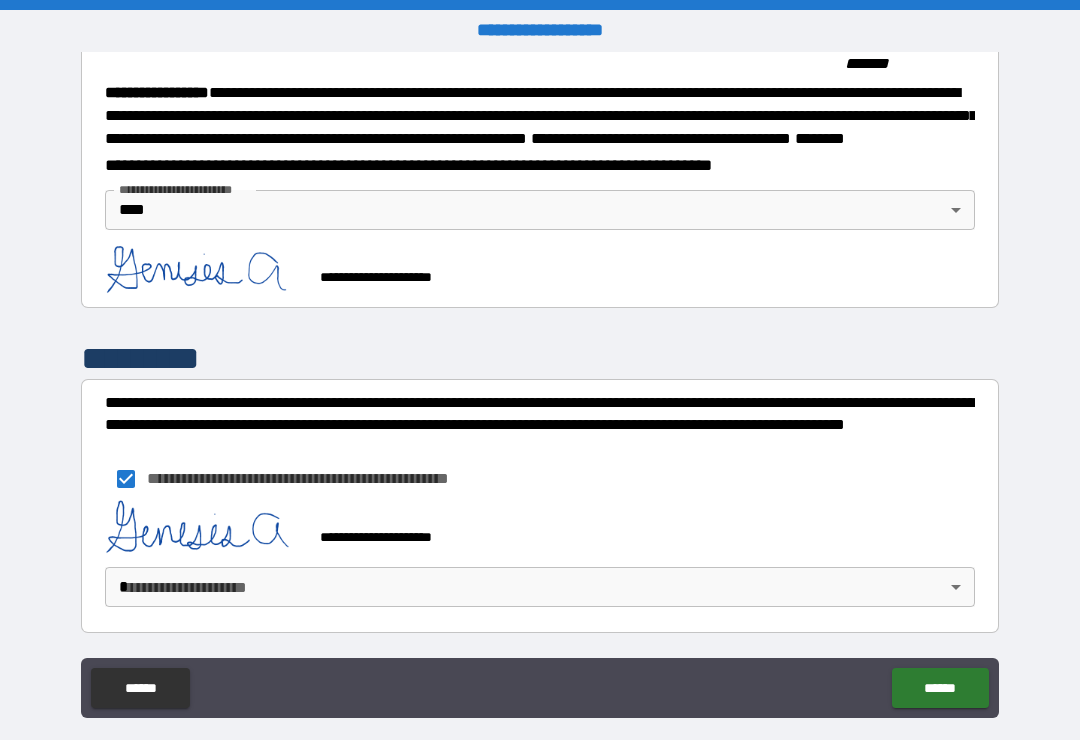 scroll, scrollTop: 2249, scrollLeft: 0, axis: vertical 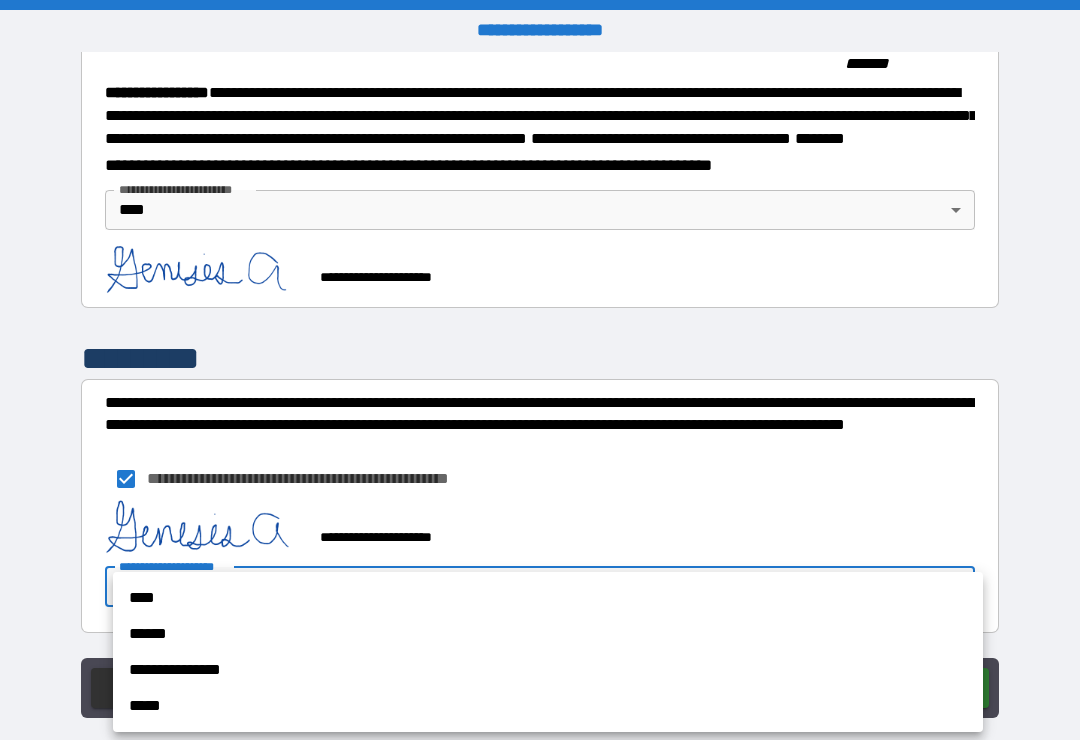 click on "****" at bounding box center [548, 598] 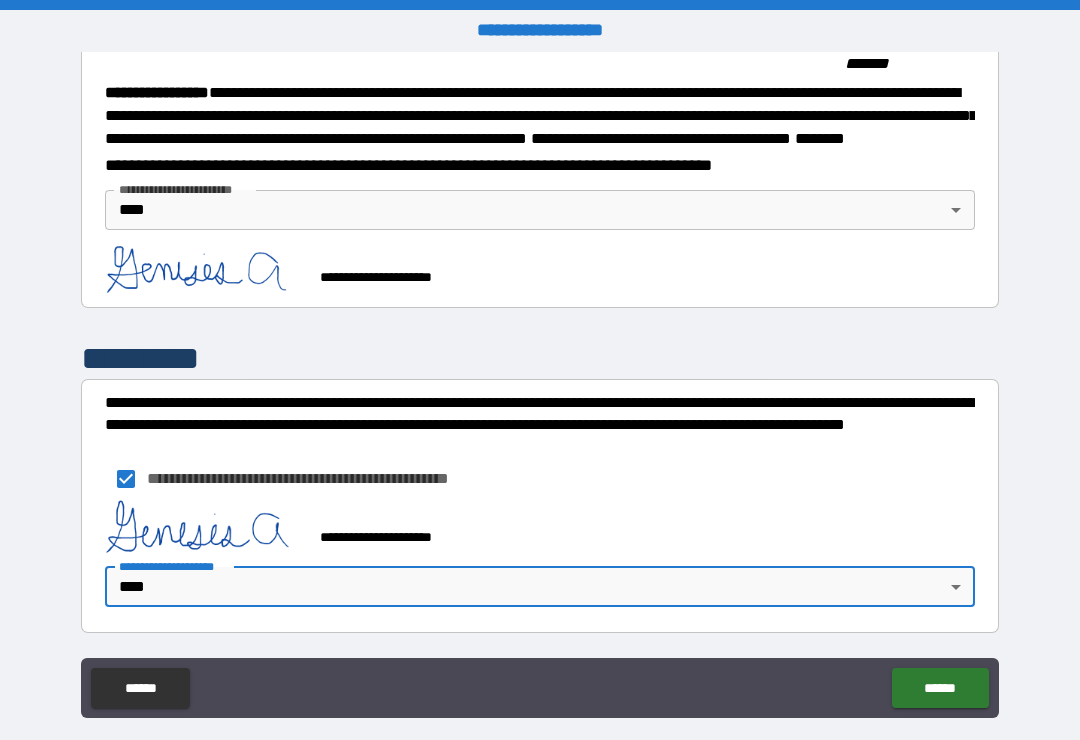 click on "******" at bounding box center (940, 688) 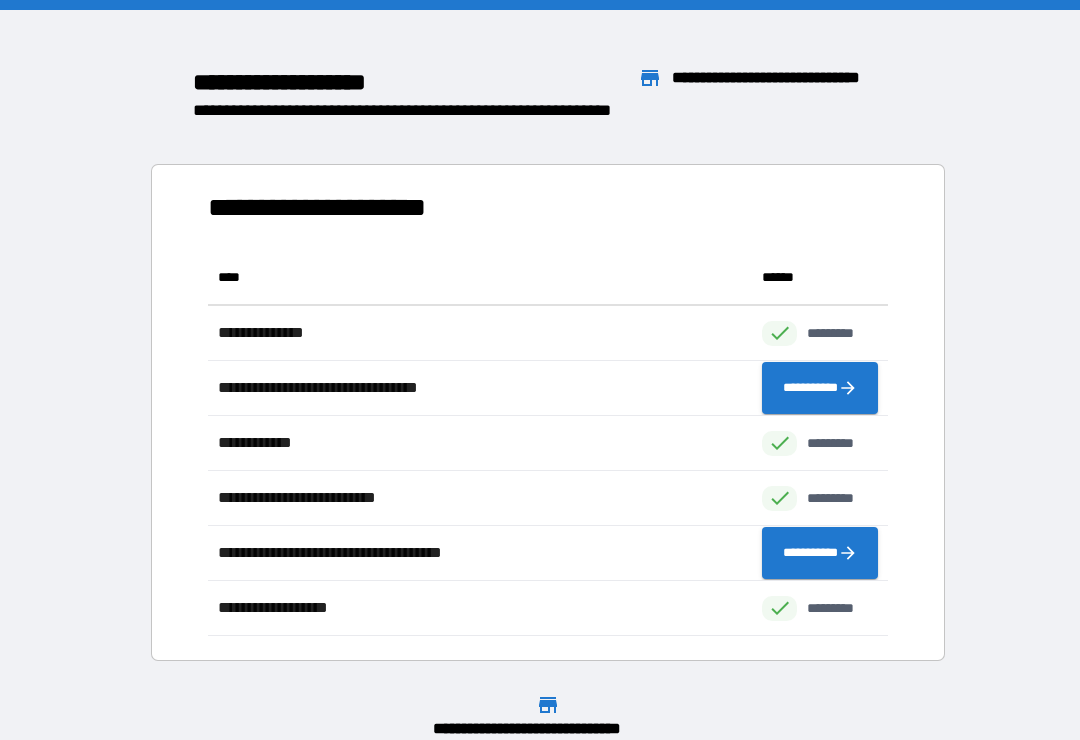 scroll, scrollTop: 1, scrollLeft: 1, axis: both 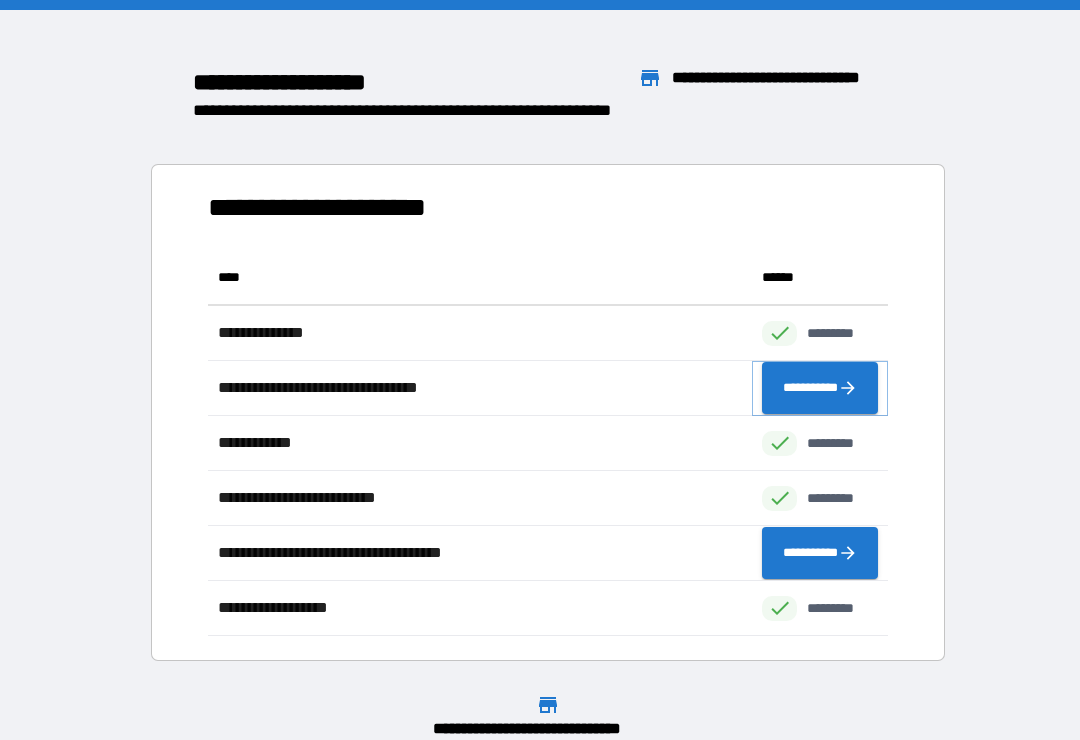 click on "**********" at bounding box center [820, 388] 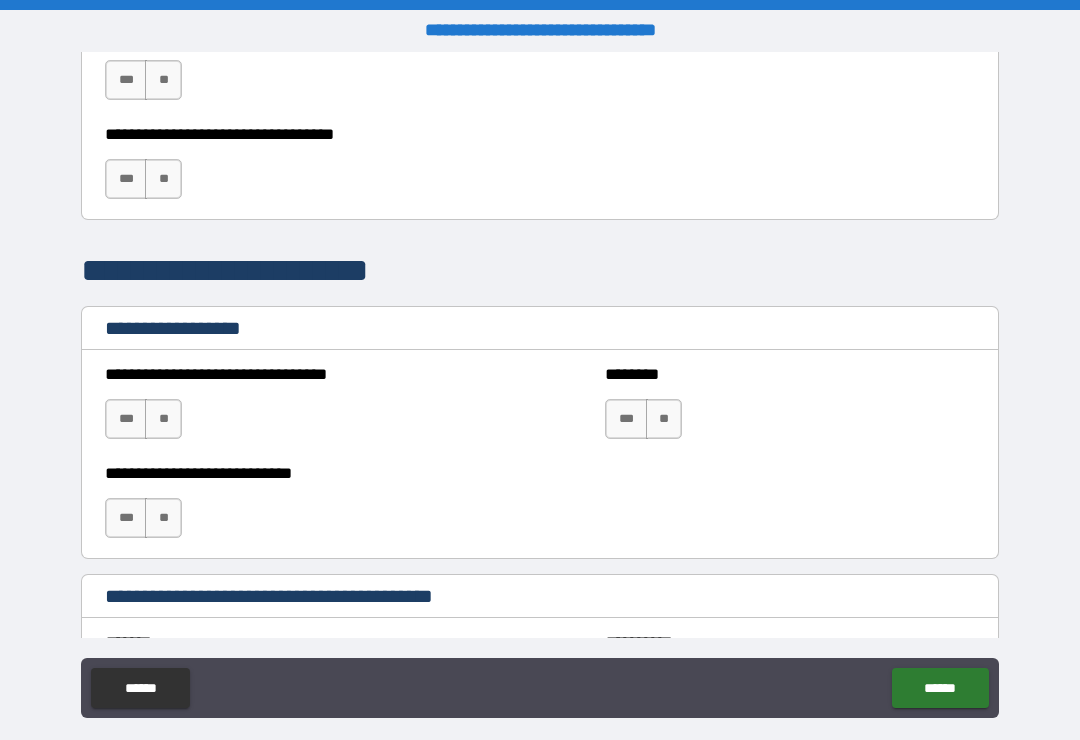 scroll, scrollTop: 1211, scrollLeft: 0, axis: vertical 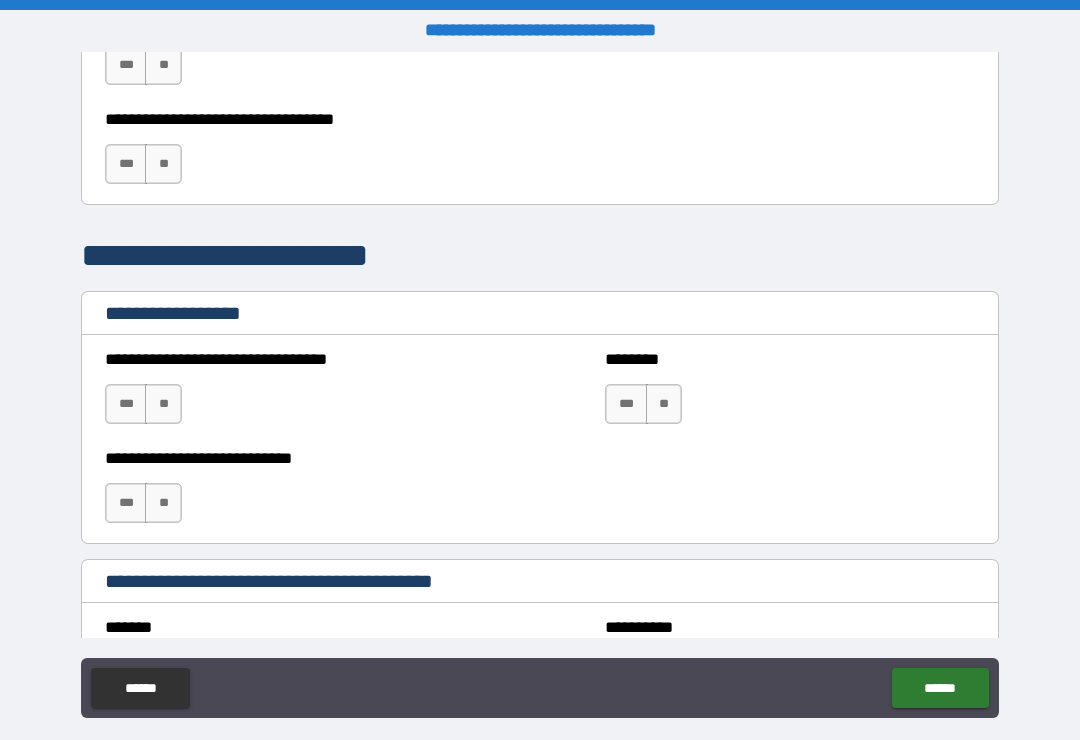 click on "**" at bounding box center (163, 404) 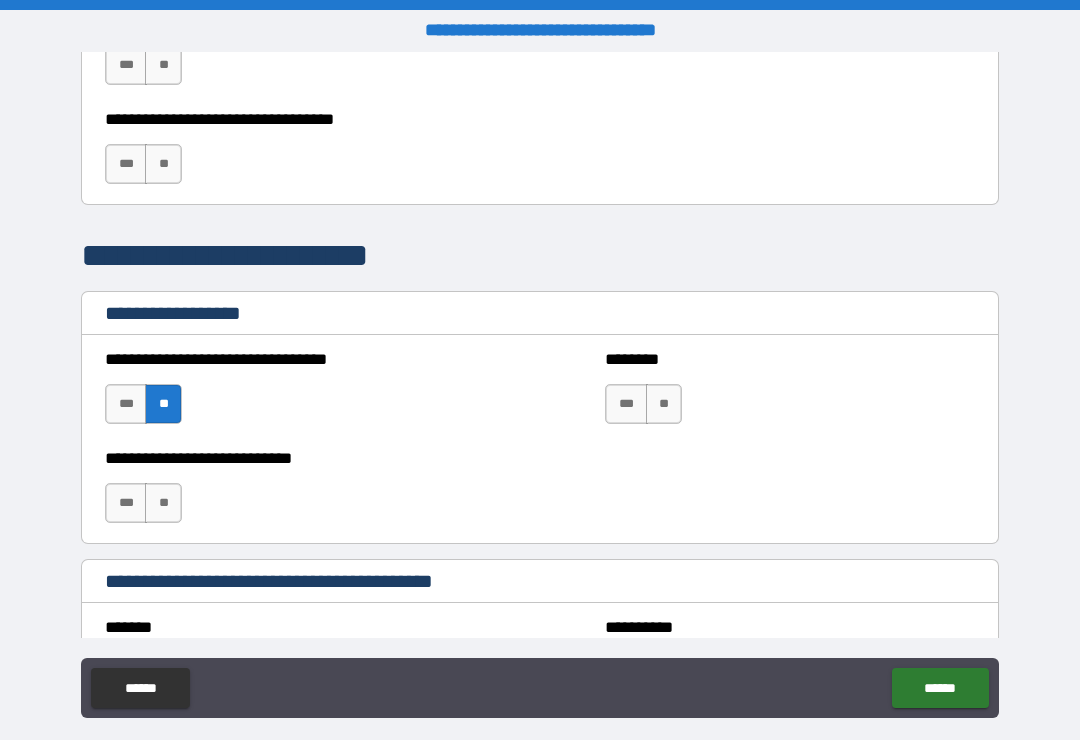 click on "**" at bounding box center [163, 503] 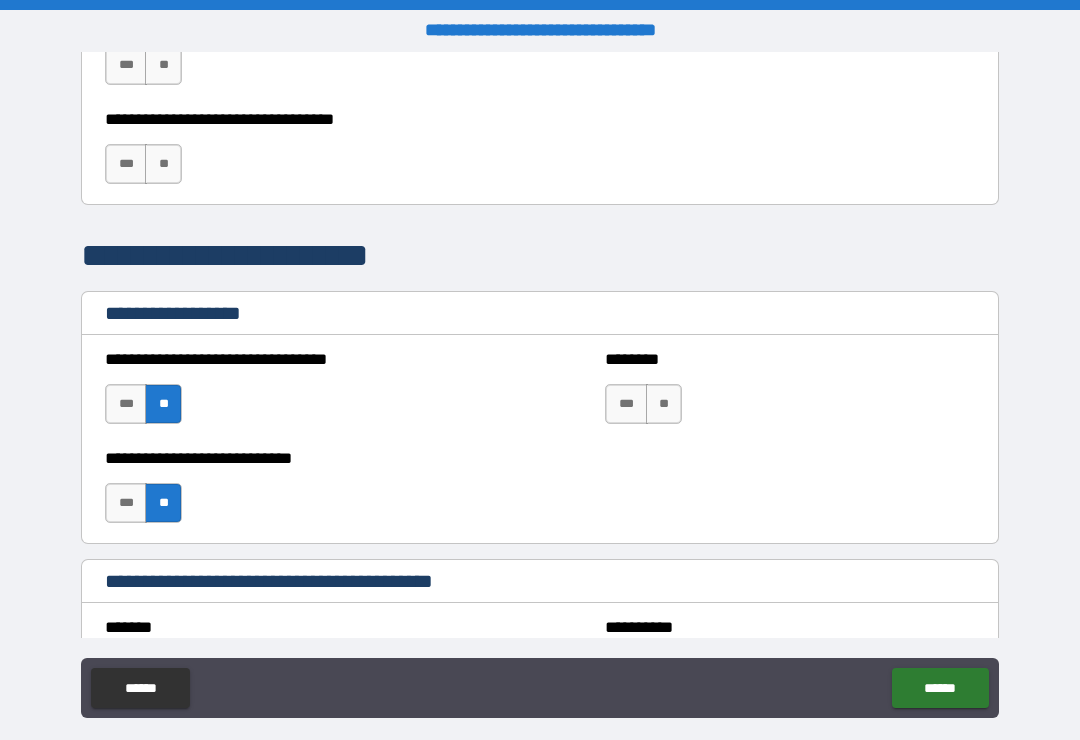 click on "**" at bounding box center [664, 404] 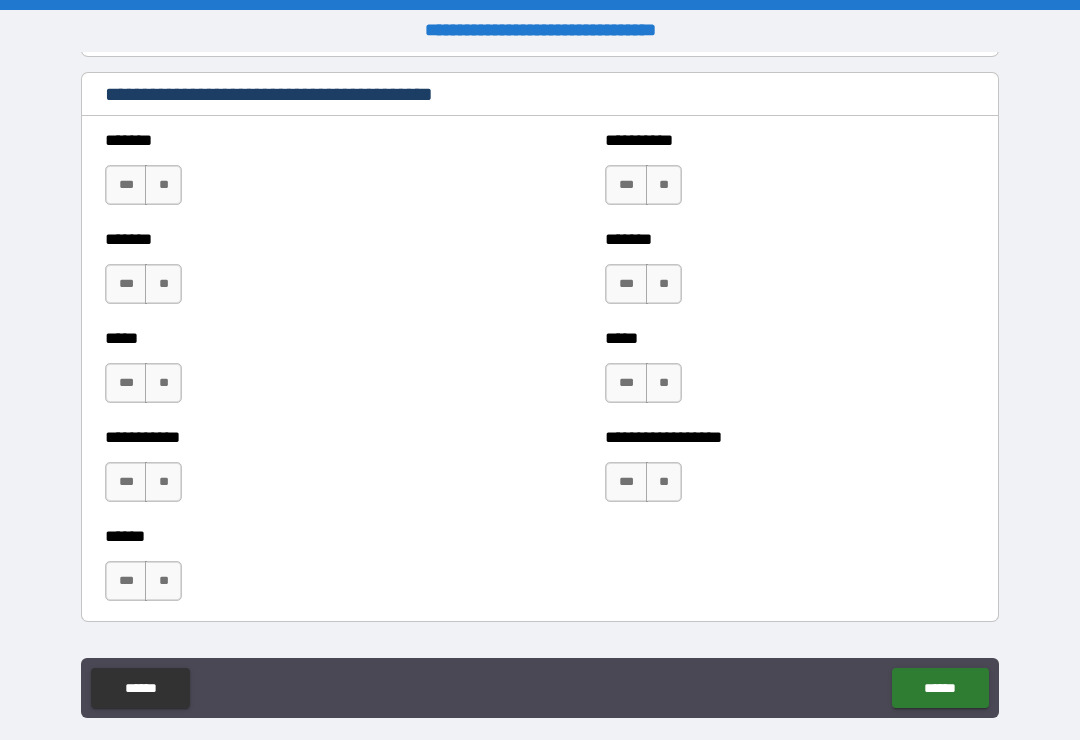 scroll, scrollTop: 1696, scrollLeft: 0, axis: vertical 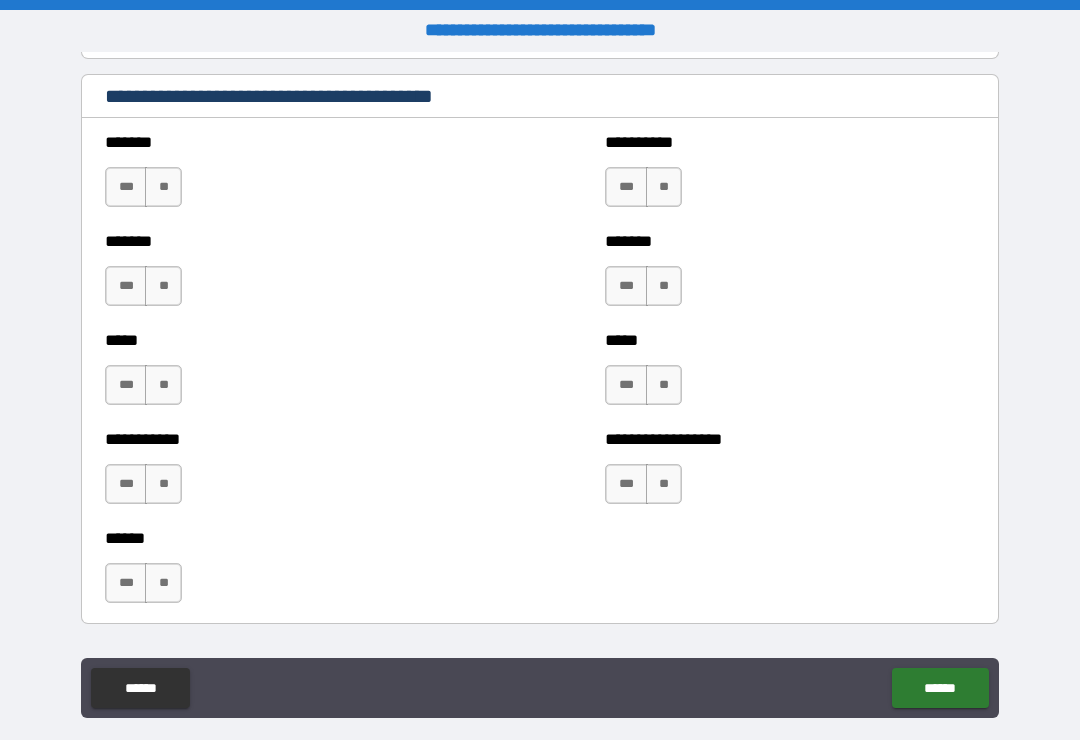 click on "**" at bounding box center [163, 583] 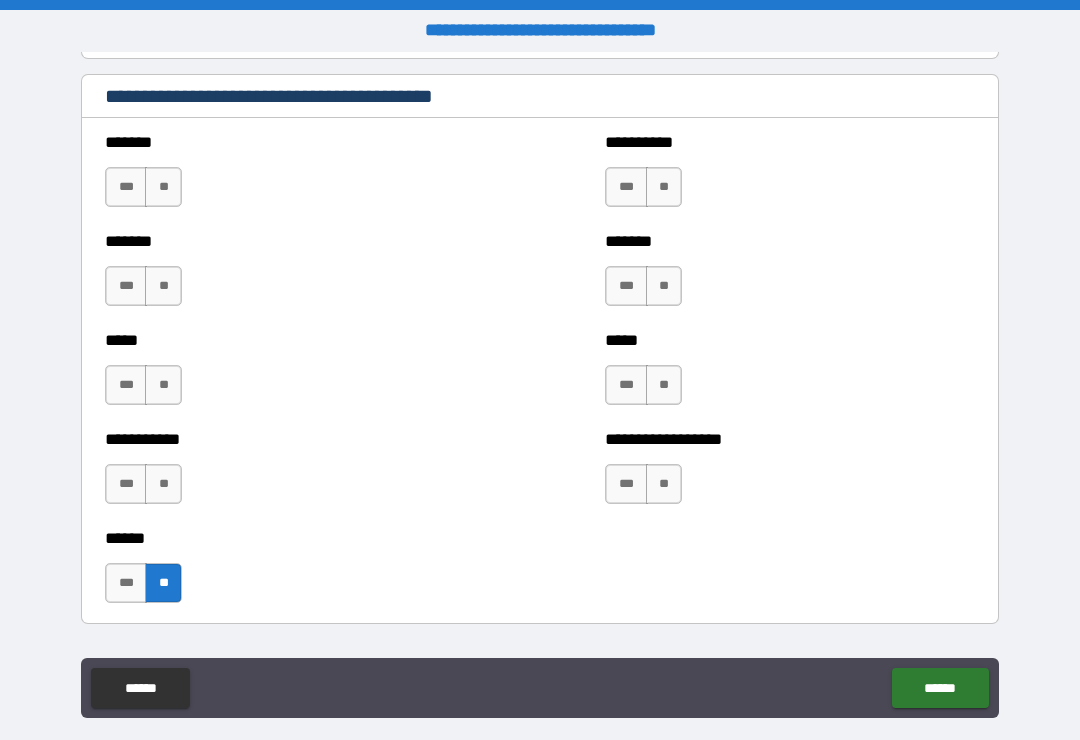 click on "**" at bounding box center (163, 484) 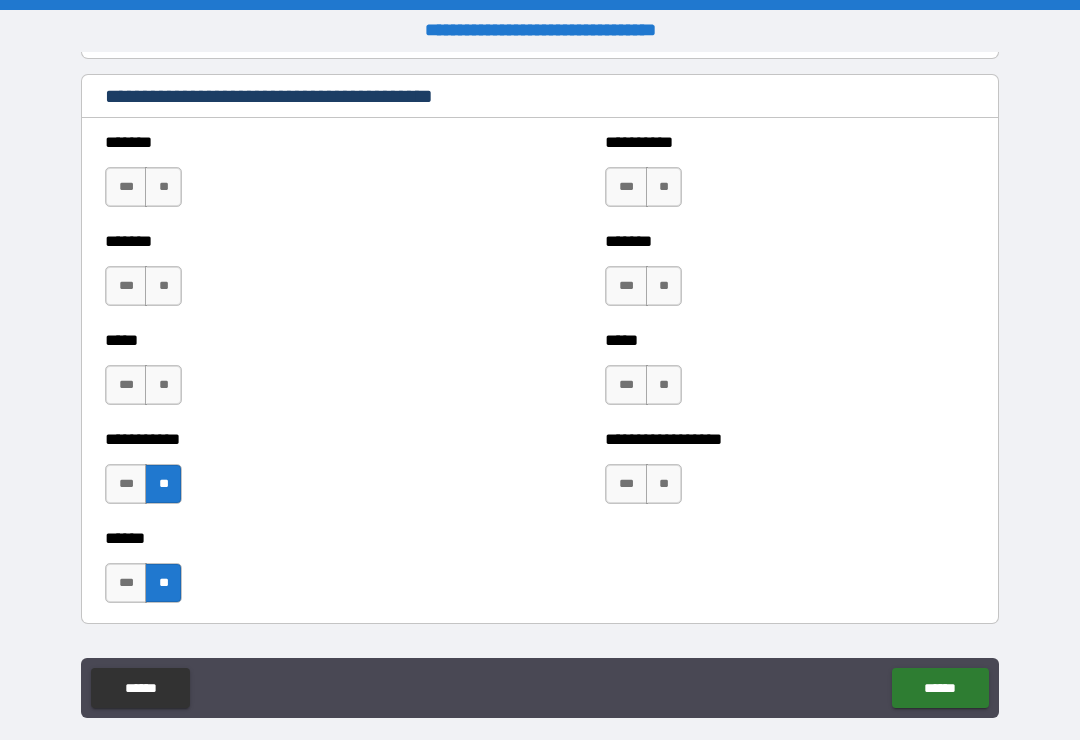 click on "**" at bounding box center [163, 385] 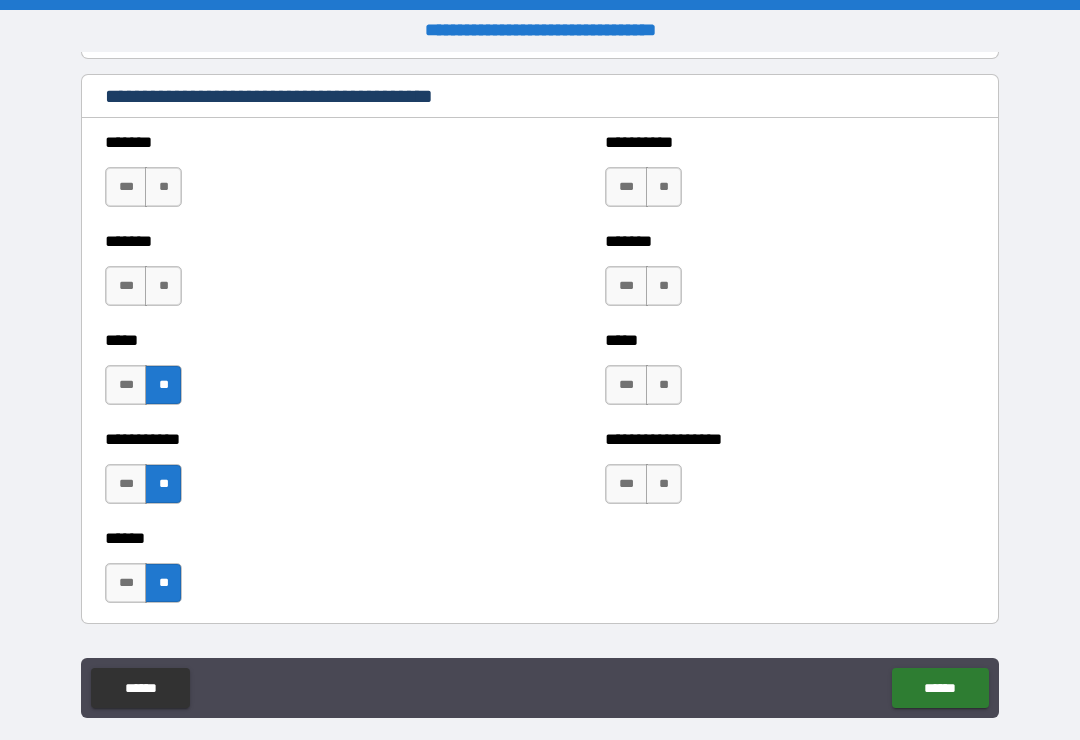 click on "**" at bounding box center [163, 286] 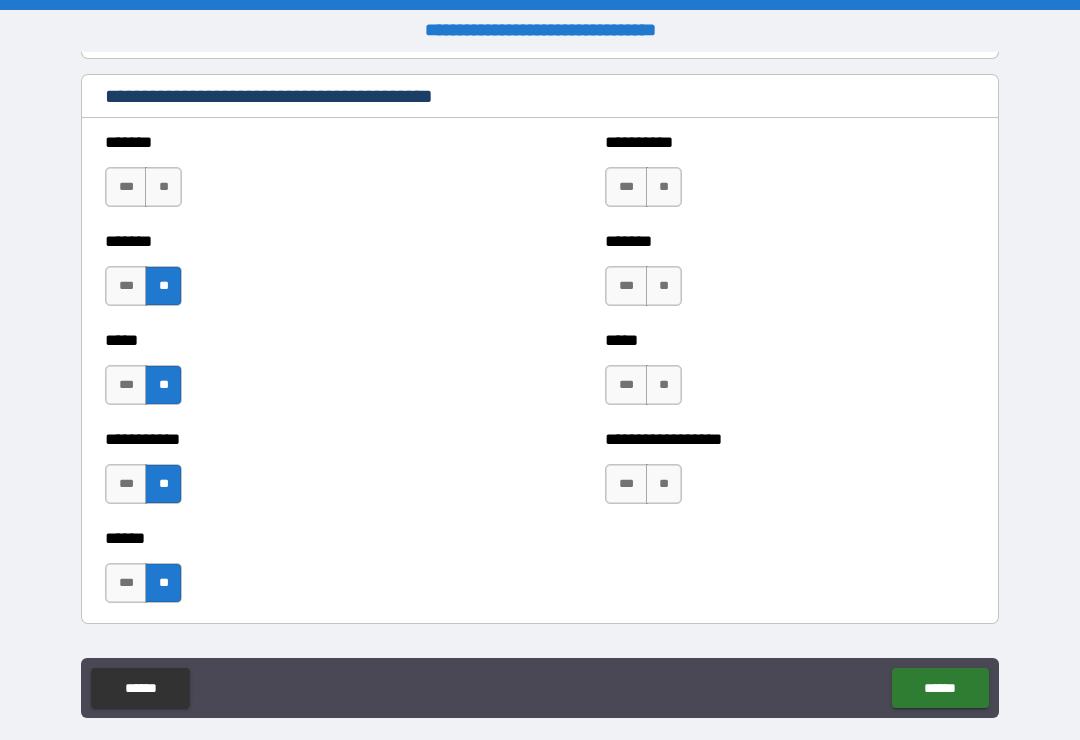 click on "**" at bounding box center [163, 187] 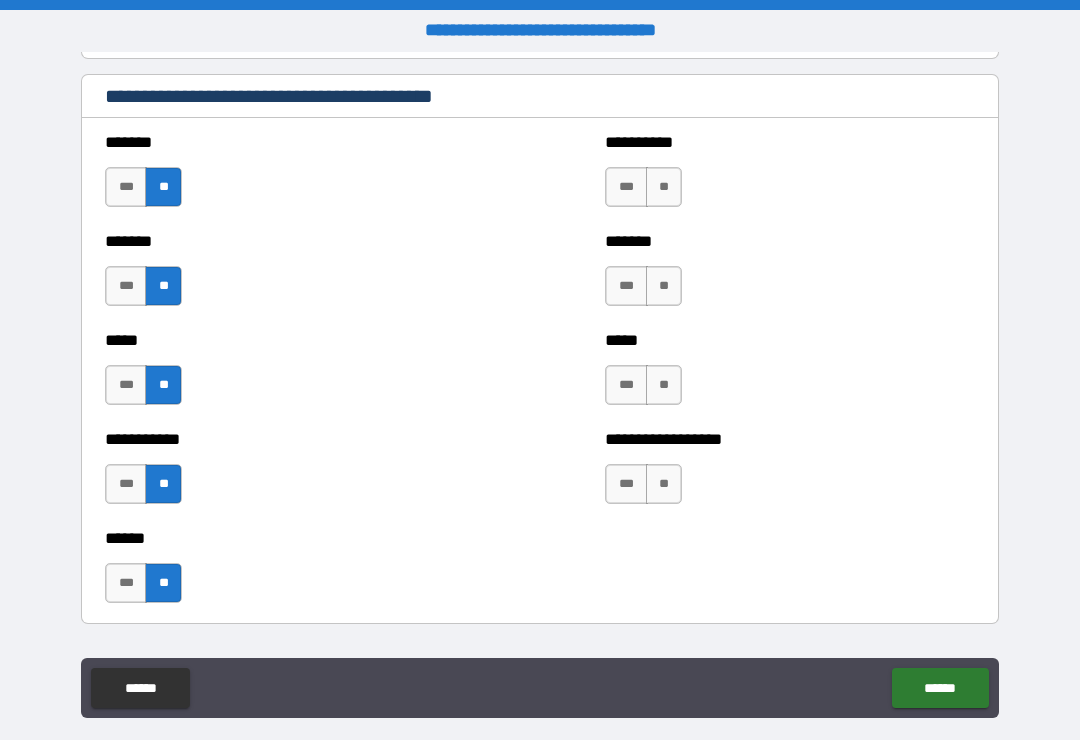 click on "*** **" at bounding box center [643, 187] 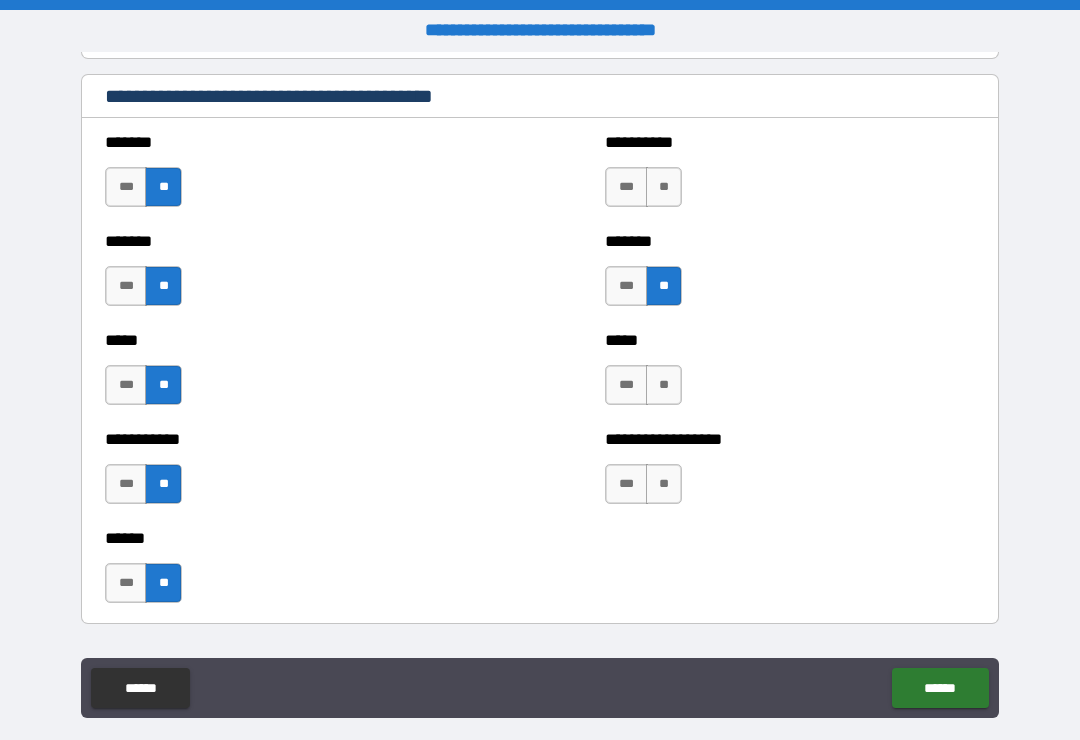 click on "**" at bounding box center [664, 385] 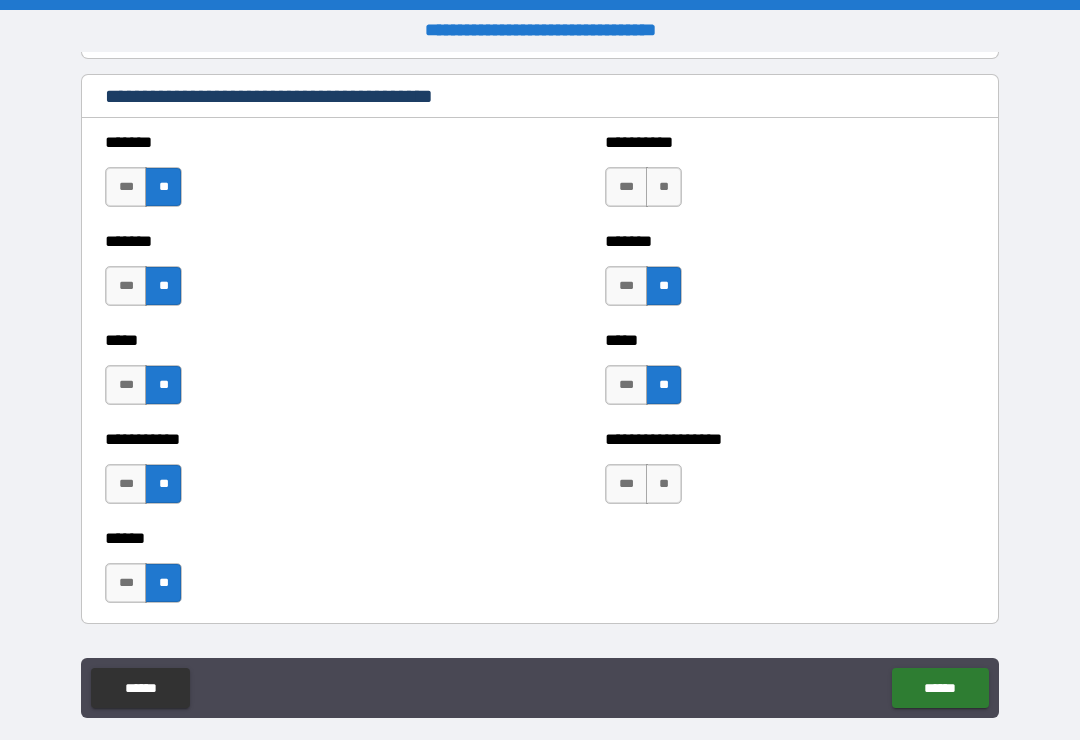 click on "**" at bounding box center (664, 187) 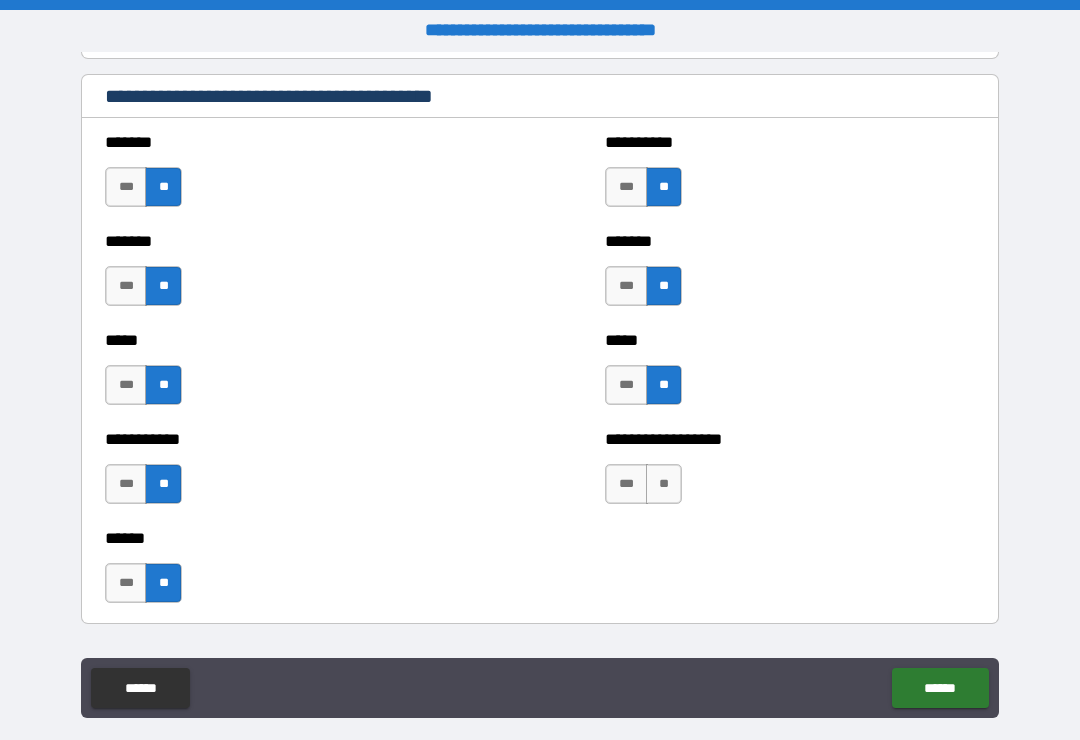 click on "**" at bounding box center [664, 484] 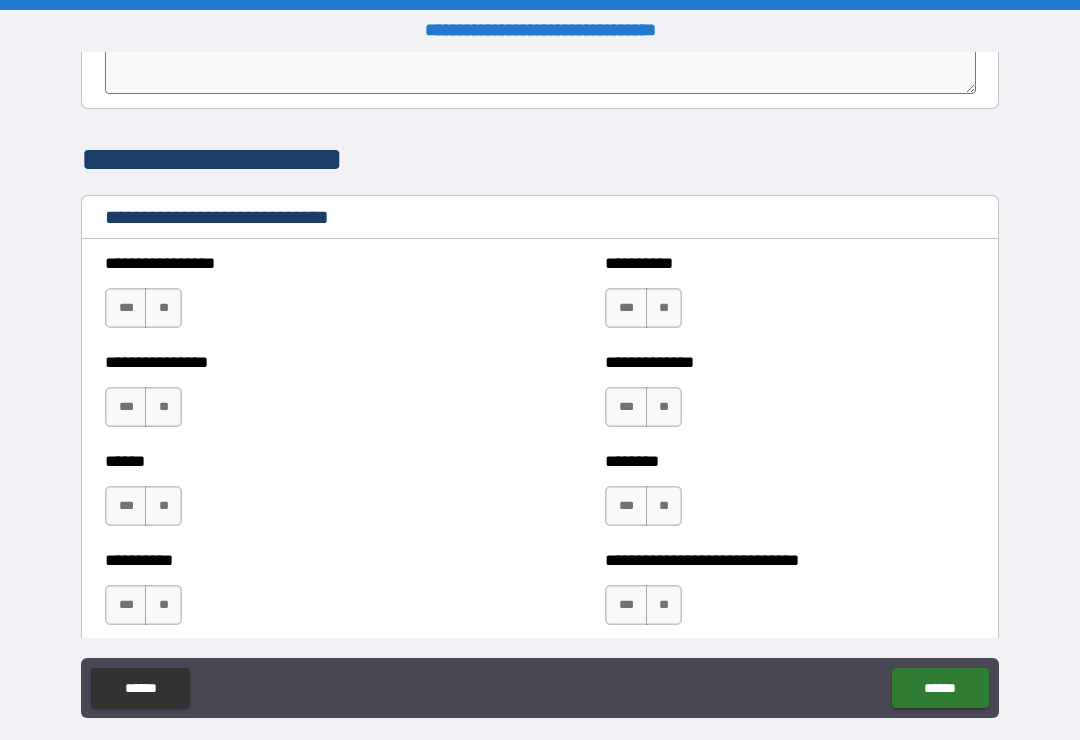 scroll, scrollTop: 6491, scrollLeft: 0, axis: vertical 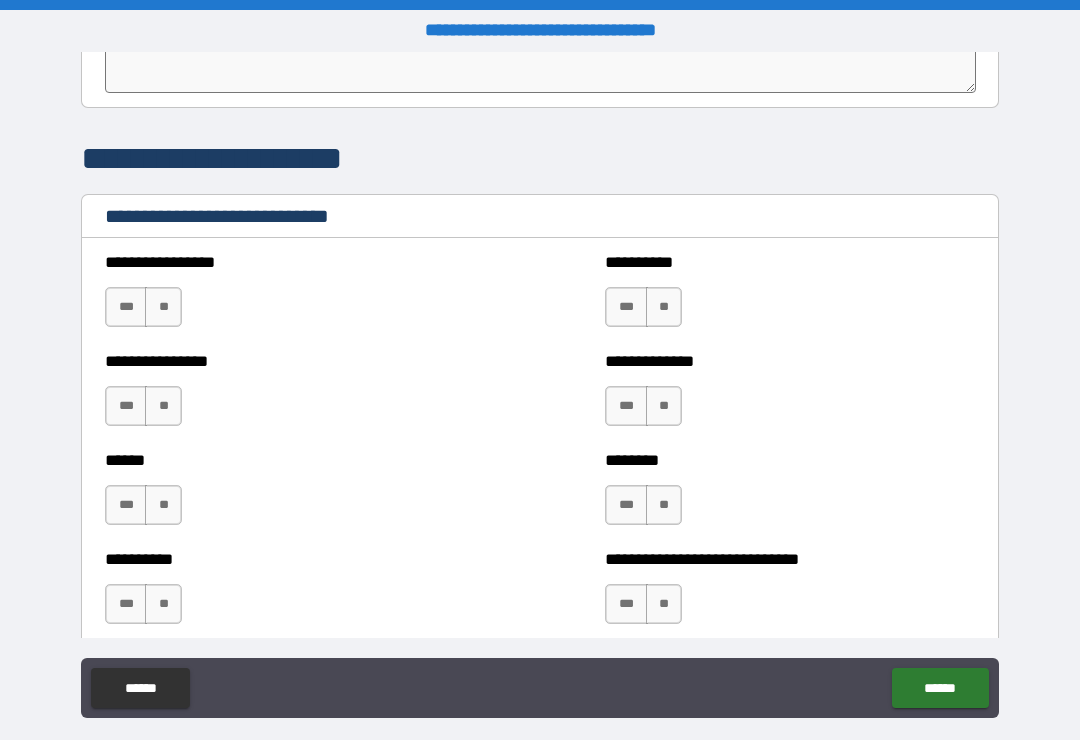 click on "**" at bounding box center [163, 307] 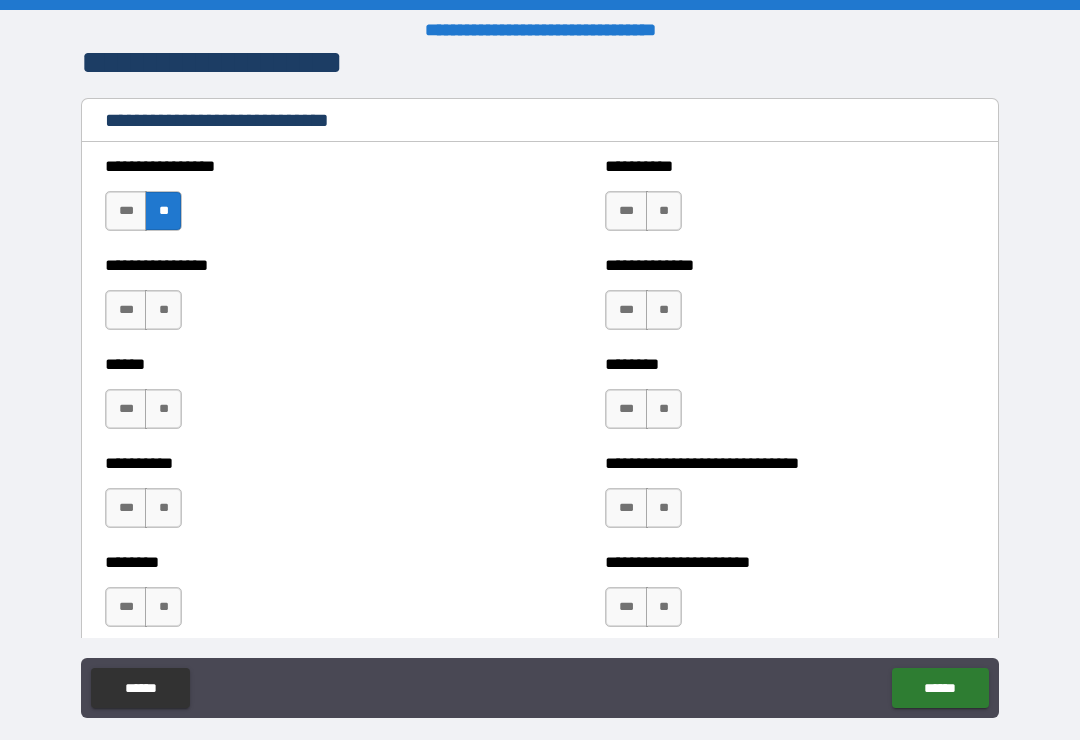 scroll, scrollTop: 6595, scrollLeft: 0, axis: vertical 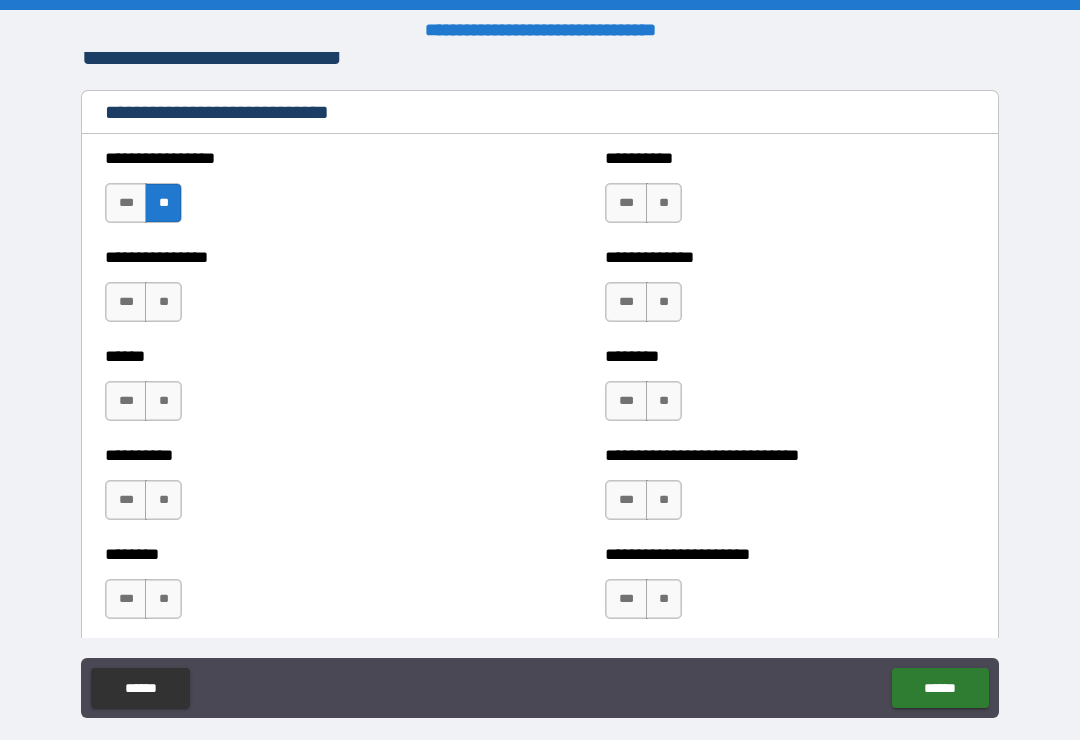 click on "***" at bounding box center [626, 401] 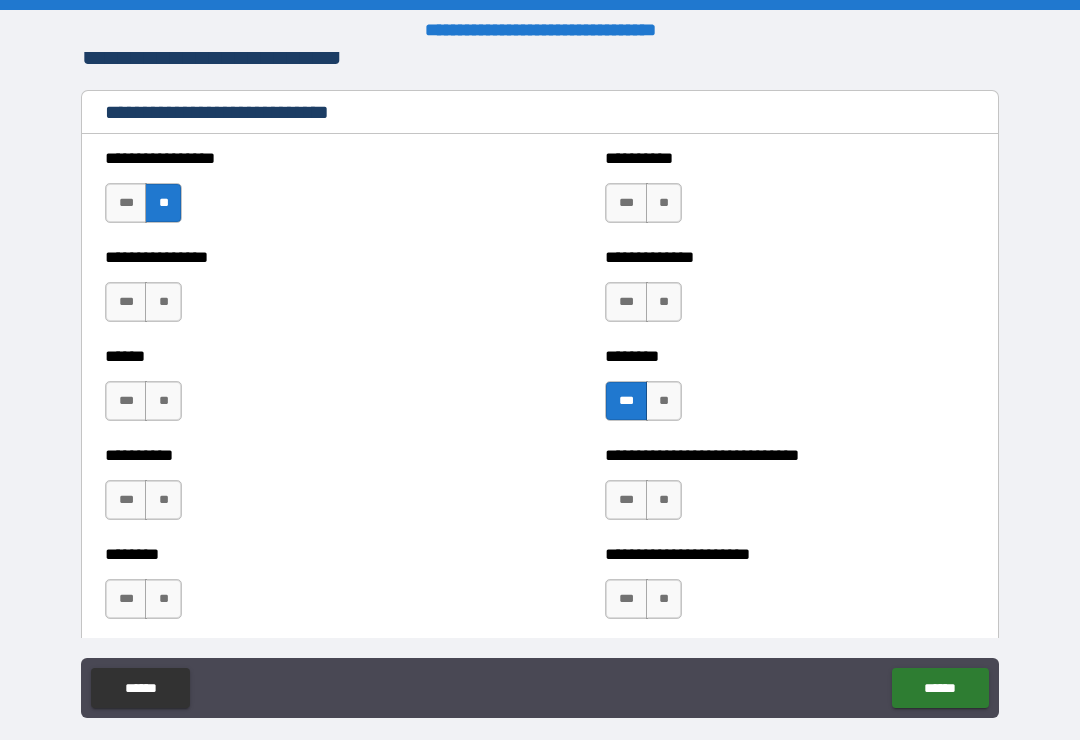 click on "**" at bounding box center (664, 302) 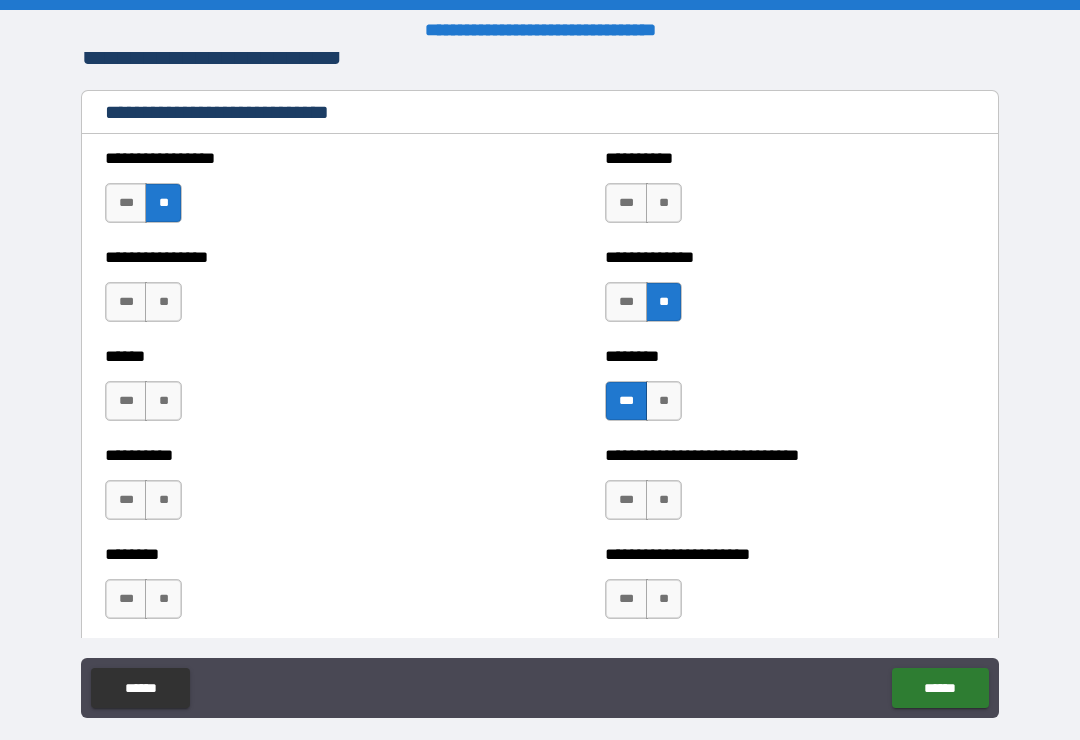 click on "**" at bounding box center (664, 203) 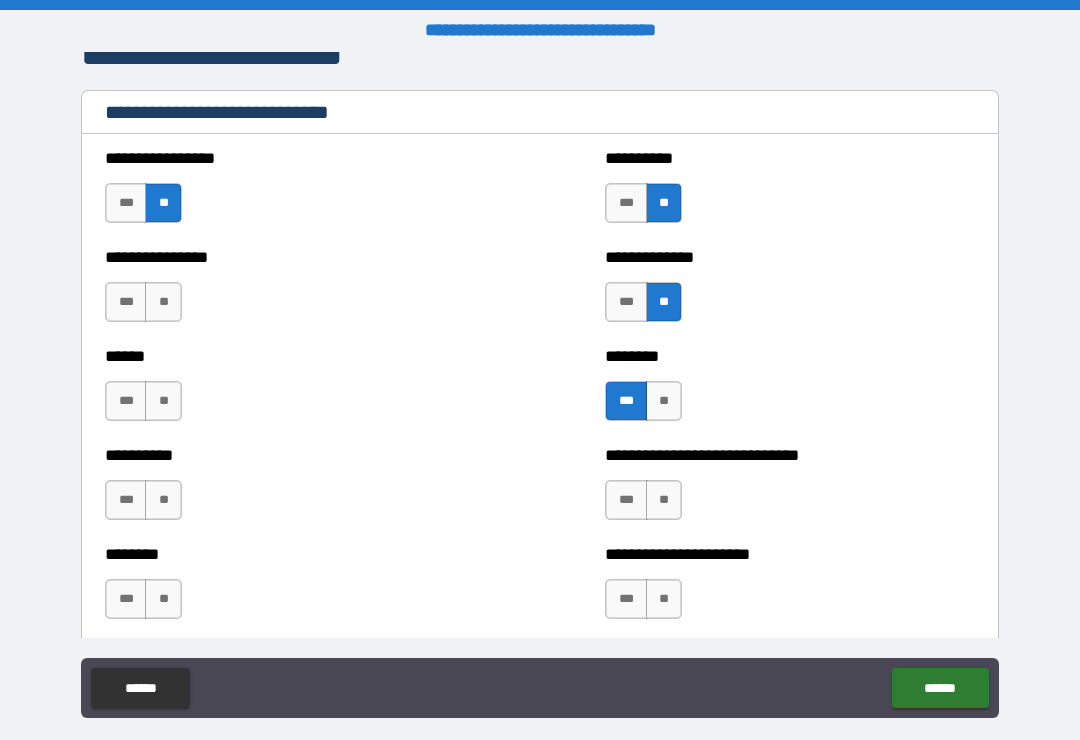 click on "**" at bounding box center [163, 302] 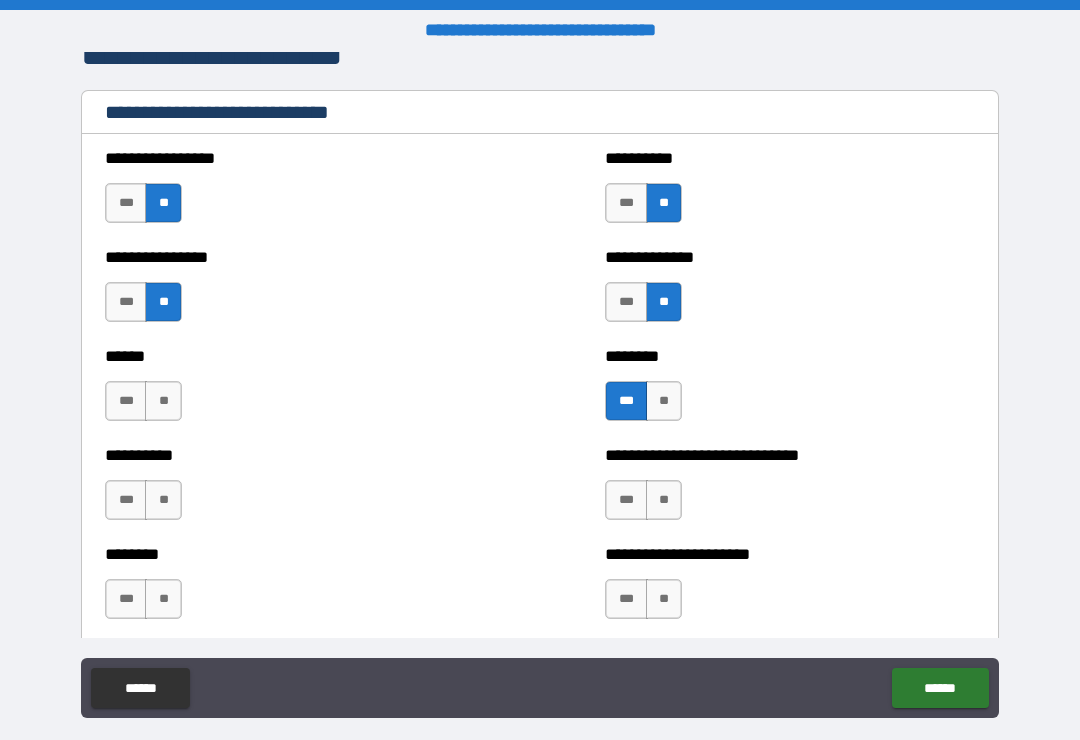 click on "**" at bounding box center (163, 401) 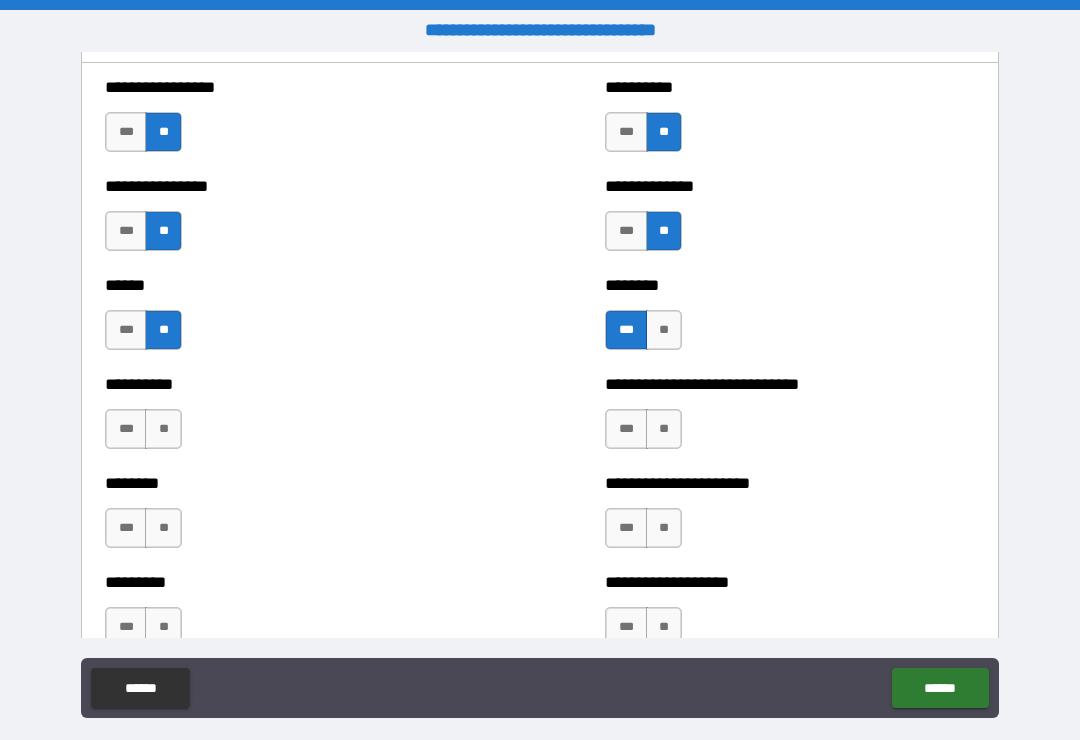 scroll, scrollTop: 6672, scrollLeft: 0, axis: vertical 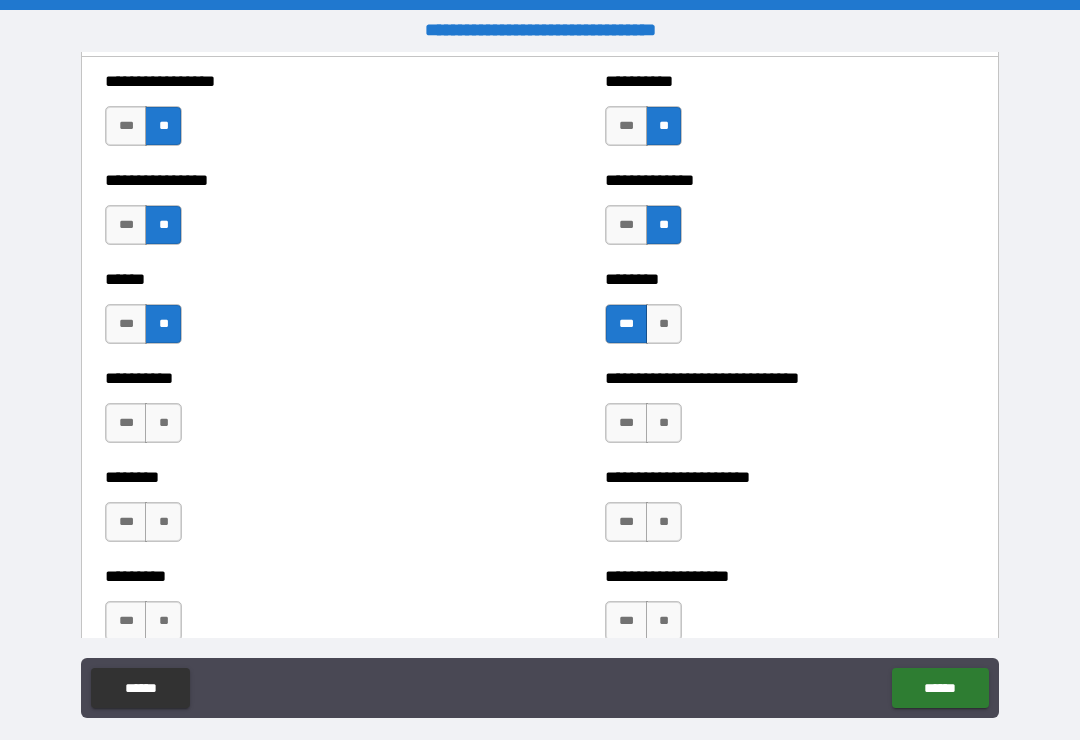 click on "*** **" at bounding box center (146, 428) 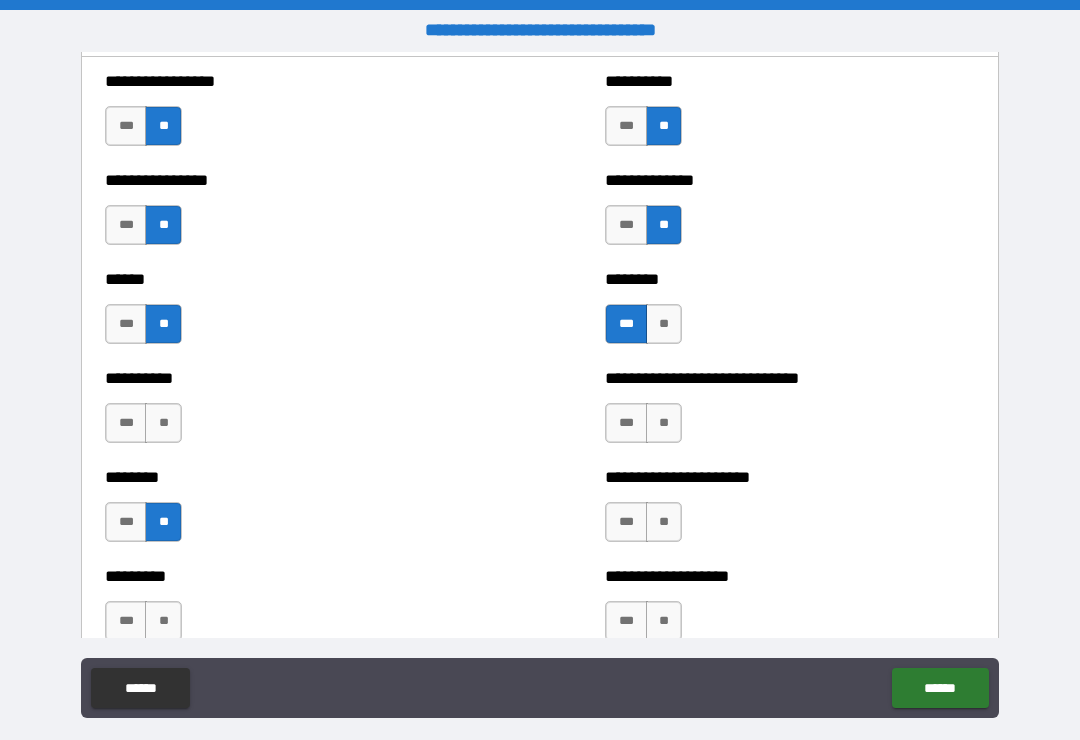 click on "**" at bounding box center (163, 423) 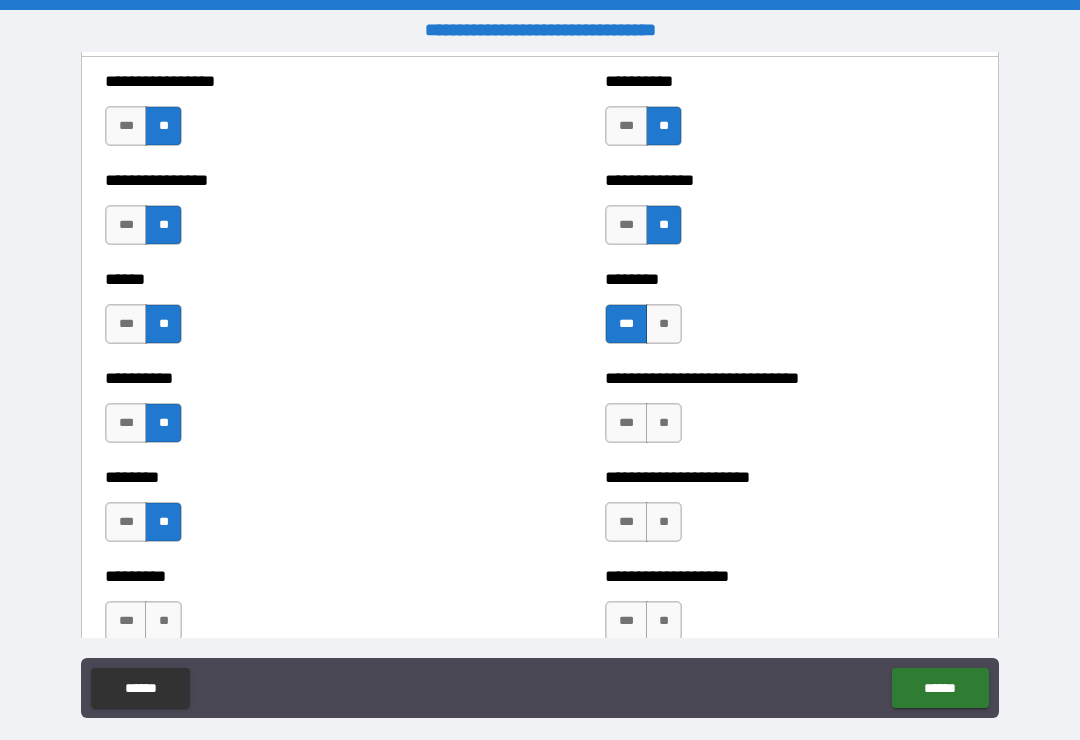 click on "**" at bounding box center (664, 423) 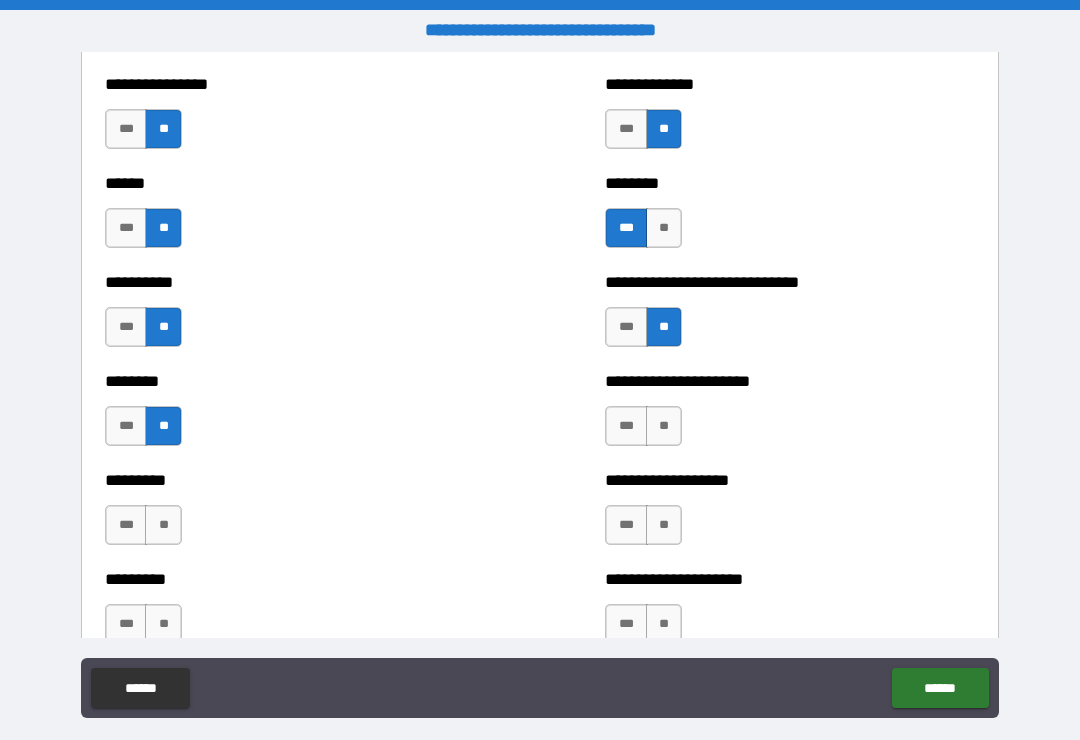 scroll, scrollTop: 6773, scrollLeft: 0, axis: vertical 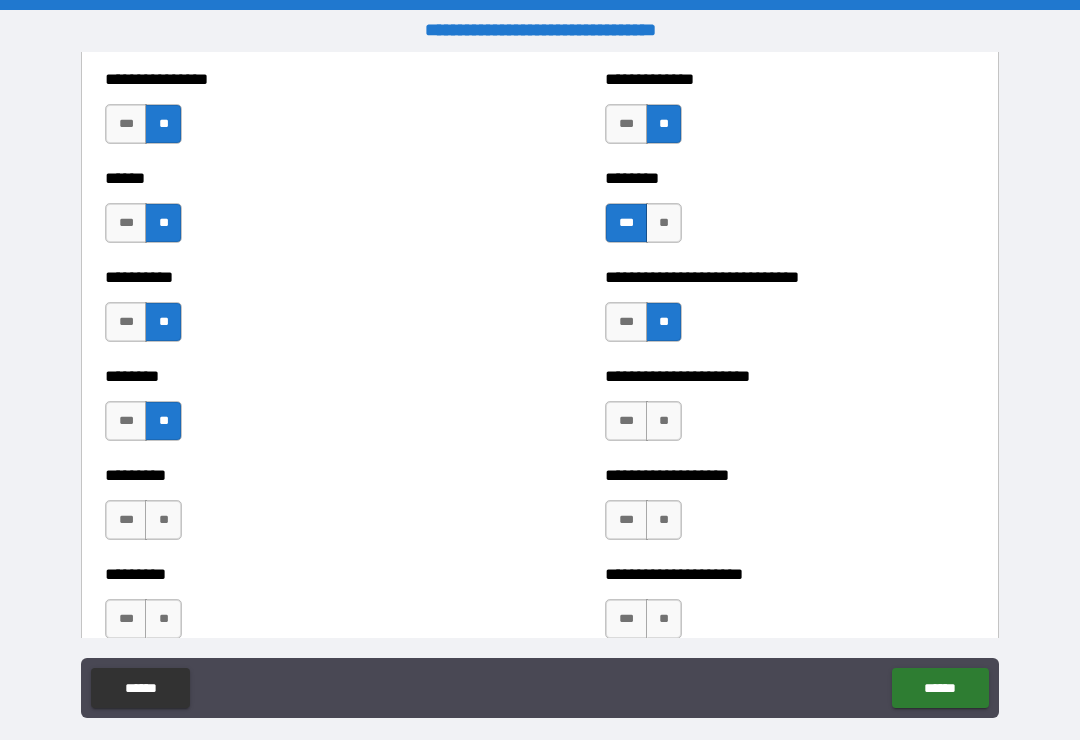 click on "**" at bounding box center [664, 322] 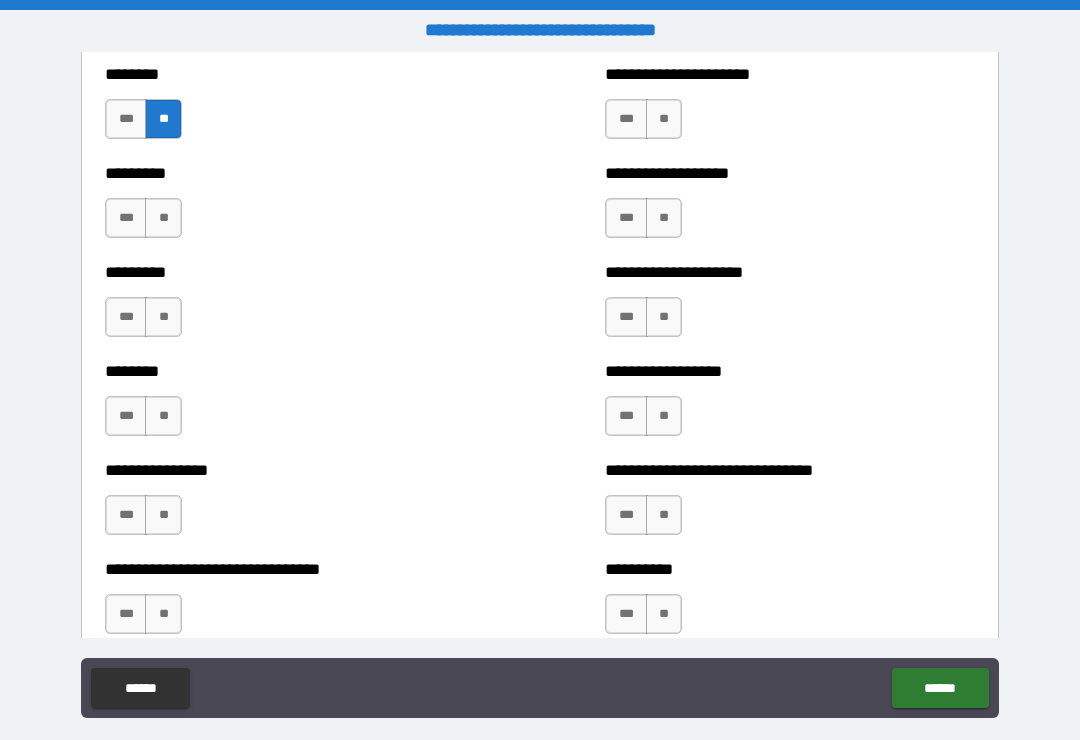 scroll, scrollTop: 7090, scrollLeft: 0, axis: vertical 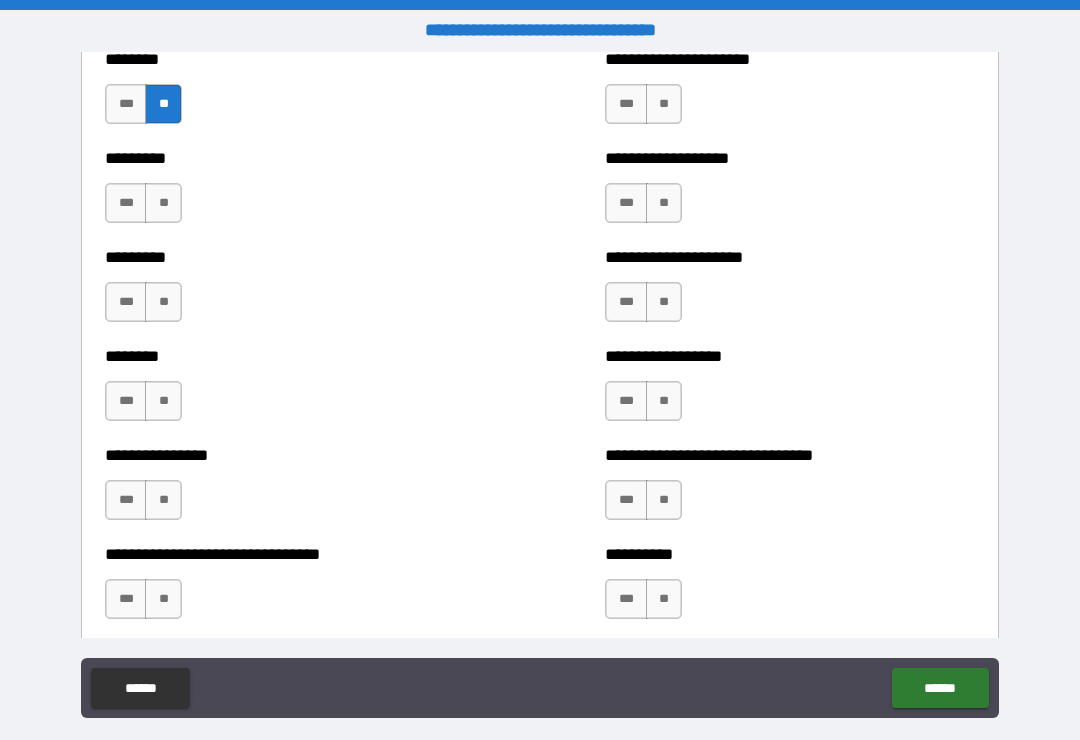 click on "**" at bounding box center (163, 203) 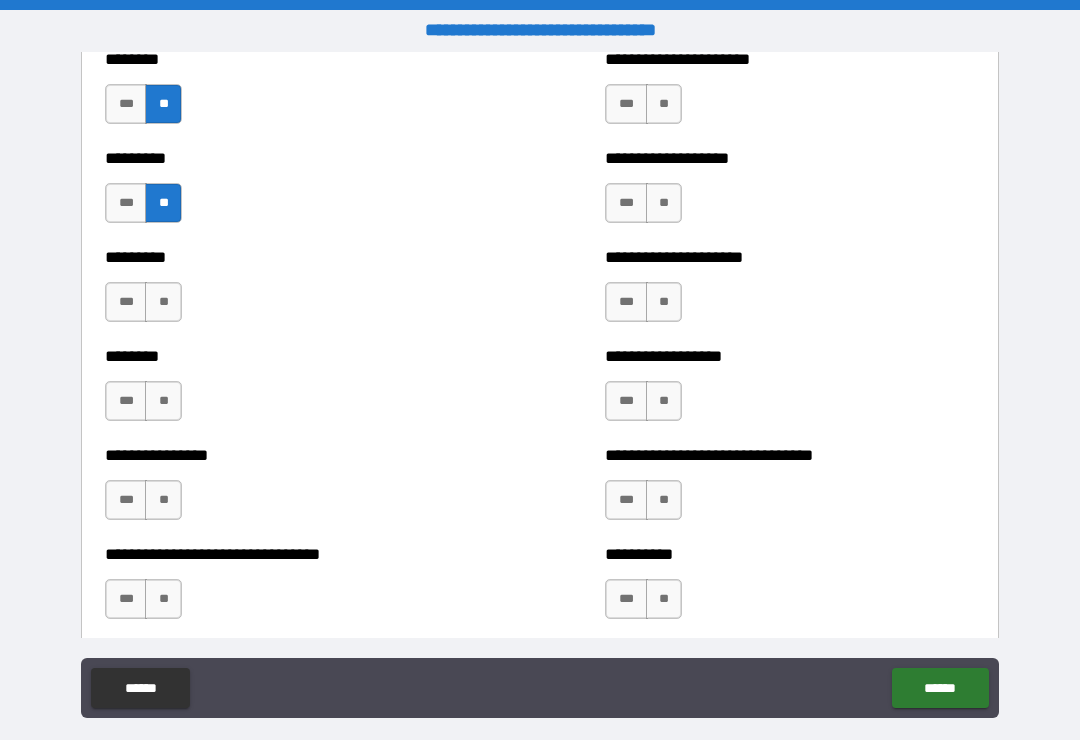 click on "********* *** **" at bounding box center [290, 292] 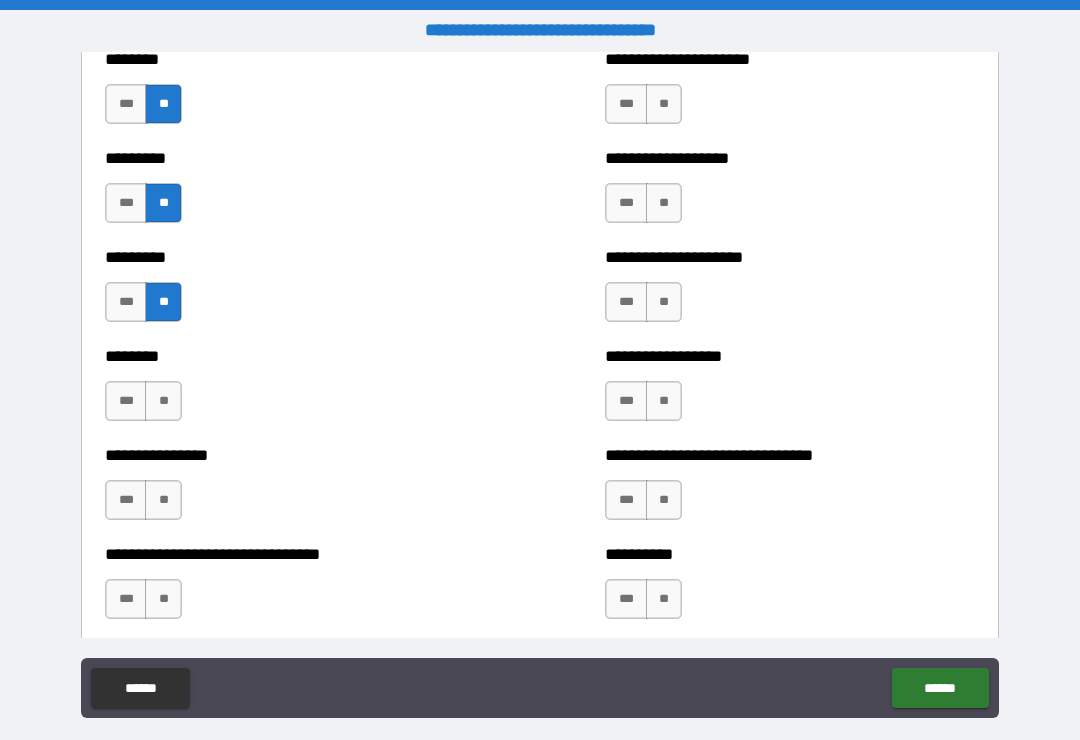 click on "**" at bounding box center [163, 401] 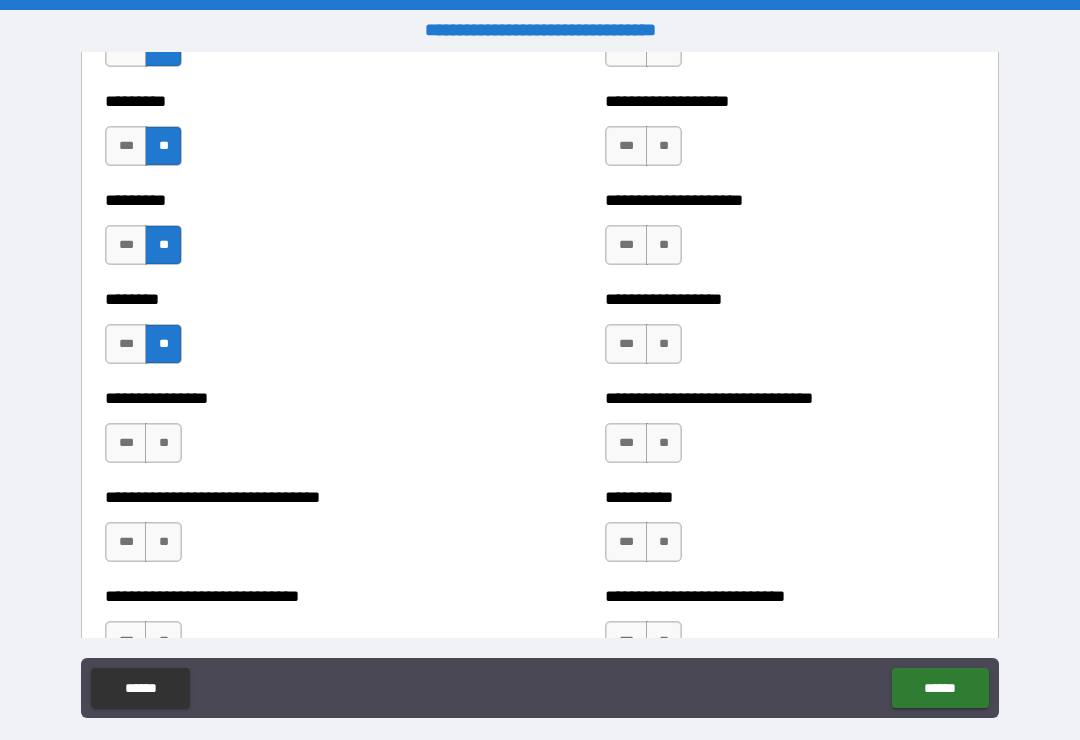 scroll, scrollTop: 7152, scrollLeft: 0, axis: vertical 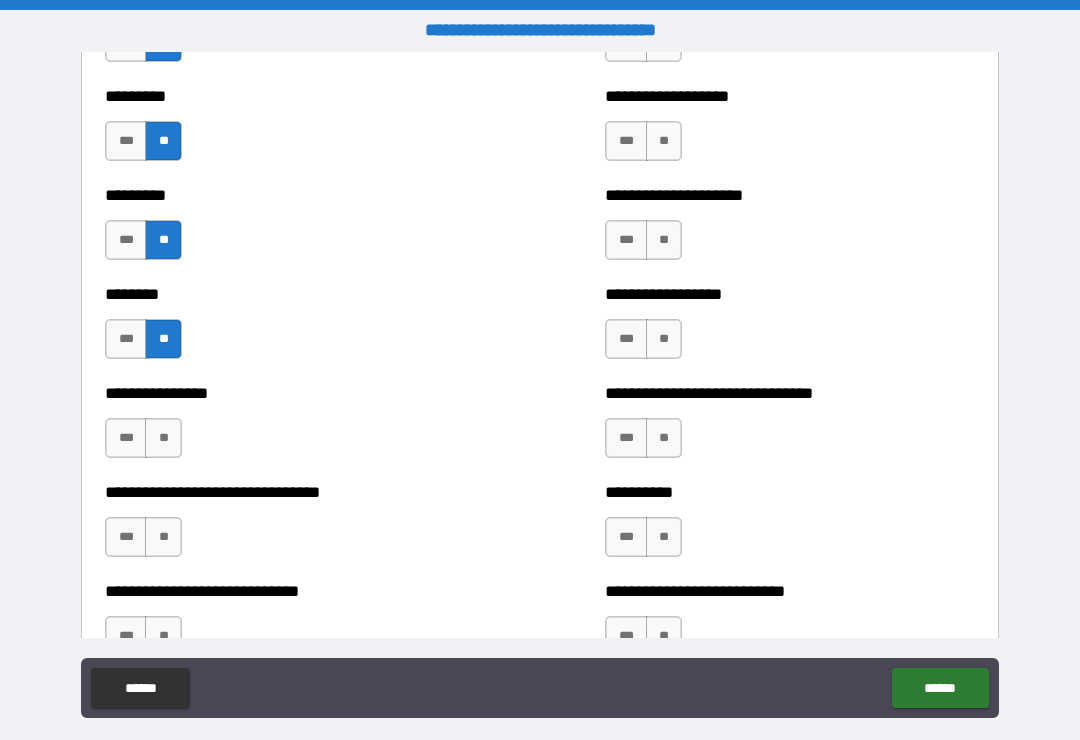 click on "**" at bounding box center (163, 438) 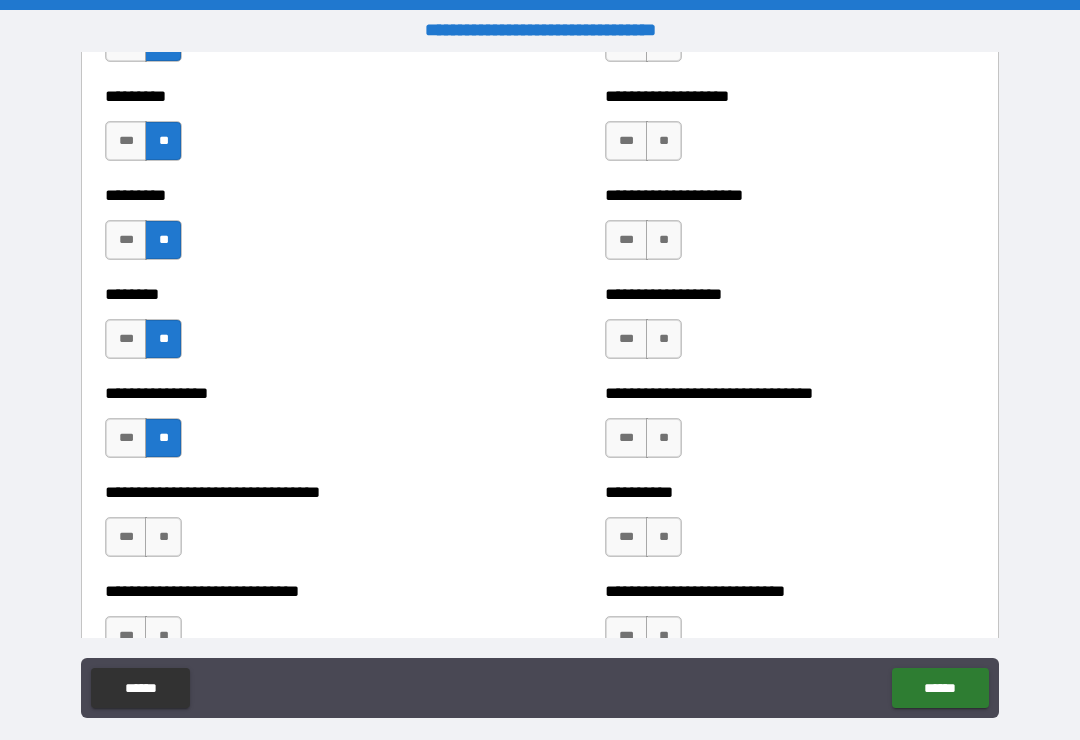 click on "**" at bounding box center (163, 537) 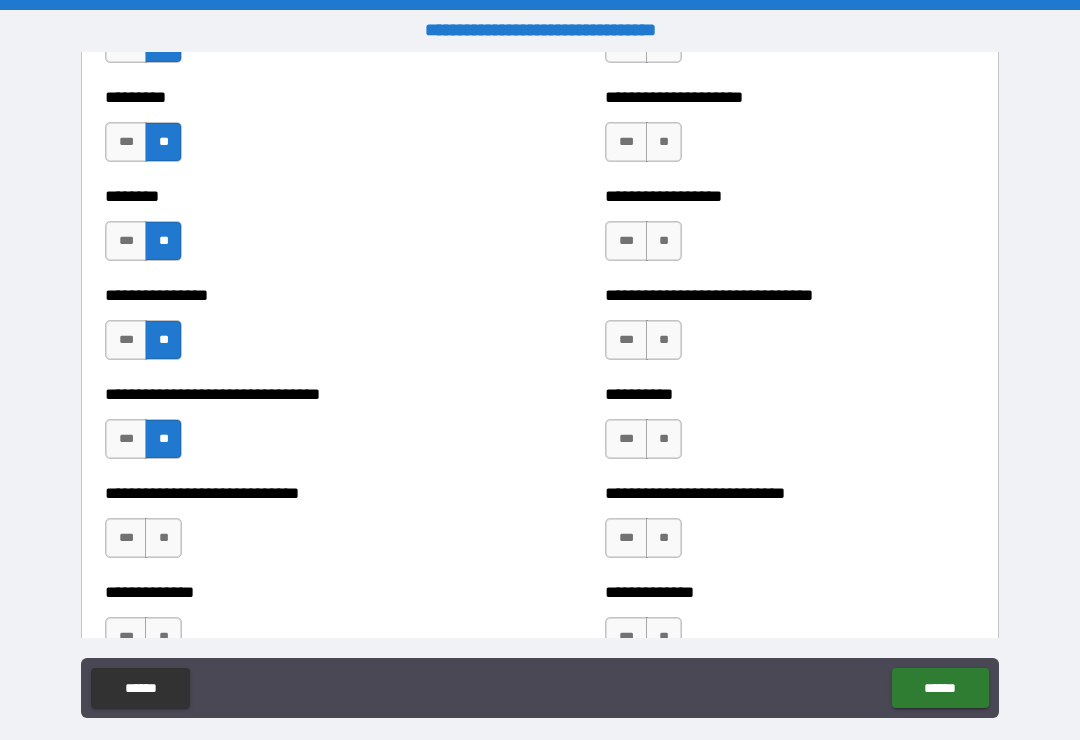 click on "**" at bounding box center [163, 538] 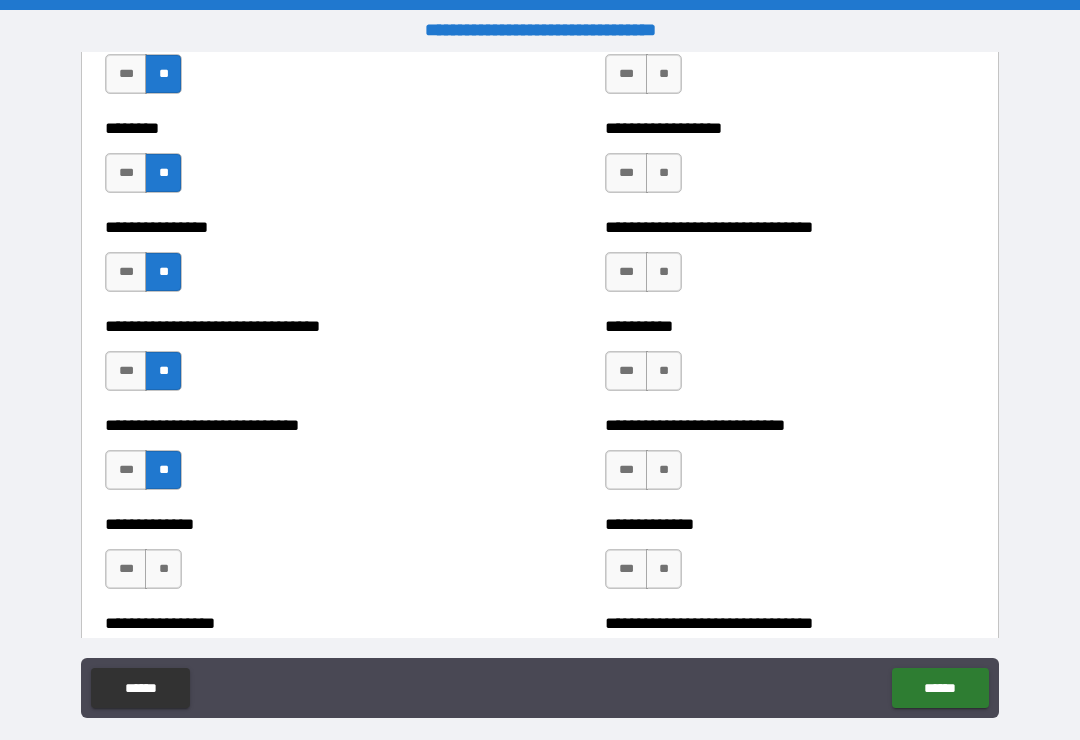 click on "**" at bounding box center (163, 569) 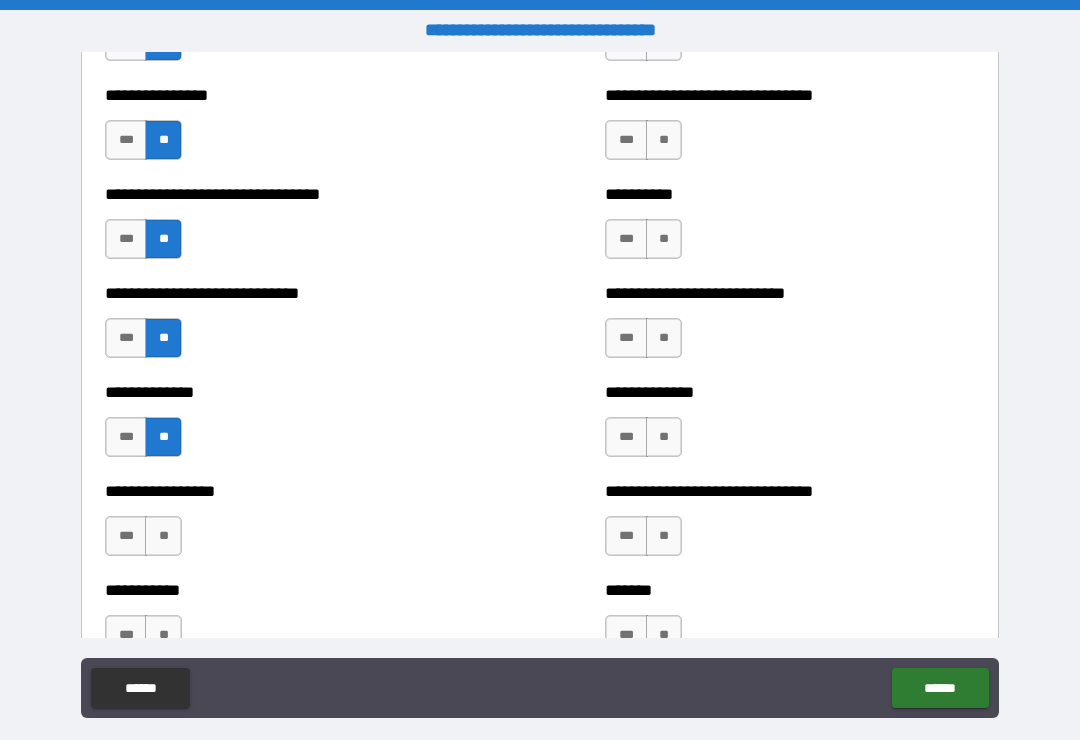 click on "**" at bounding box center [163, 536] 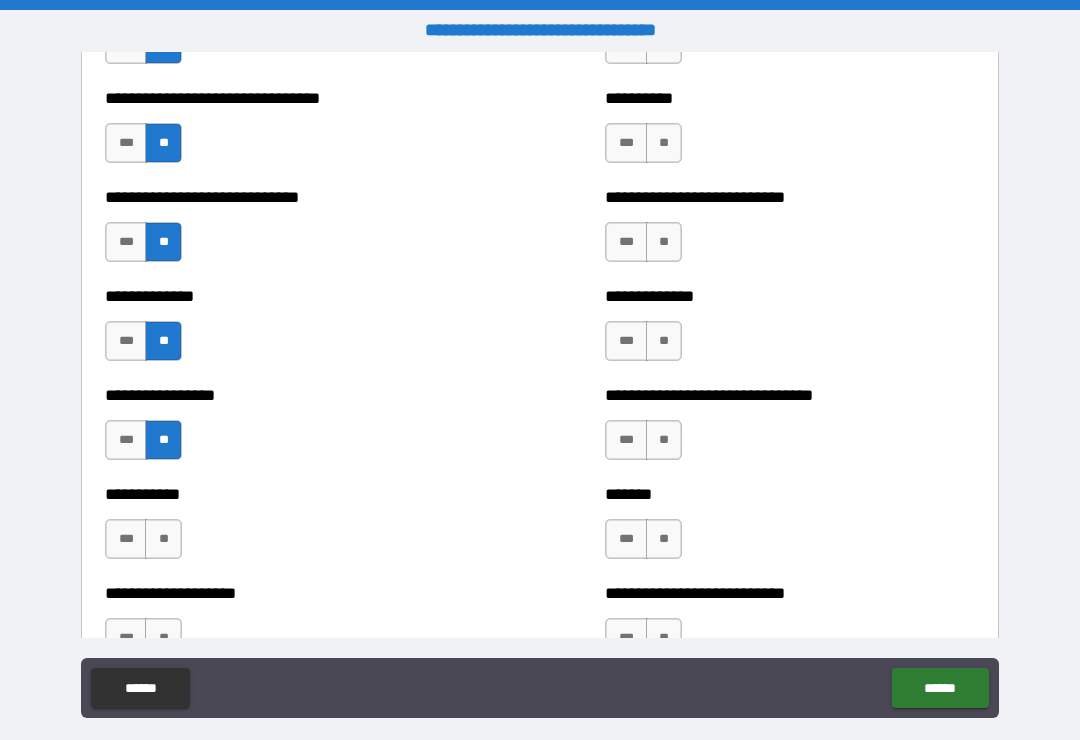 click on "**" at bounding box center [163, 539] 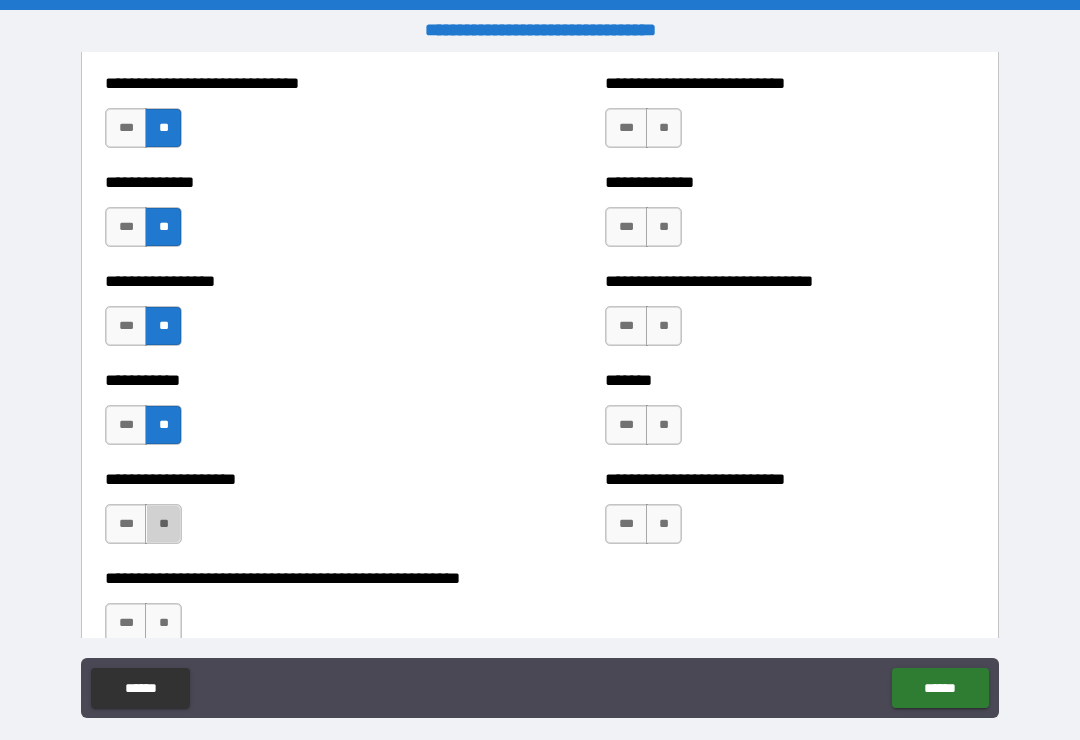 click on "**" at bounding box center (163, 524) 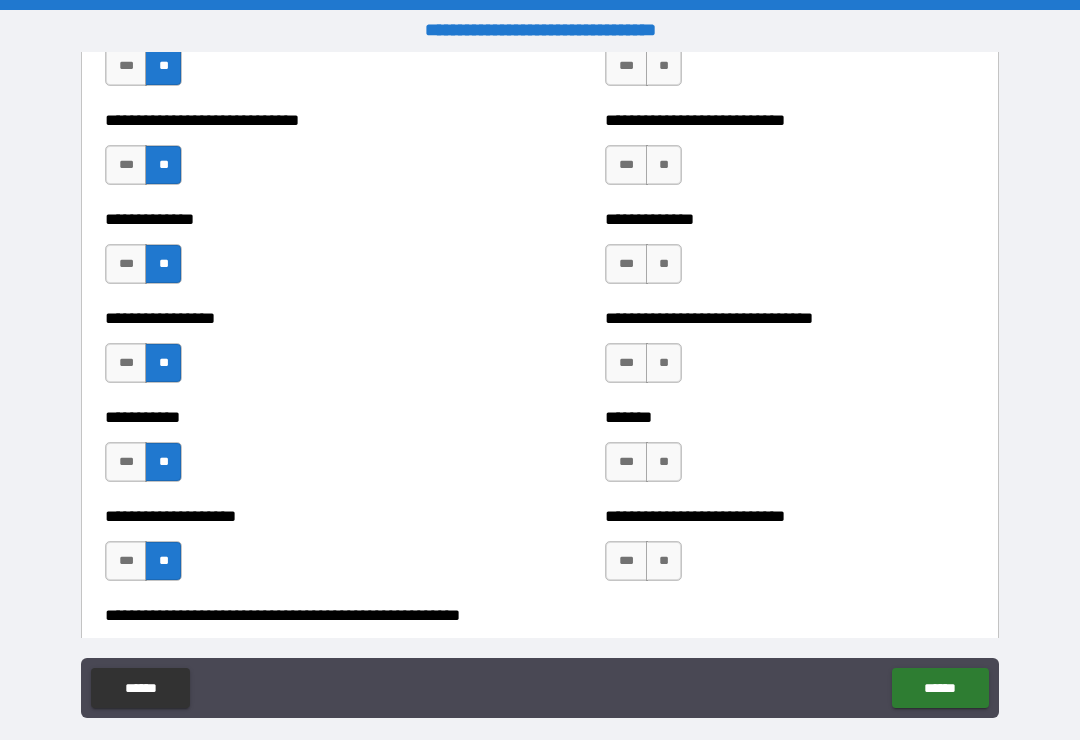 scroll, scrollTop: 7743, scrollLeft: 0, axis: vertical 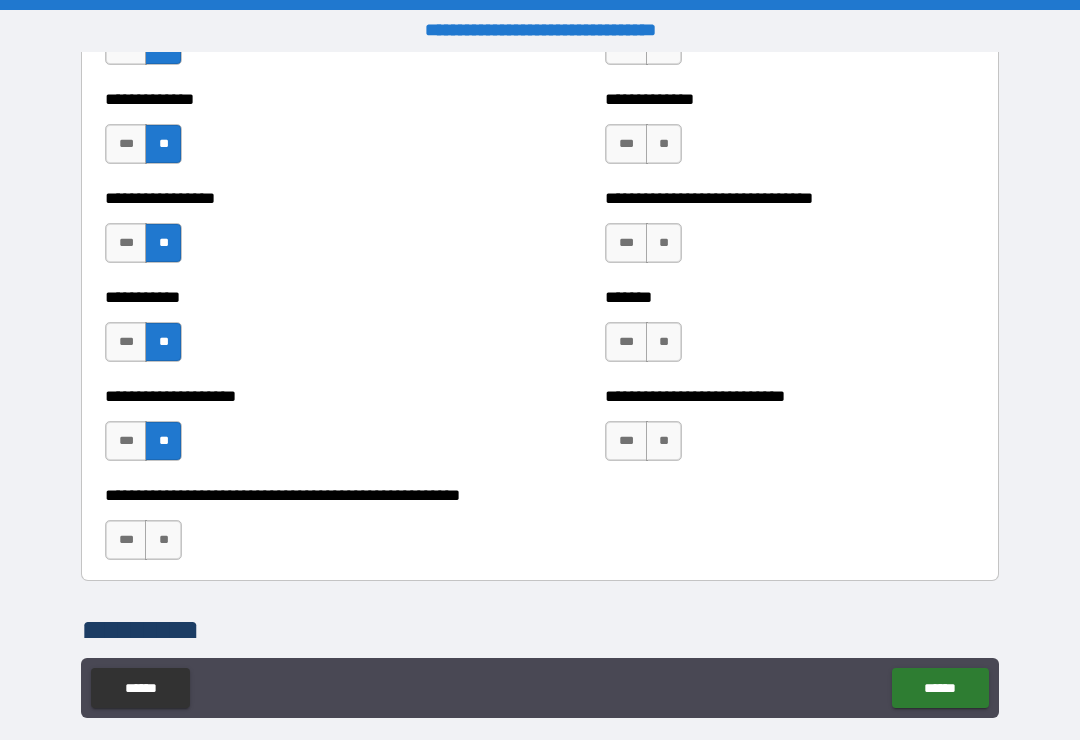 click on "**" at bounding box center (163, 540) 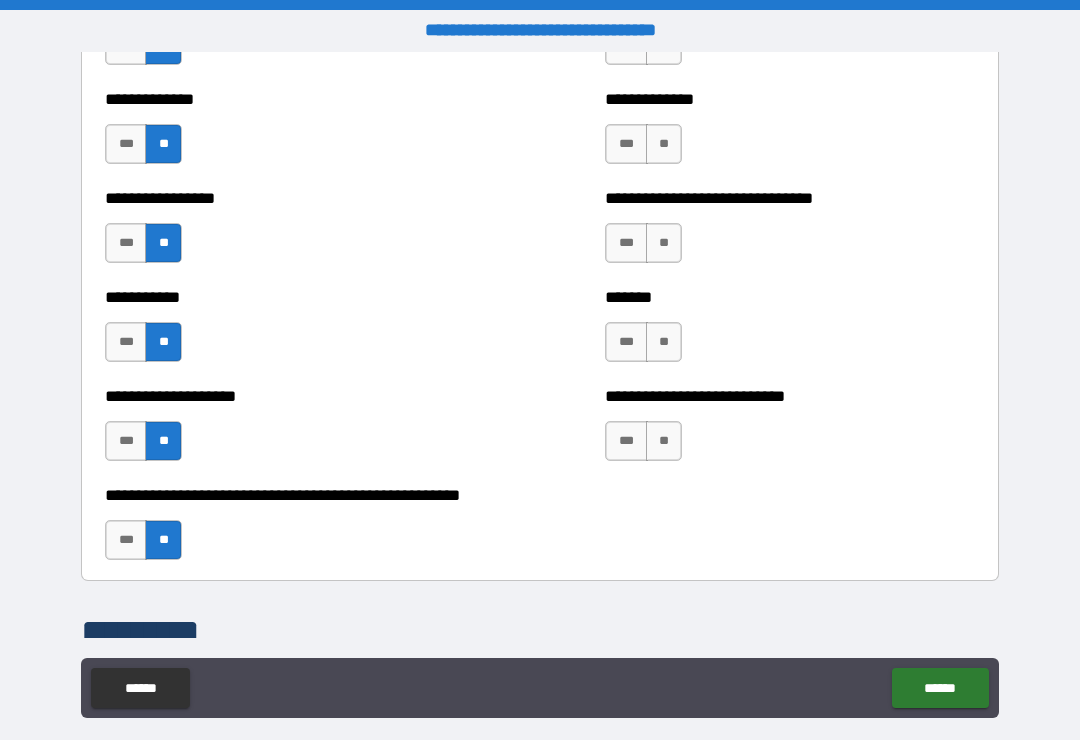click on "**" at bounding box center (664, 441) 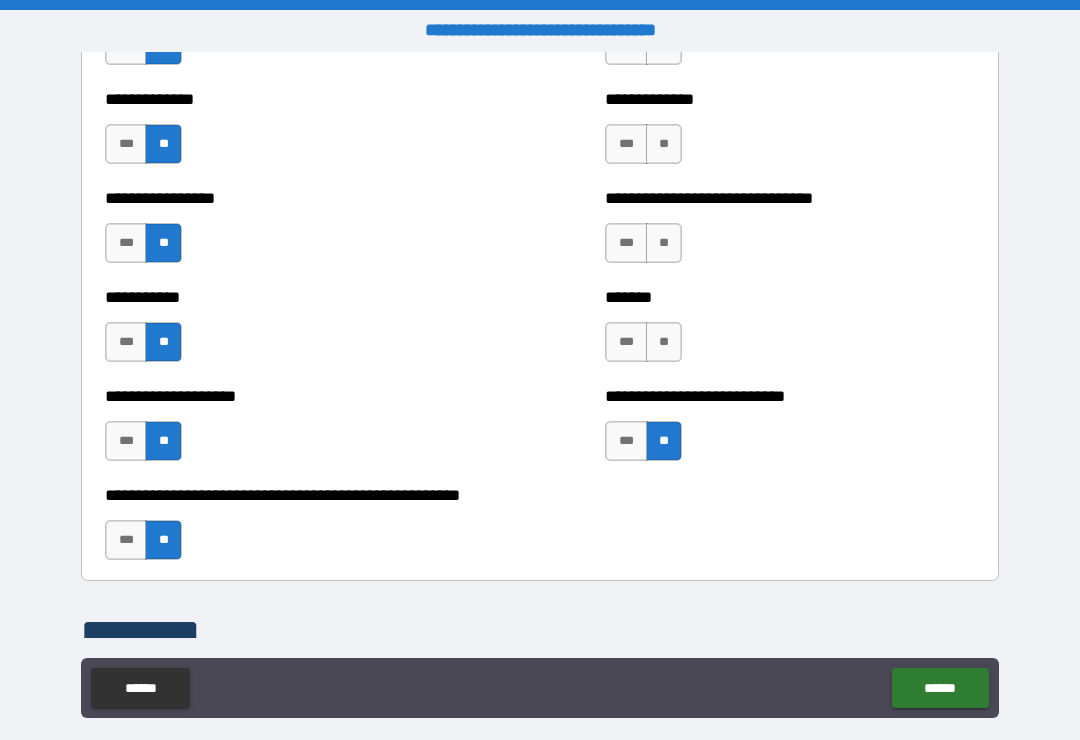 click on "**" at bounding box center [664, 342] 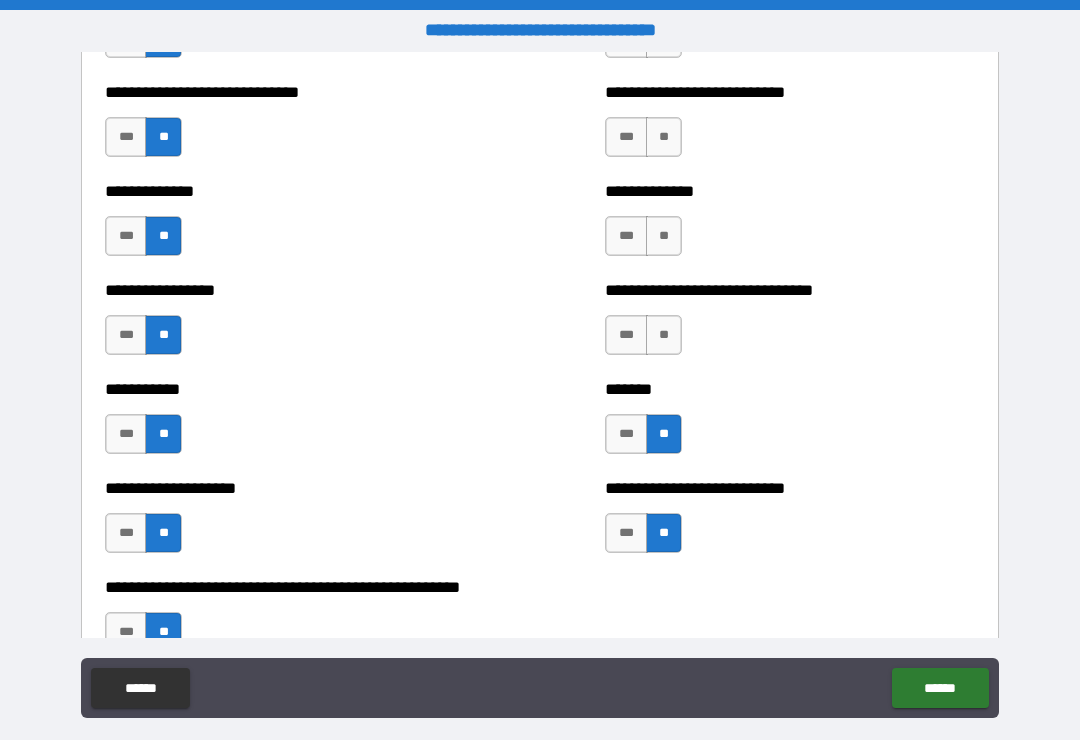 scroll, scrollTop: 7647, scrollLeft: 0, axis: vertical 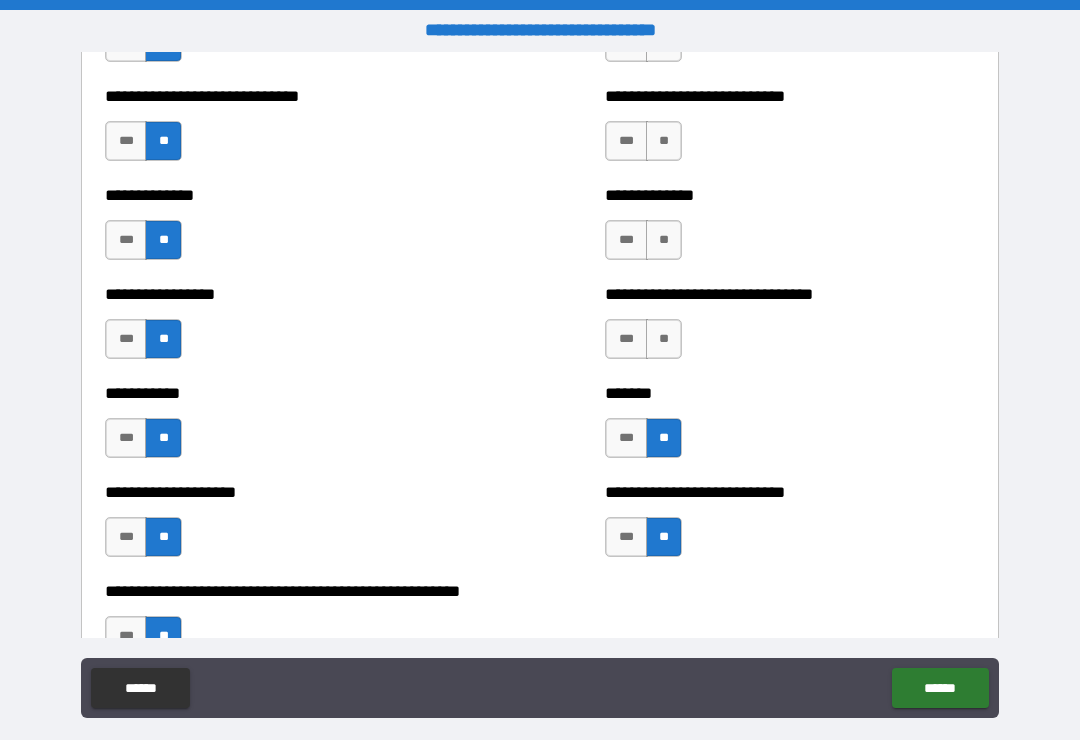 click on "**" at bounding box center [664, 339] 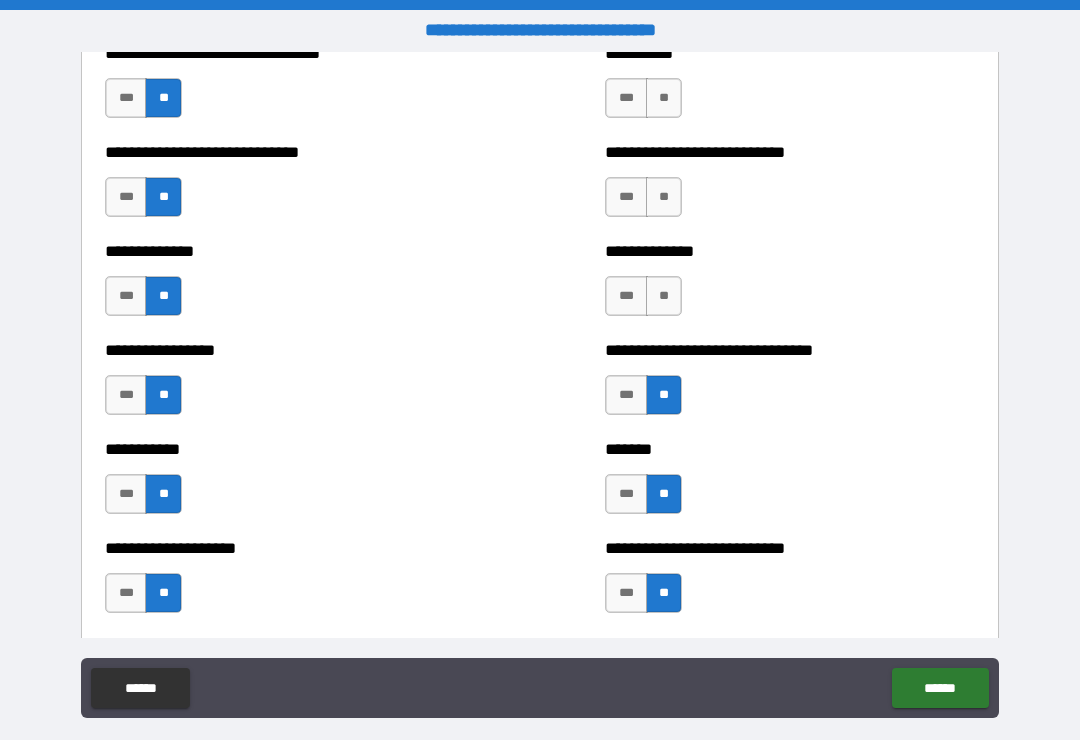 scroll, scrollTop: 7550, scrollLeft: 0, axis: vertical 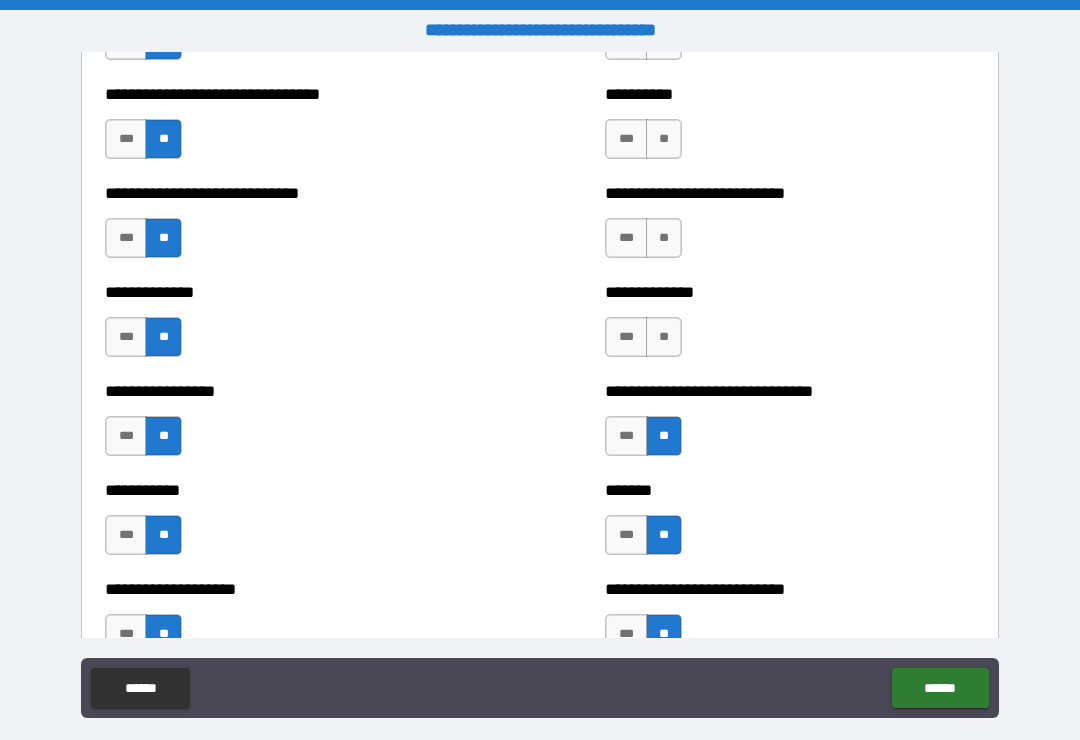click on "**" at bounding box center [664, 337] 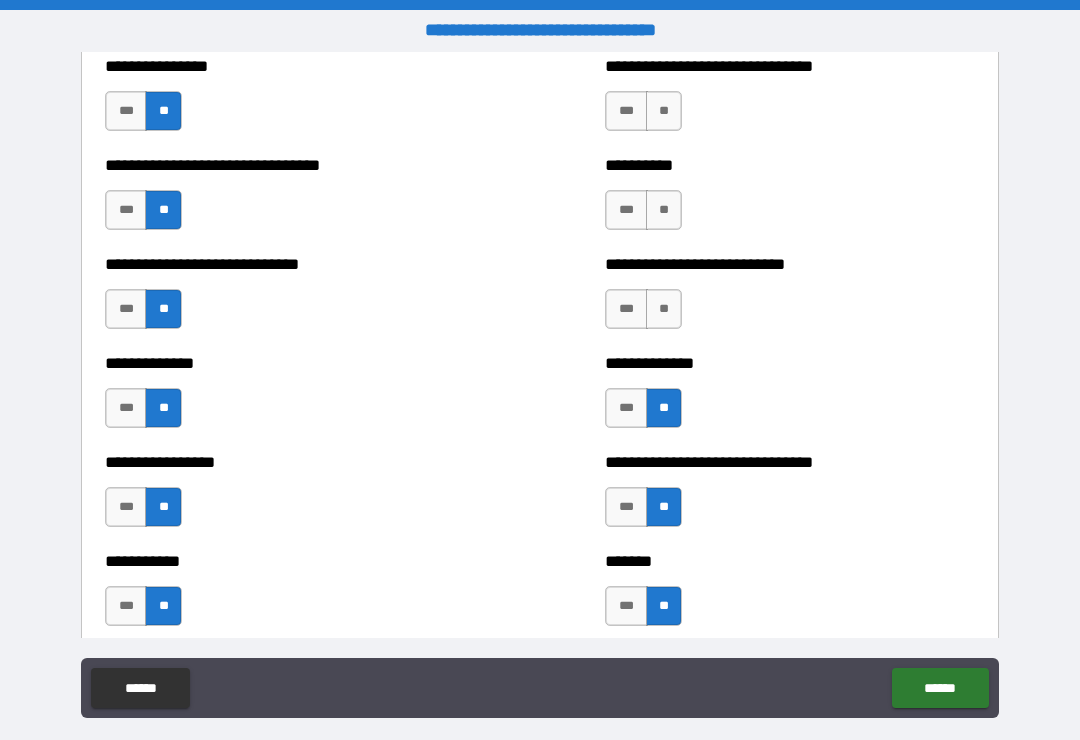 scroll, scrollTop: 7458, scrollLeft: 0, axis: vertical 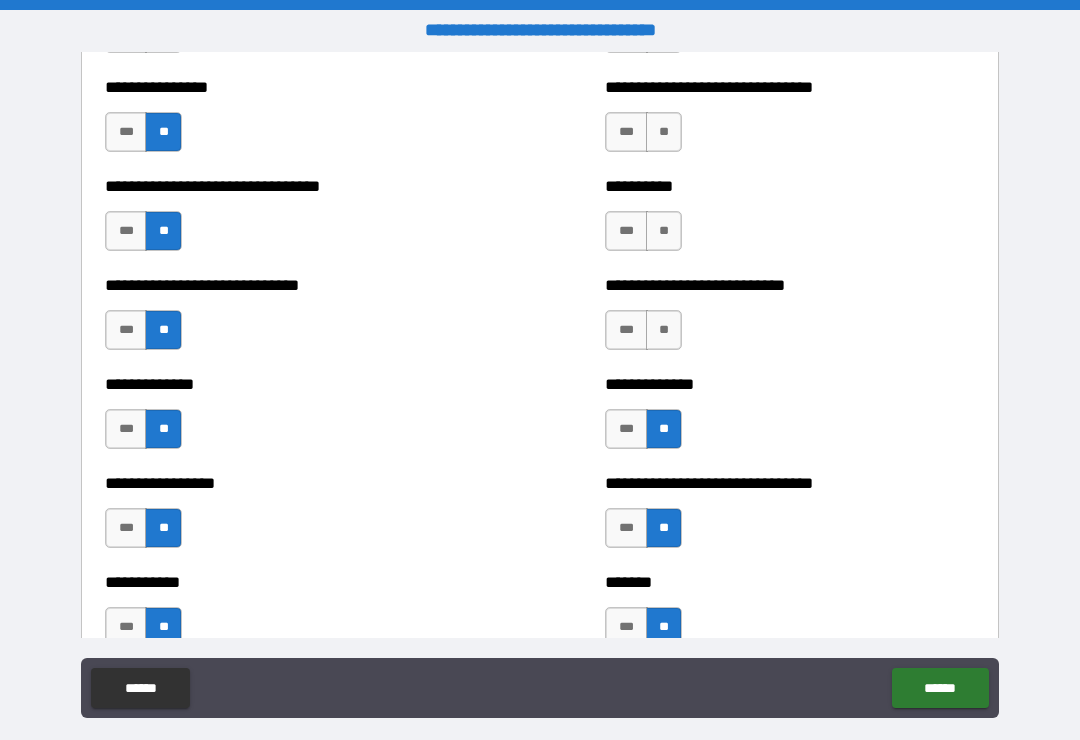click on "**********" at bounding box center [790, 320] 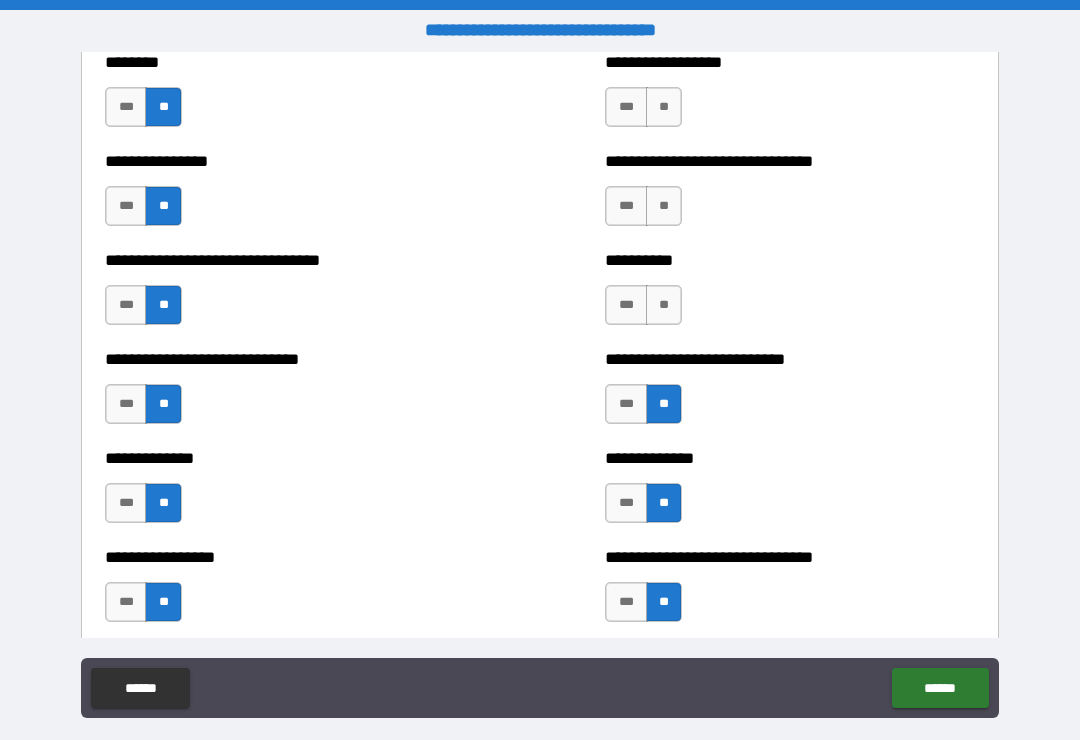 scroll, scrollTop: 7378, scrollLeft: 0, axis: vertical 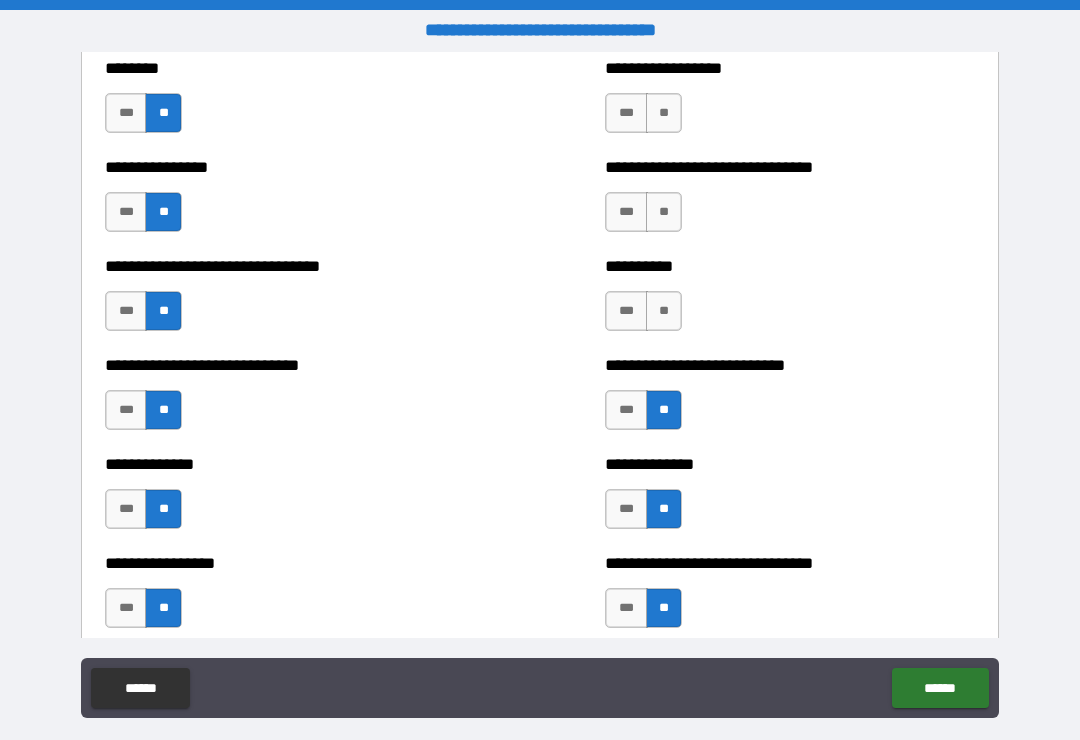 click on "**" at bounding box center (664, 311) 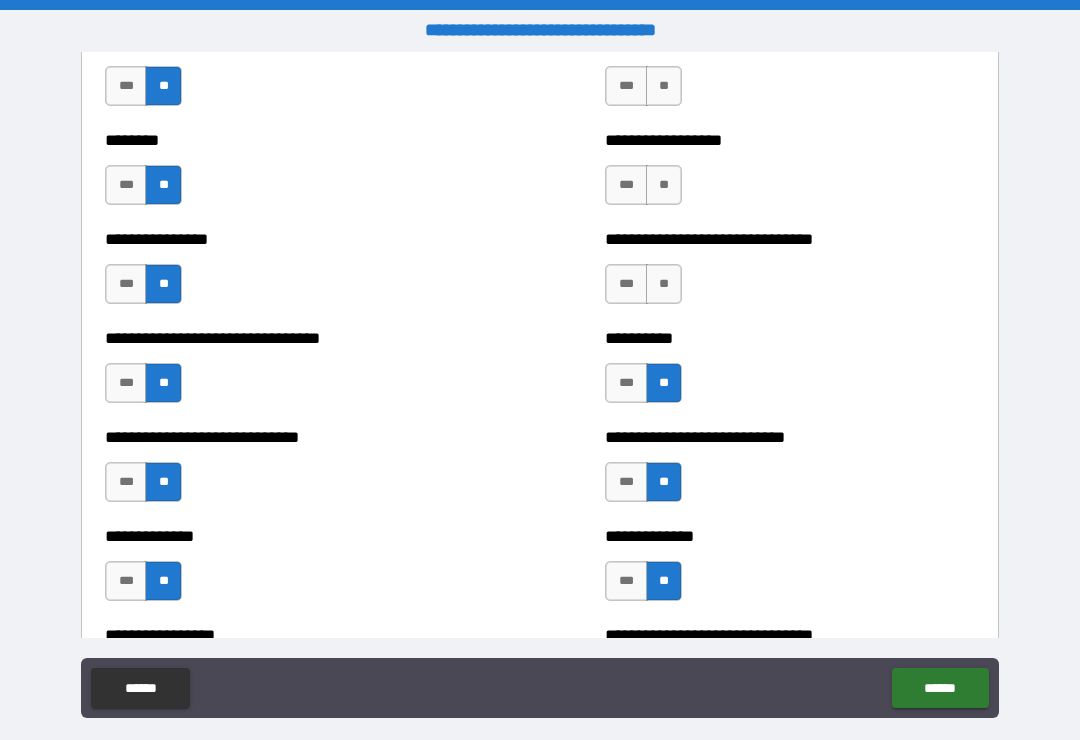 scroll, scrollTop: 7276, scrollLeft: 0, axis: vertical 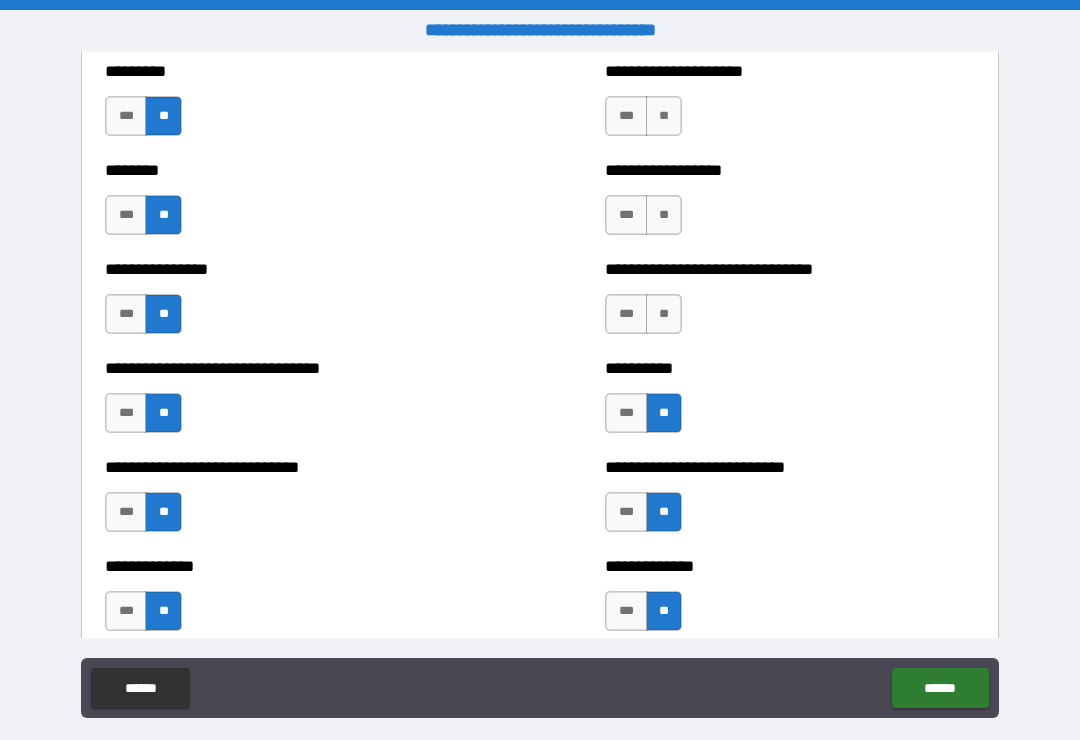 click on "**" at bounding box center (664, 314) 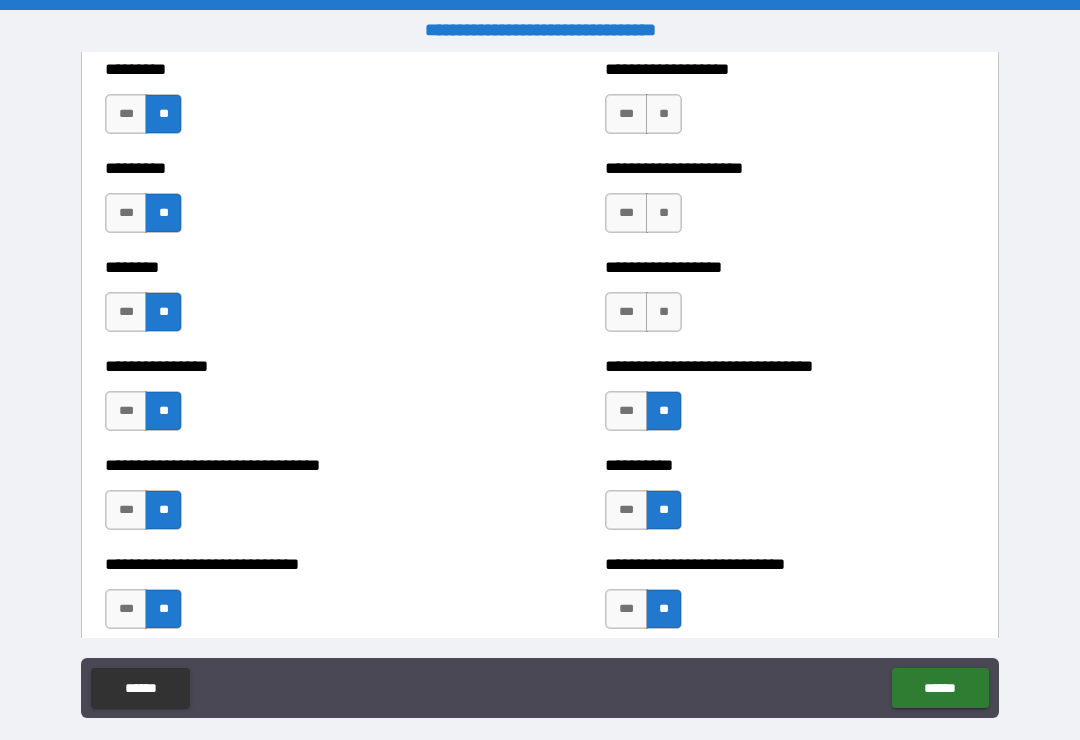 scroll, scrollTop: 7175, scrollLeft: 0, axis: vertical 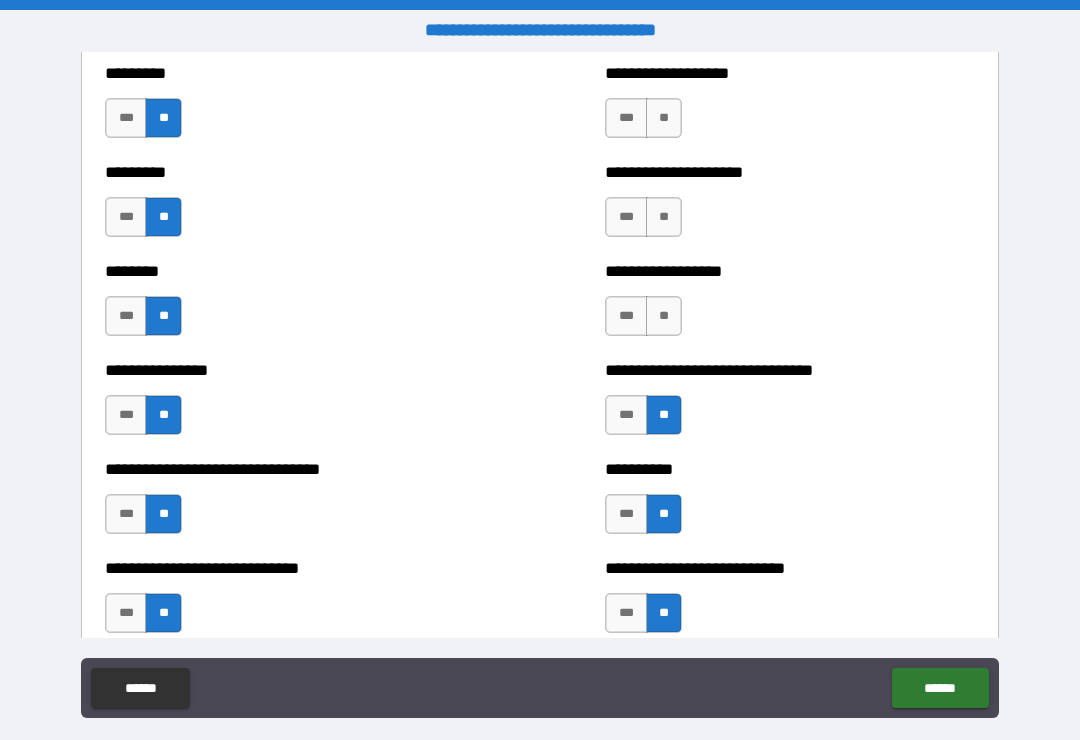 click on "**" at bounding box center (664, 316) 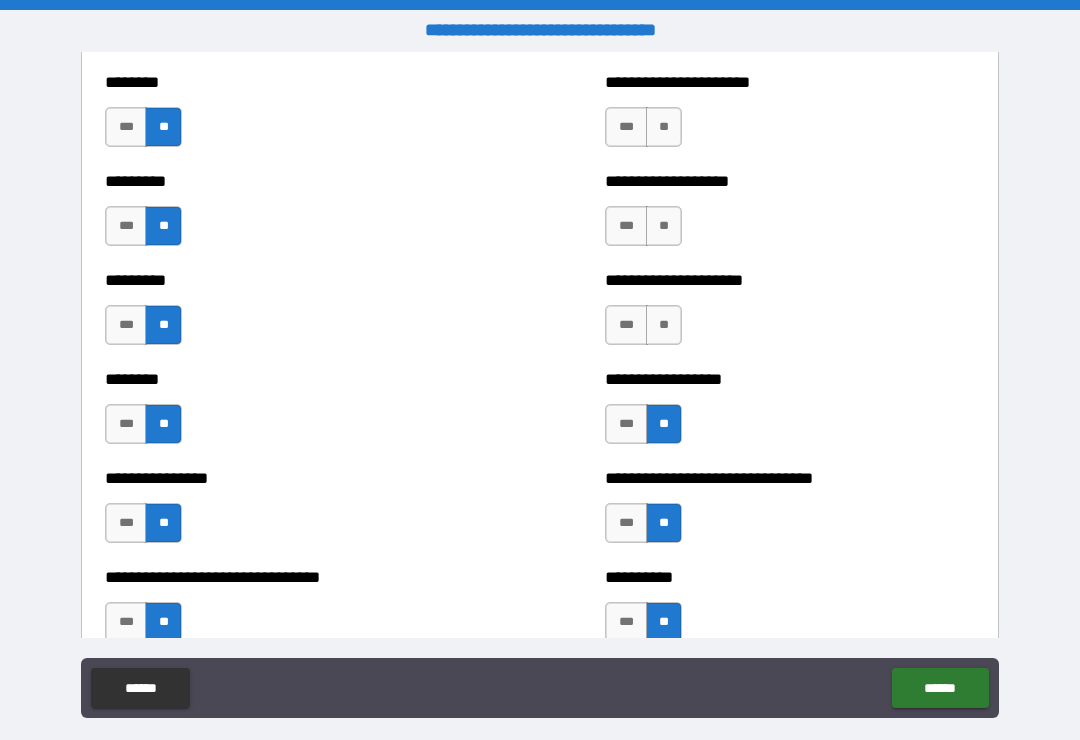 click on "**" at bounding box center (664, 325) 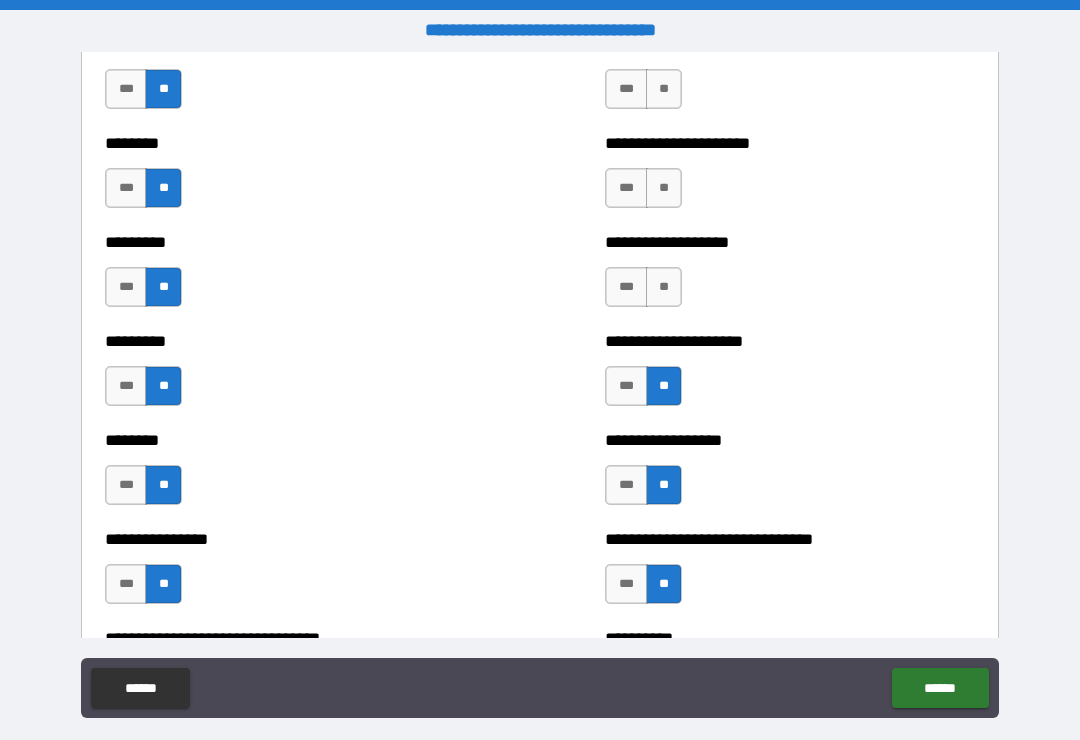 click on "**" at bounding box center [664, 287] 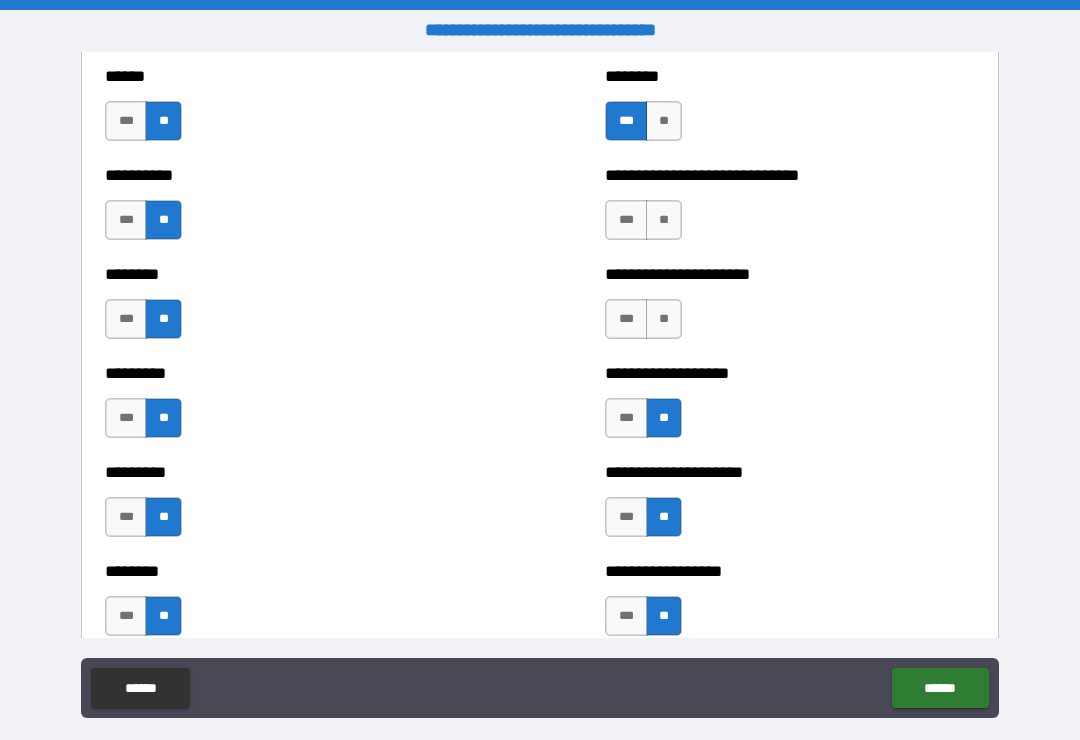 click on "**" at bounding box center [664, 319] 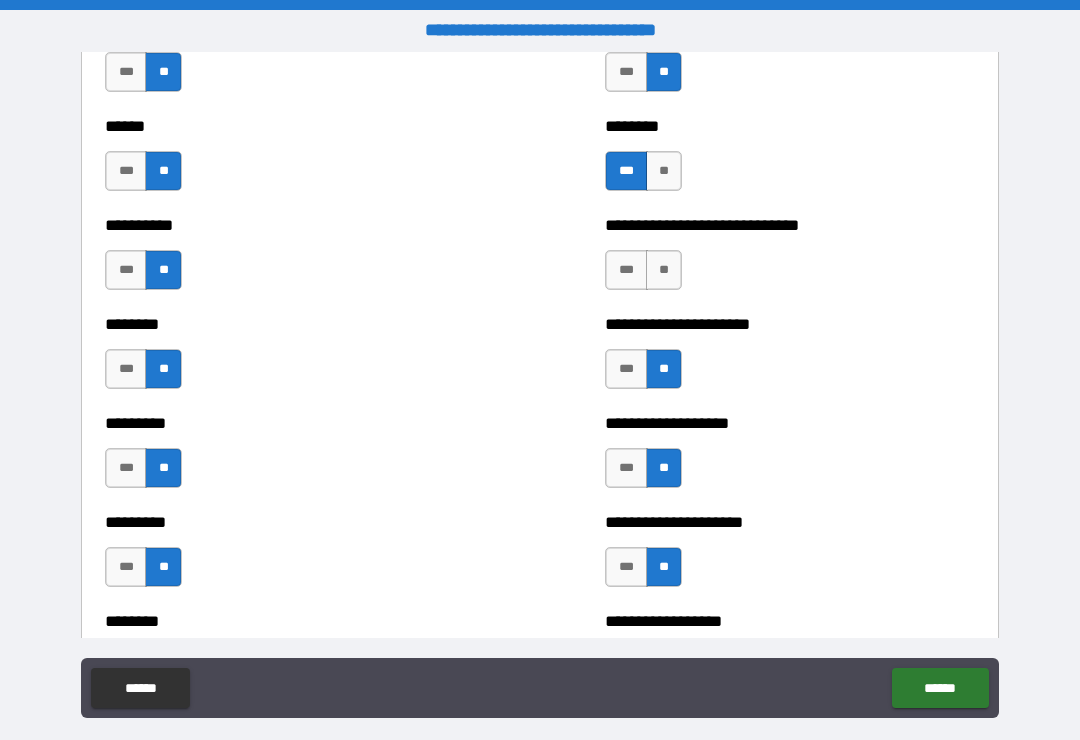 scroll, scrollTop: 6813, scrollLeft: 0, axis: vertical 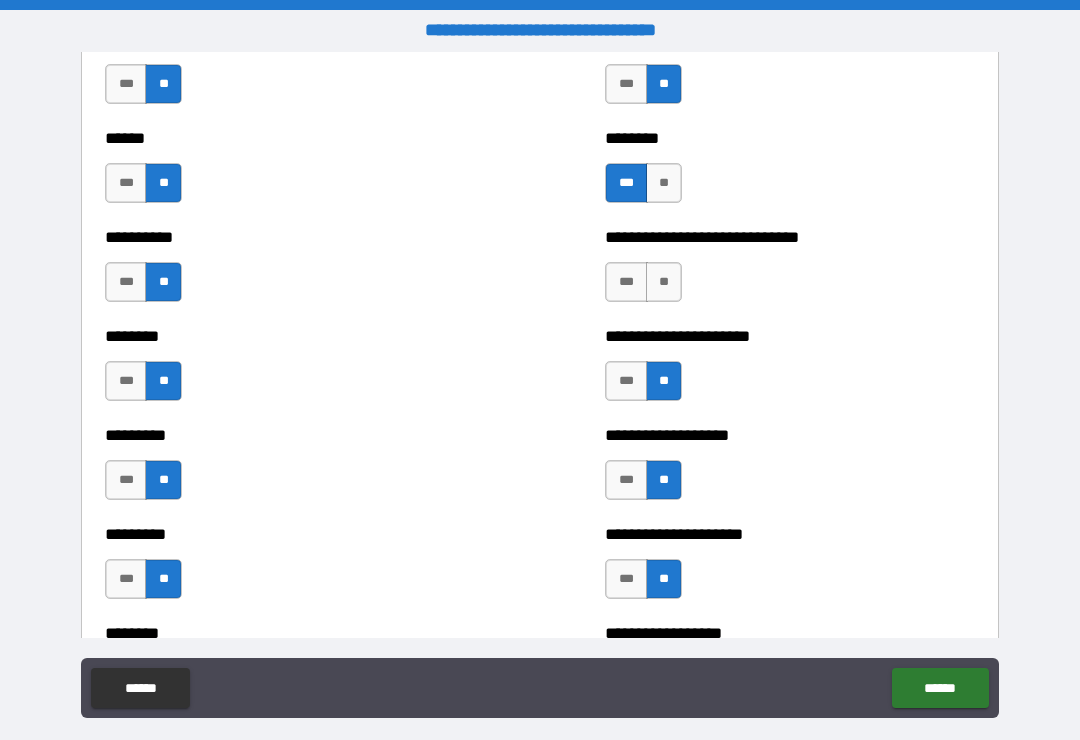 click on "***" at bounding box center (626, 282) 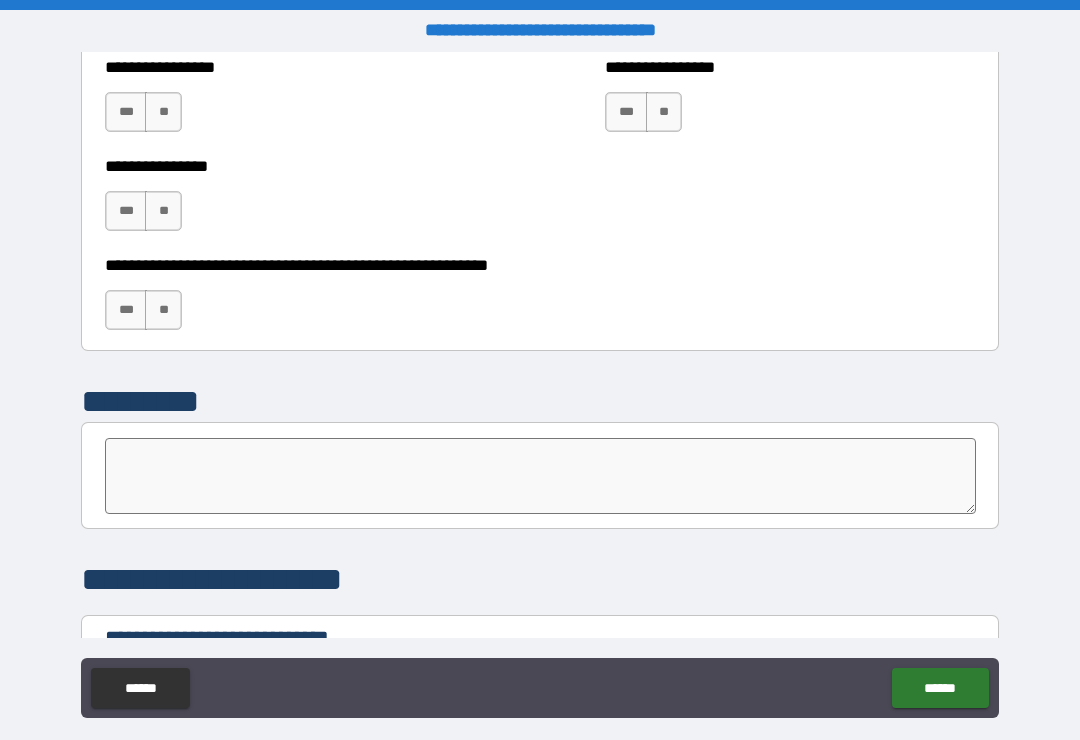 scroll, scrollTop: 5894, scrollLeft: 0, axis: vertical 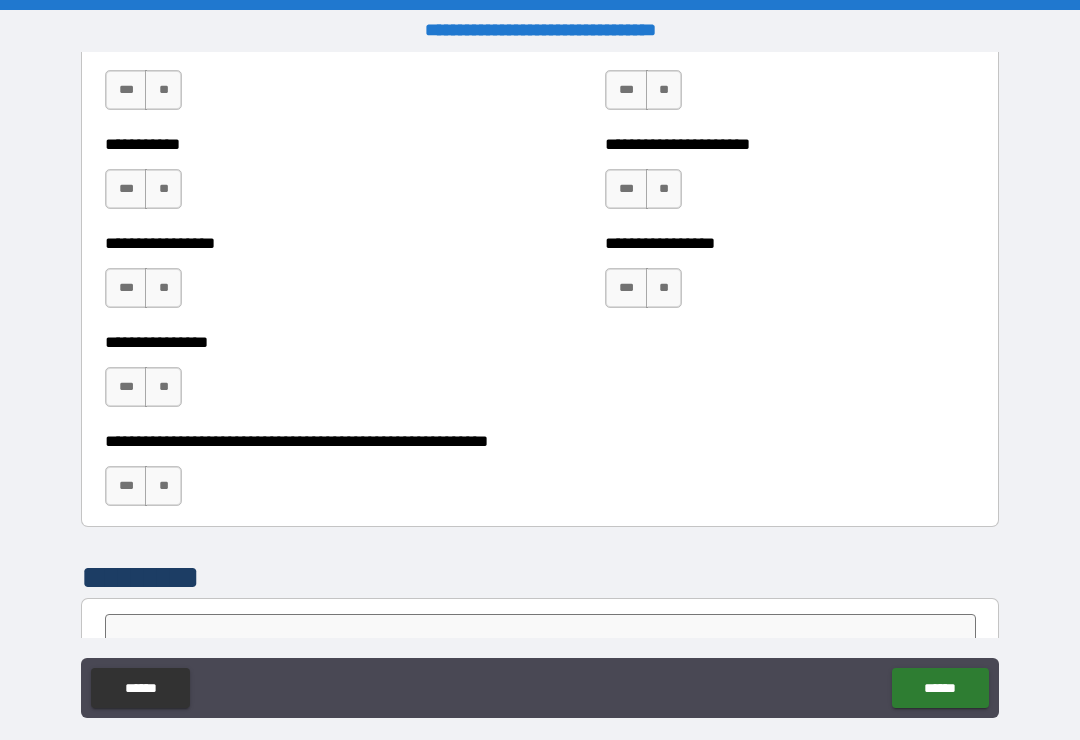 click on "**" at bounding box center [163, 486] 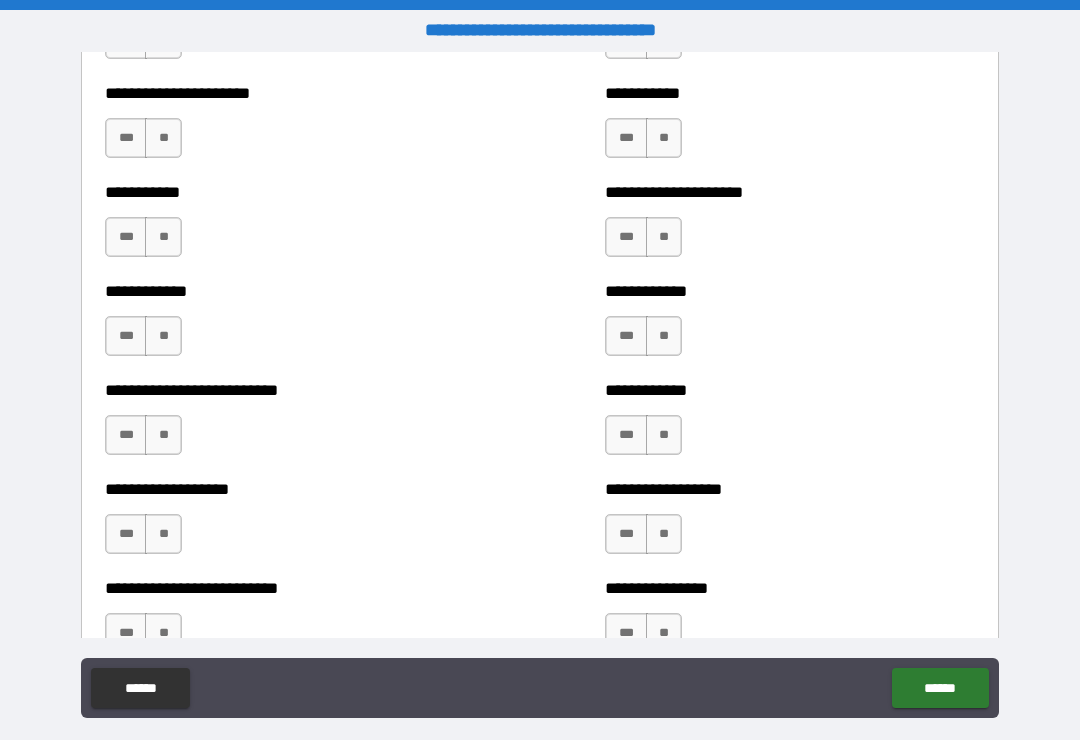 scroll, scrollTop: 5256, scrollLeft: 0, axis: vertical 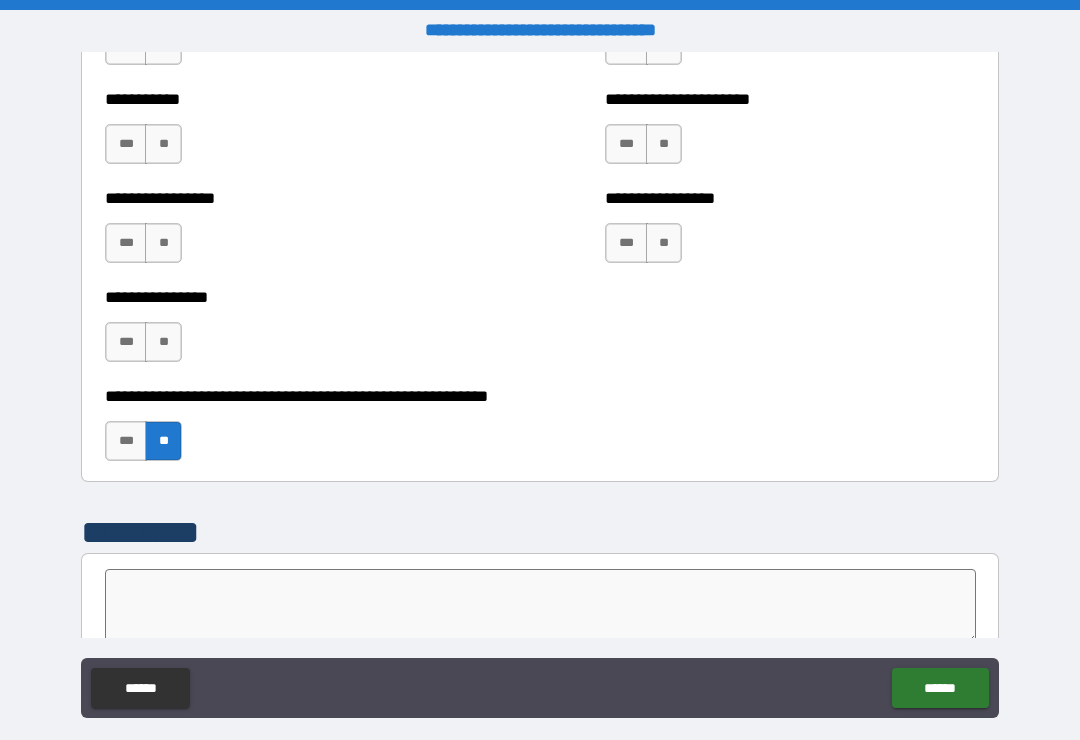 click on "**********" at bounding box center [540, 388] 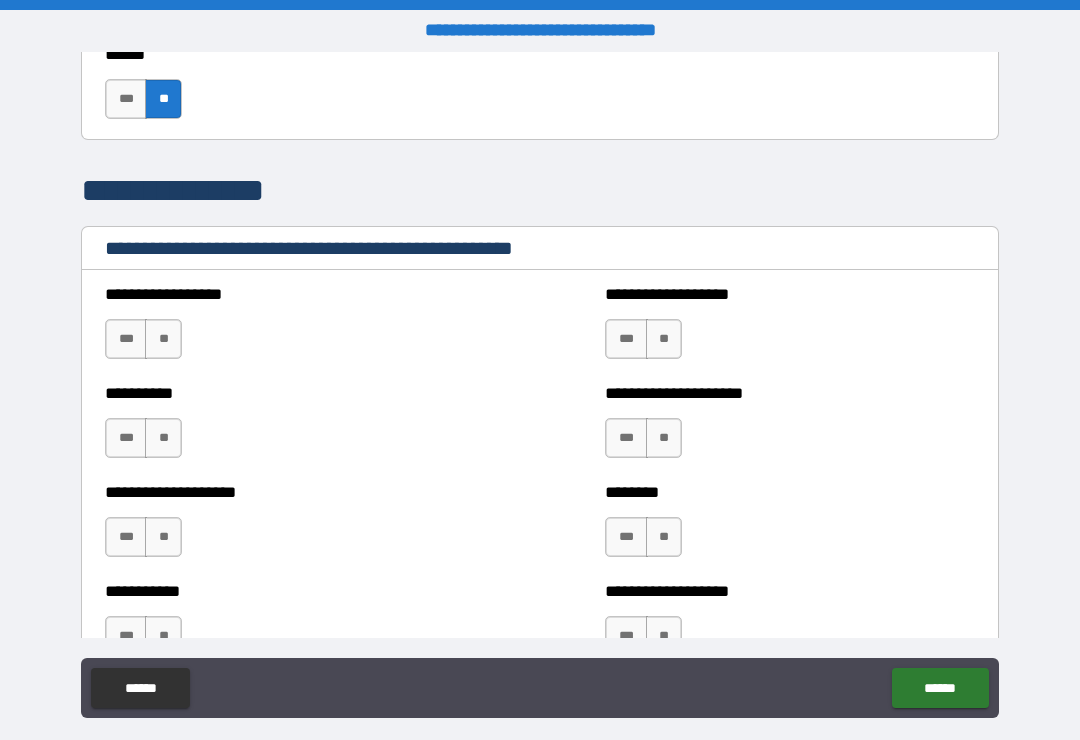 scroll, scrollTop: 2191, scrollLeft: 0, axis: vertical 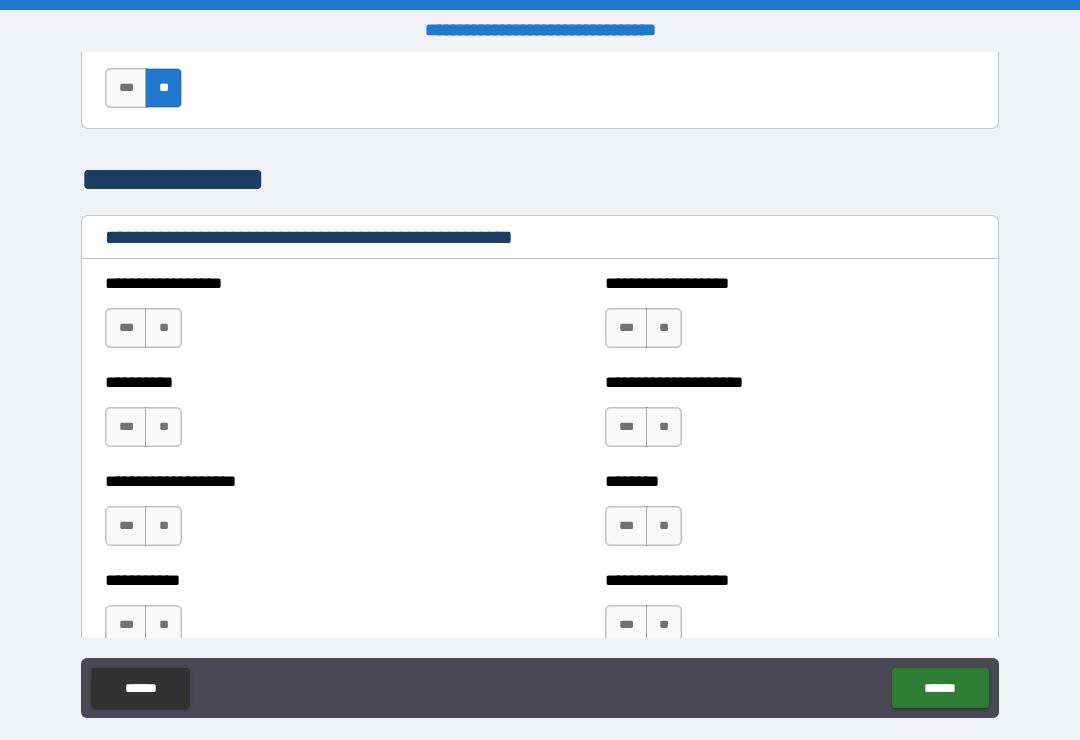 click on "*** **" at bounding box center [146, 333] 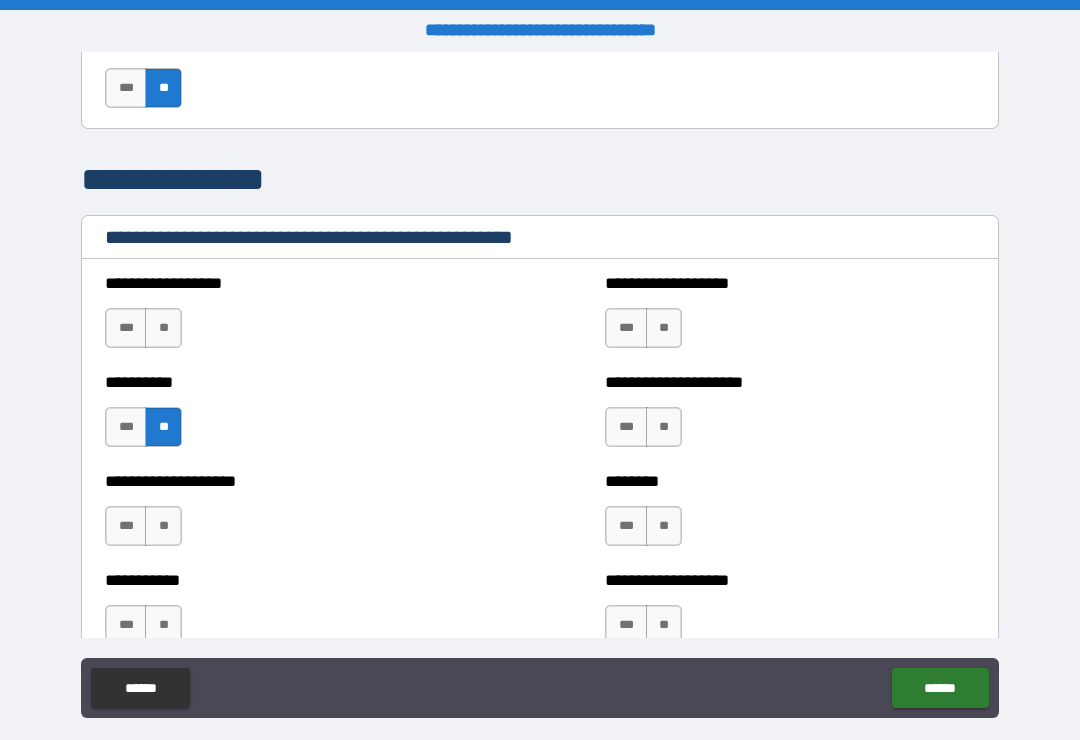 click on "**" at bounding box center (163, 328) 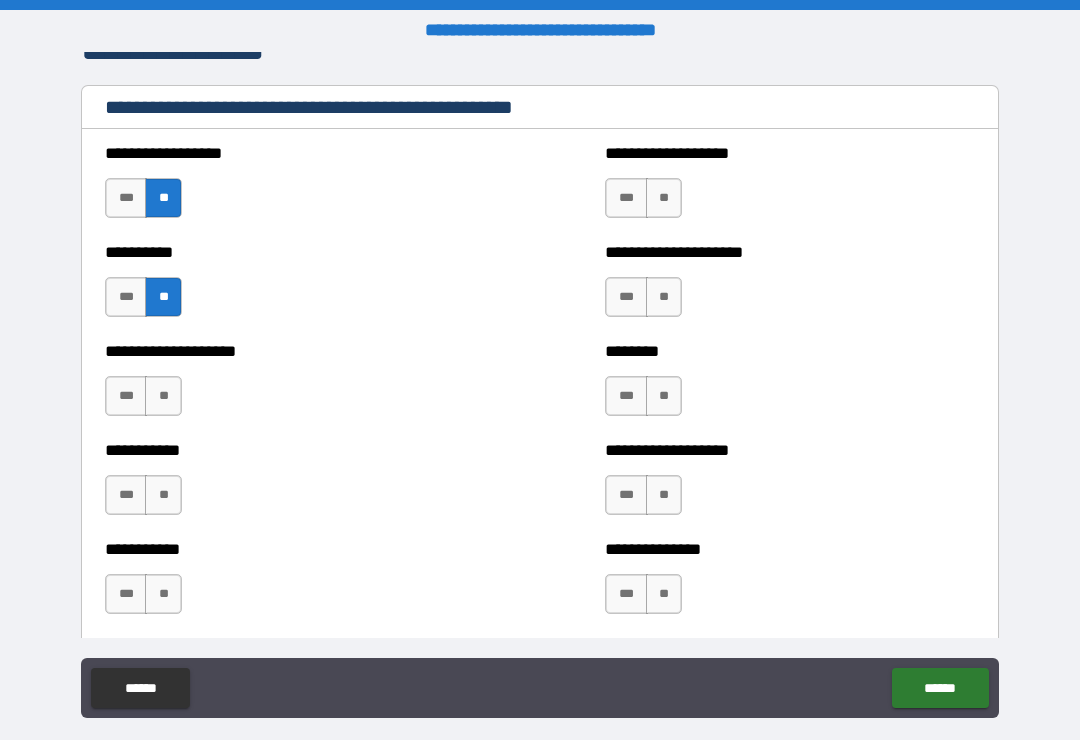 click on "**" at bounding box center [163, 396] 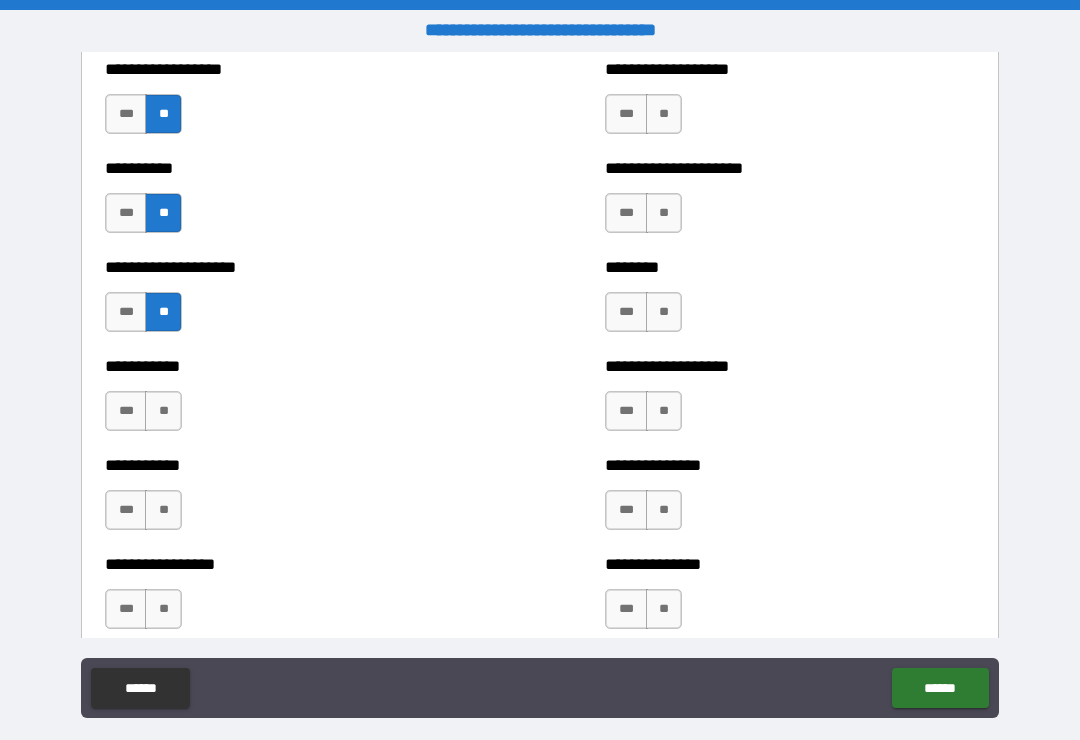 scroll, scrollTop: 2408, scrollLeft: 0, axis: vertical 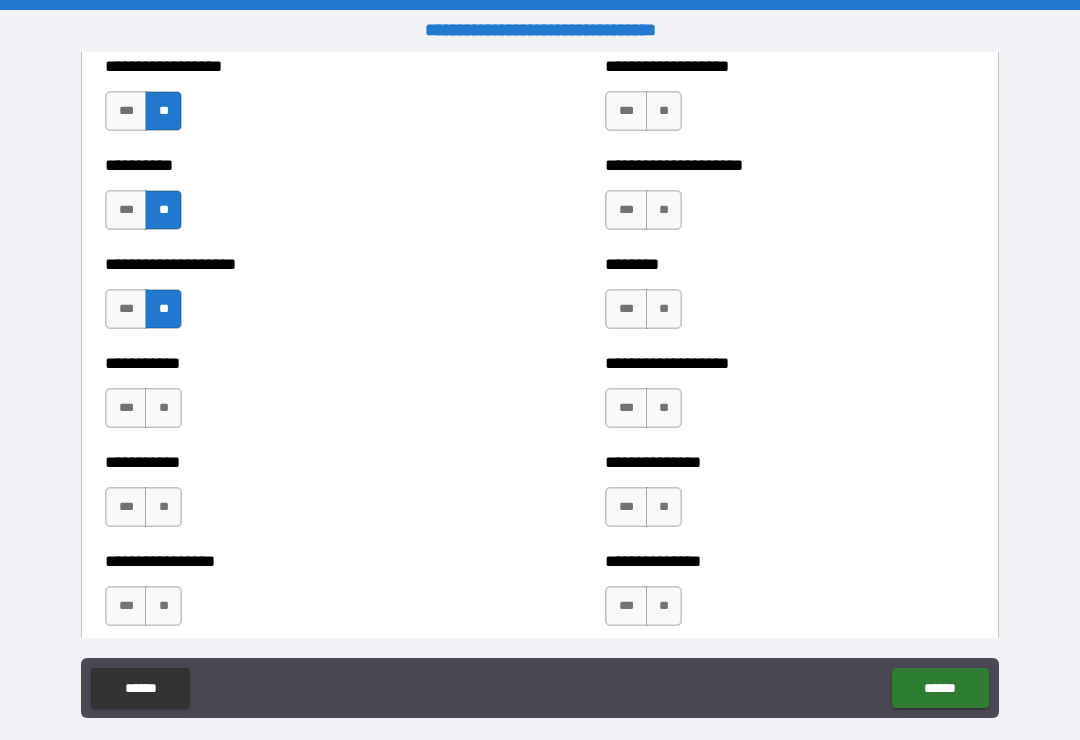 click on "**" at bounding box center [163, 408] 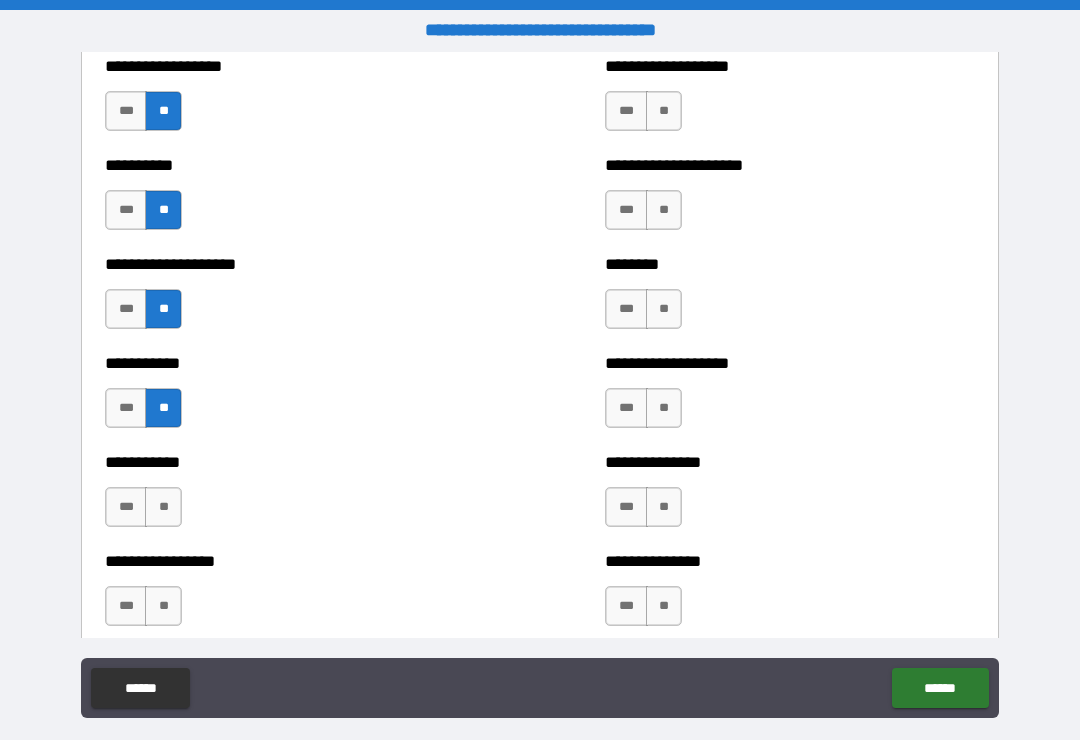 click on "**" at bounding box center [163, 507] 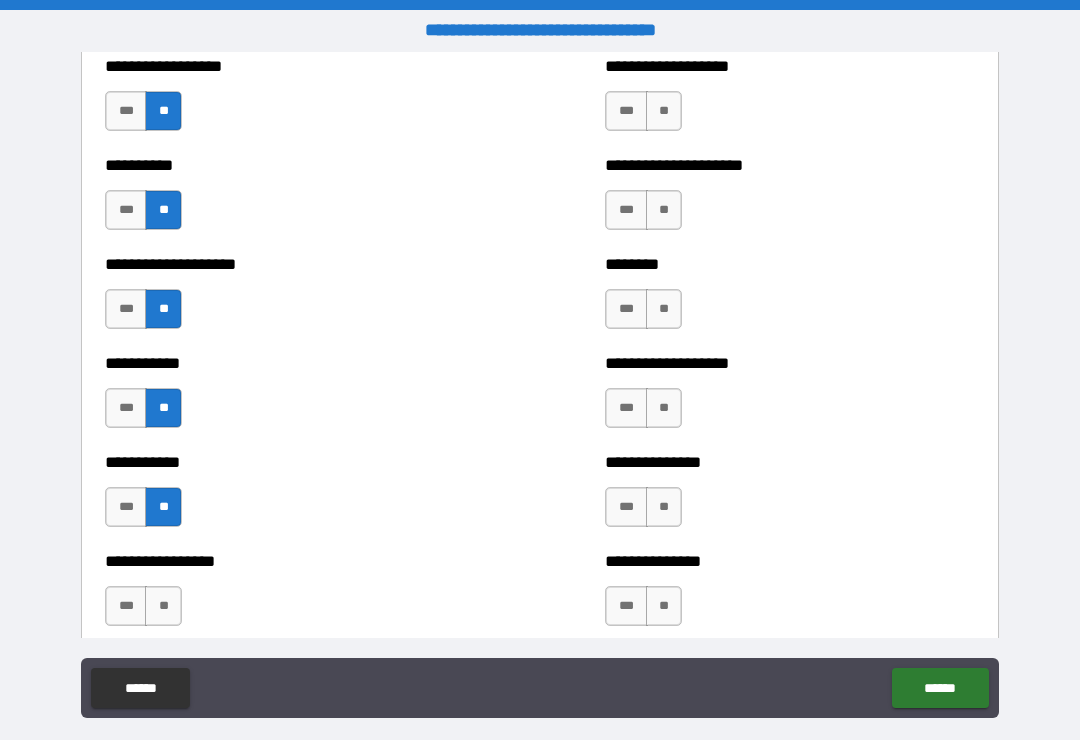 click on "**" at bounding box center [163, 606] 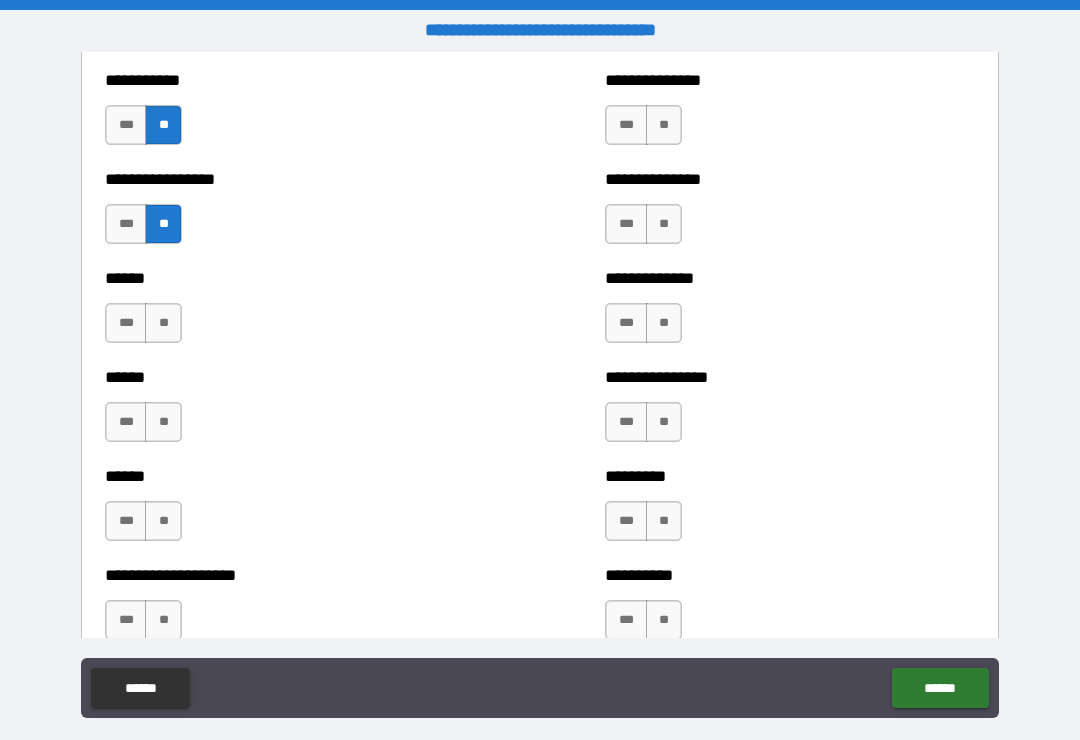scroll, scrollTop: 2794, scrollLeft: 0, axis: vertical 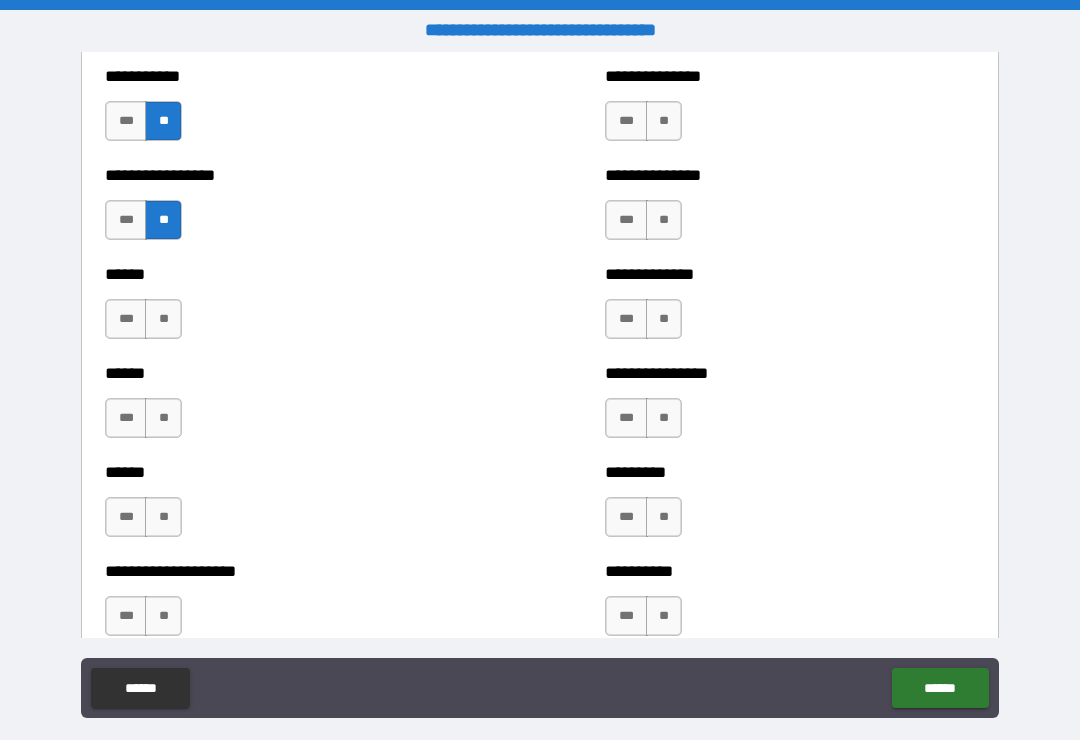 click on "**" at bounding box center [163, 319] 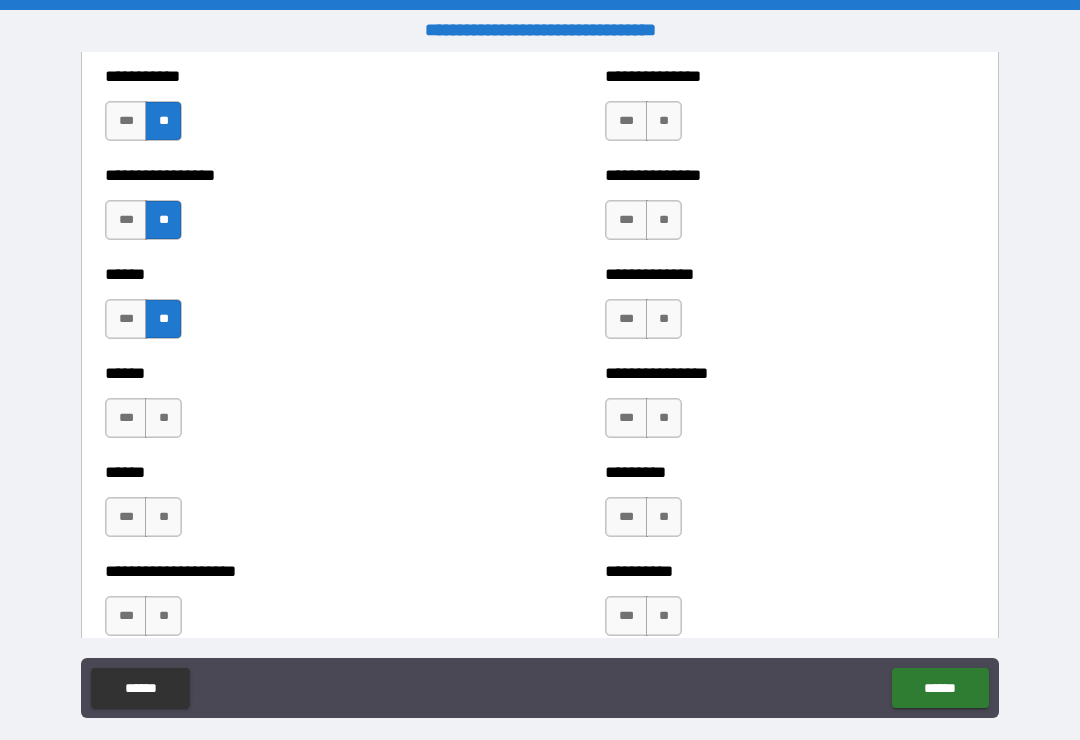 click on "**" at bounding box center (163, 418) 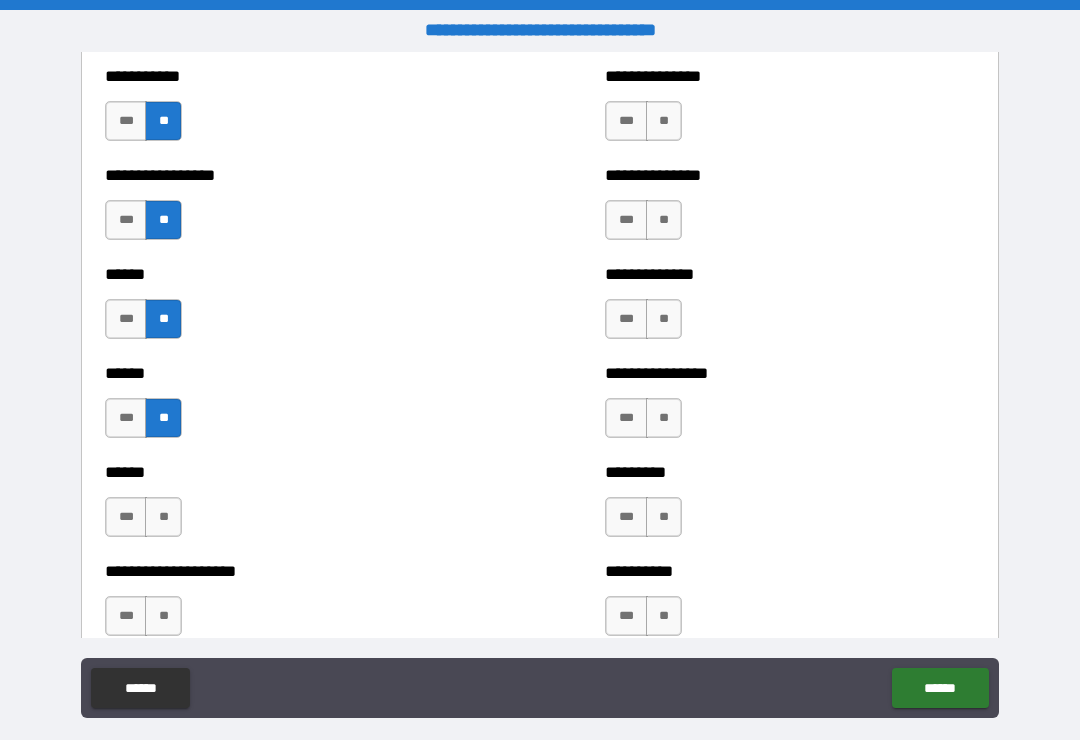 click on "**" at bounding box center (163, 517) 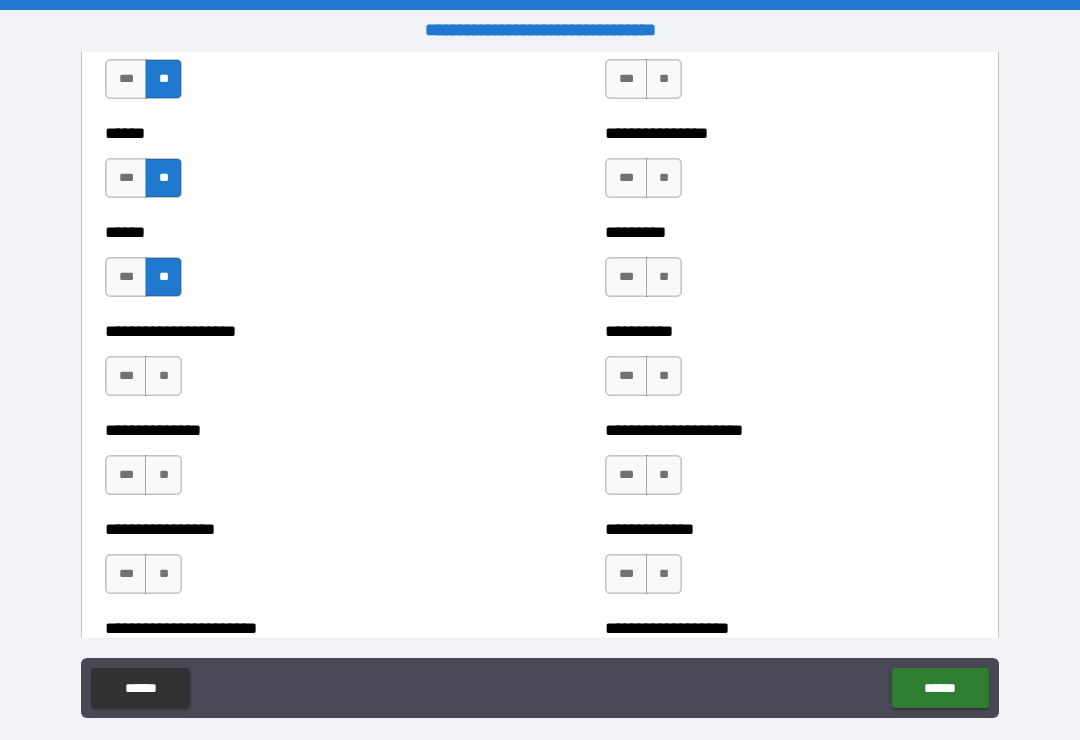 scroll, scrollTop: 3035, scrollLeft: 0, axis: vertical 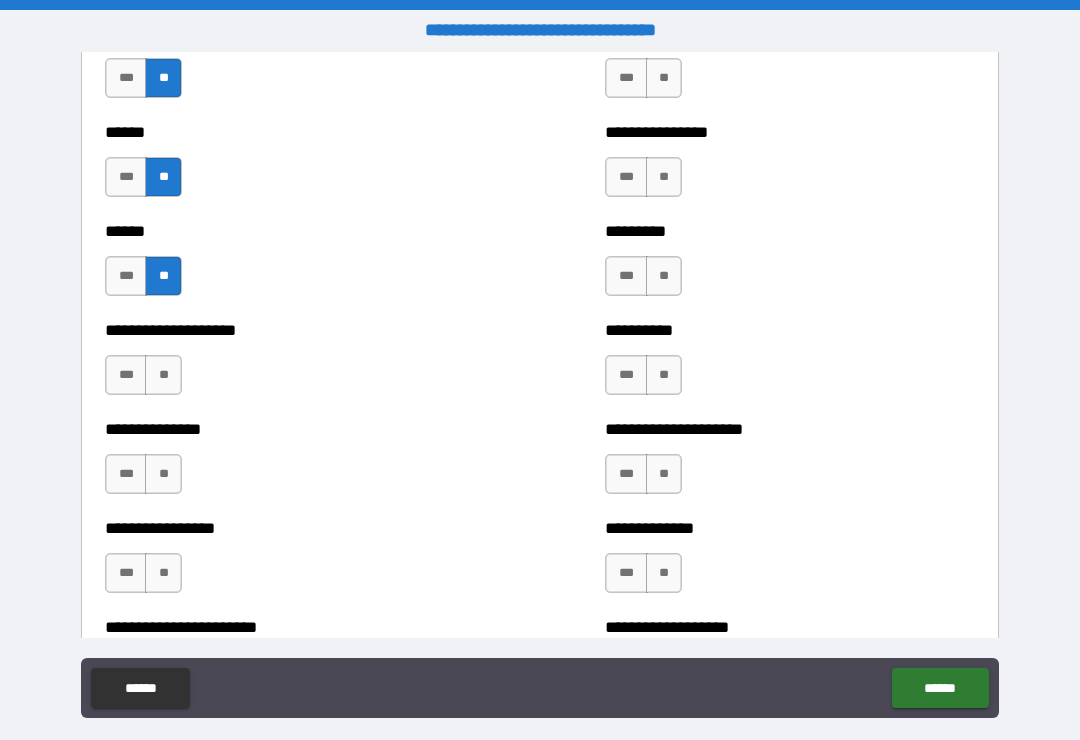 click on "**" at bounding box center (163, 375) 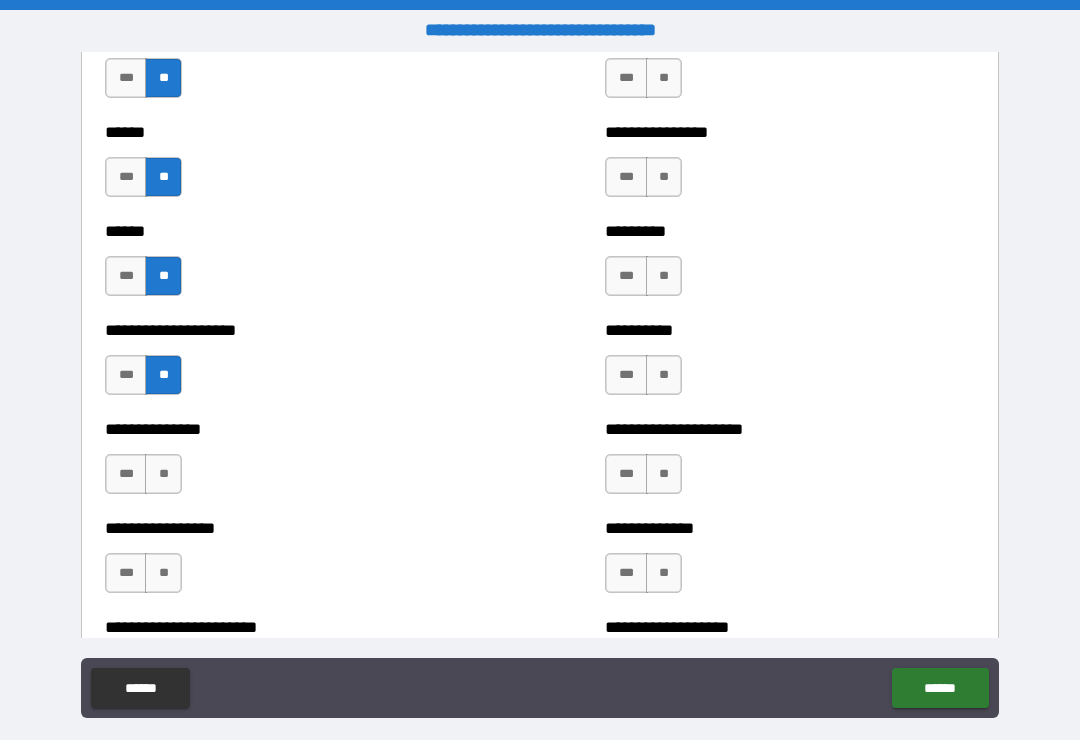 click on "**" at bounding box center [163, 474] 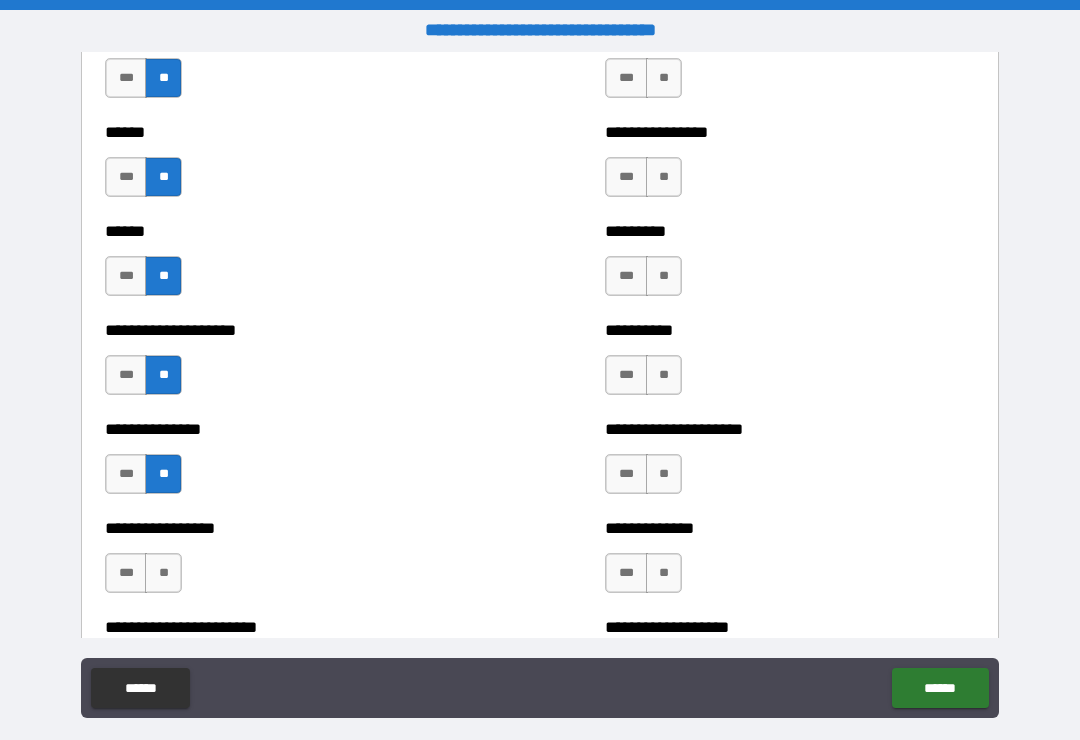 click on "**" at bounding box center (163, 573) 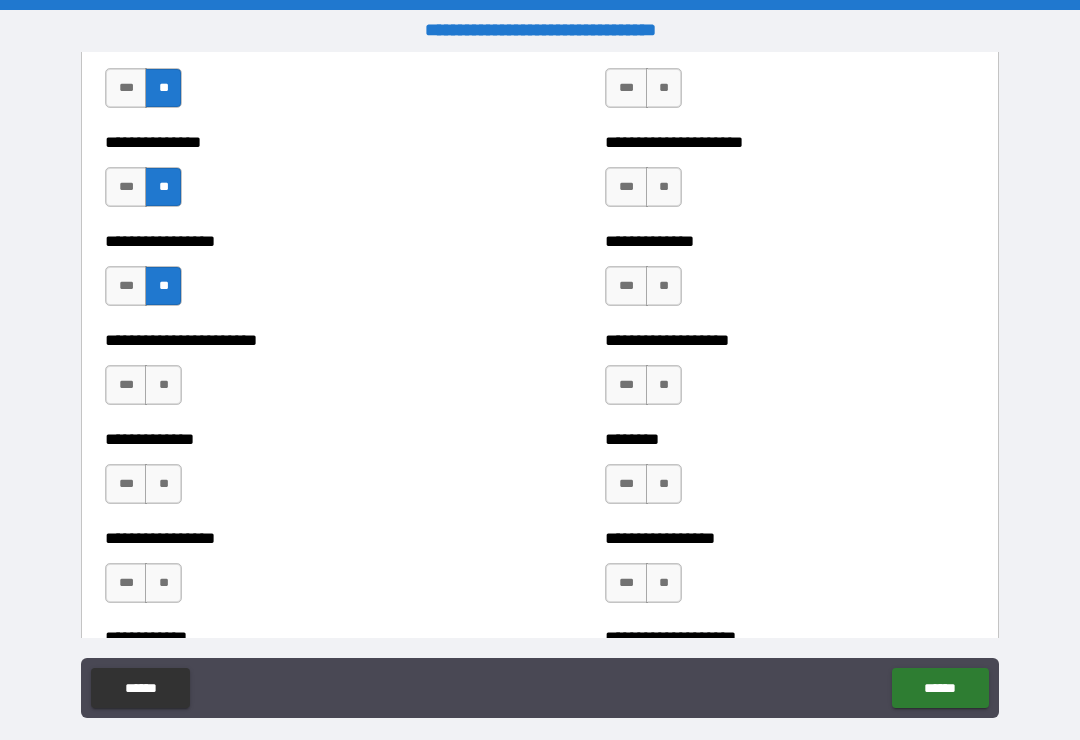 scroll, scrollTop: 3325, scrollLeft: 0, axis: vertical 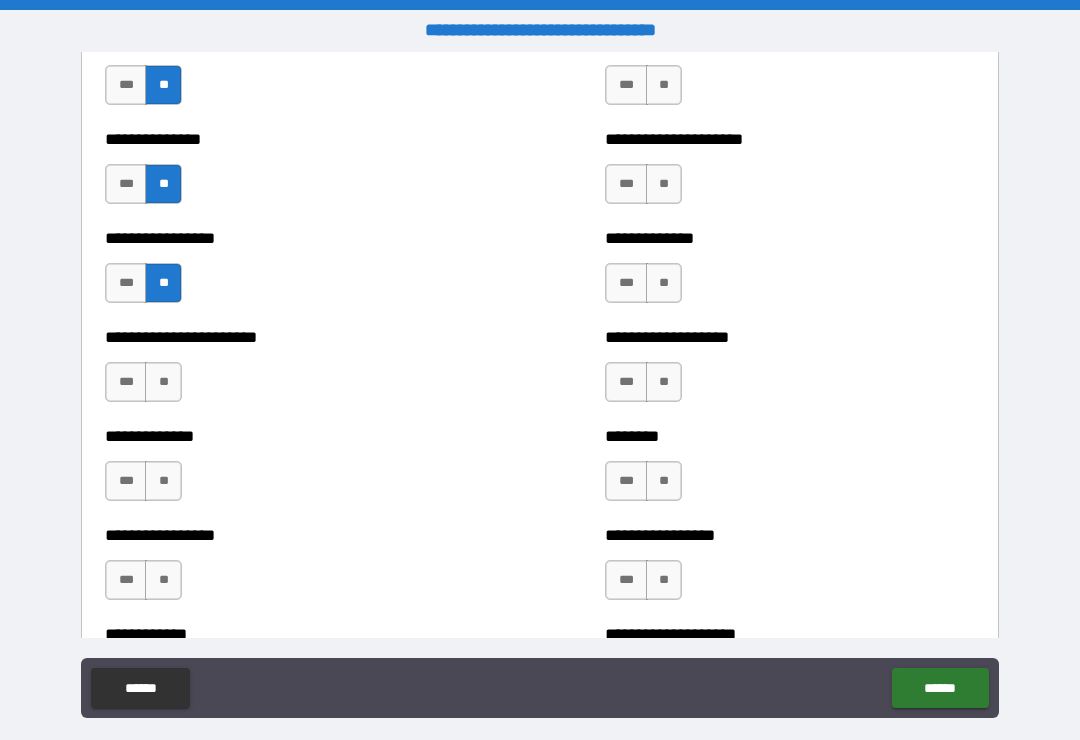 click on "**" at bounding box center [163, 382] 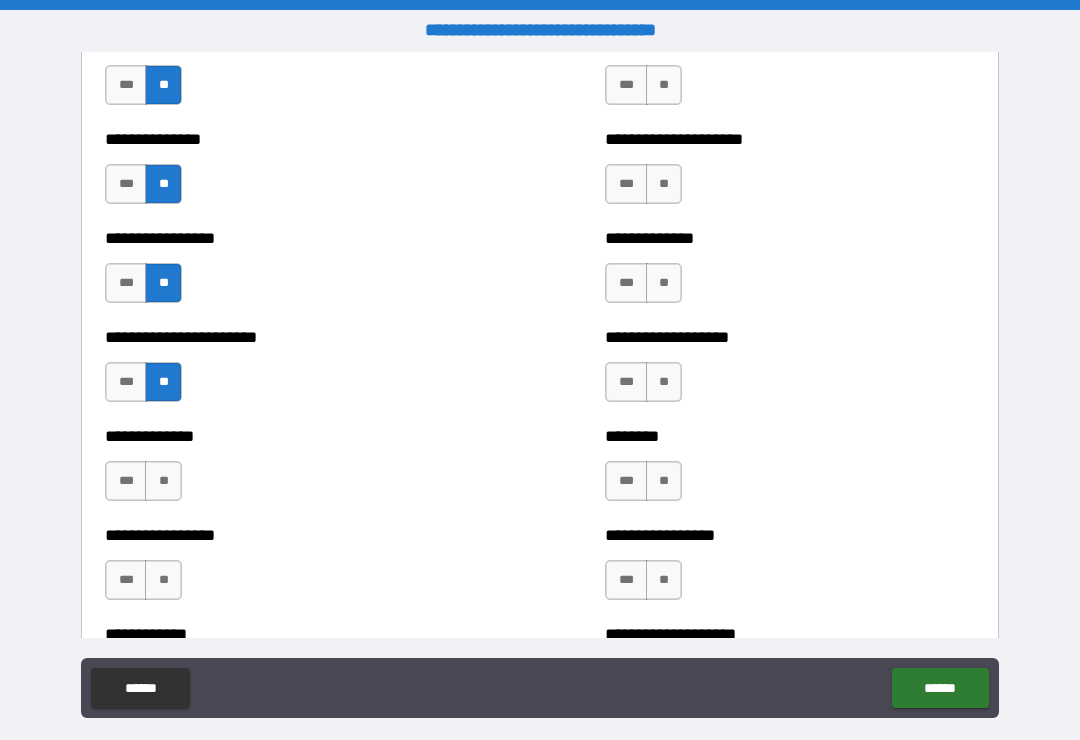 click on "**" at bounding box center (163, 481) 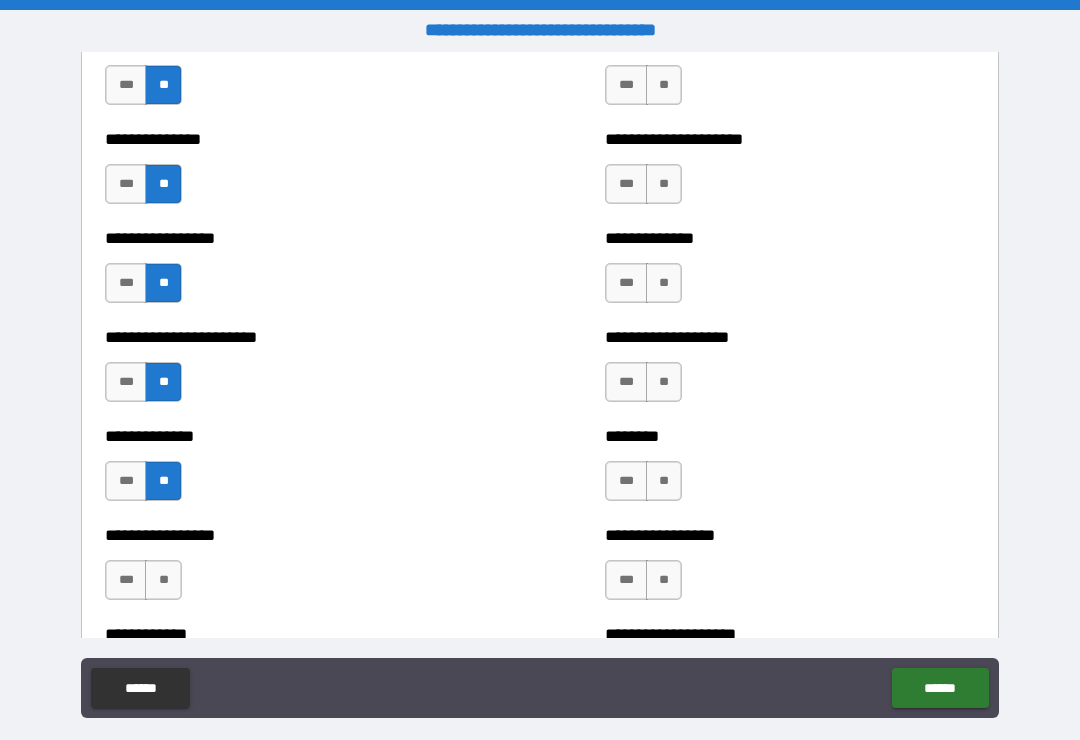 click on "**********" at bounding box center [290, 471] 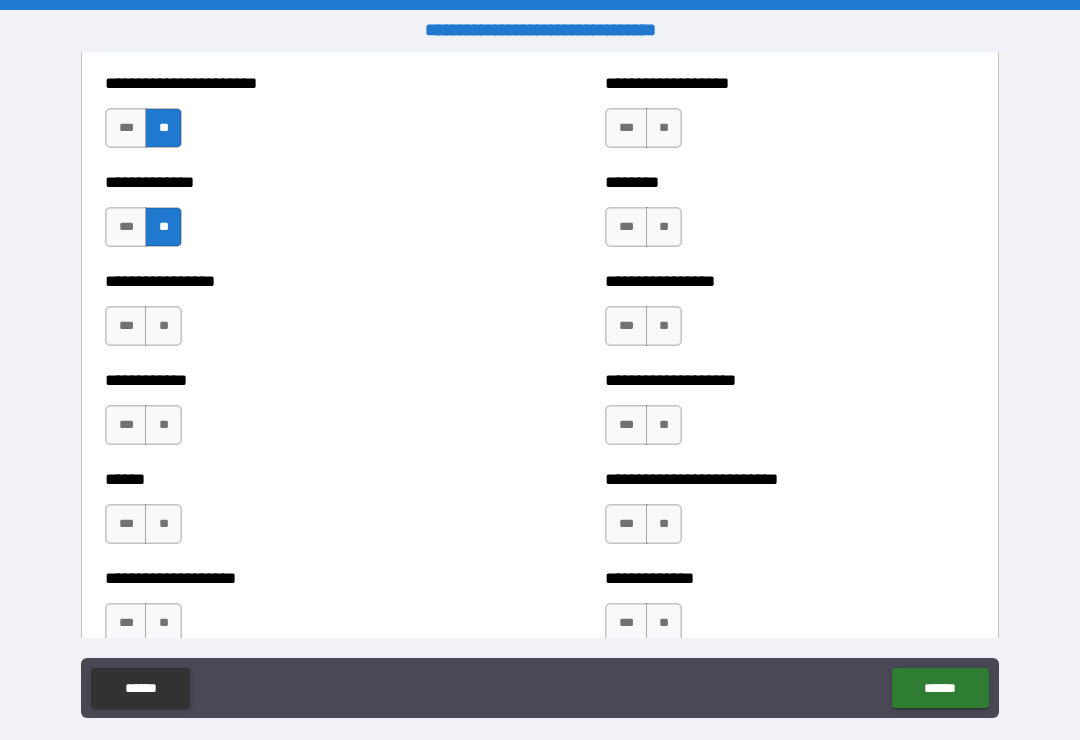 click on "**" at bounding box center (163, 326) 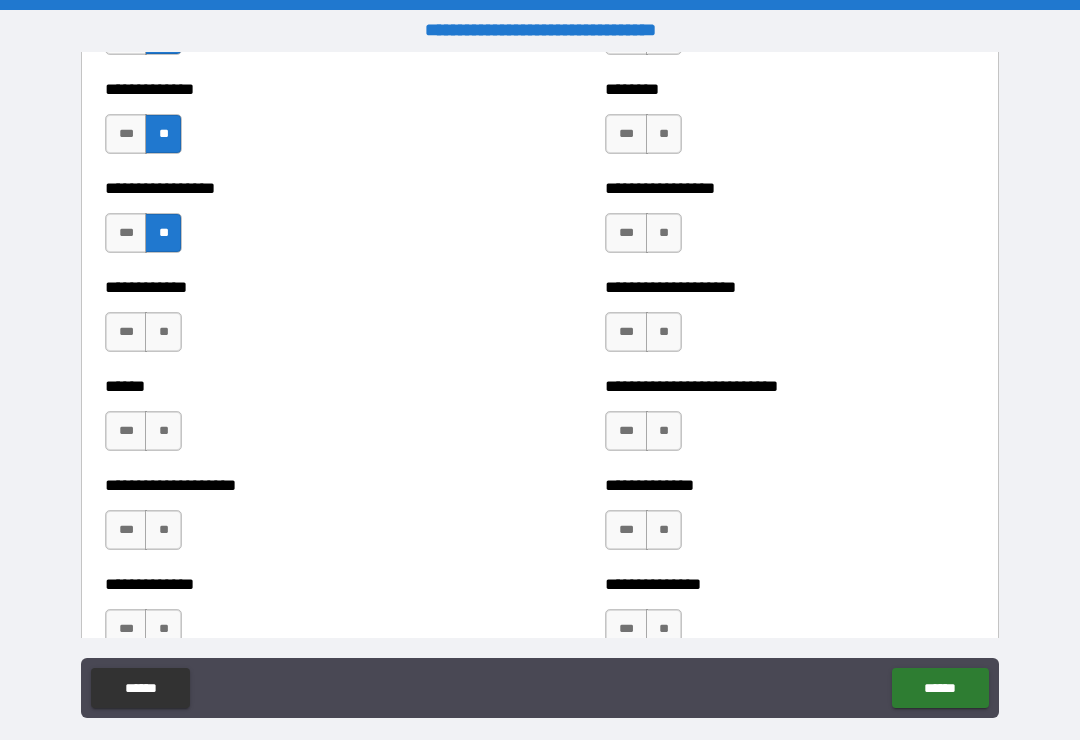 scroll, scrollTop: 3733, scrollLeft: 0, axis: vertical 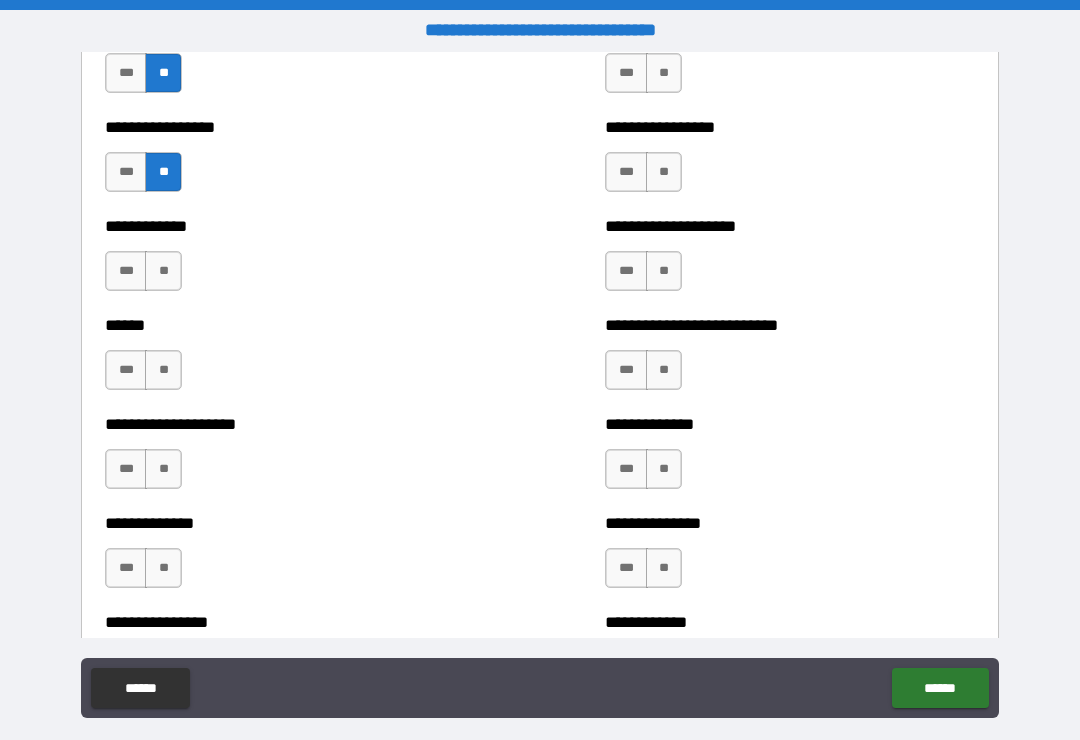 click on "**" at bounding box center (163, 271) 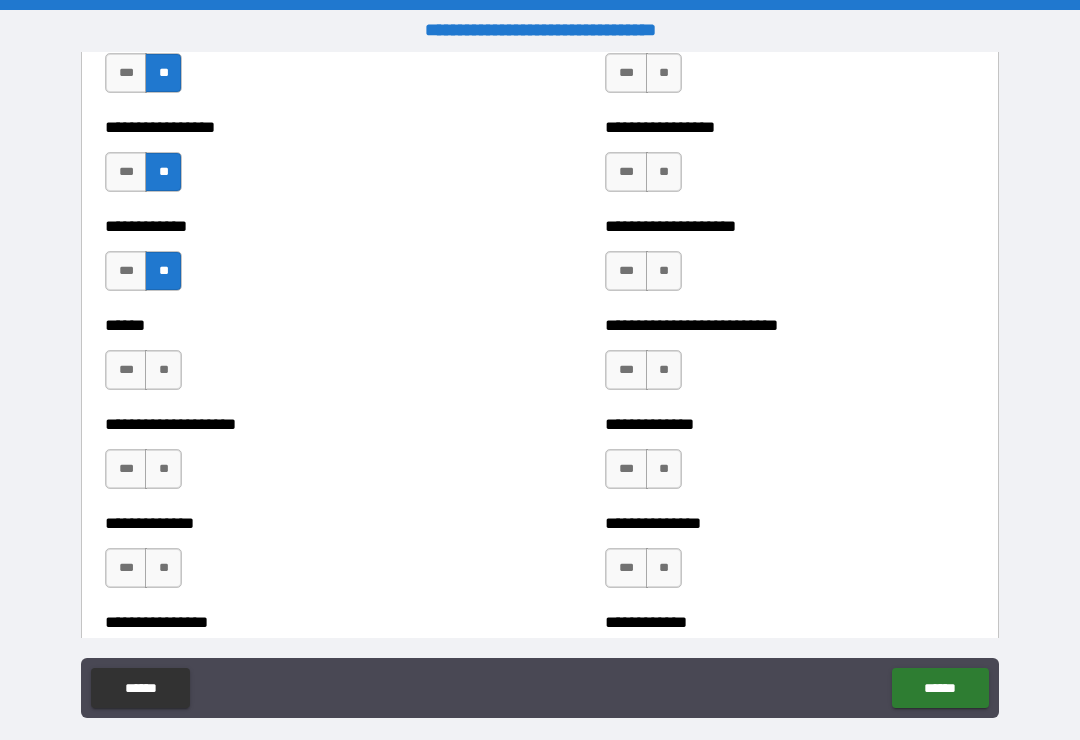 click on "**" at bounding box center [163, 370] 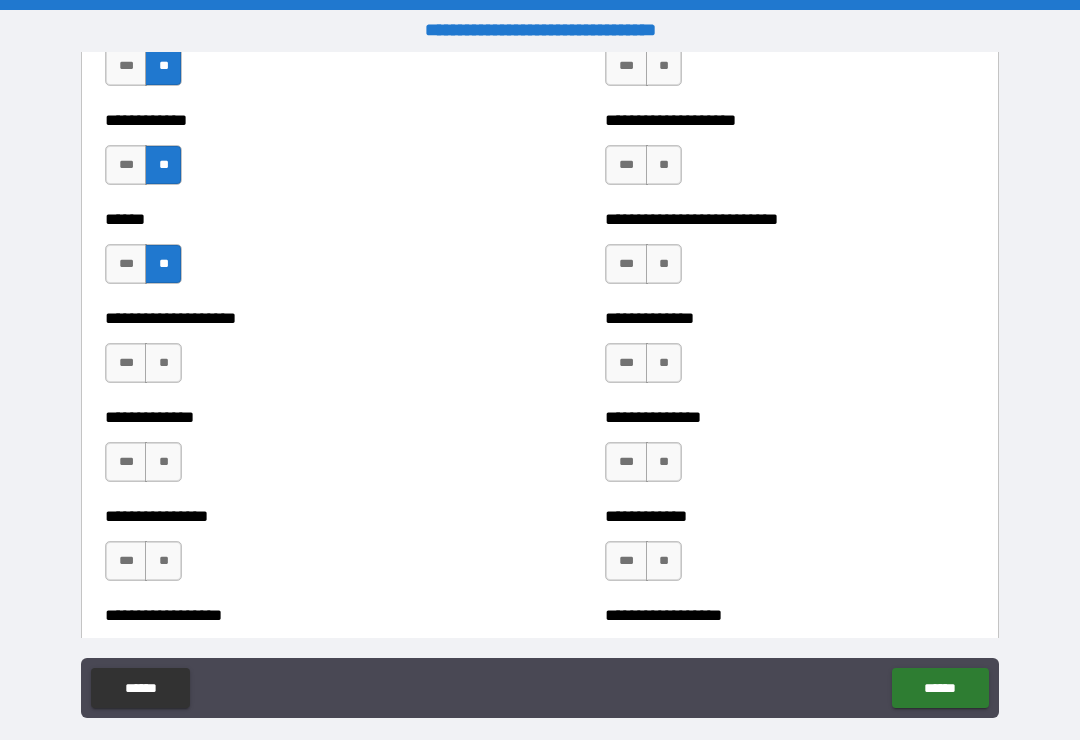 scroll, scrollTop: 3840, scrollLeft: 0, axis: vertical 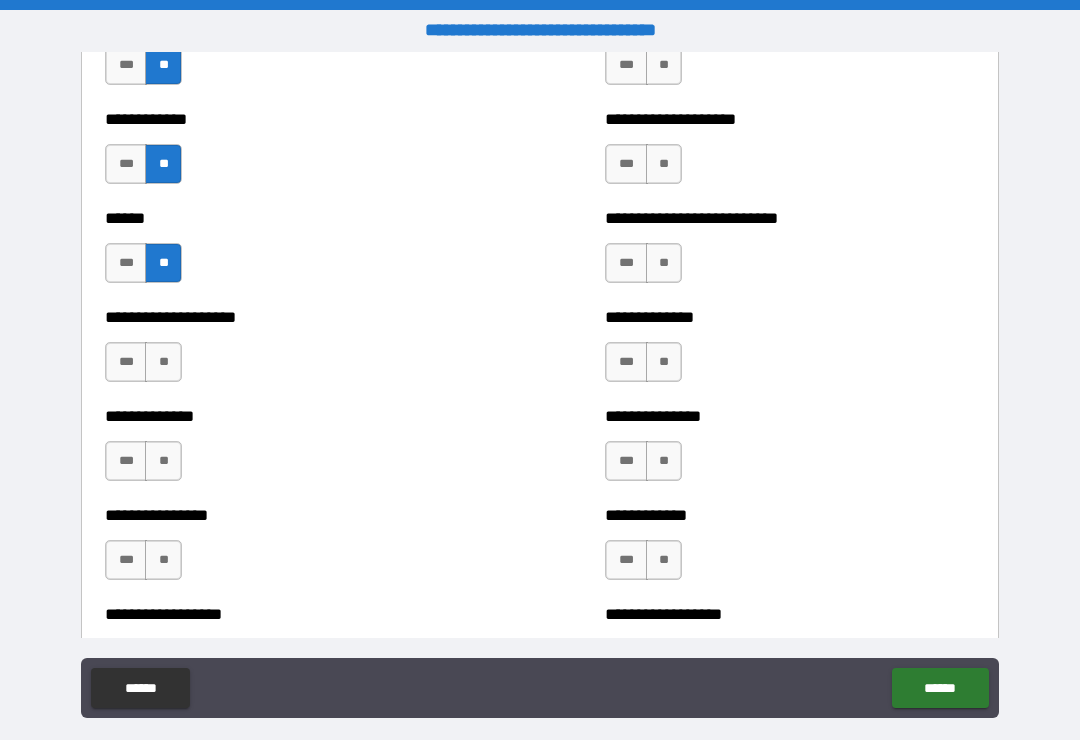 click on "**" at bounding box center [163, 362] 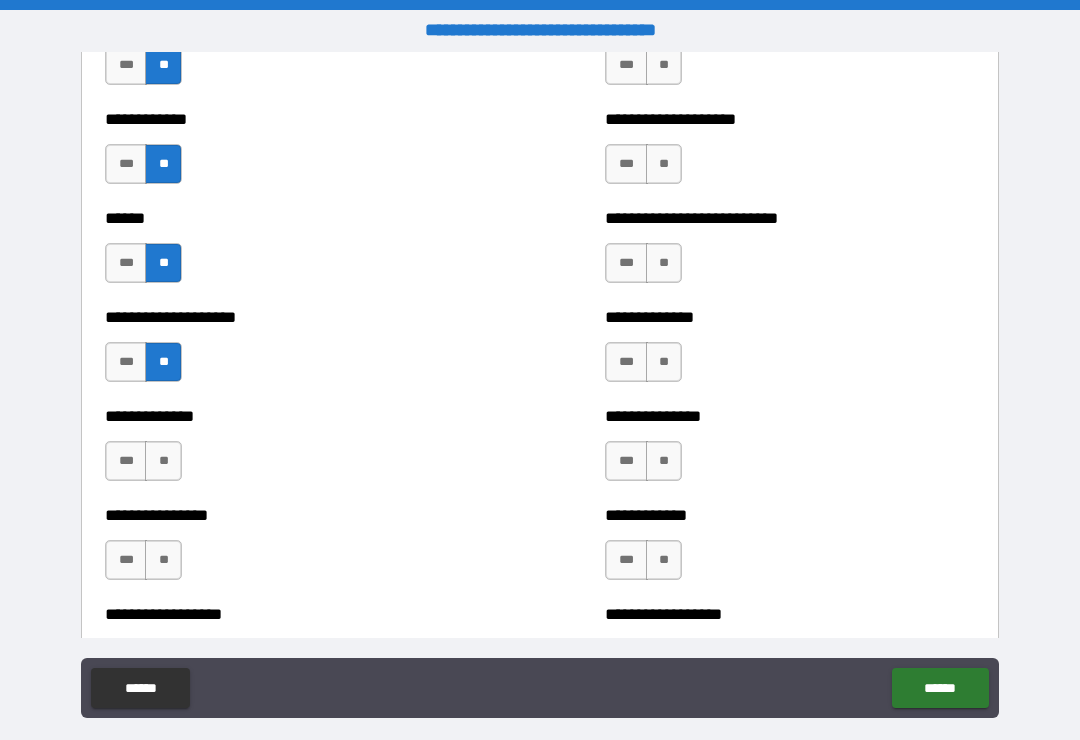 click on "**" at bounding box center [163, 461] 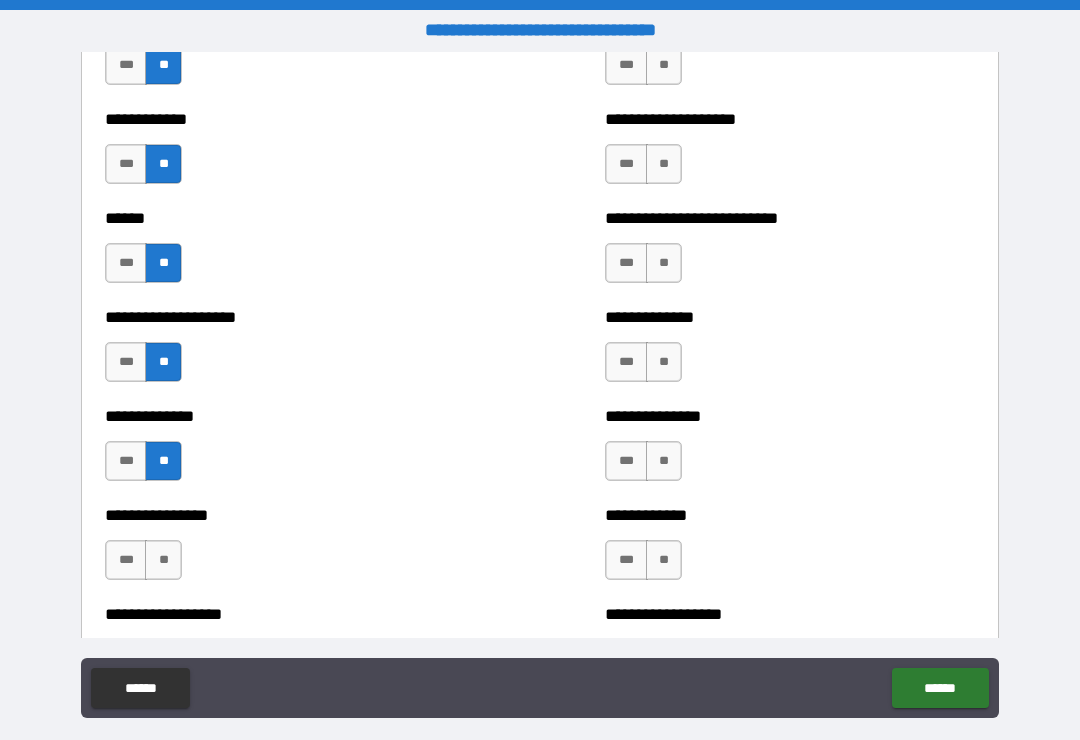 click on "**" at bounding box center [163, 560] 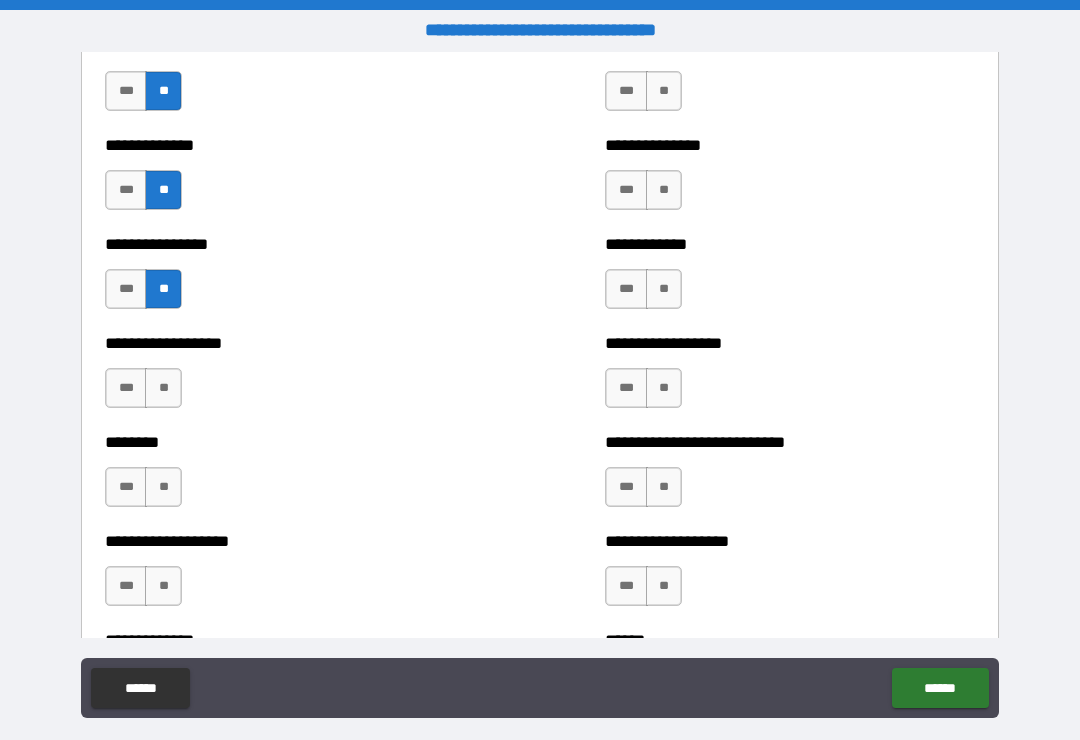 click on "**" at bounding box center [163, 388] 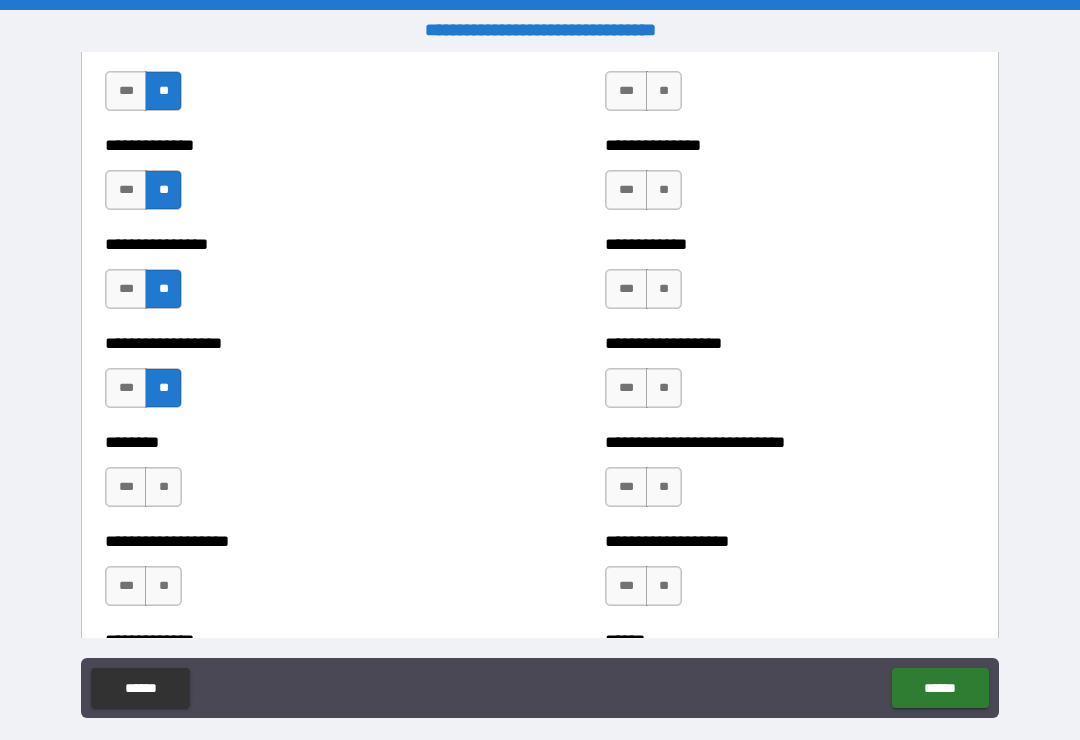 click on "**" at bounding box center [163, 487] 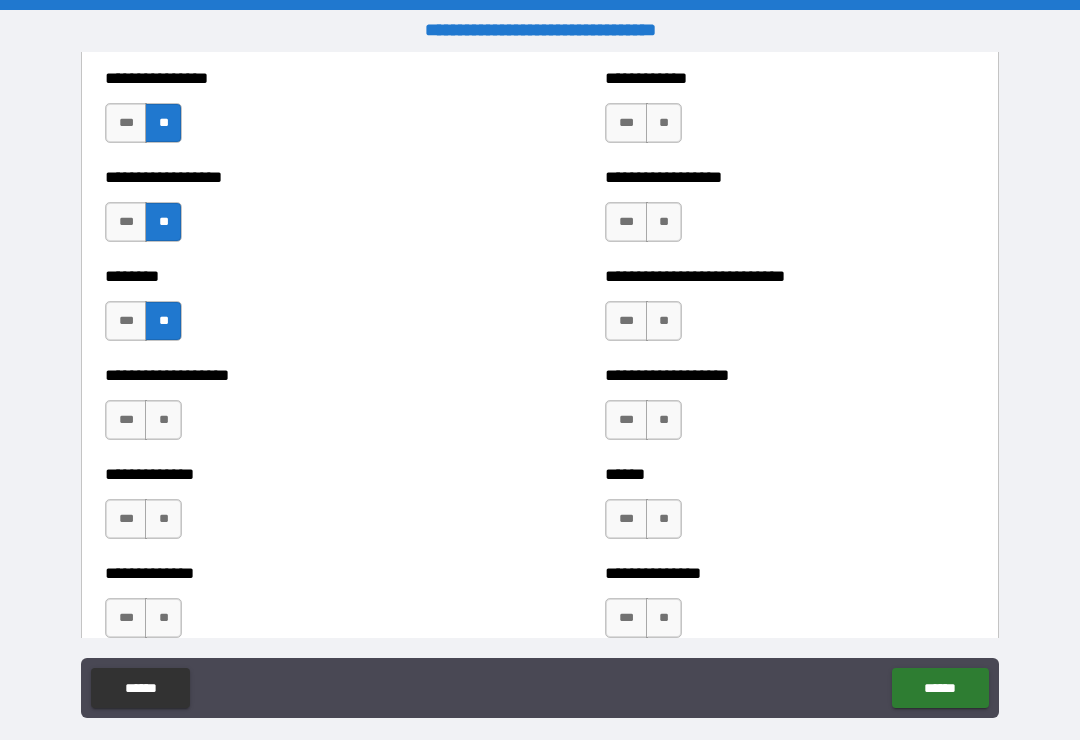 scroll, scrollTop: 4280, scrollLeft: 0, axis: vertical 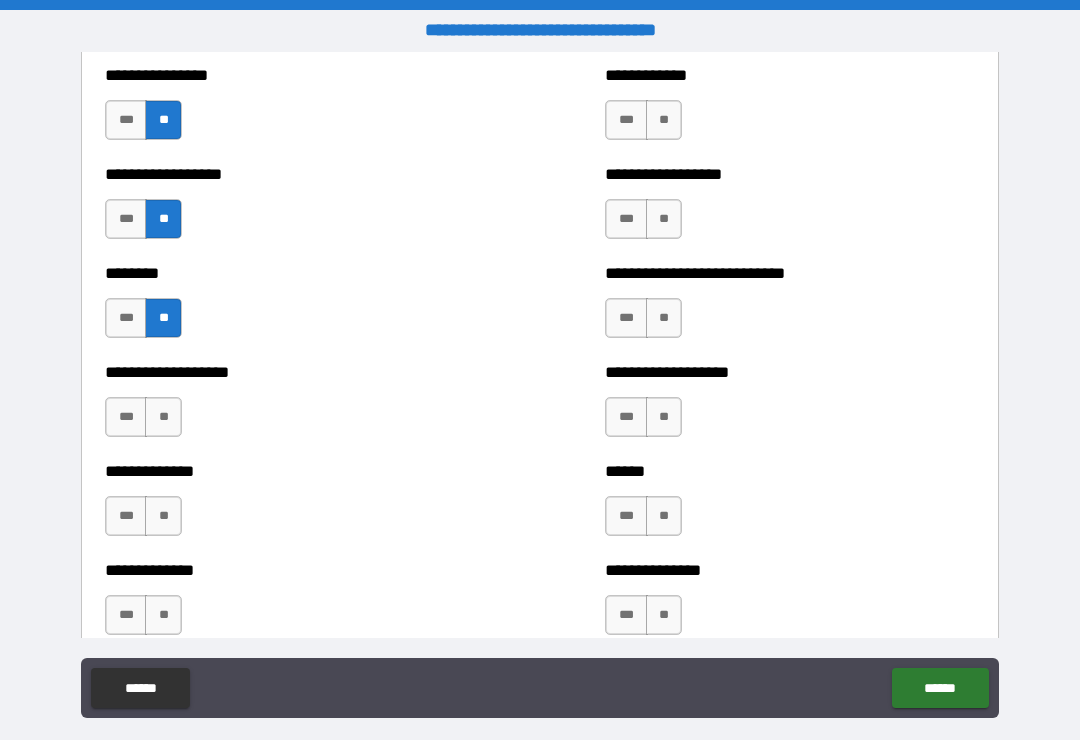 click on "**" at bounding box center [163, 417] 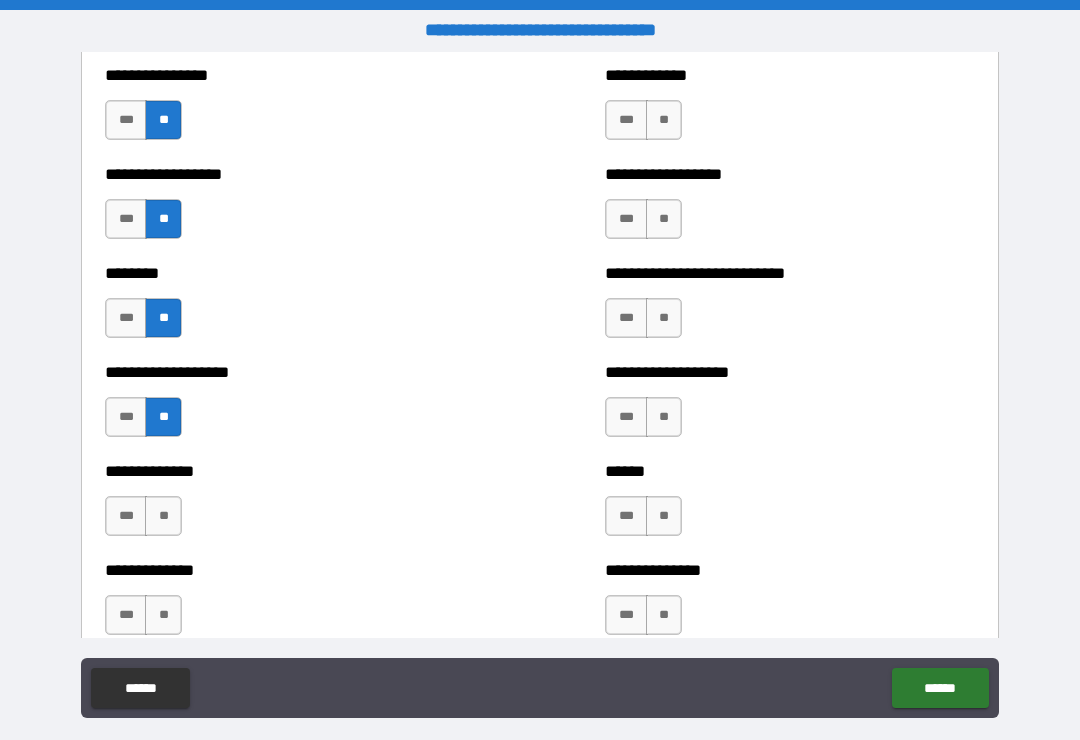 click on "**" at bounding box center (163, 516) 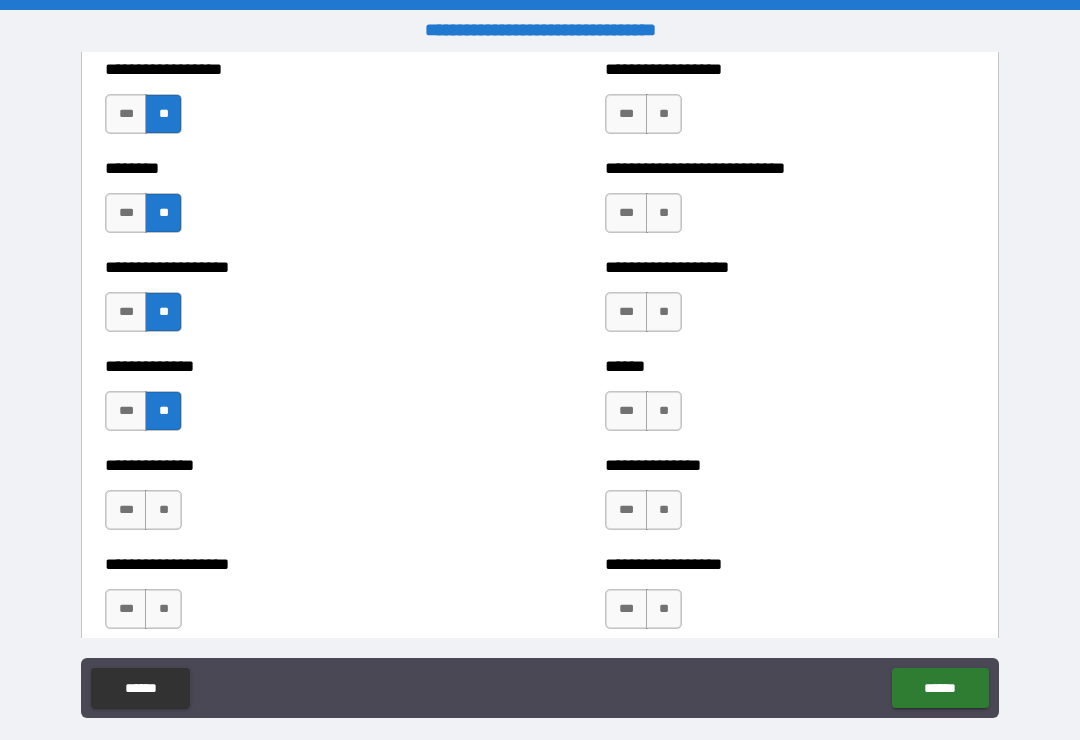 scroll, scrollTop: 4465, scrollLeft: 0, axis: vertical 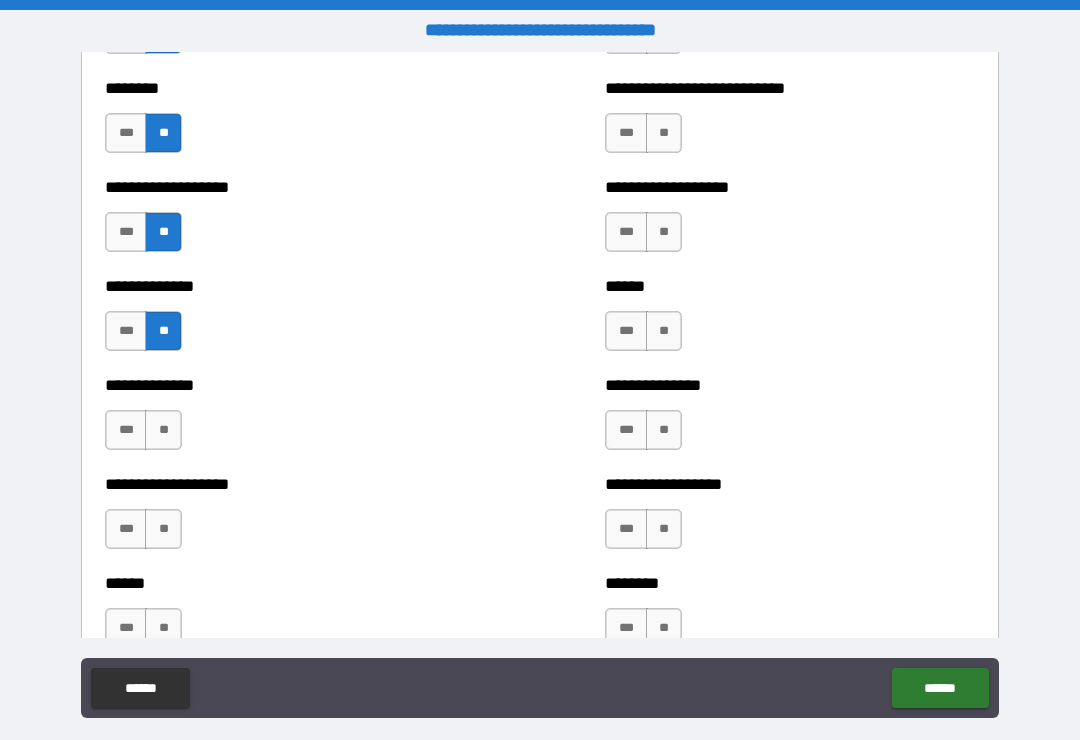 click on "**" at bounding box center (163, 430) 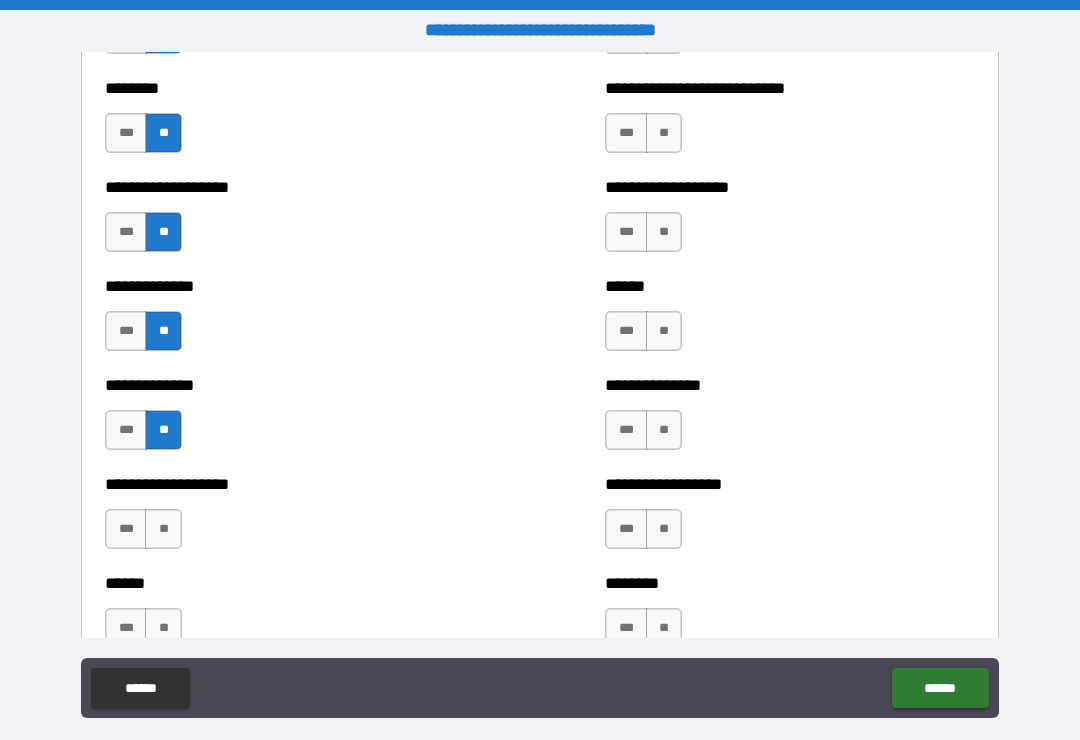 click on "**" at bounding box center [163, 529] 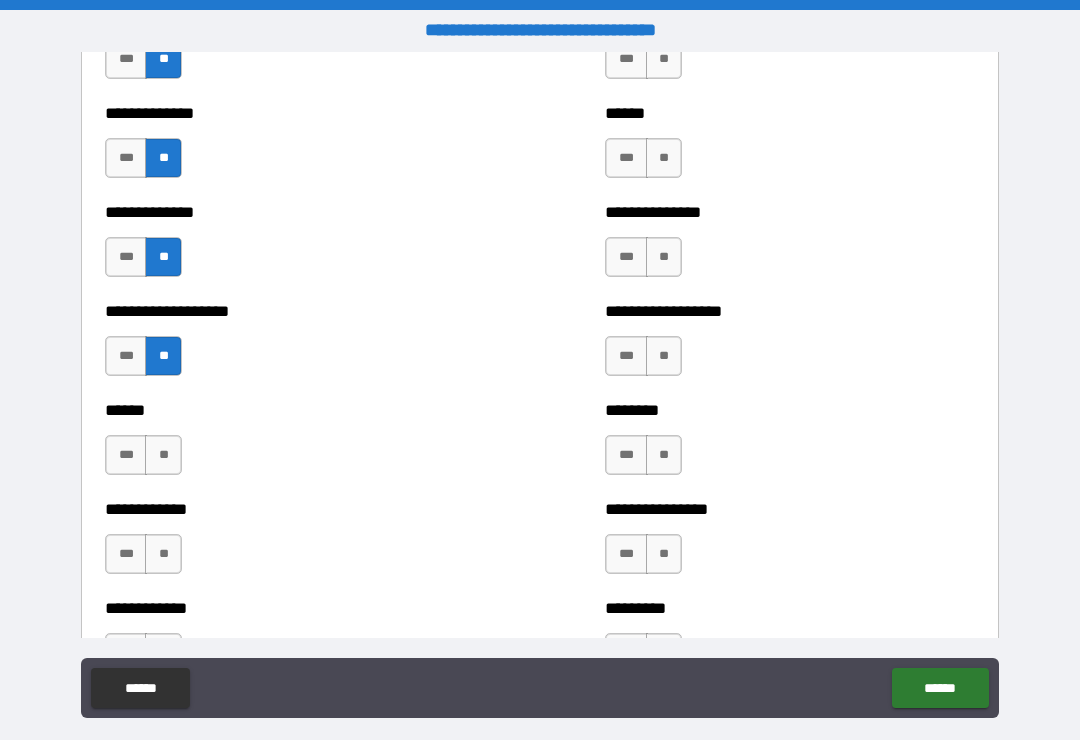 scroll, scrollTop: 4639, scrollLeft: 0, axis: vertical 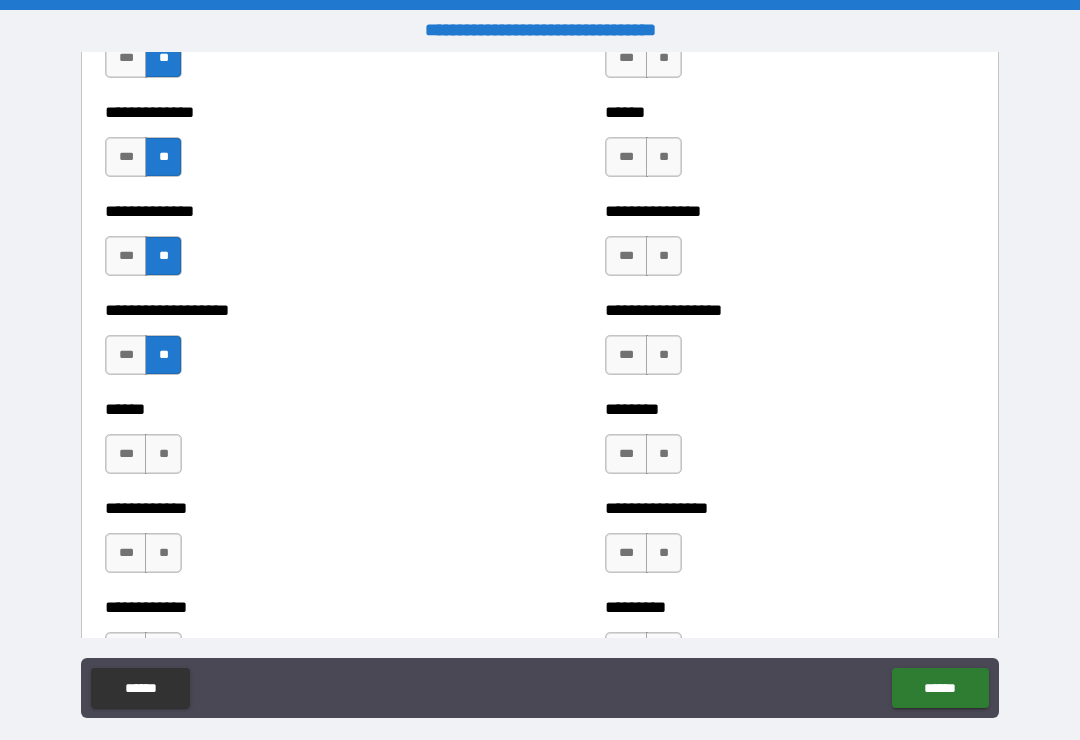 click on "**" at bounding box center (163, 454) 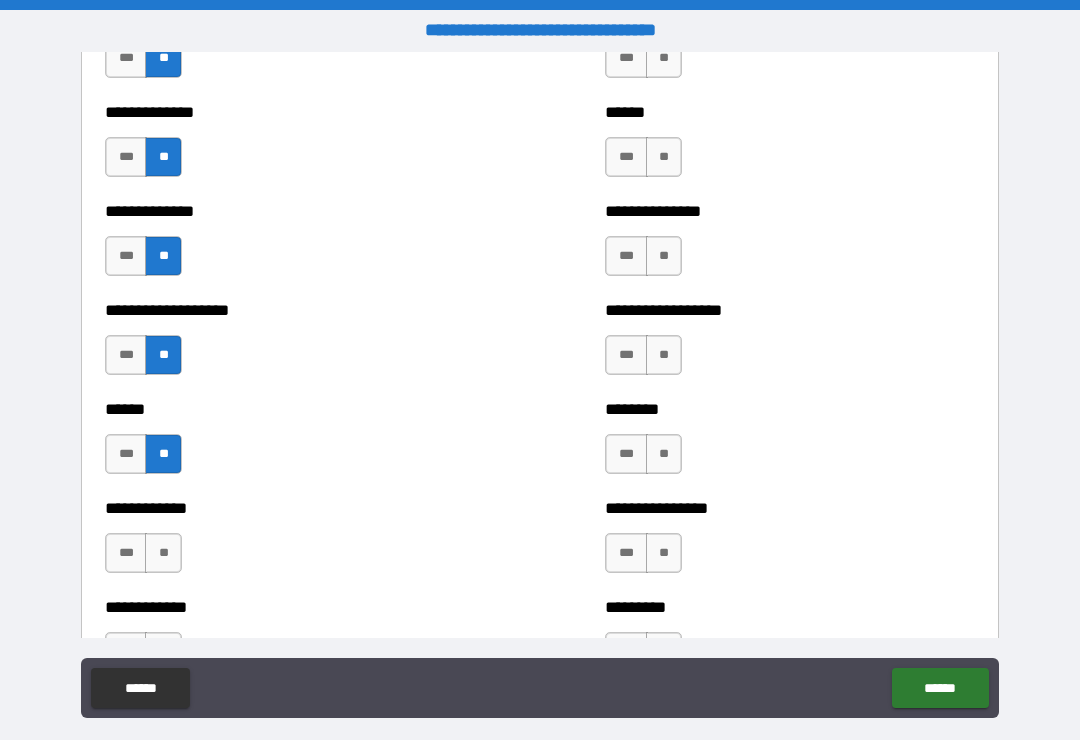 click on "**********" at bounding box center [290, 543] 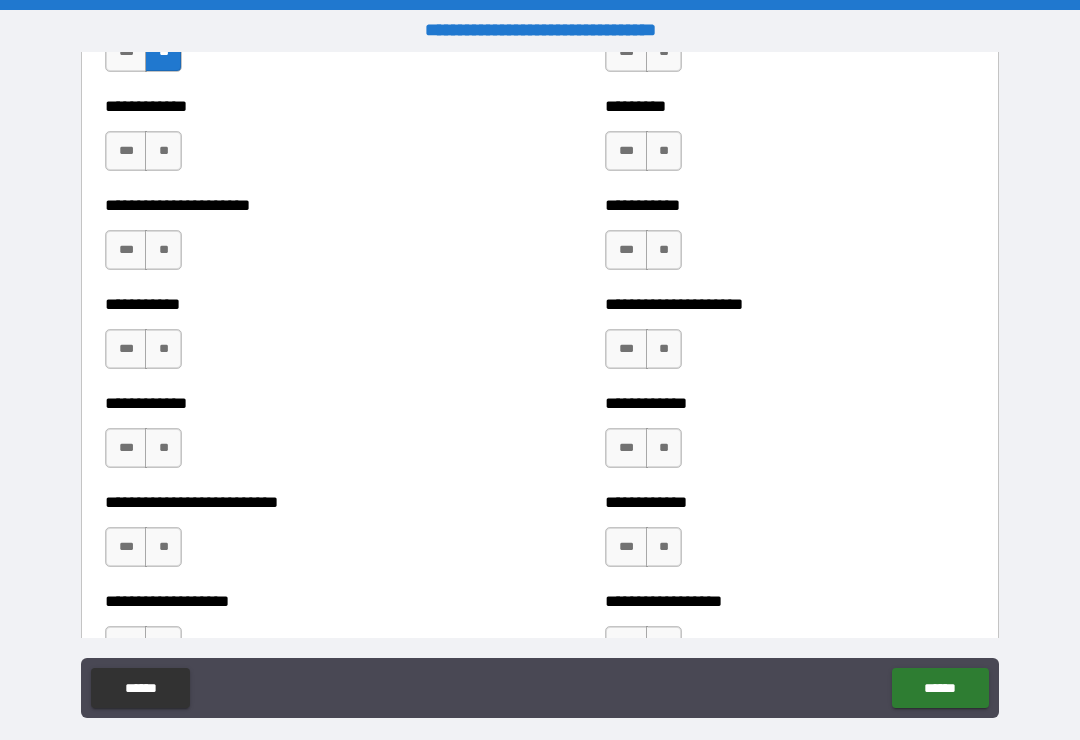 scroll, scrollTop: 5142, scrollLeft: 0, axis: vertical 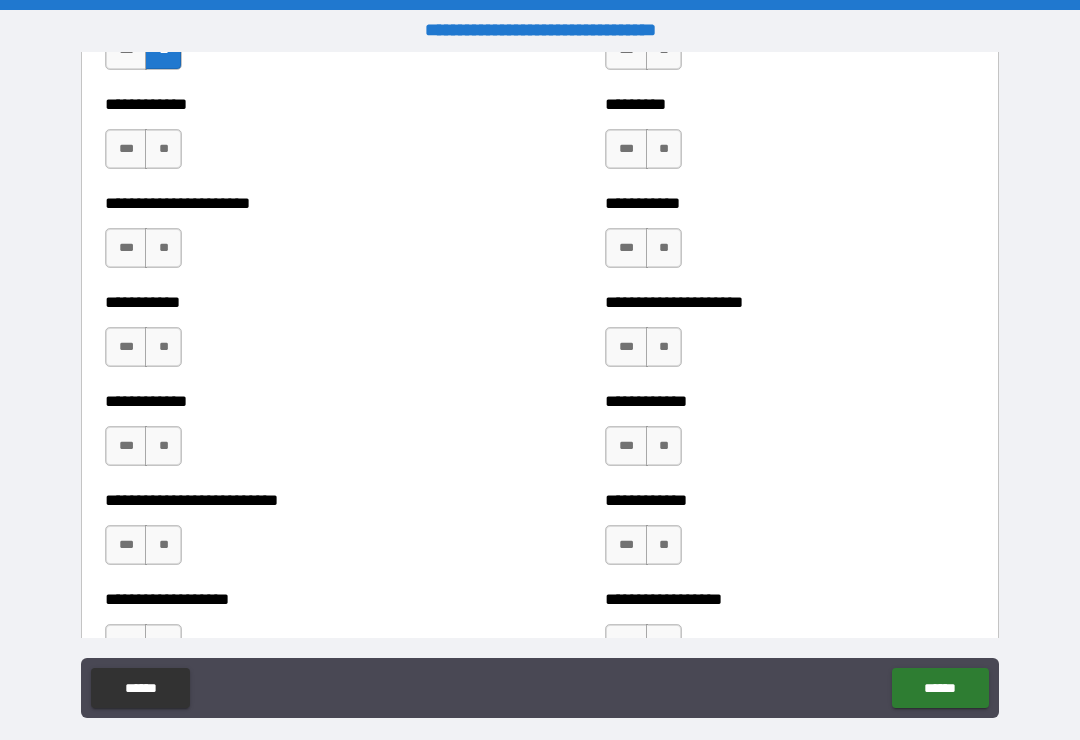 click on "**" at bounding box center (163, 149) 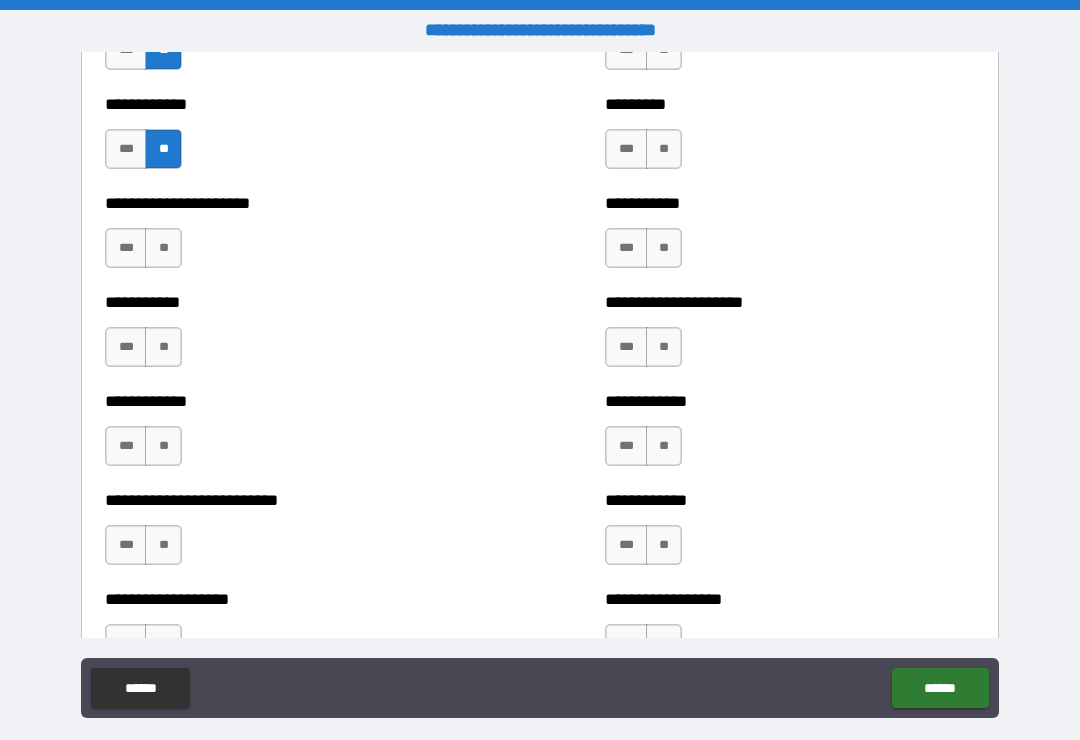 click on "**" at bounding box center [163, 248] 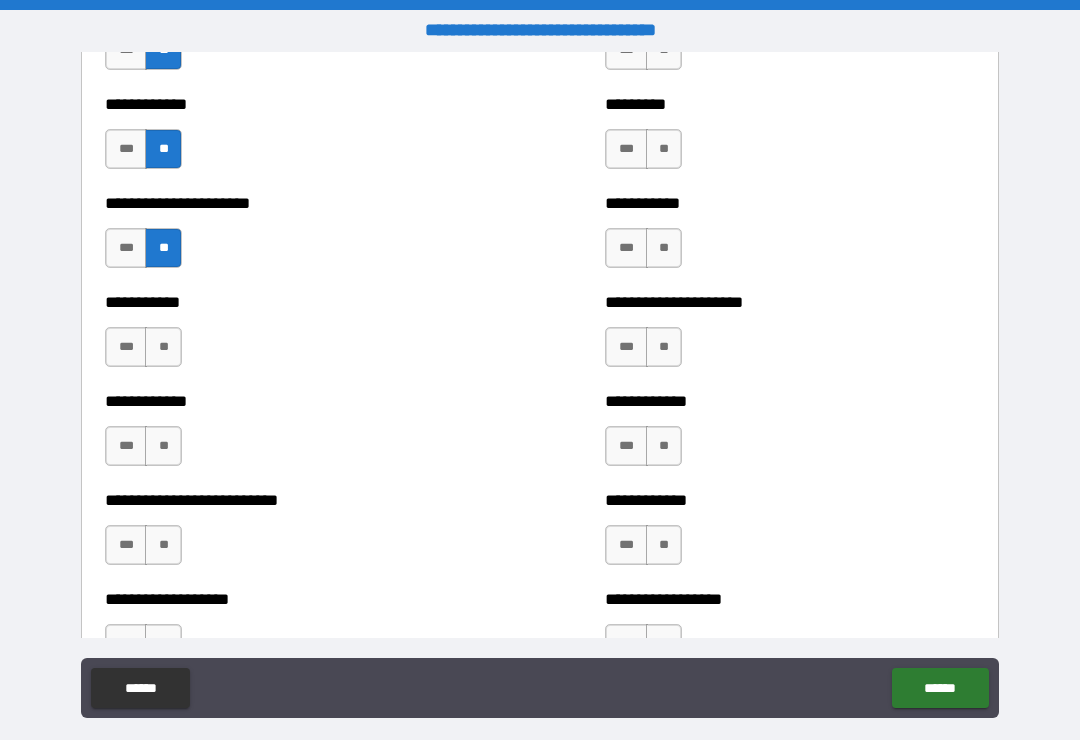 click on "**" at bounding box center (163, 347) 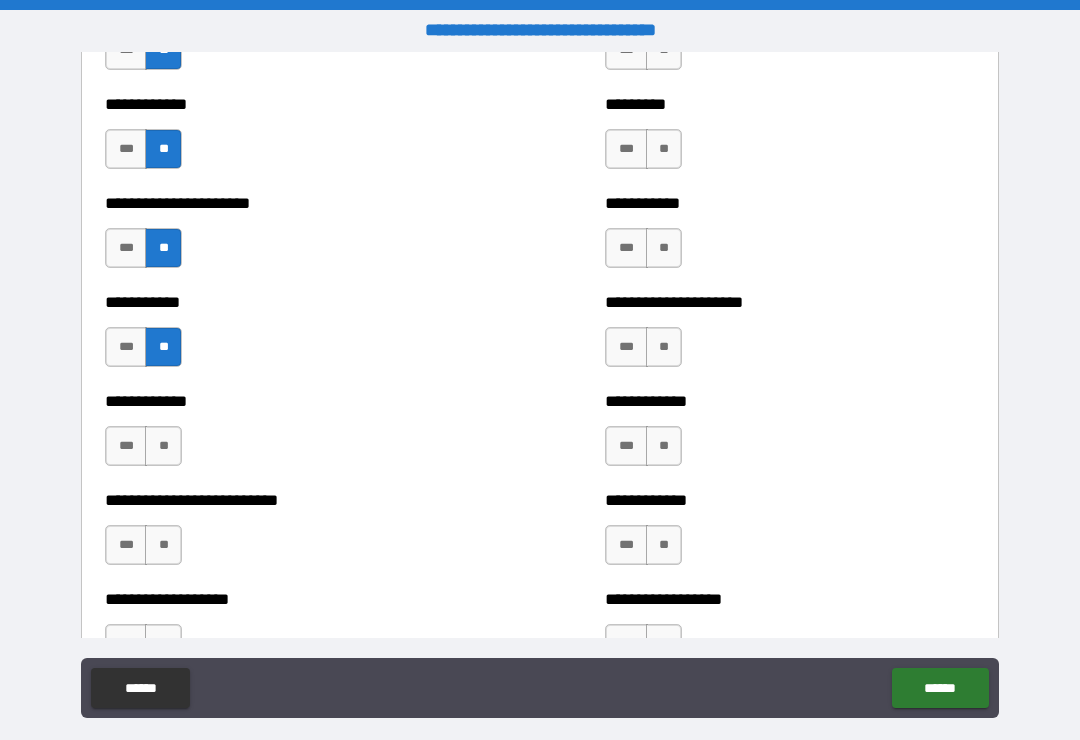 click on "**" at bounding box center [163, 446] 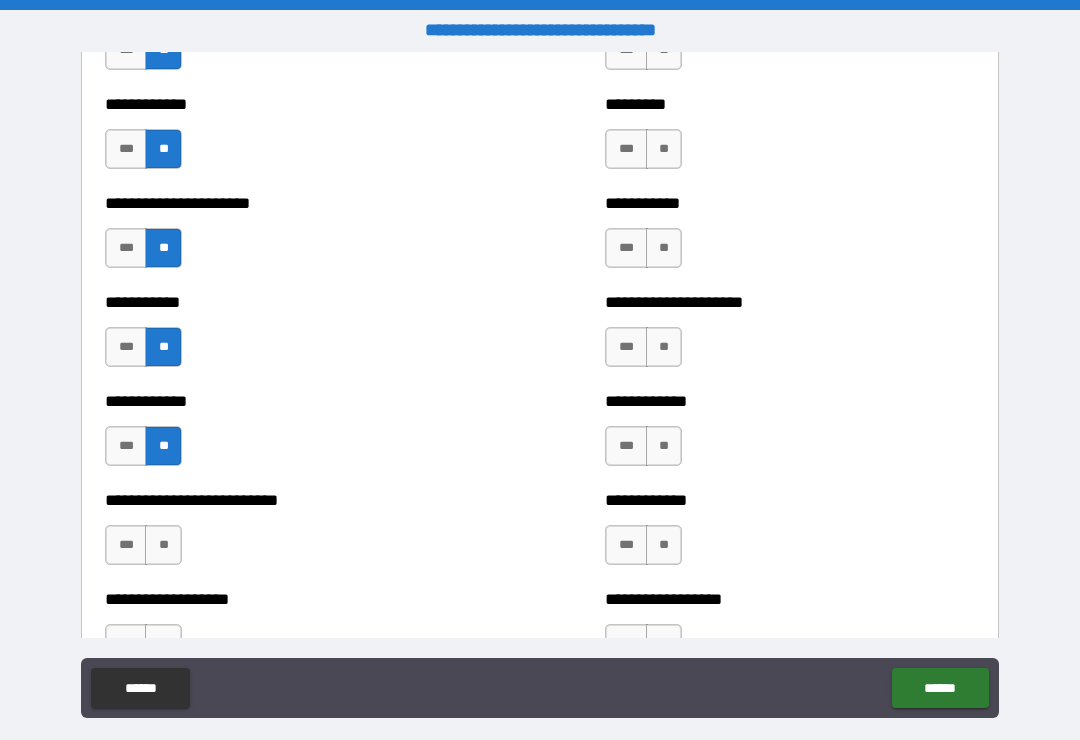 click on "**" at bounding box center (163, 545) 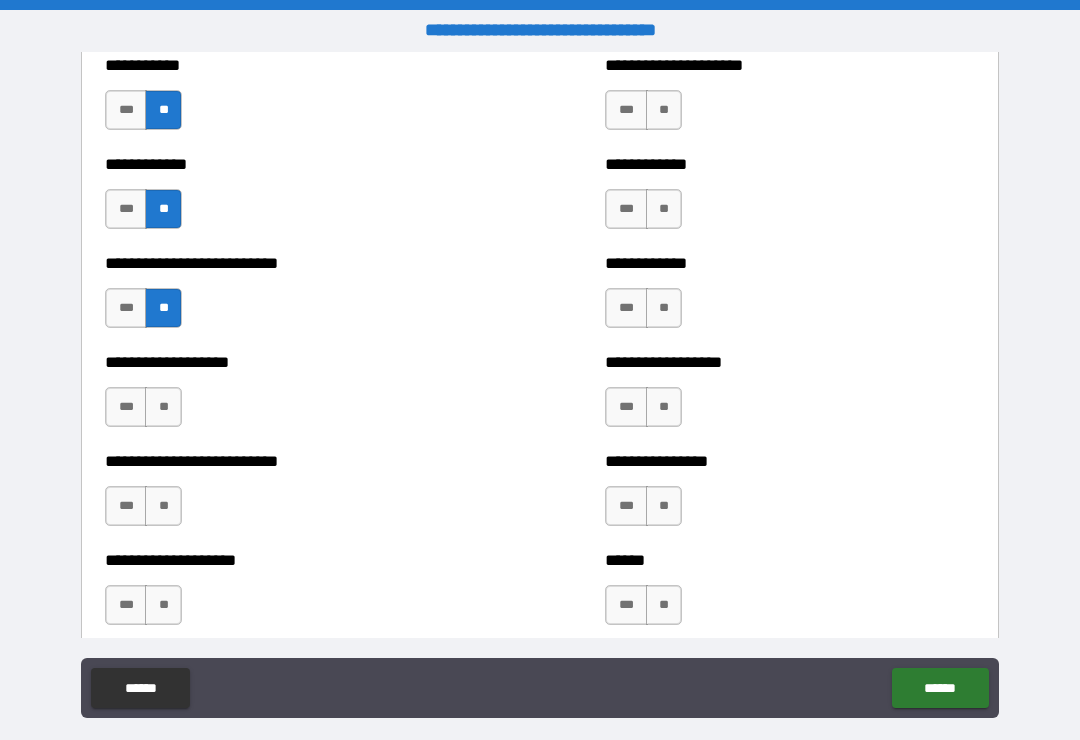 click on "**" at bounding box center (163, 407) 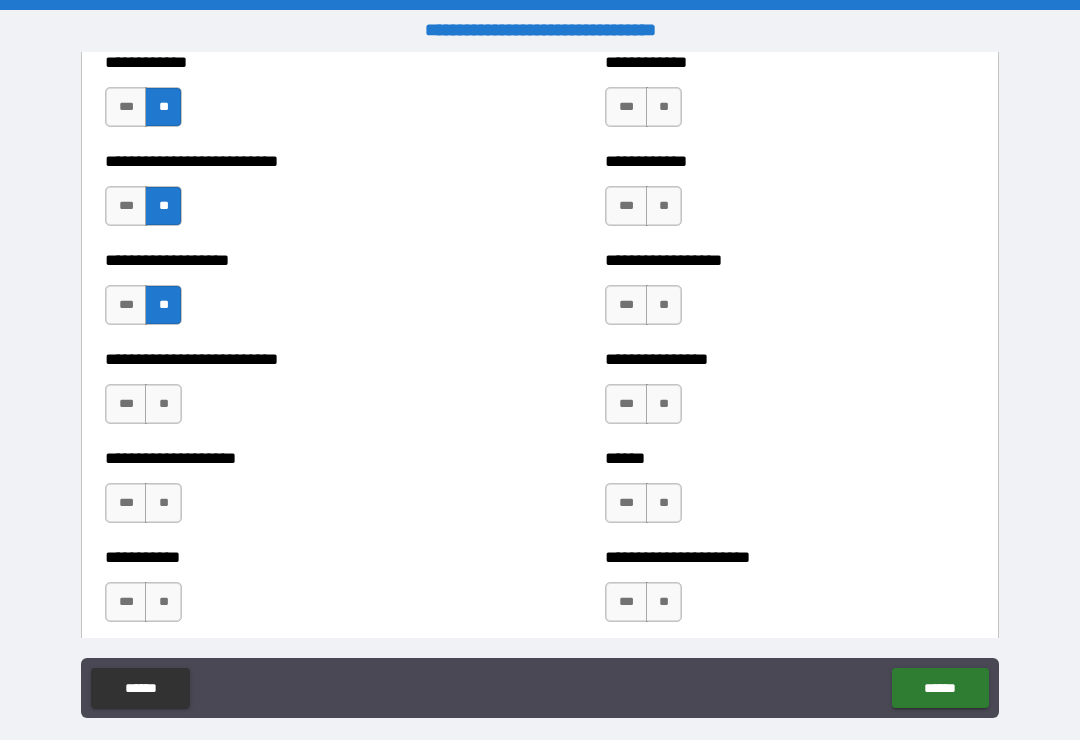 click on "**" at bounding box center (163, 404) 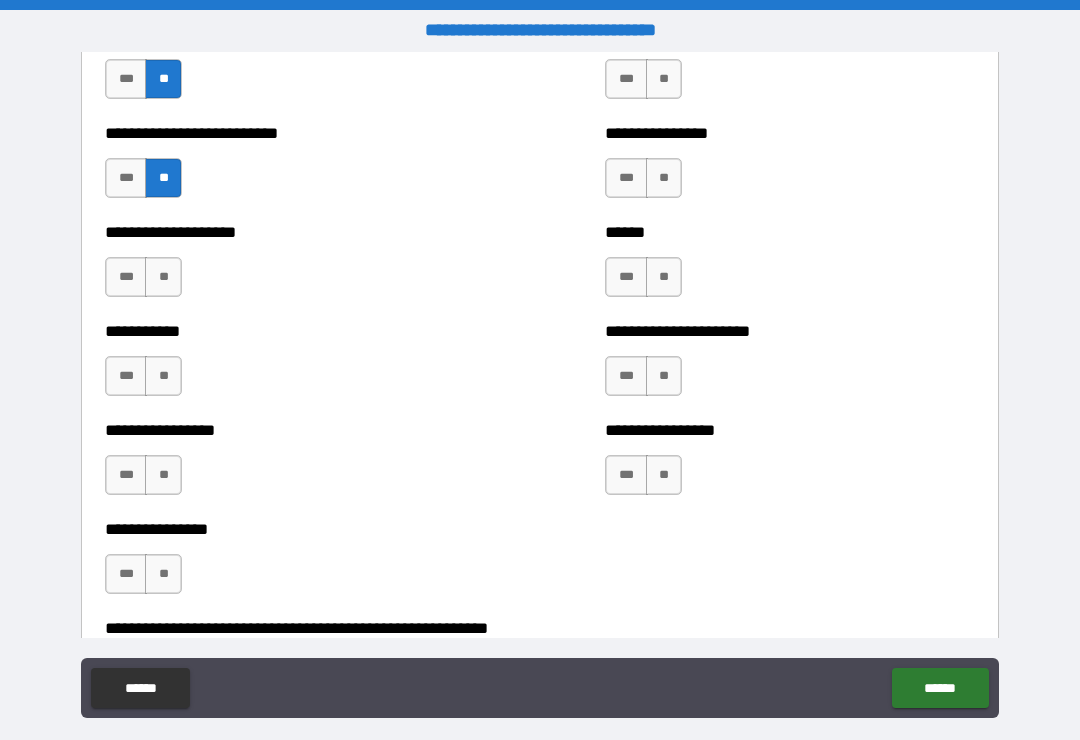 scroll, scrollTop: 5714, scrollLeft: 0, axis: vertical 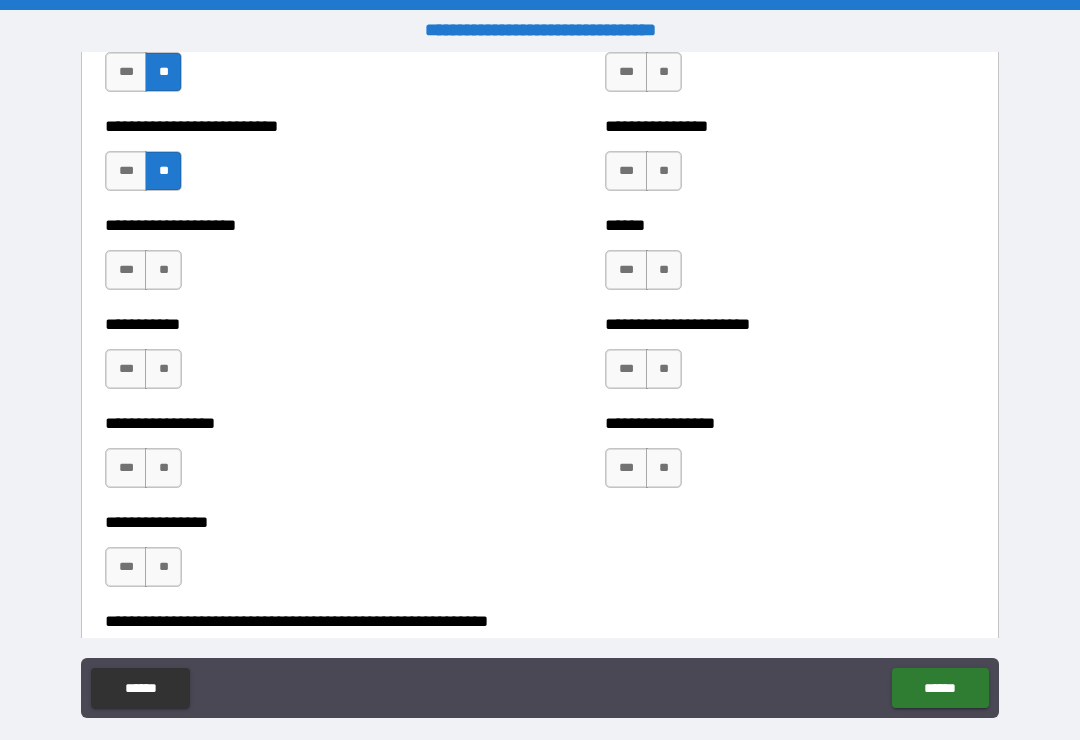click on "**" at bounding box center (163, 270) 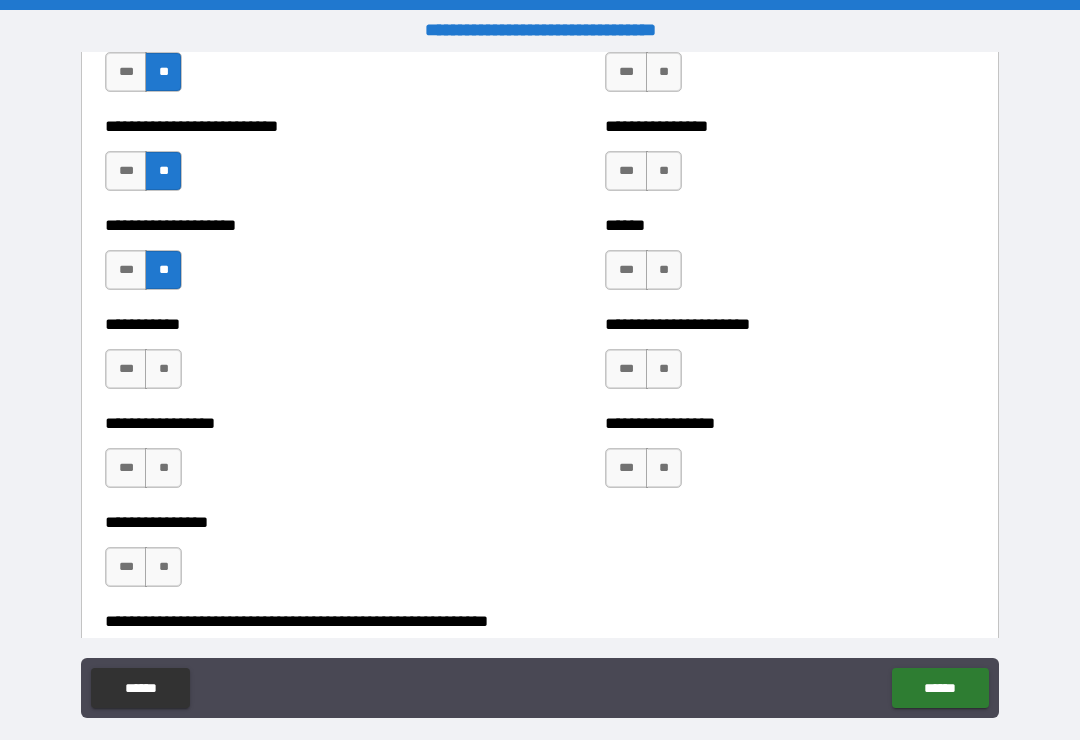 click on "**" at bounding box center (163, 369) 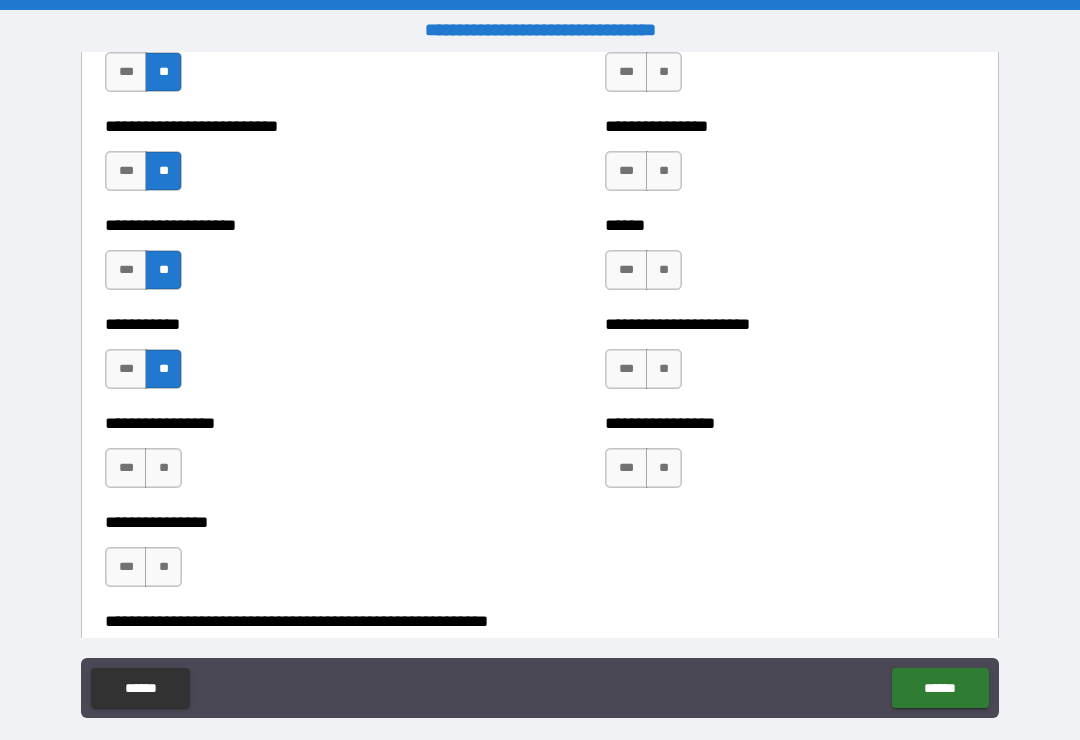click on "**" at bounding box center (163, 468) 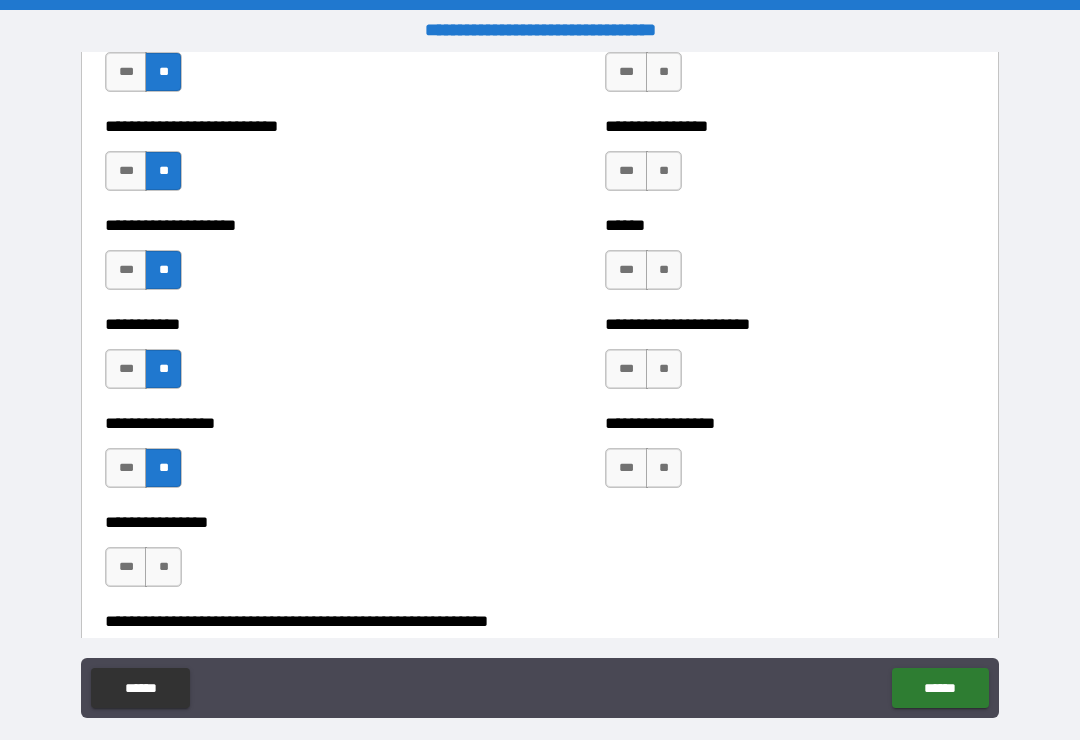 click on "**" at bounding box center (163, 567) 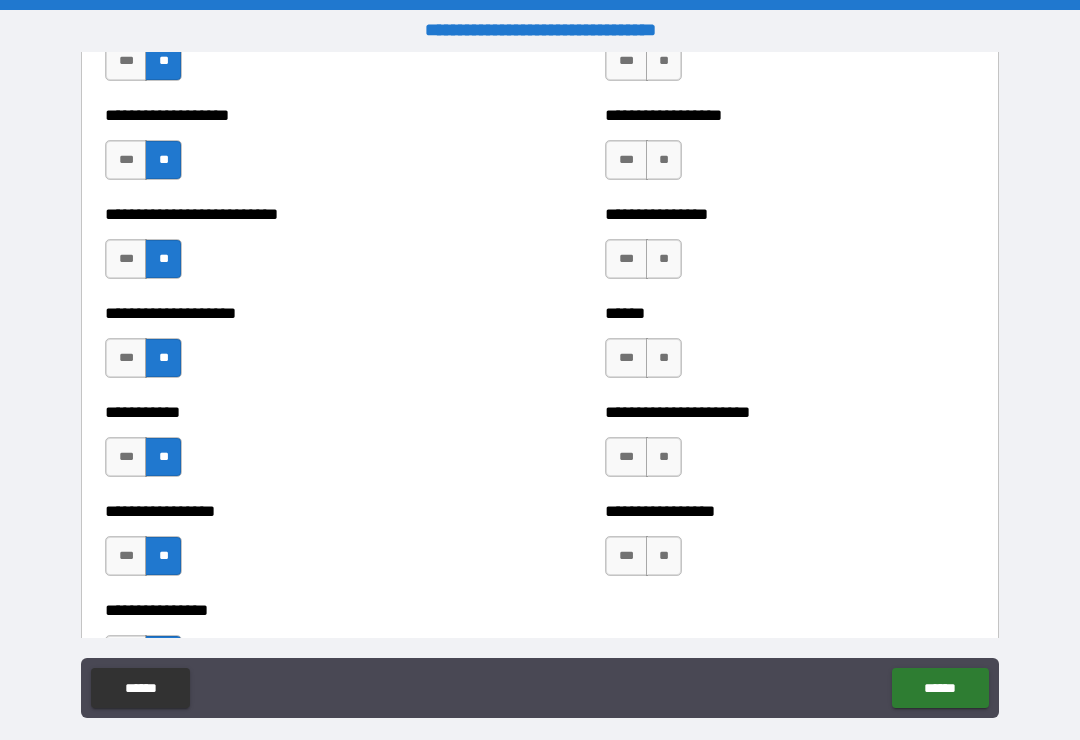 scroll, scrollTop: 5673, scrollLeft: 0, axis: vertical 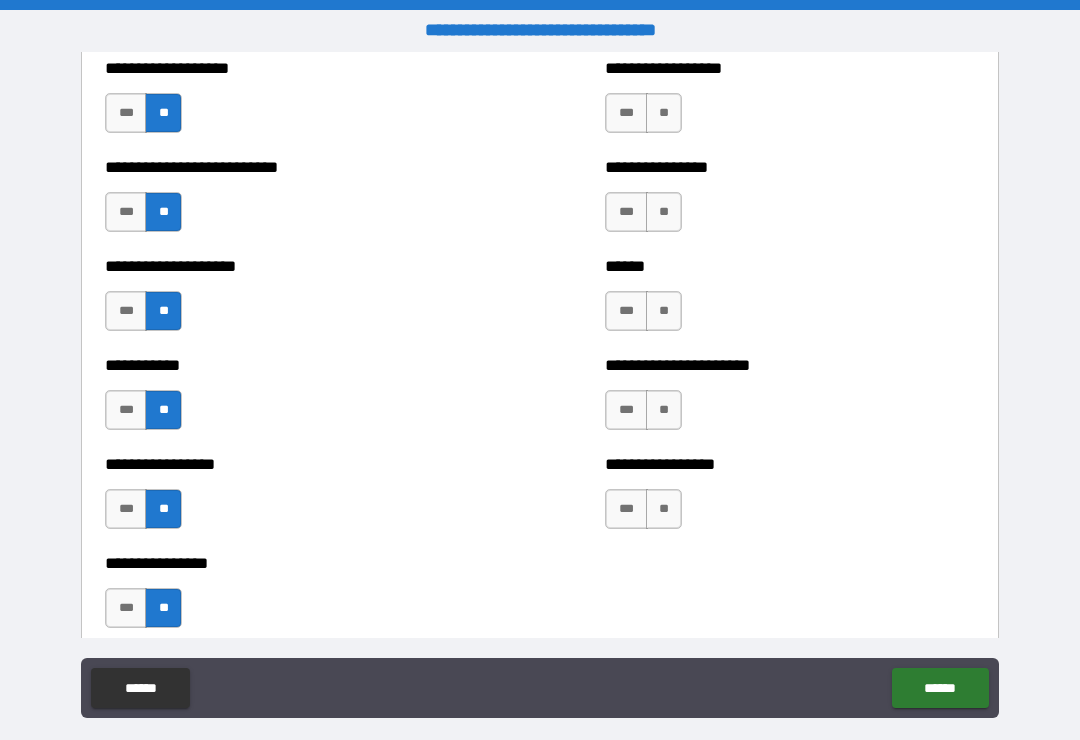 click on "**********" at bounding box center [790, 499] 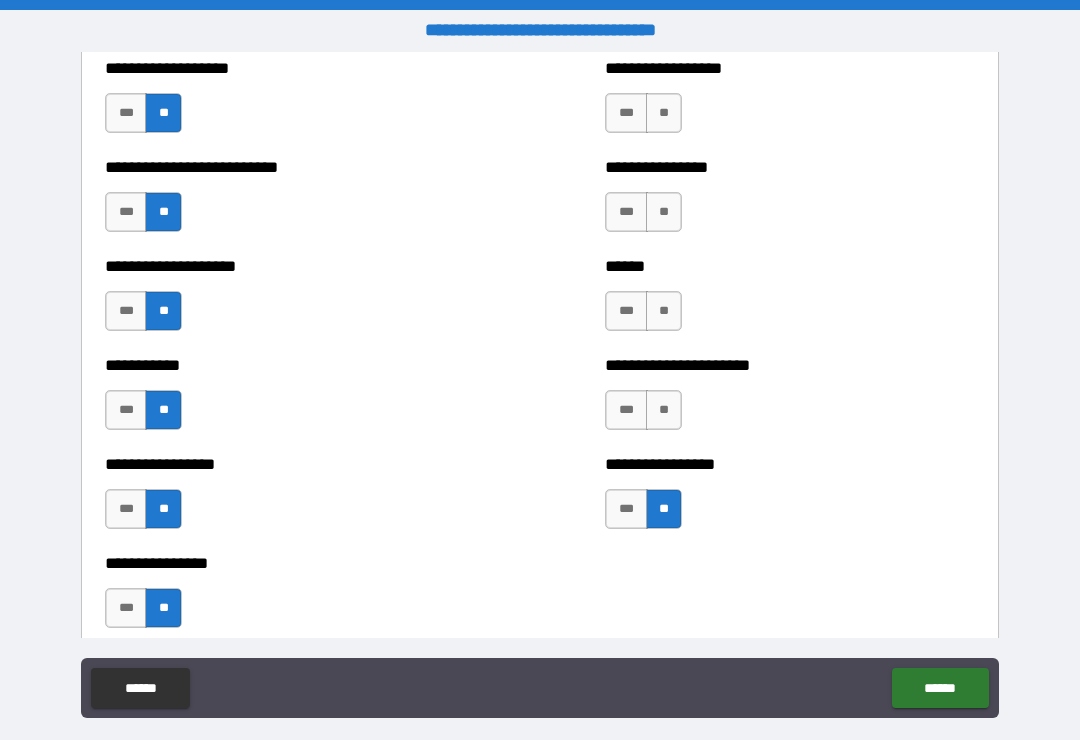click on "**" at bounding box center (664, 410) 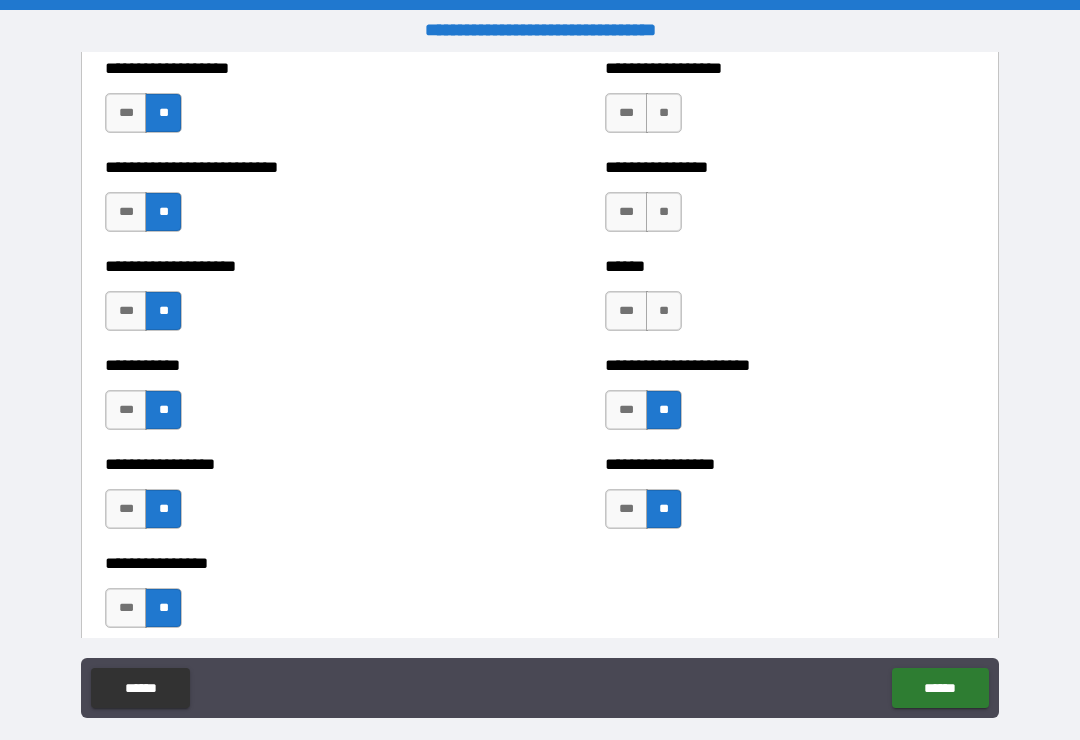 click on "**" at bounding box center [664, 311] 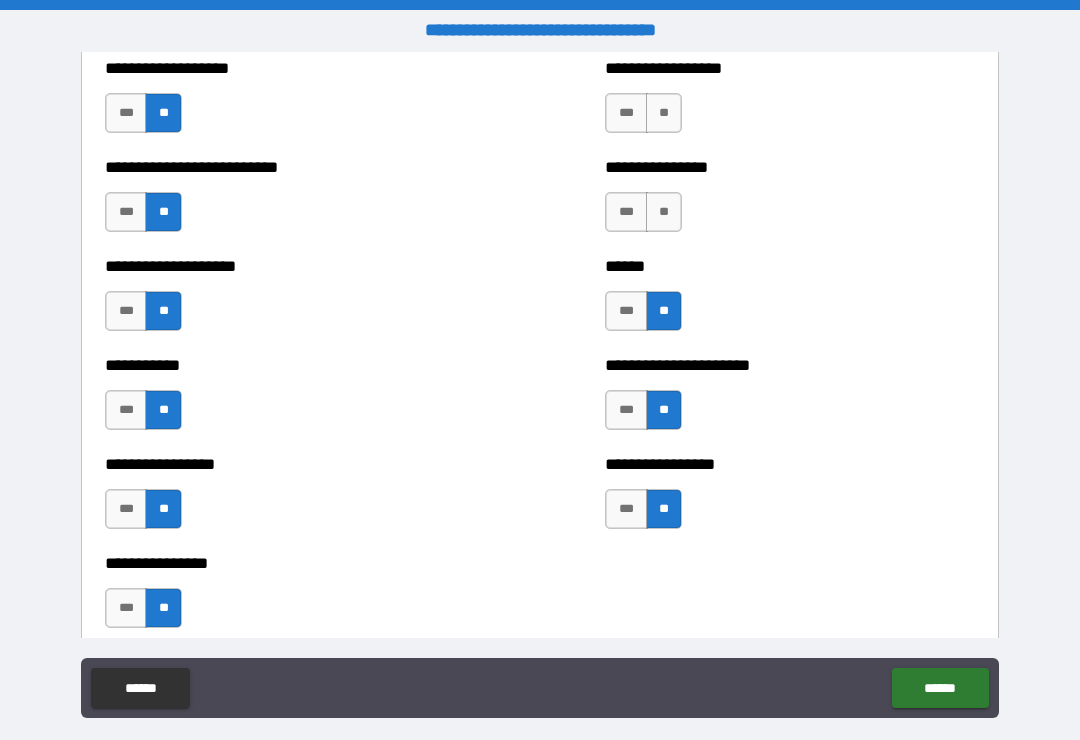 click on "**" at bounding box center (664, 212) 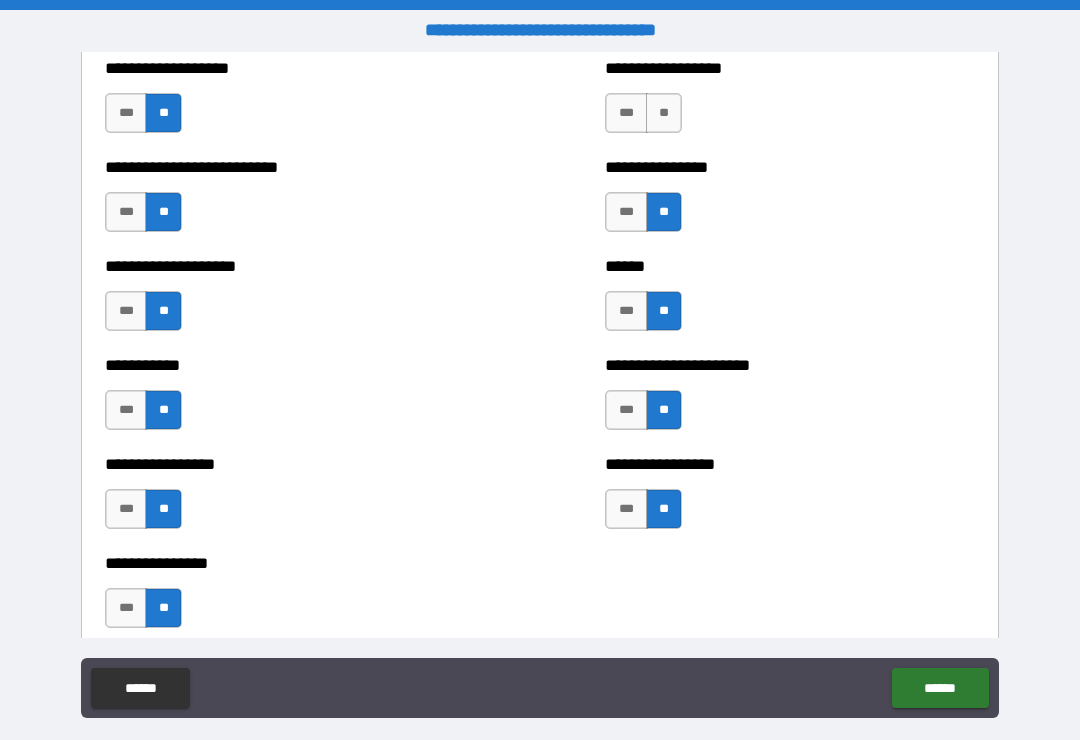 click on "**********" at bounding box center (790, 103) 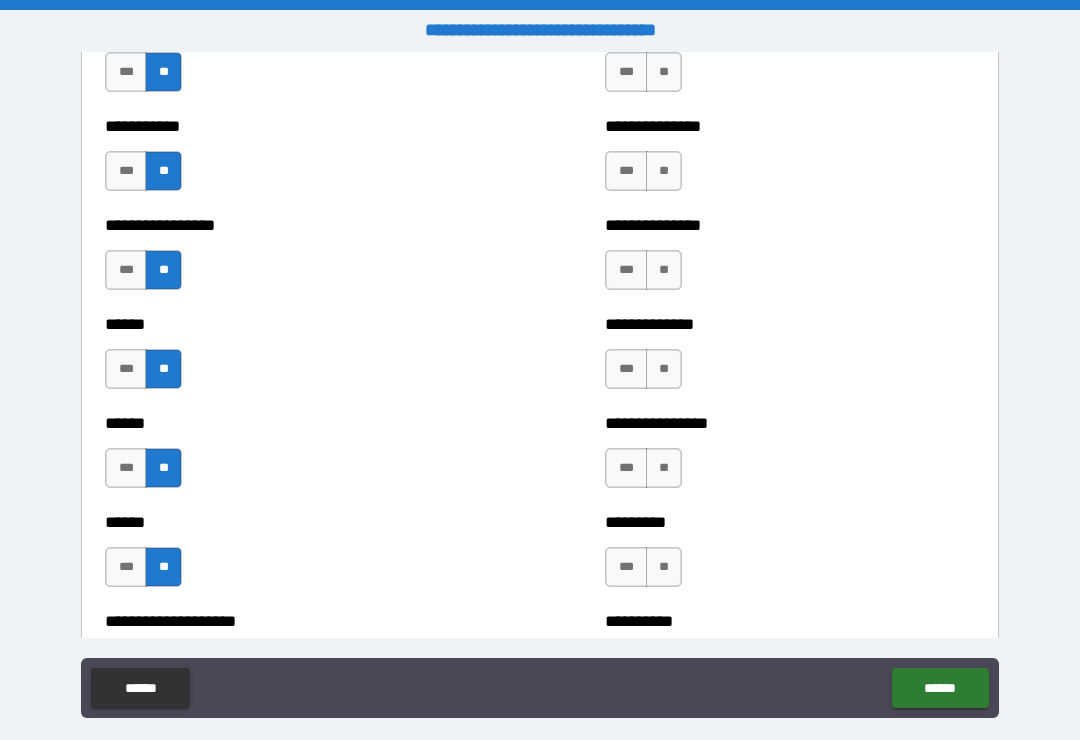 click on "**********" at bounding box center (540, 388) 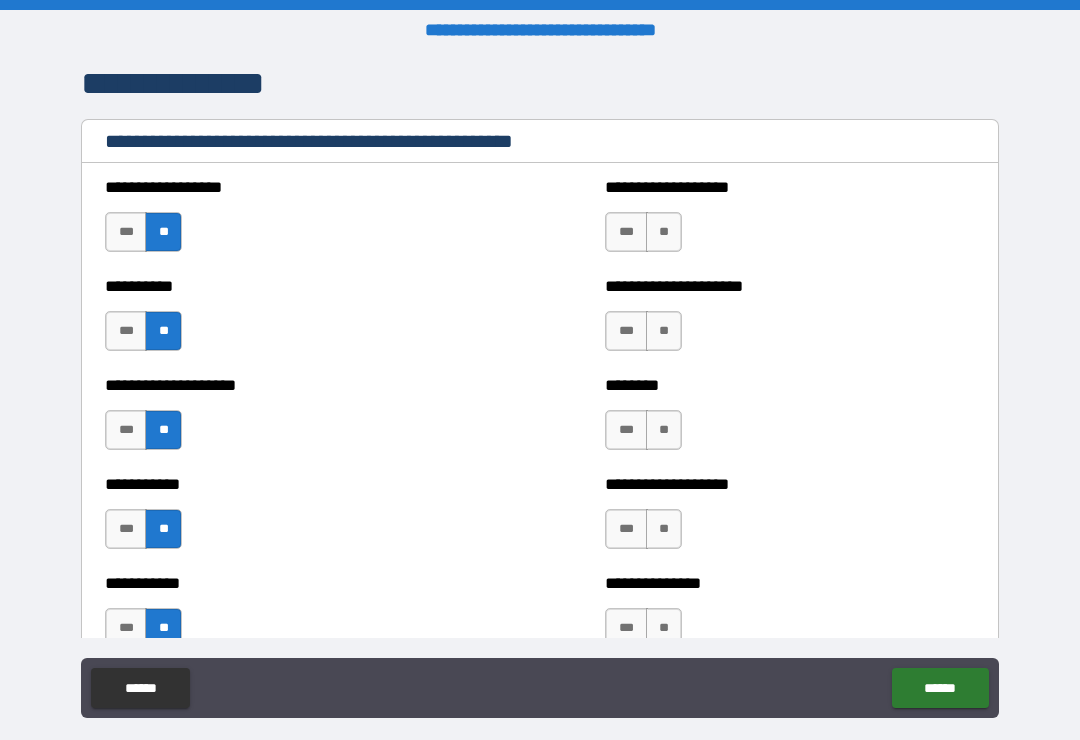 scroll, scrollTop: 2237, scrollLeft: 0, axis: vertical 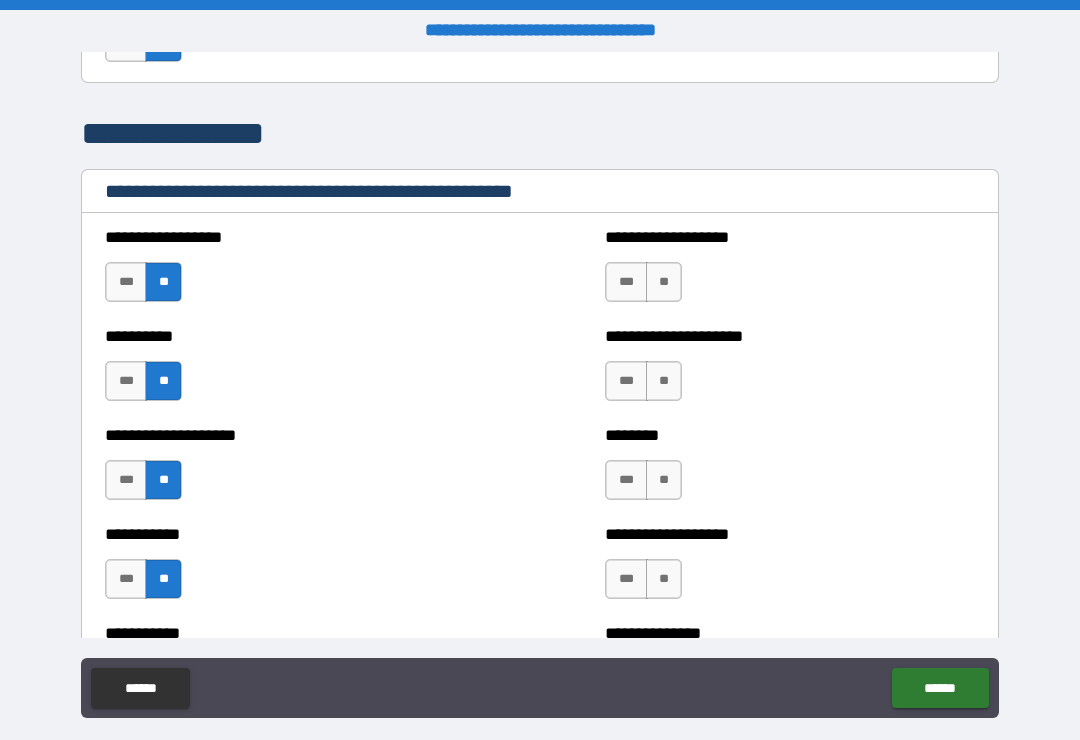 click on "**" at bounding box center (664, 282) 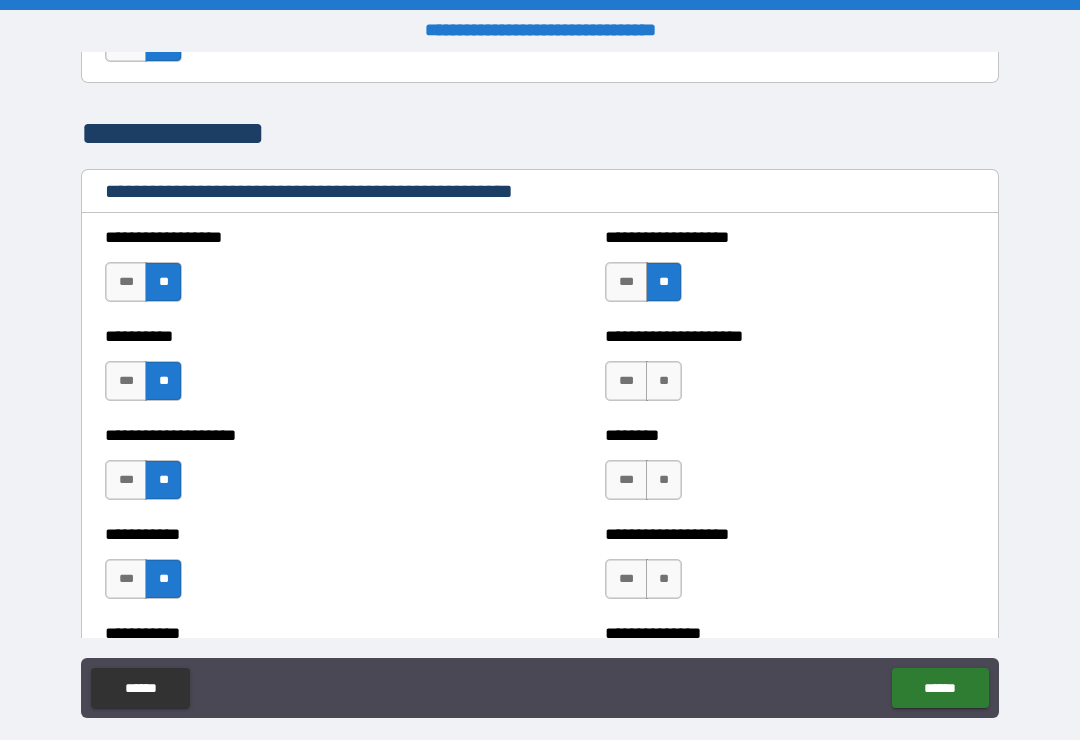 click on "**" at bounding box center [664, 381] 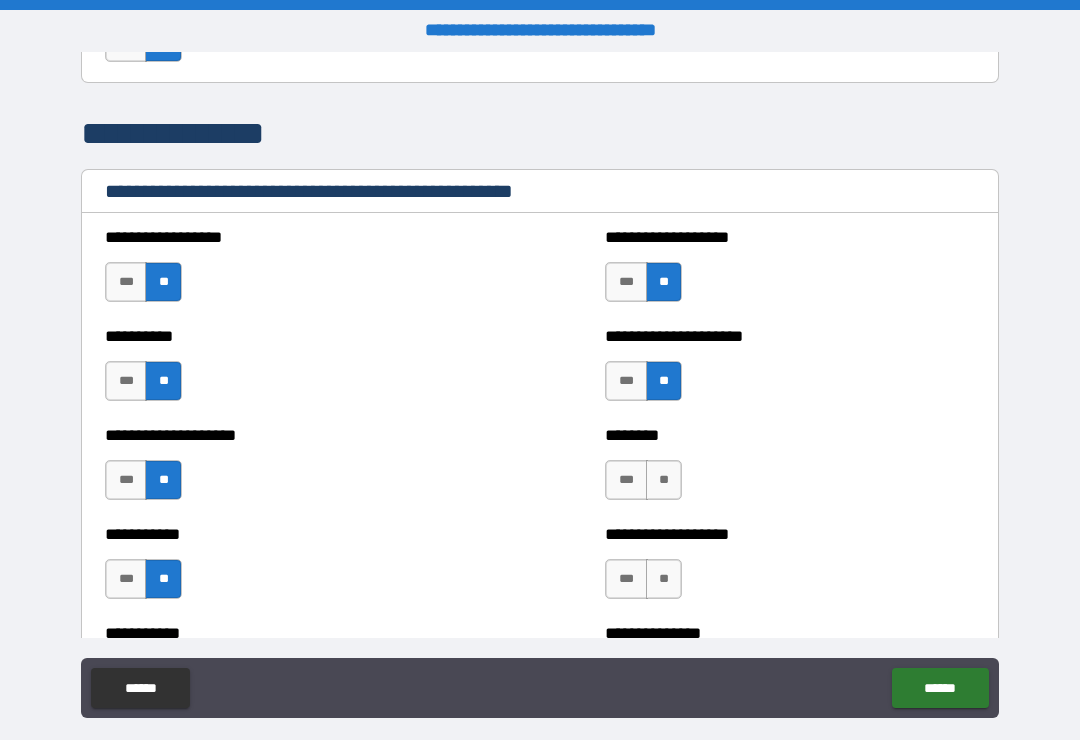 click on "**" at bounding box center [664, 480] 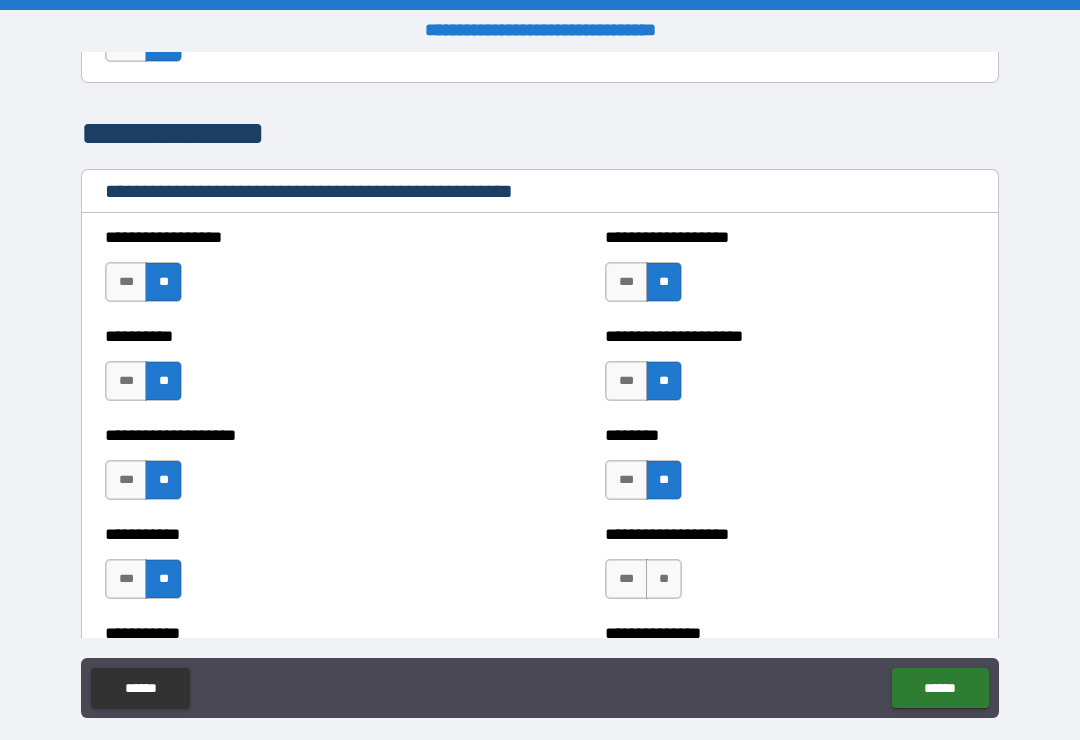 click on "**" at bounding box center [664, 579] 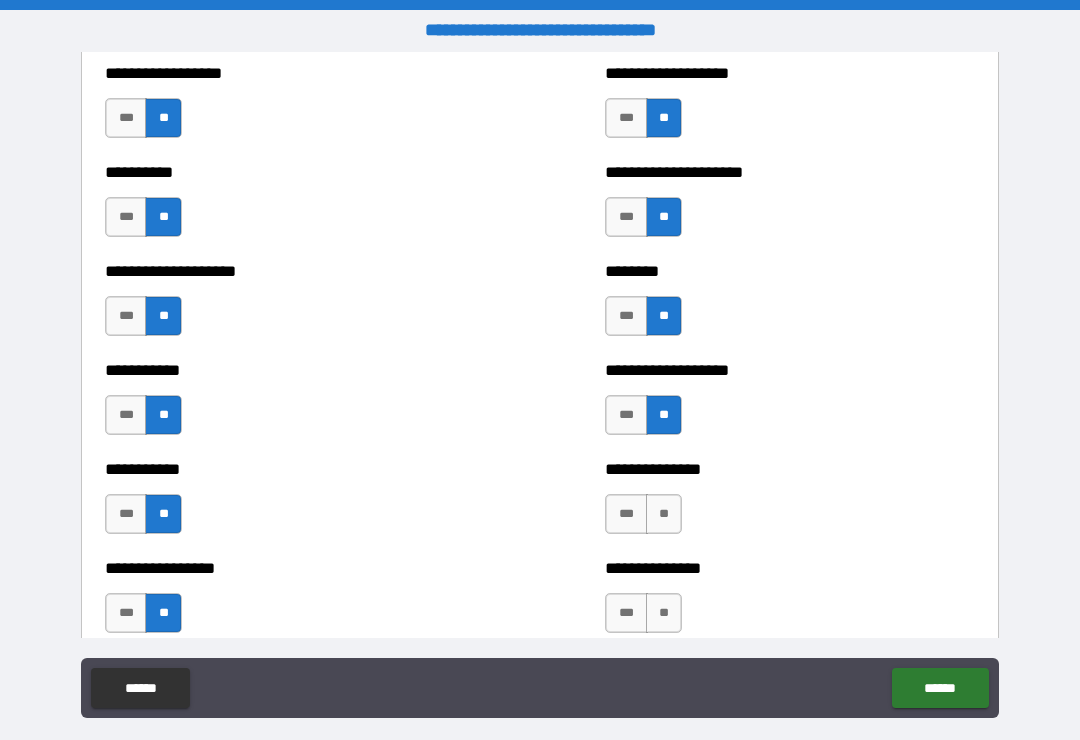 scroll, scrollTop: 2429, scrollLeft: 0, axis: vertical 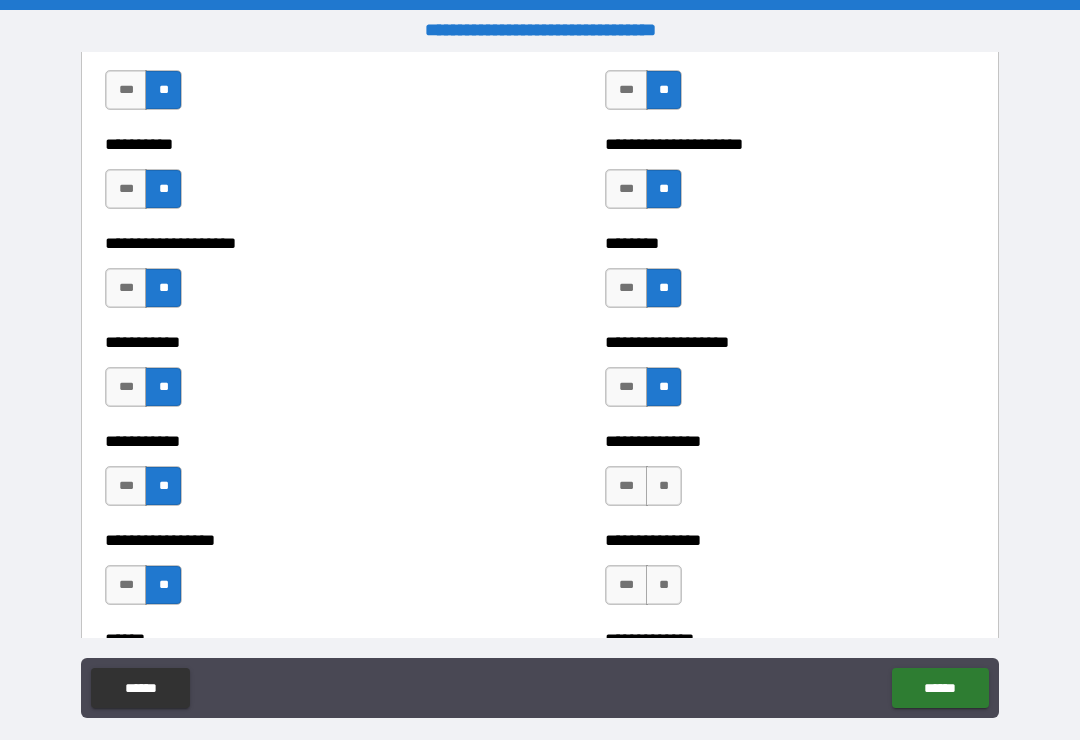 click on "**" at bounding box center (664, 486) 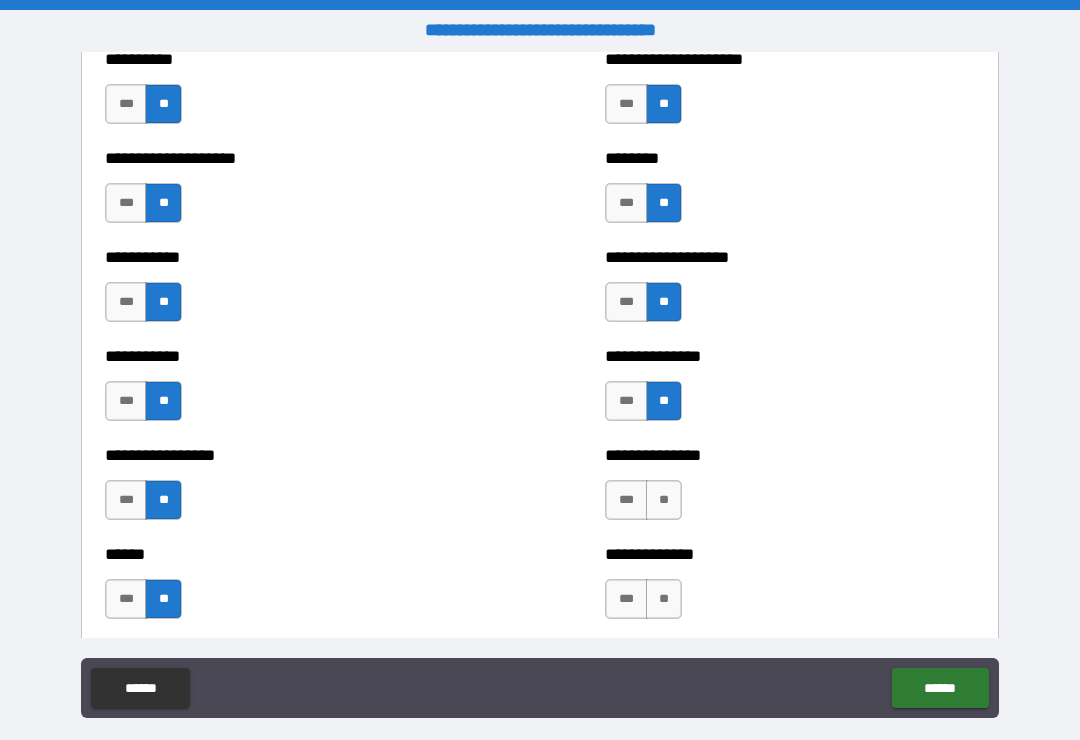 scroll, scrollTop: 2560, scrollLeft: 0, axis: vertical 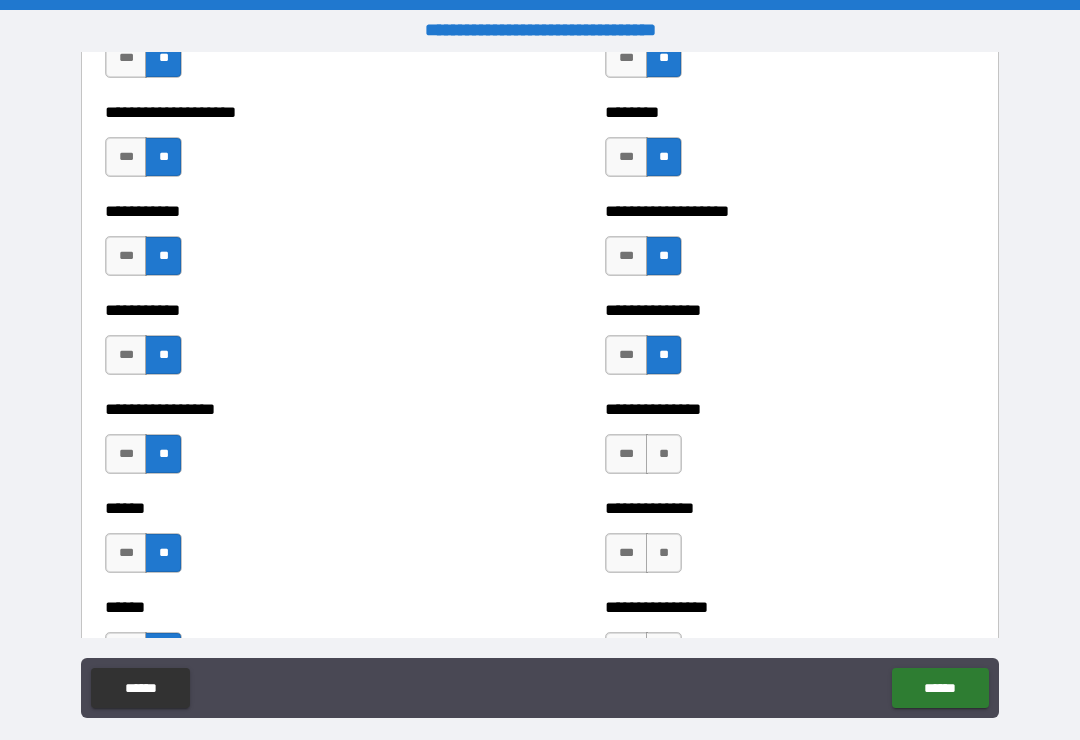 click on "**" at bounding box center [664, 454] 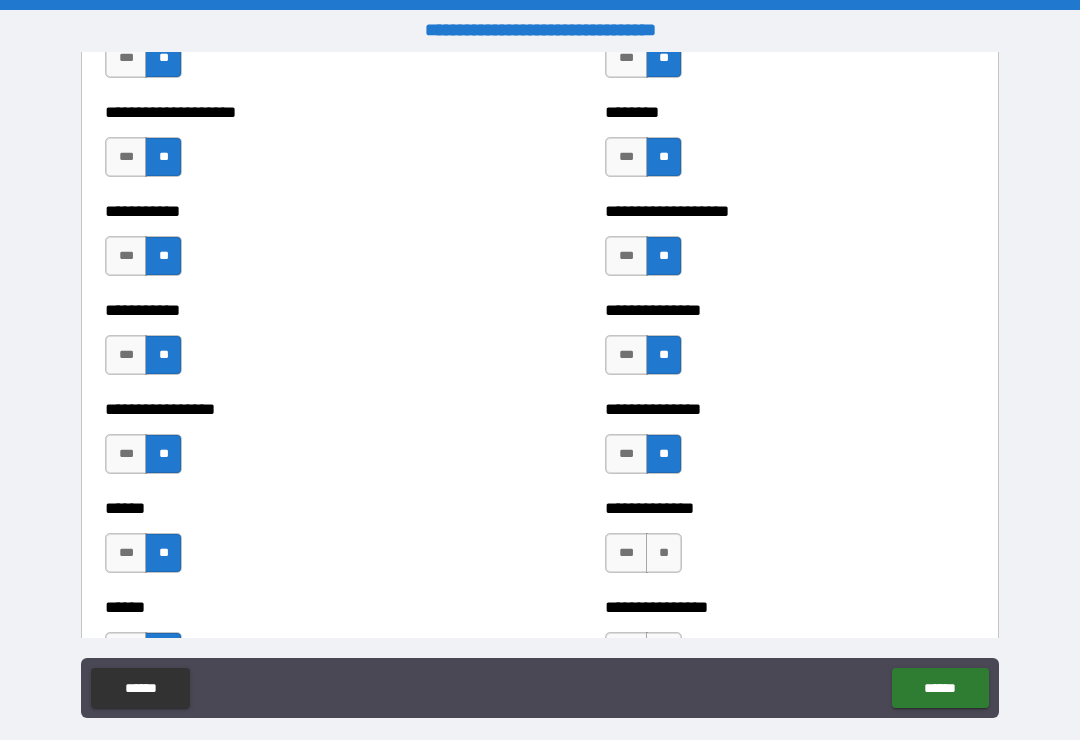 click on "**" at bounding box center (664, 553) 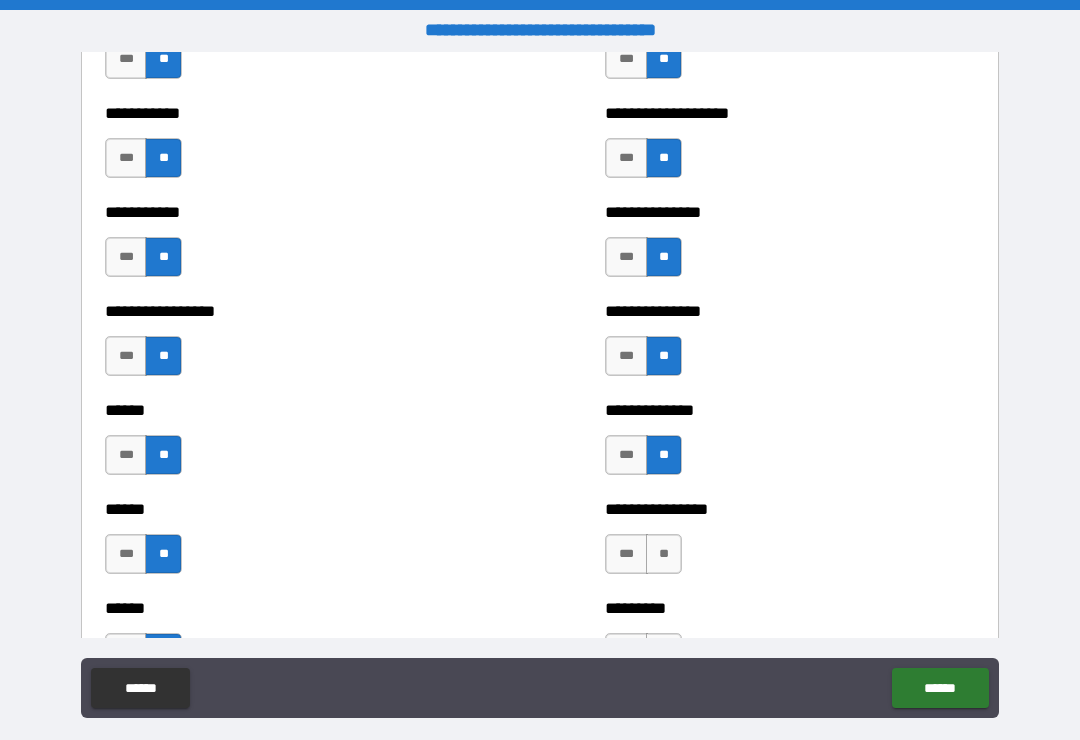click on "**" at bounding box center [664, 554] 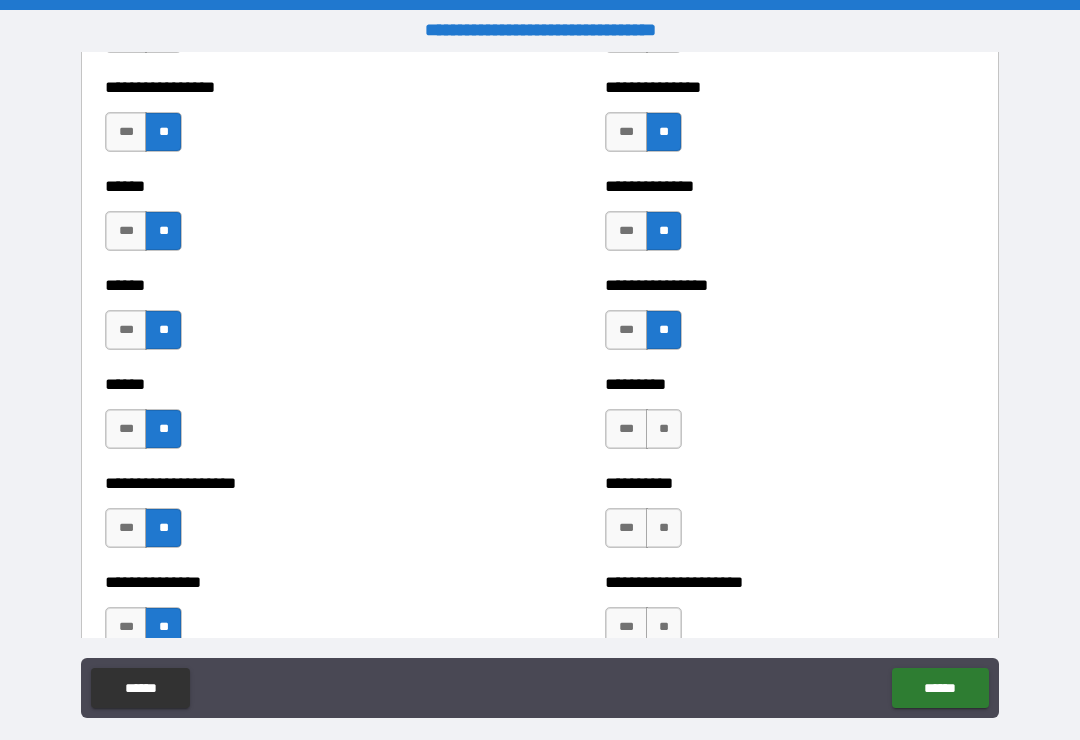 scroll, scrollTop: 2882, scrollLeft: 0, axis: vertical 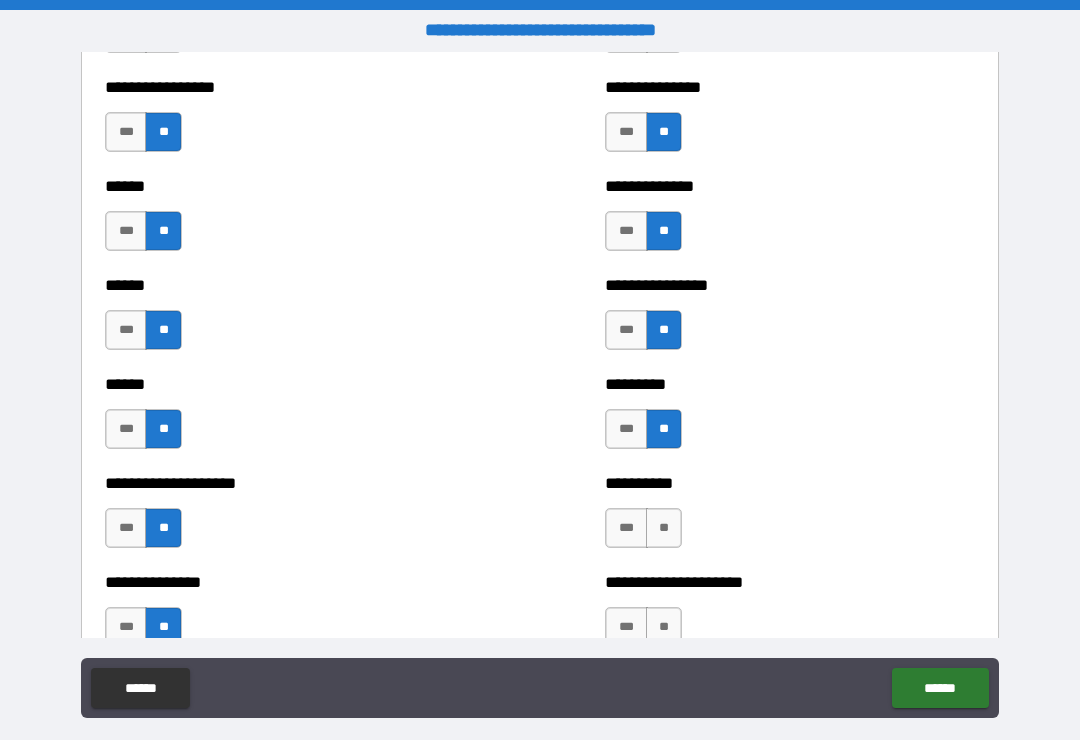 click on "**" at bounding box center [664, 528] 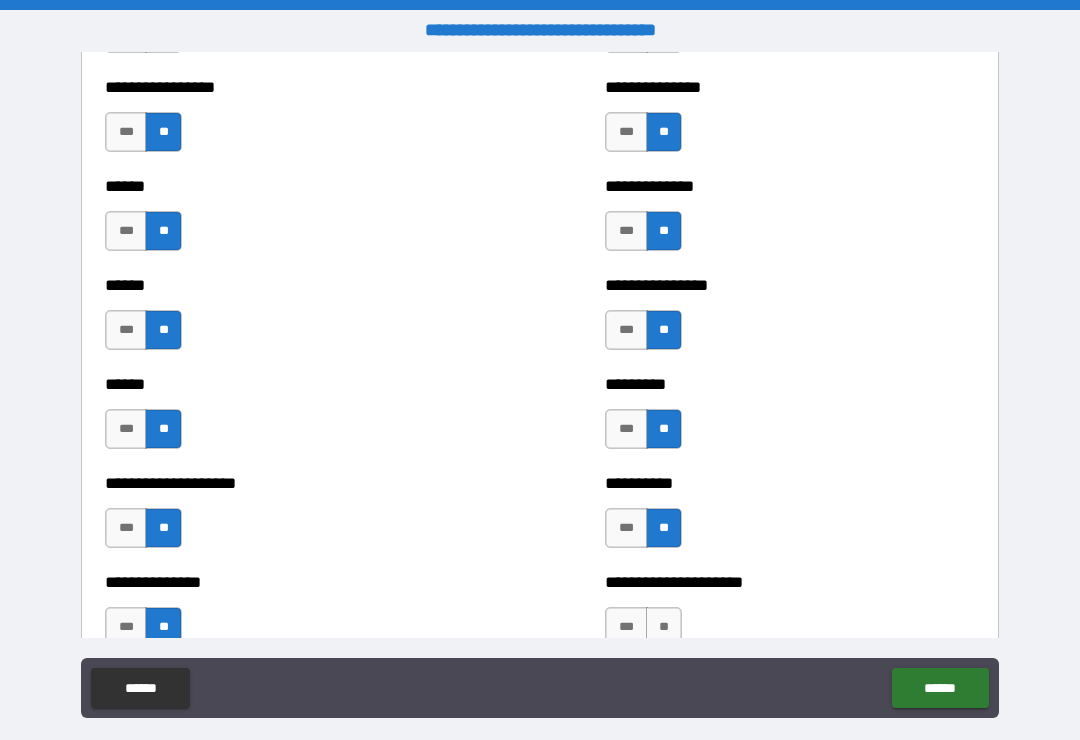 click on "**" at bounding box center [664, 627] 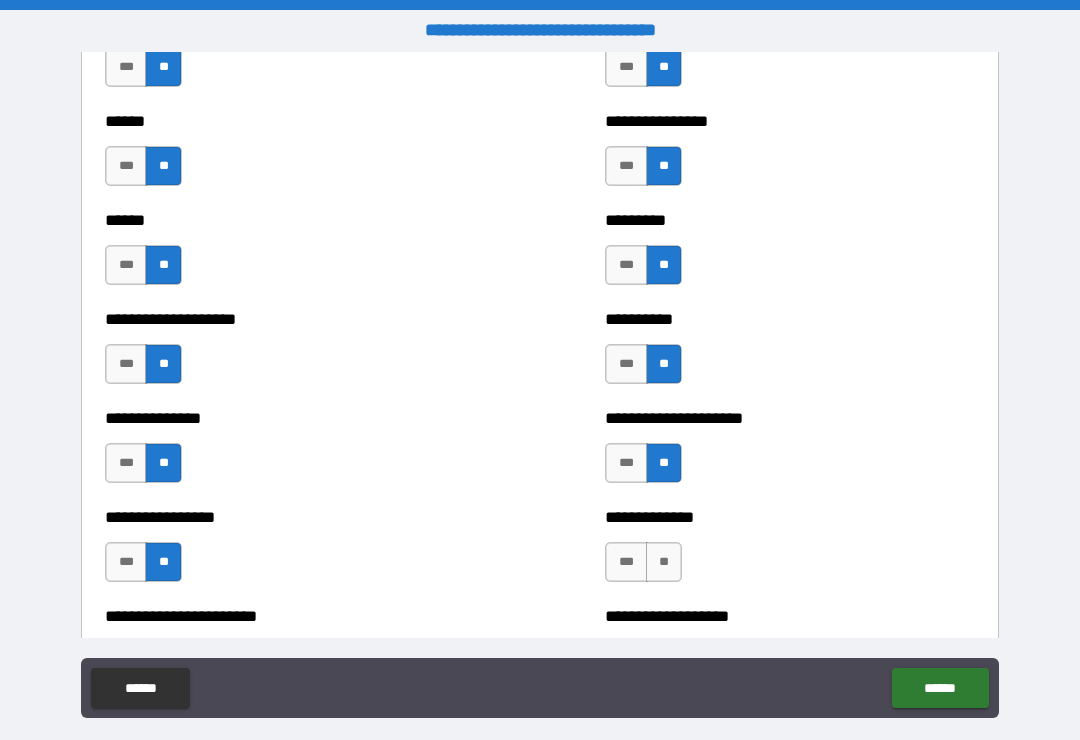scroll, scrollTop: 3199, scrollLeft: 0, axis: vertical 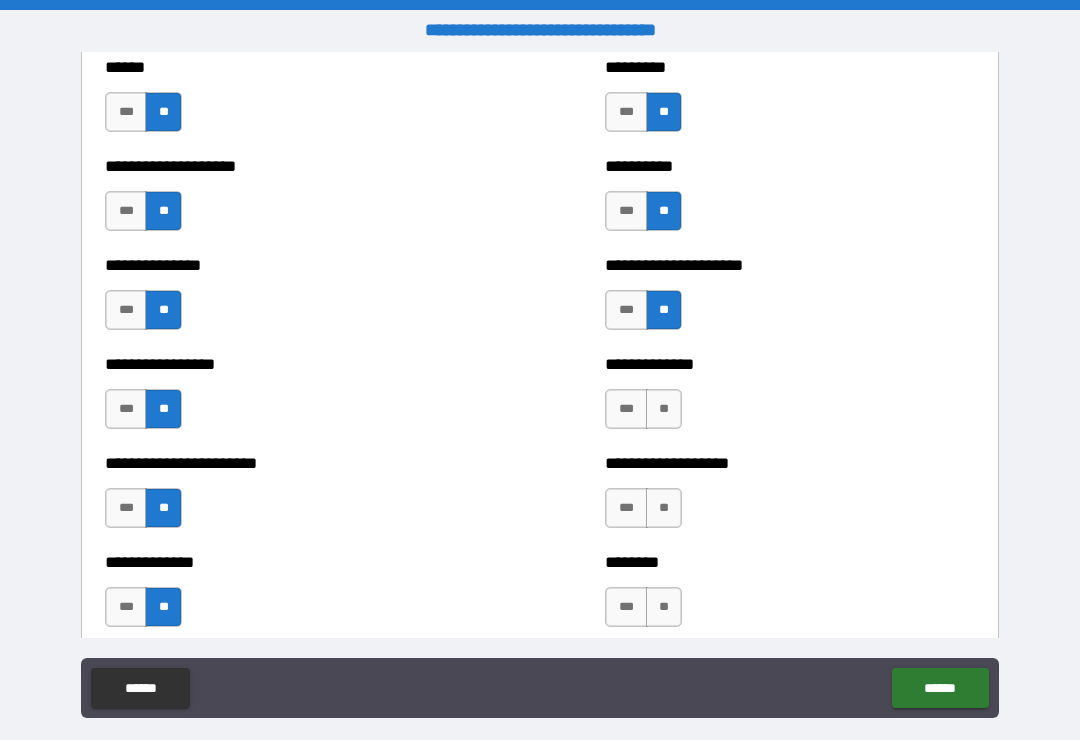 click on "**" at bounding box center (664, 409) 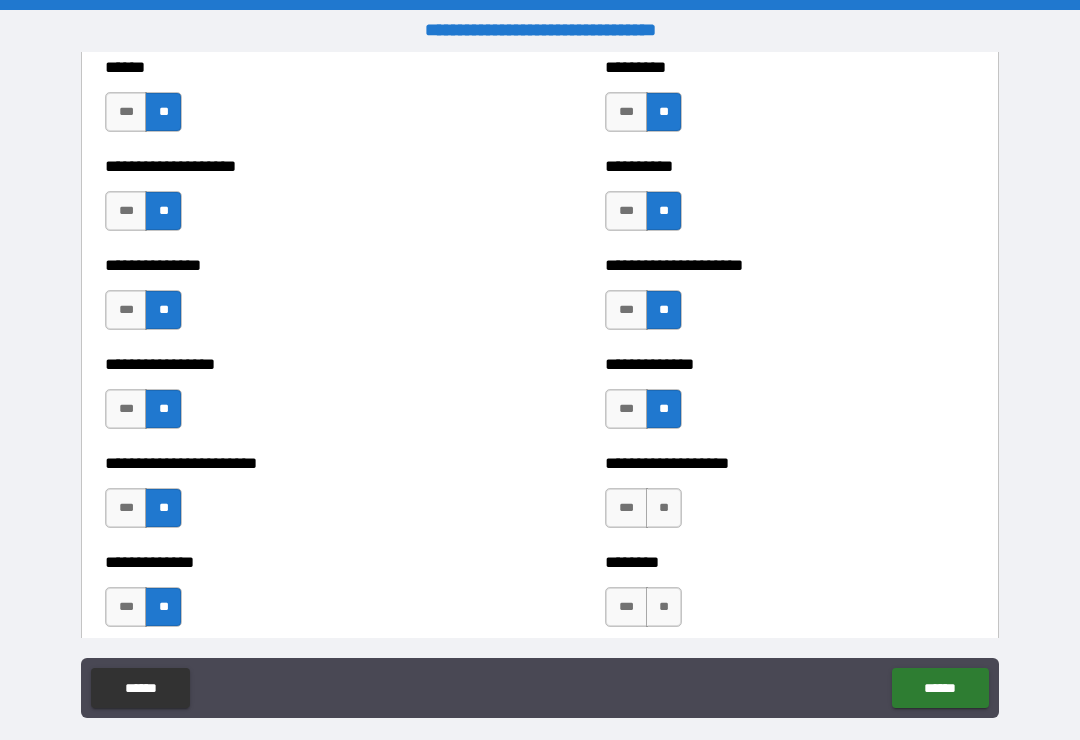 click on "**" at bounding box center [664, 508] 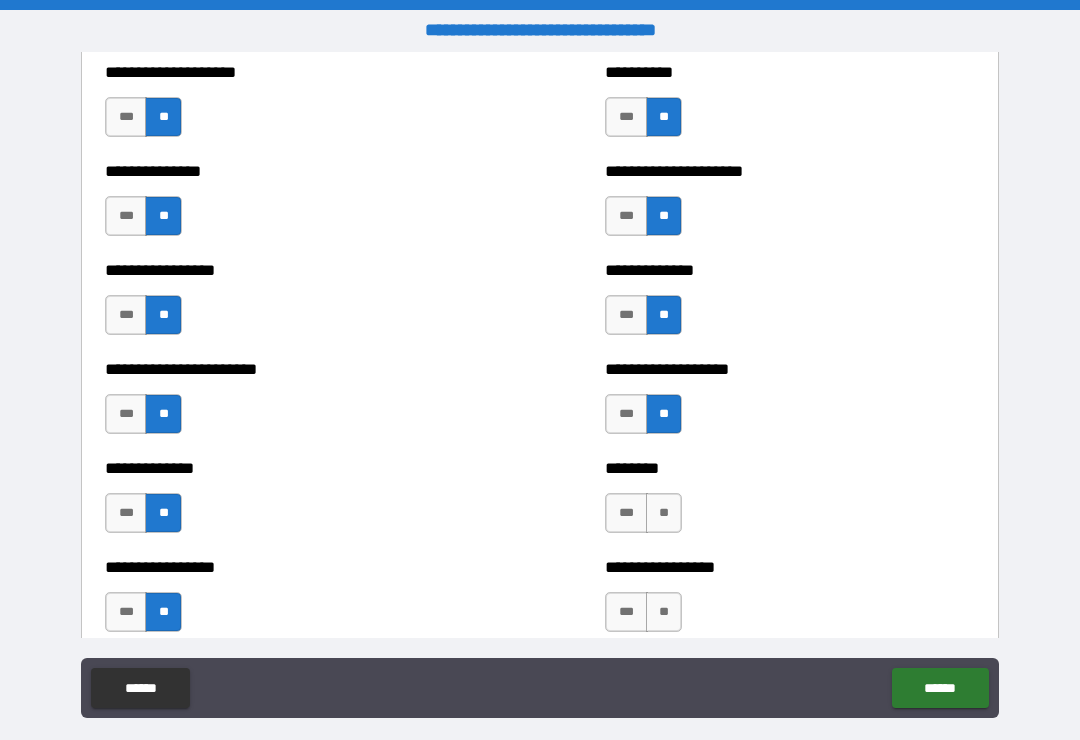 scroll, scrollTop: 3304, scrollLeft: 0, axis: vertical 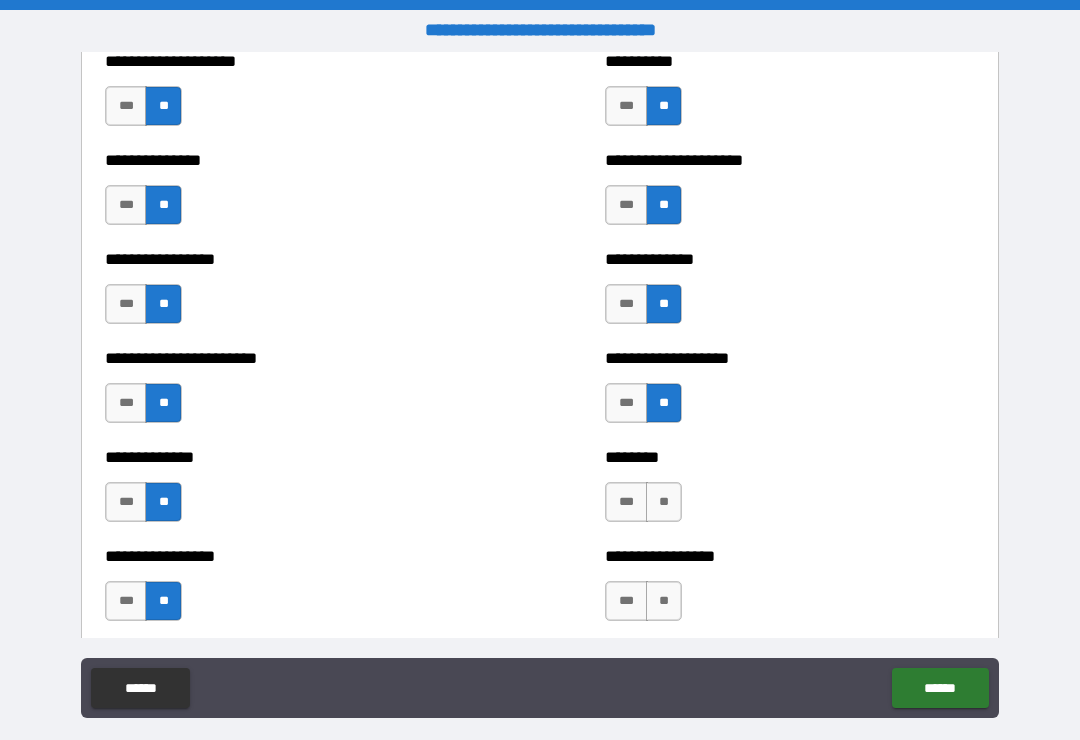 click on "**" at bounding box center (664, 502) 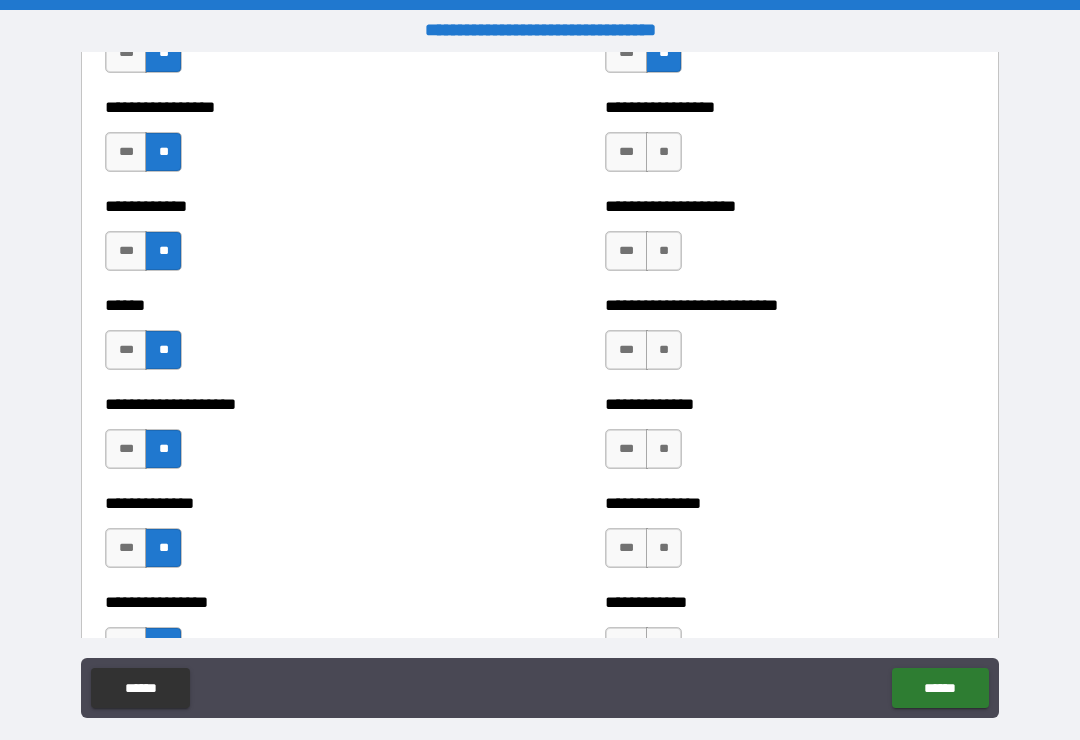 scroll, scrollTop: 3755, scrollLeft: 0, axis: vertical 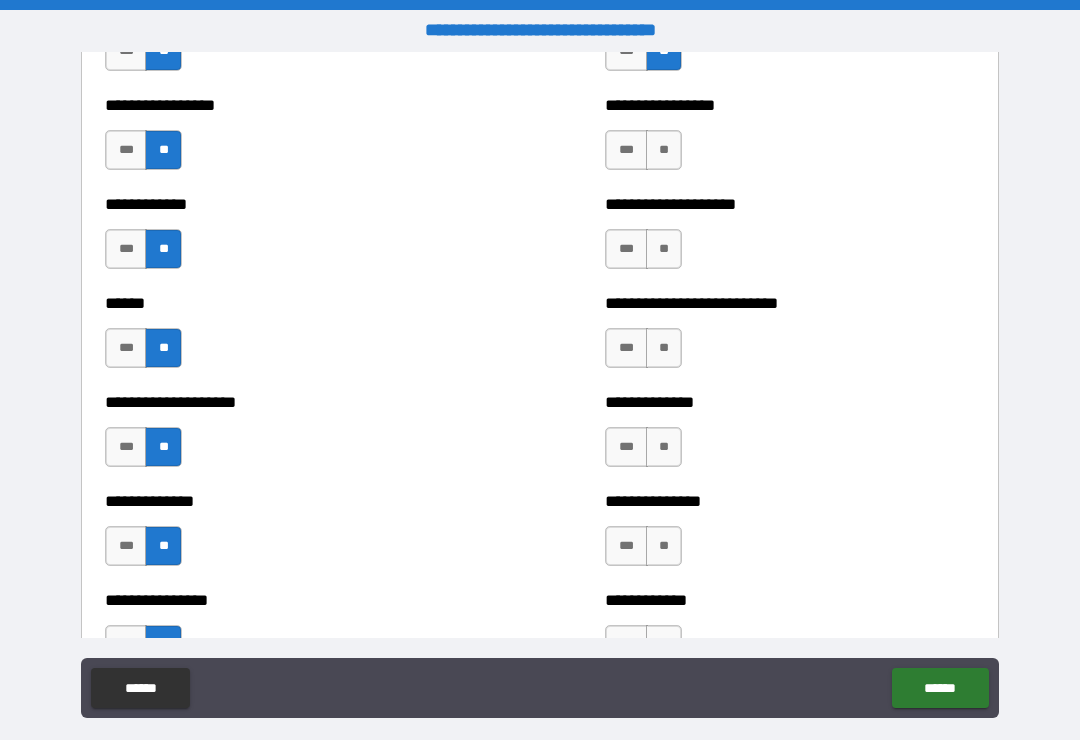 click on "**" at bounding box center (664, 150) 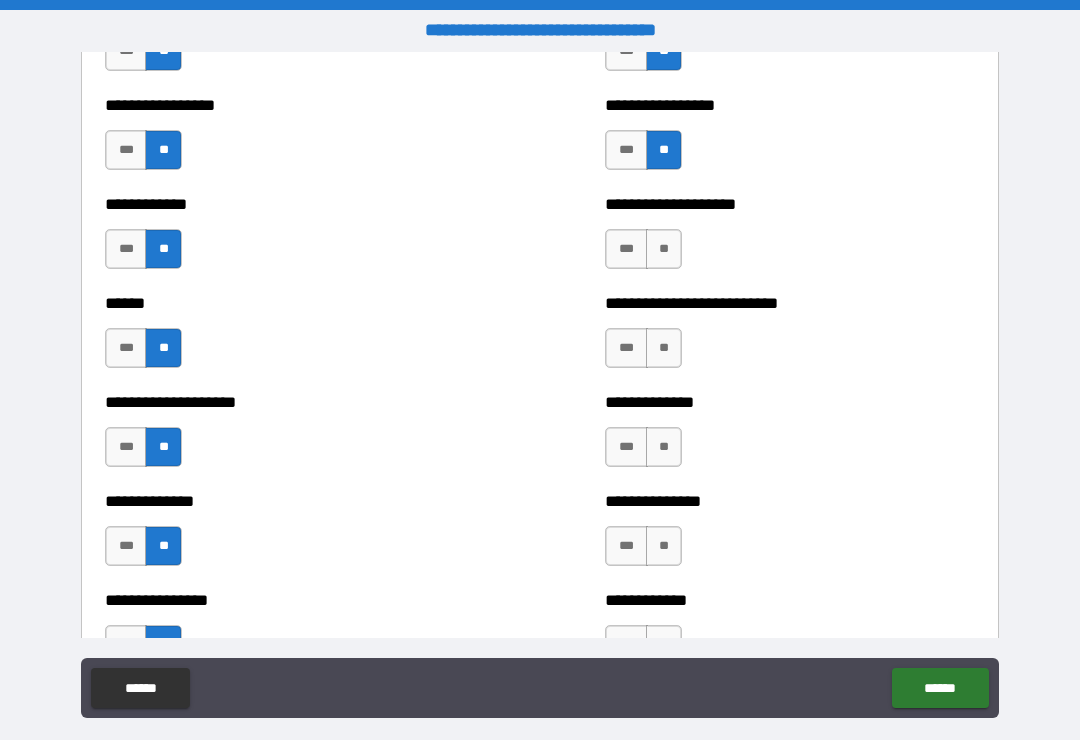 click on "**********" at bounding box center (790, 204) 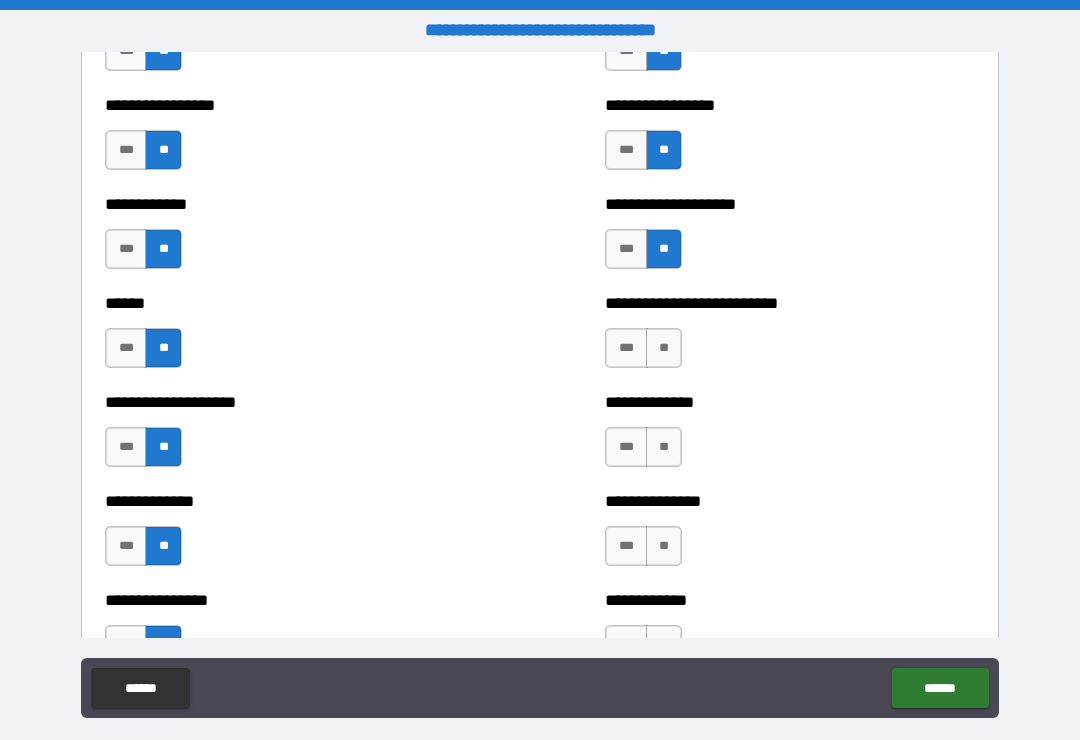 click on "**" at bounding box center [664, 348] 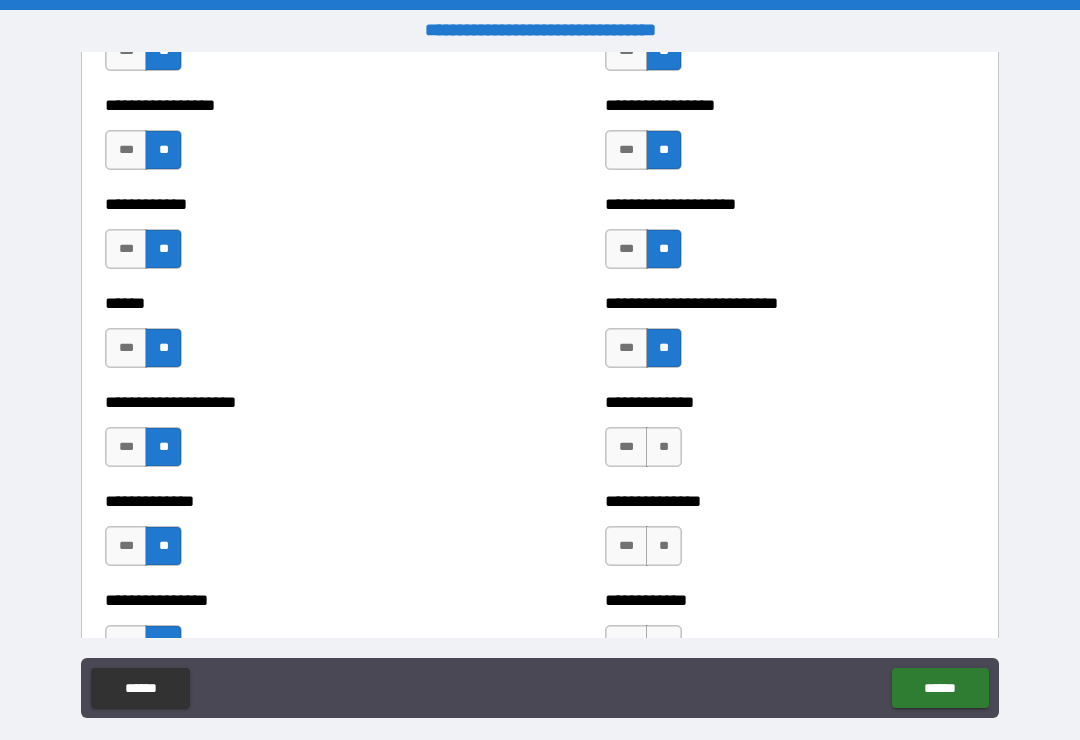 click on "**" at bounding box center (664, 447) 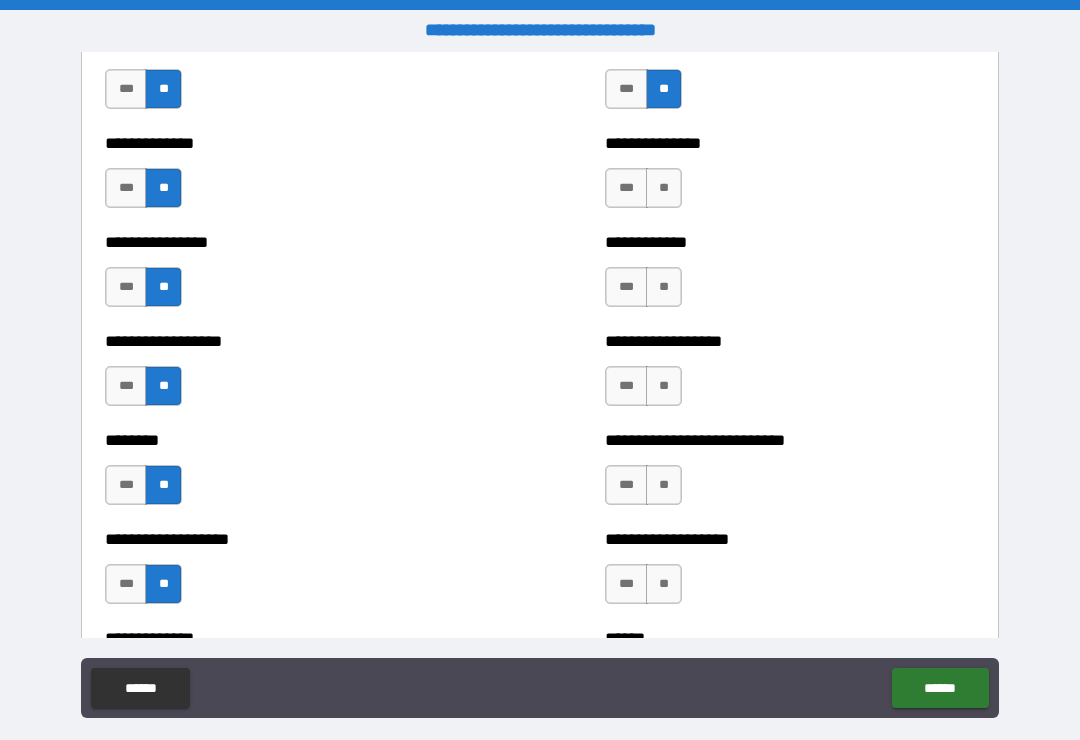 scroll, scrollTop: 4114, scrollLeft: 0, axis: vertical 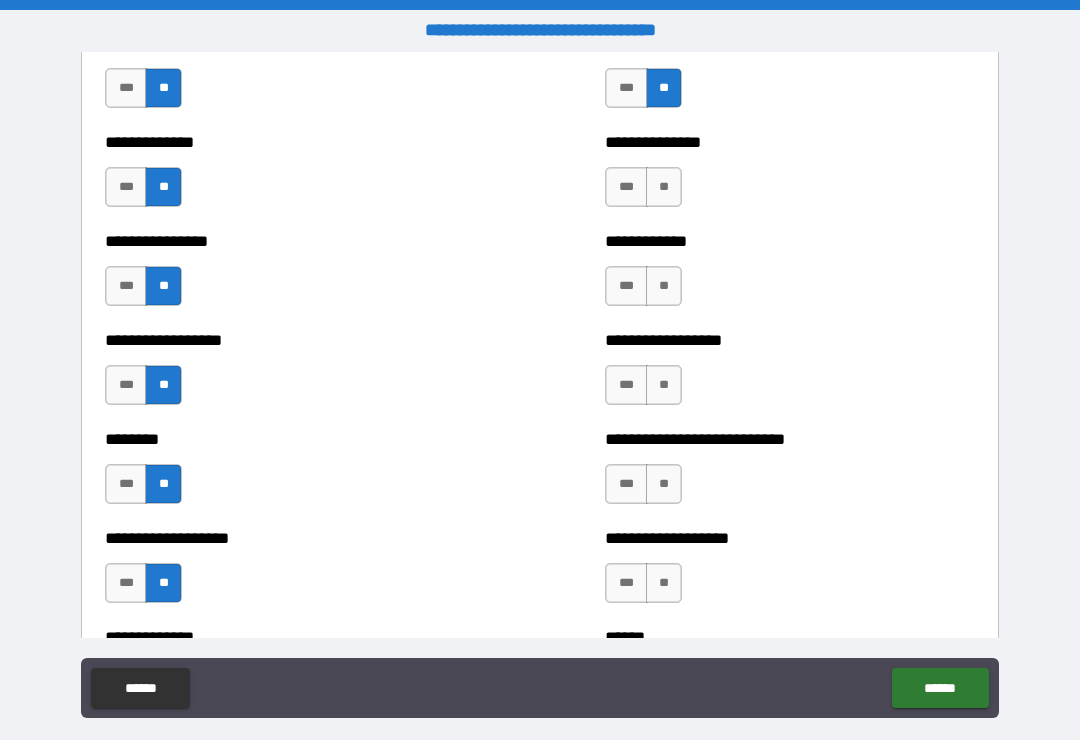 click on "**" at bounding box center [664, 286] 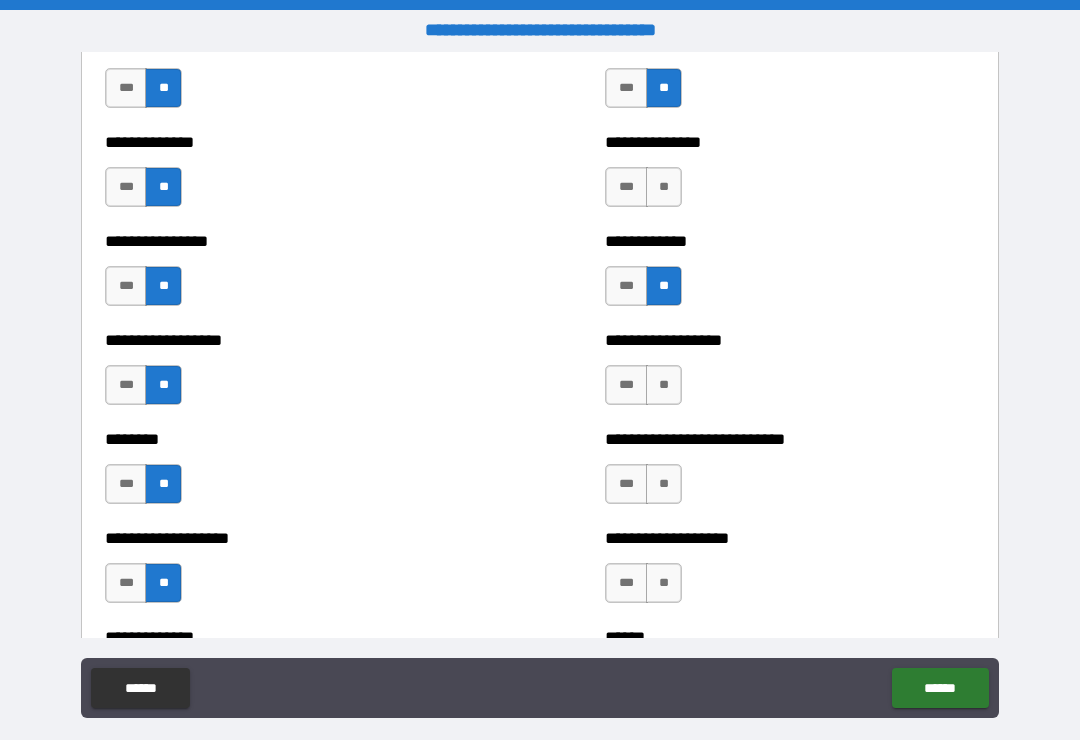 click on "**" at bounding box center [664, 385] 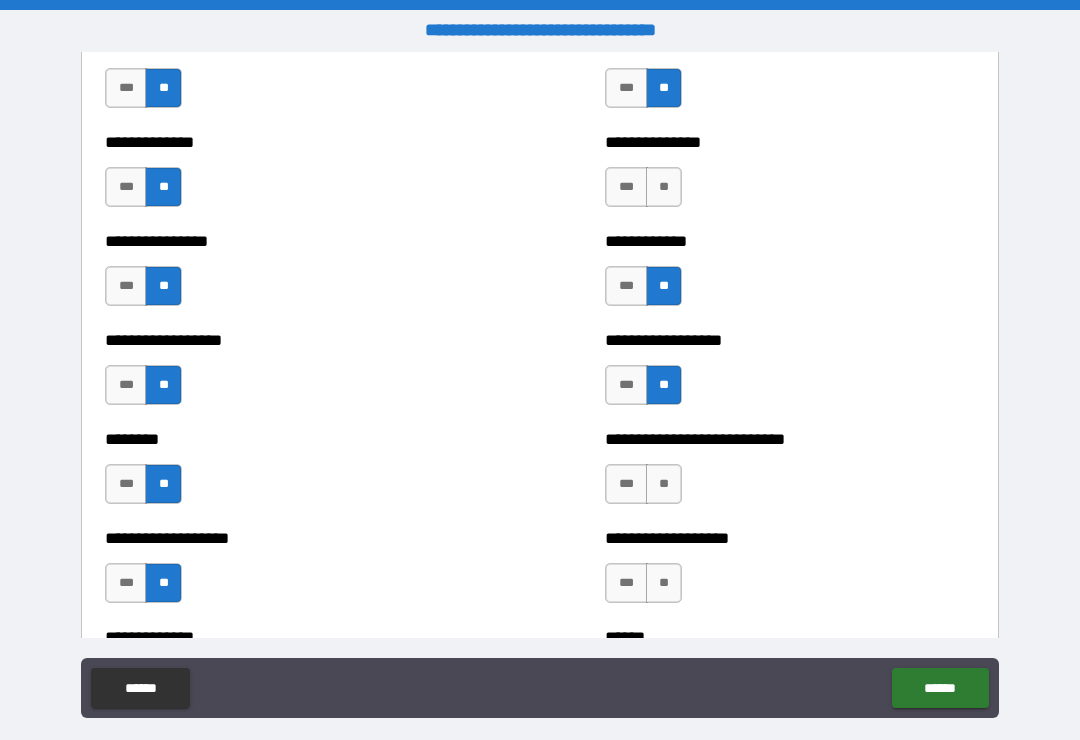 click on "**" at bounding box center [664, 484] 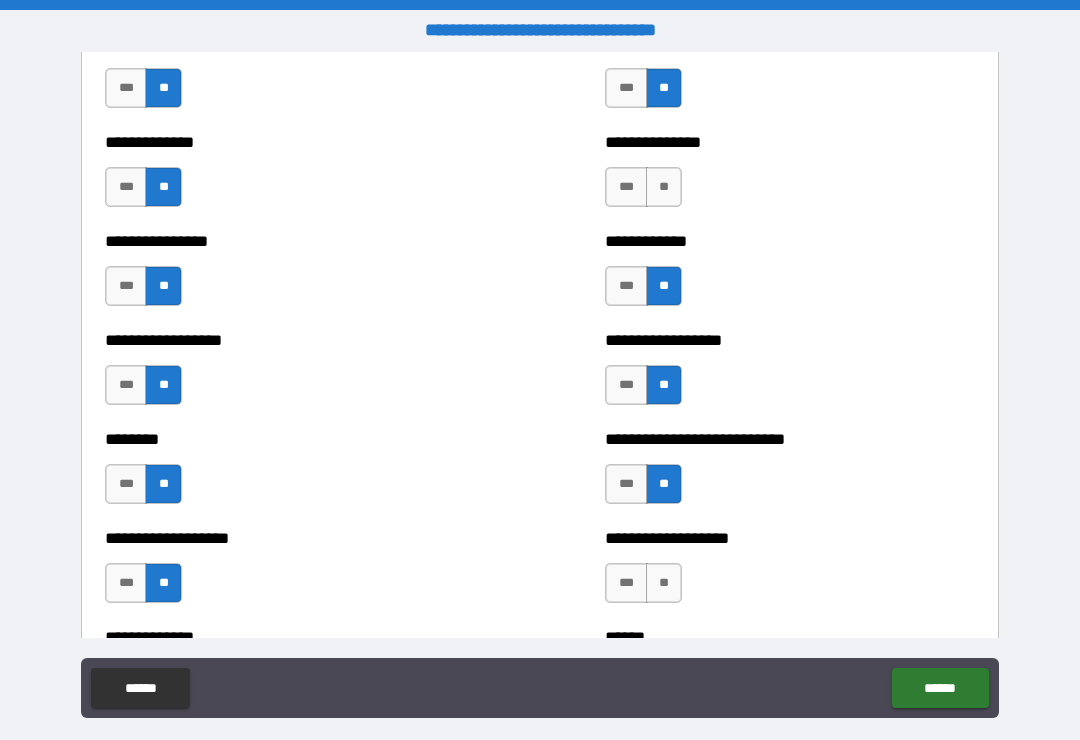 click on "**" at bounding box center [664, 583] 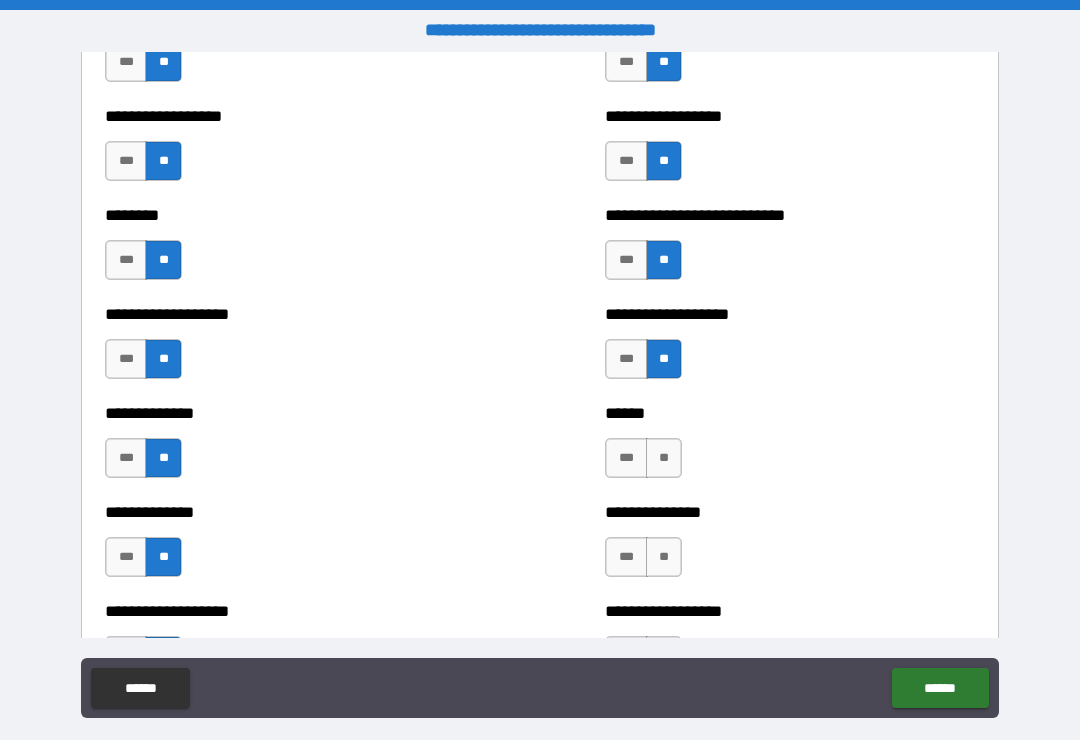scroll, scrollTop: 4380, scrollLeft: 0, axis: vertical 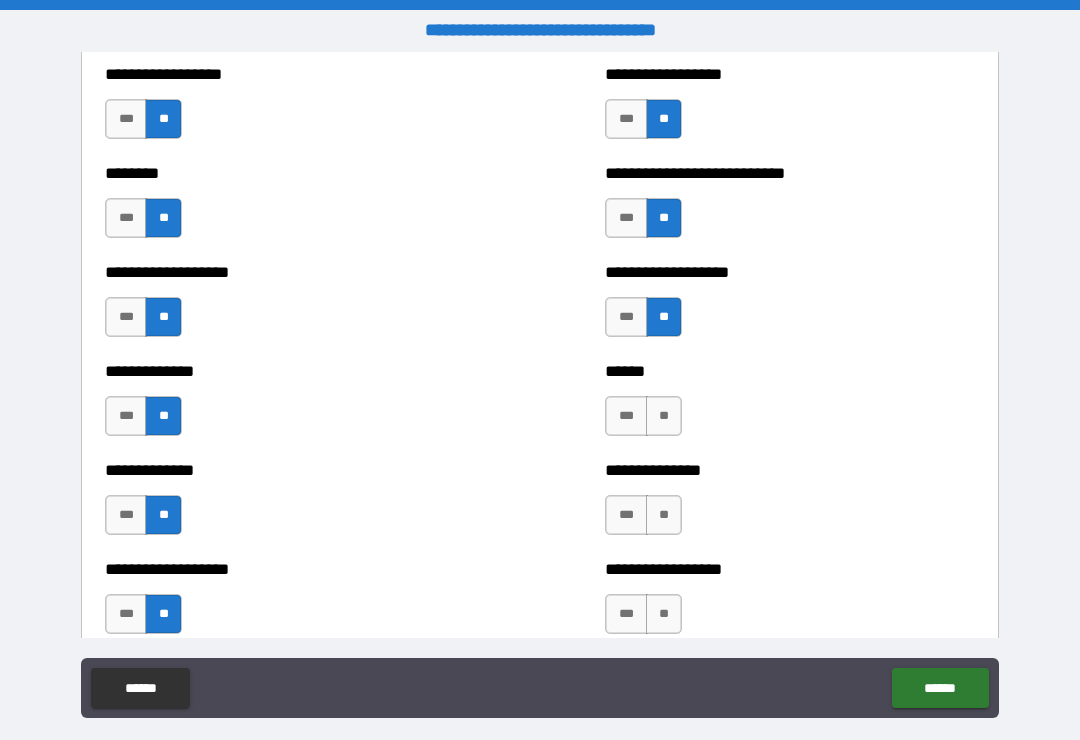 click on "**" at bounding box center [664, 416] 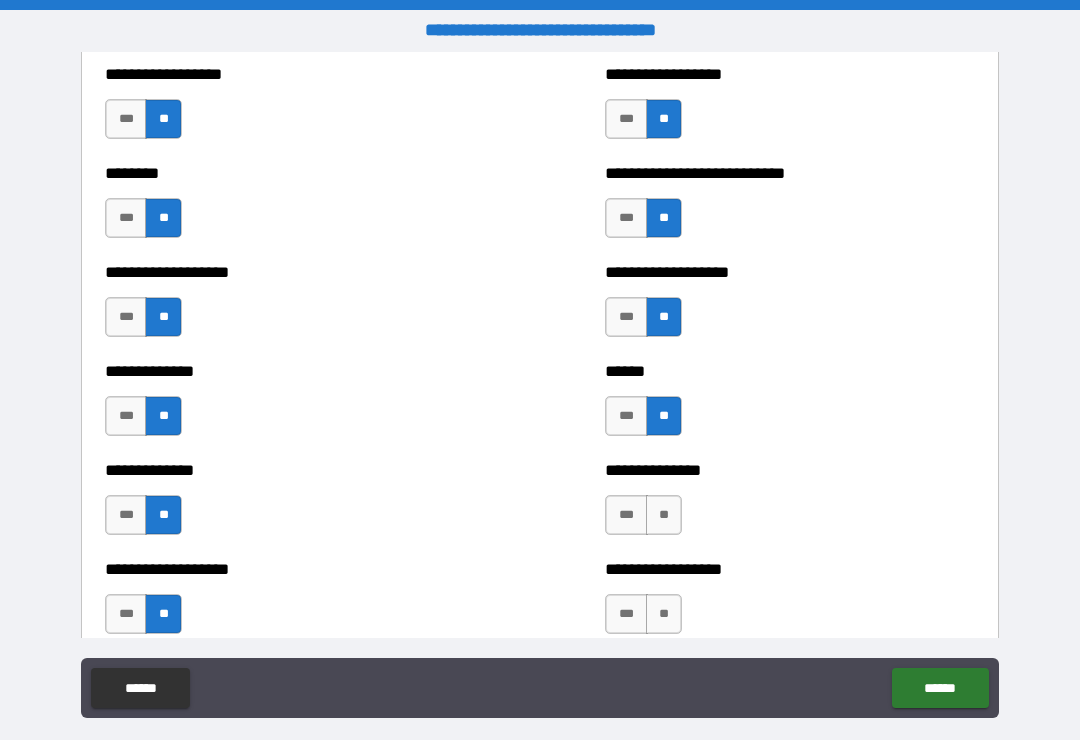 click on "**" at bounding box center (664, 515) 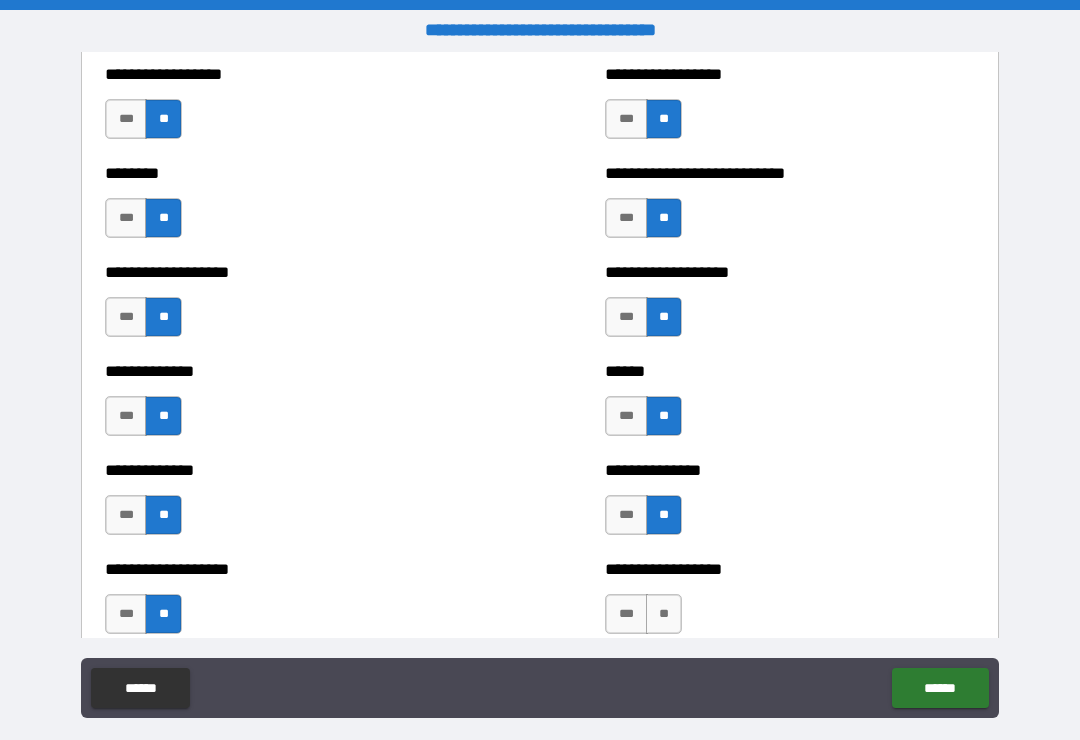 click on "**" at bounding box center (664, 614) 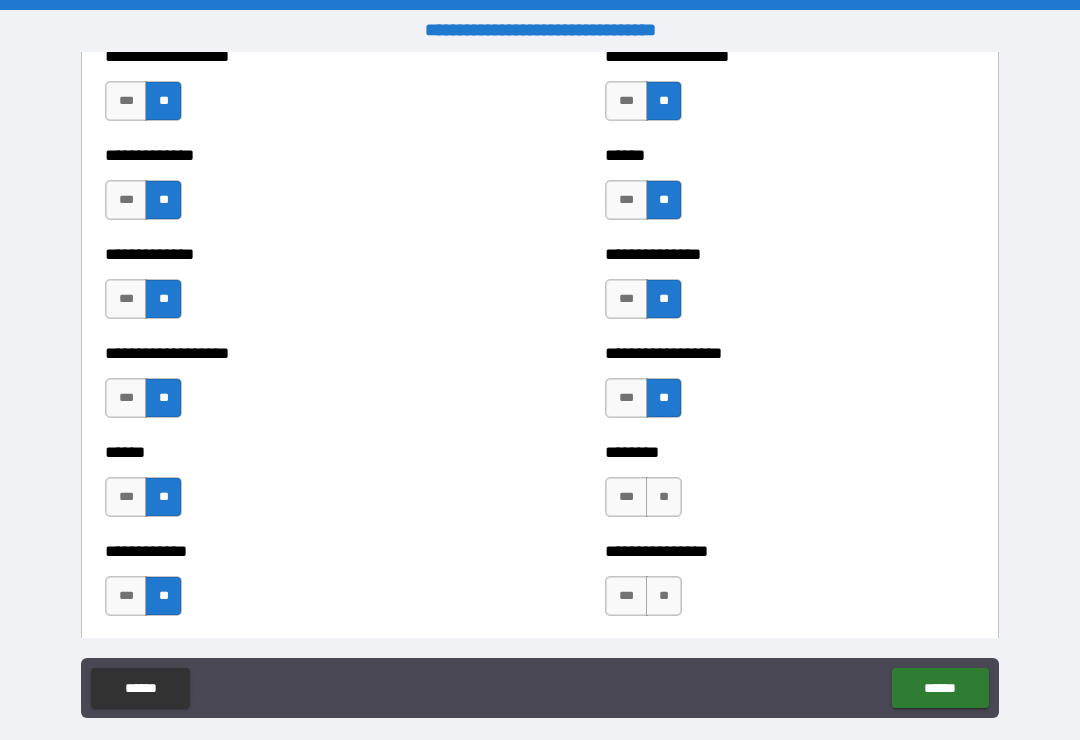 scroll, scrollTop: 4601, scrollLeft: 0, axis: vertical 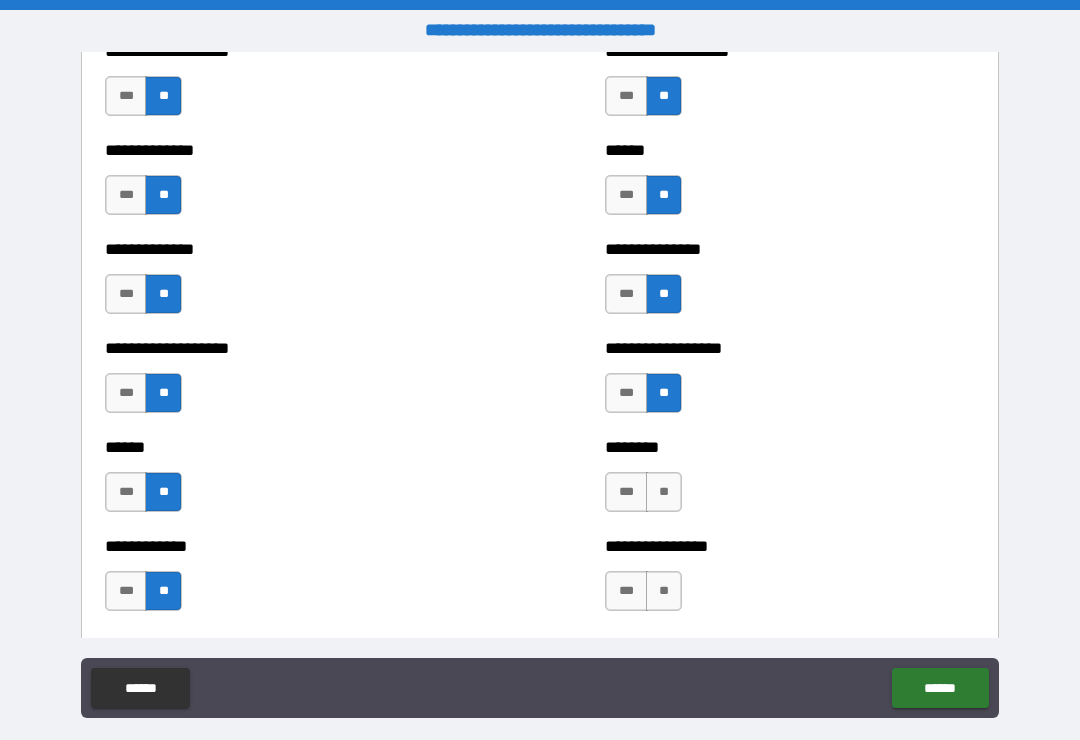 click on "**" at bounding box center (664, 492) 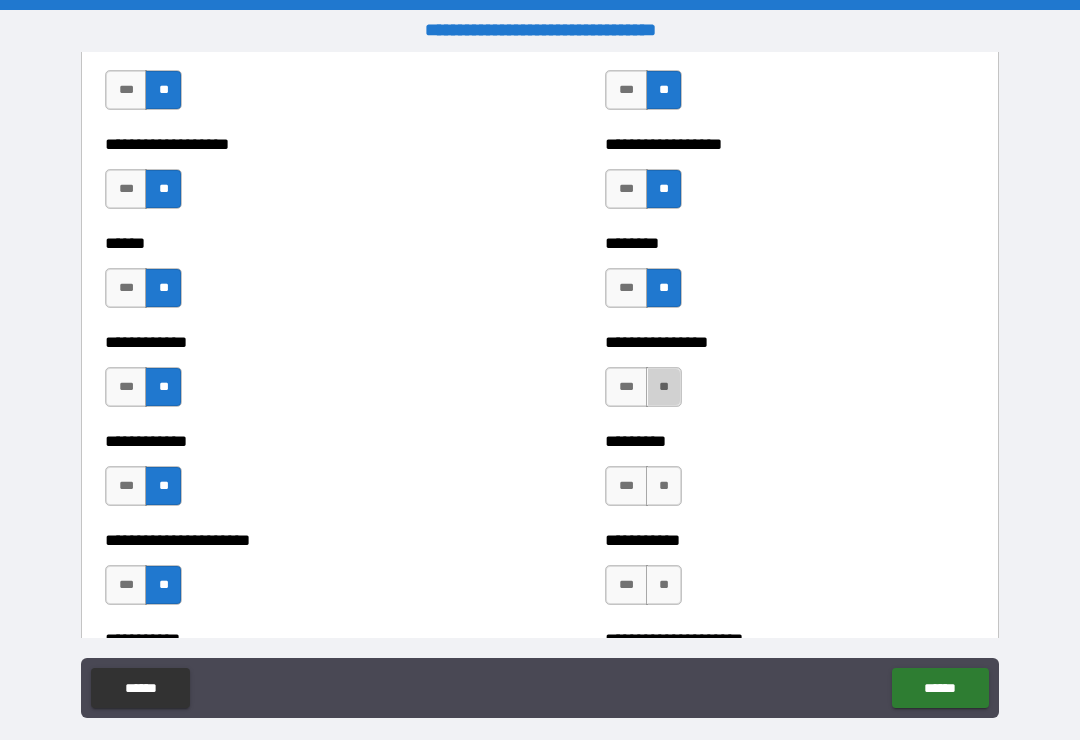 scroll, scrollTop: 4808, scrollLeft: 0, axis: vertical 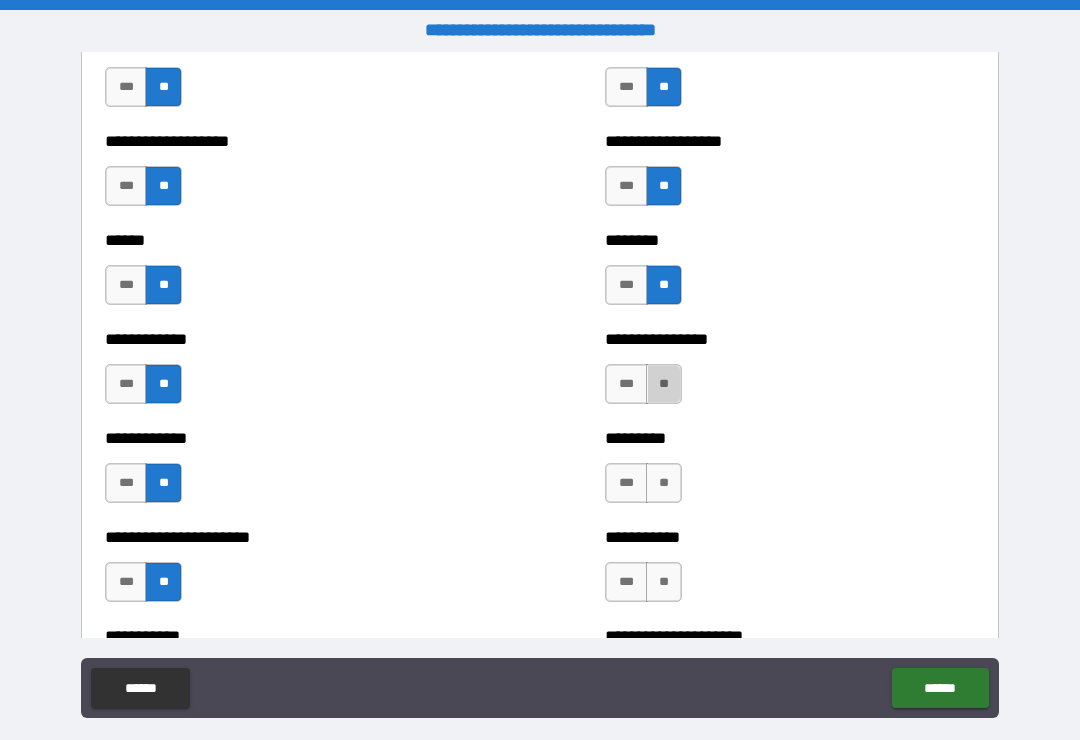 click on "**" at bounding box center (664, 384) 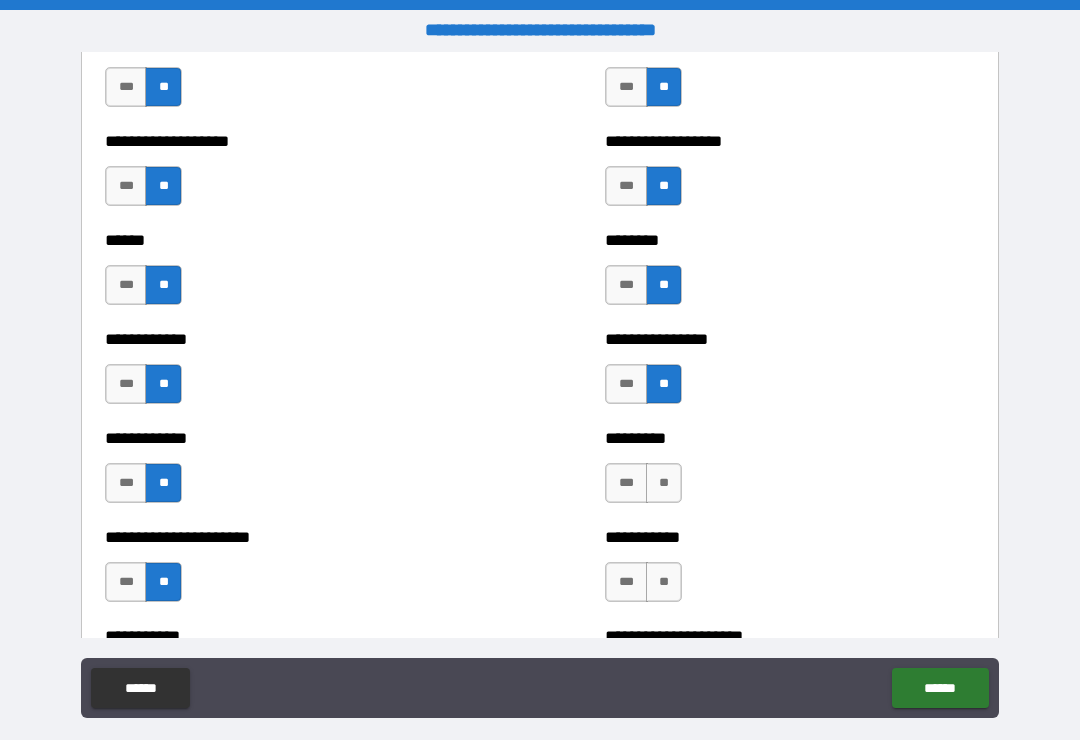 click on "**" at bounding box center (664, 483) 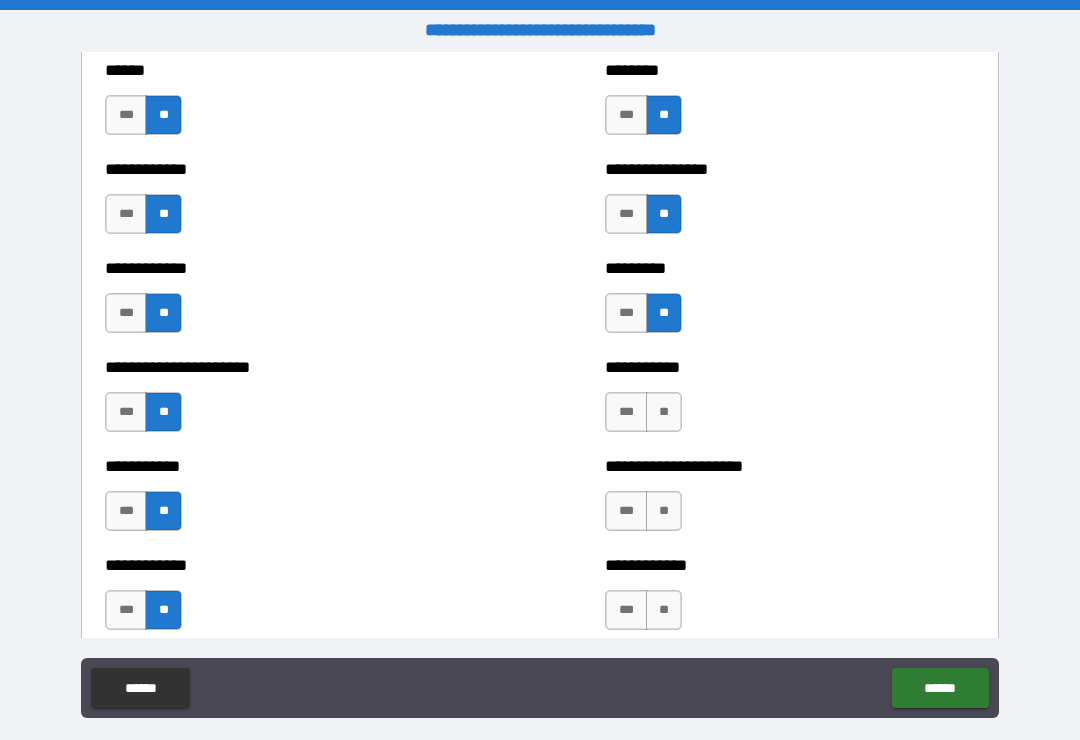 scroll, scrollTop: 4988, scrollLeft: 0, axis: vertical 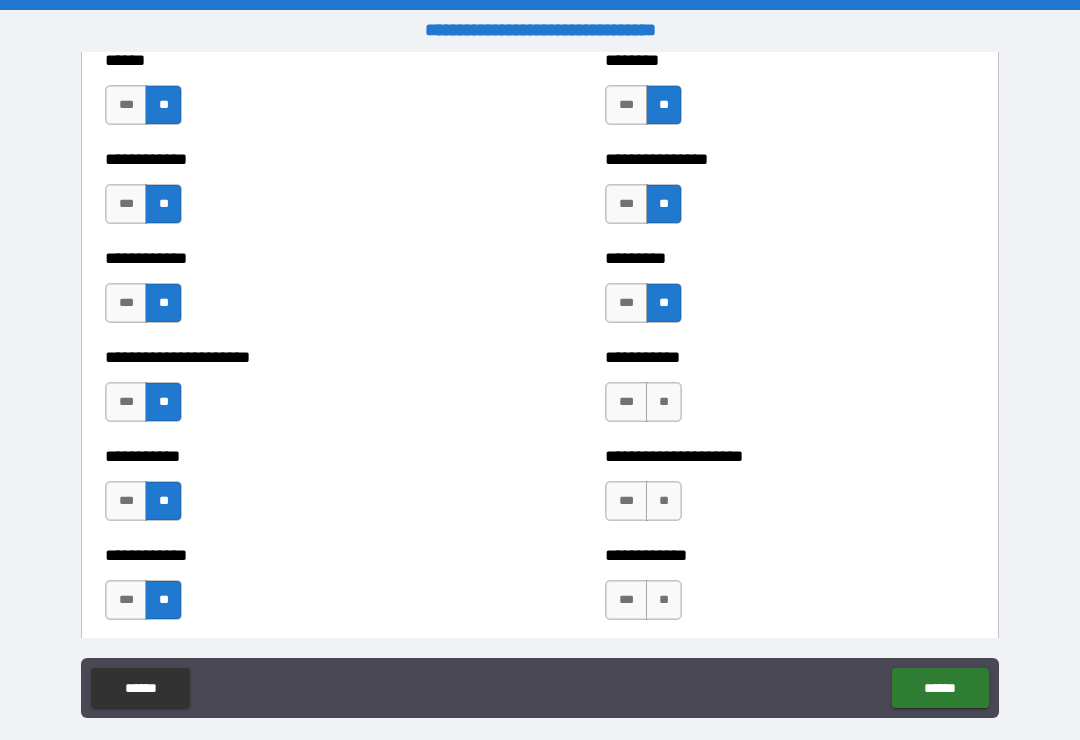 click on "**" at bounding box center [664, 501] 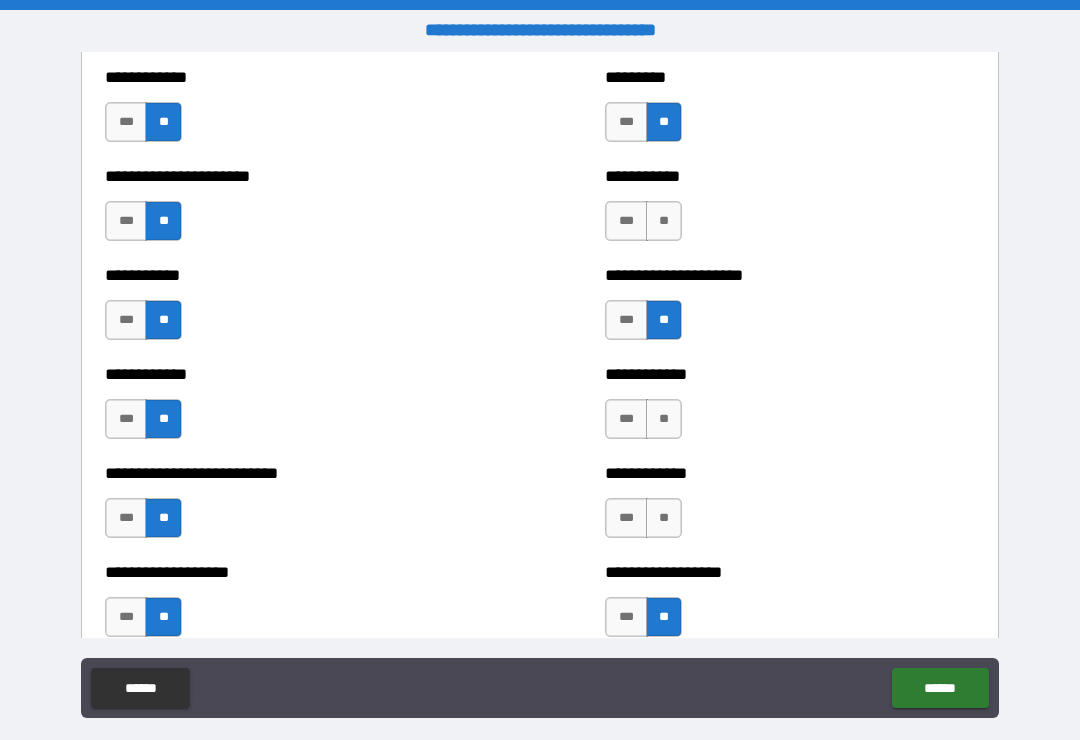 scroll, scrollTop: 5170, scrollLeft: 0, axis: vertical 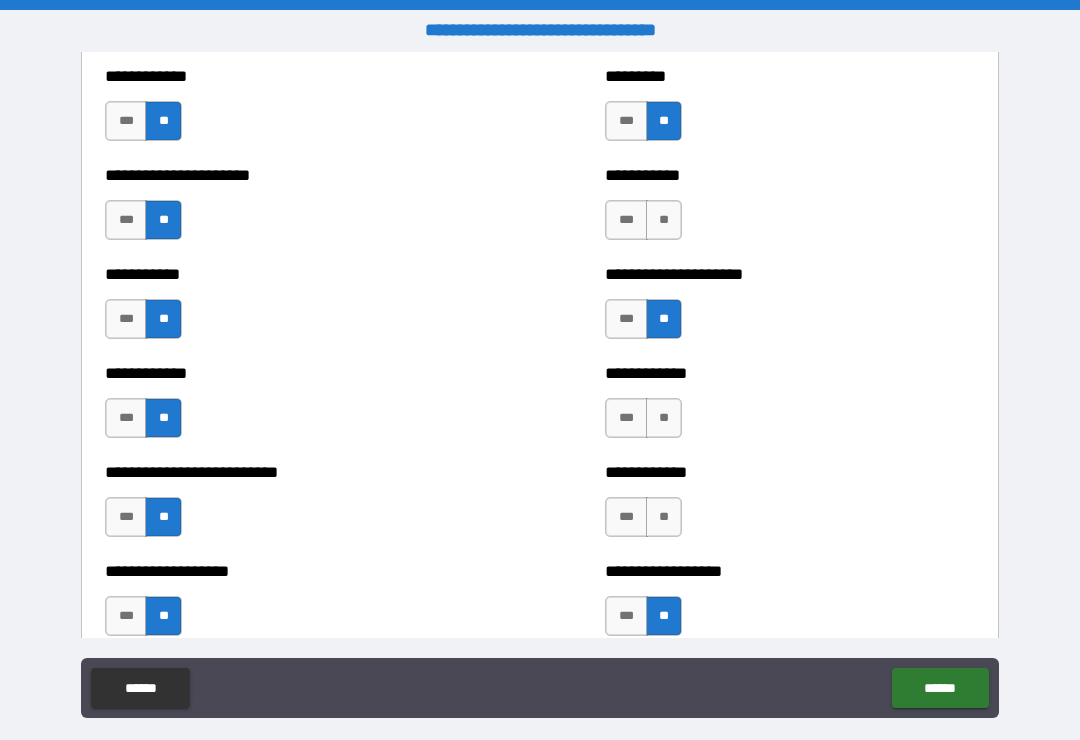 click on "**" at bounding box center (664, 418) 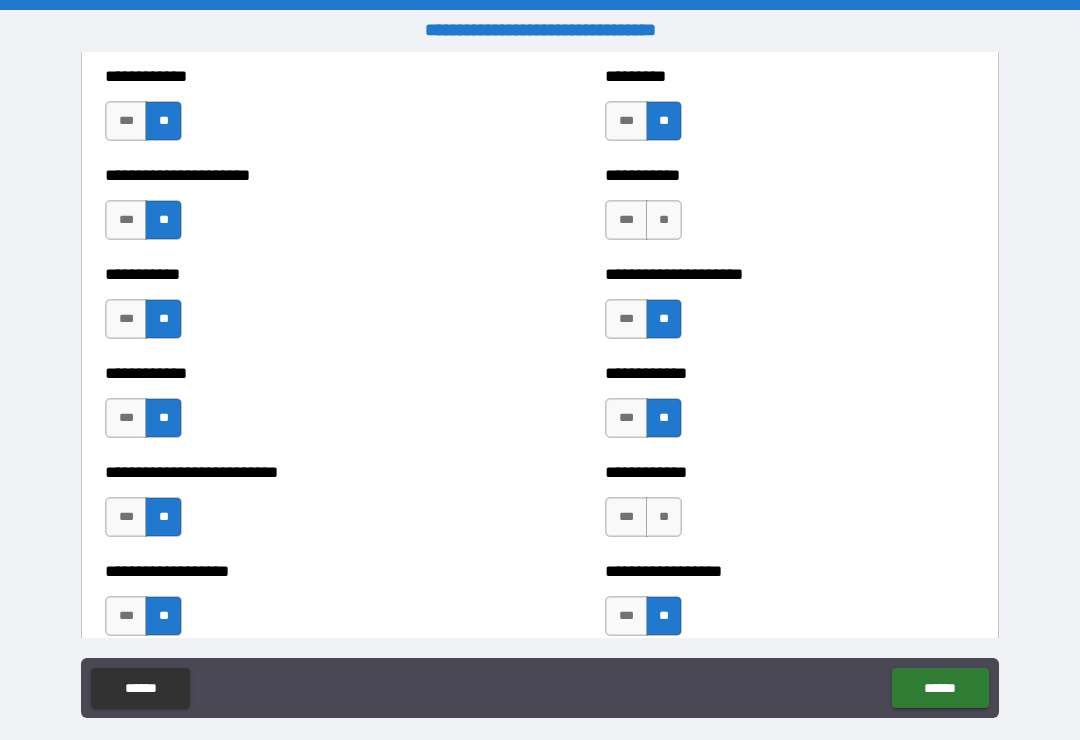 click on "**" at bounding box center [664, 517] 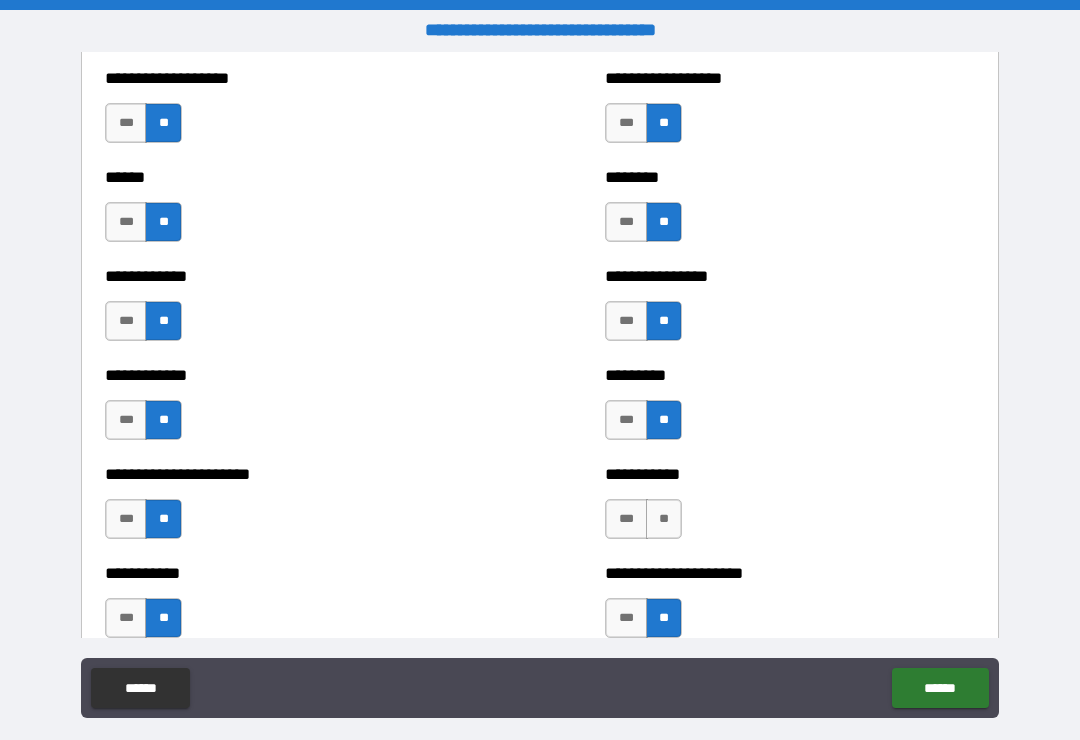 scroll, scrollTop: 4870, scrollLeft: 0, axis: vertical 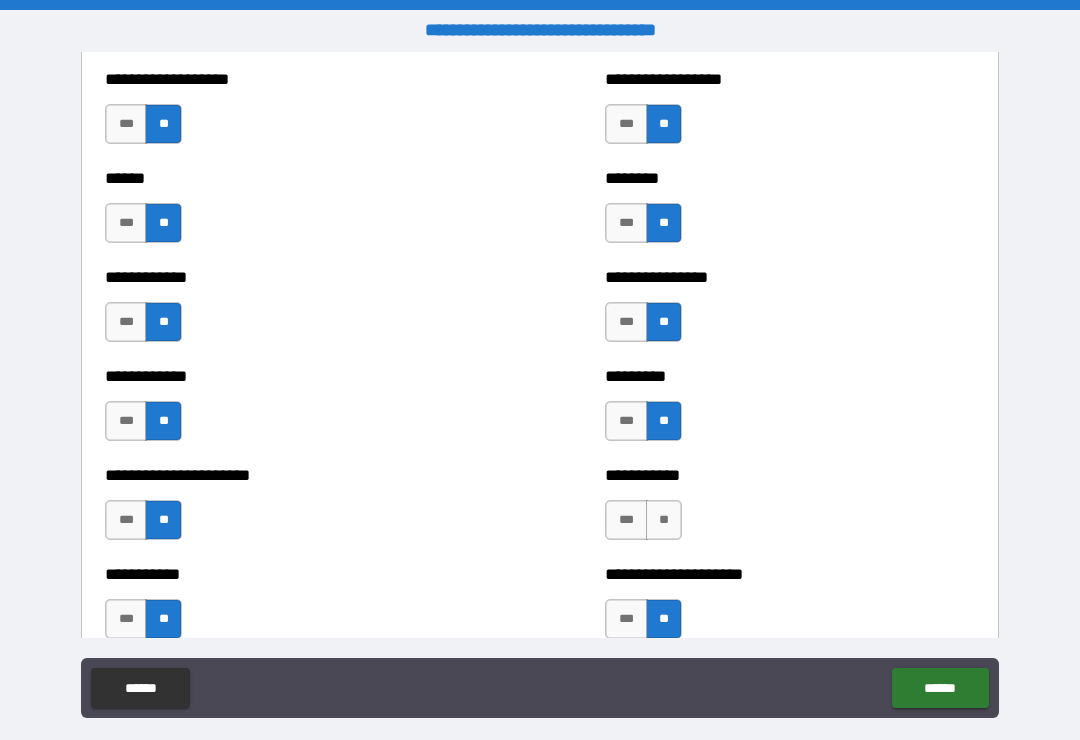 click on "**" at bounding box center (664, 520) 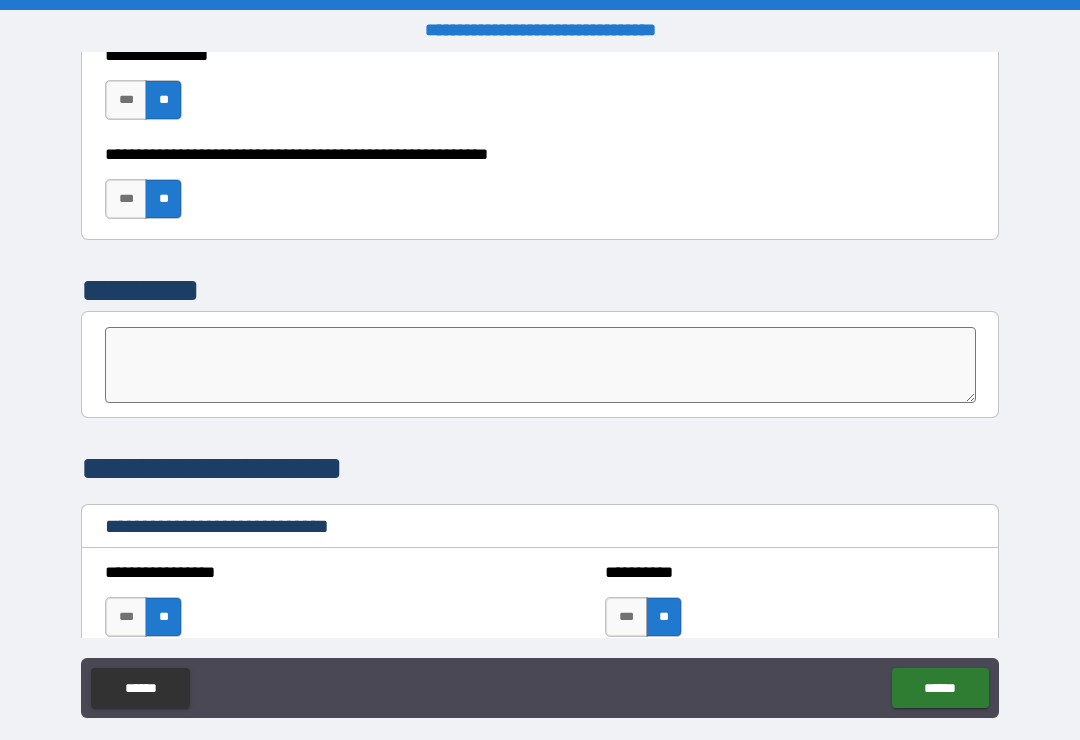 scroll, scrollTop: 6180, scrollLeft: 0, axis: vertical 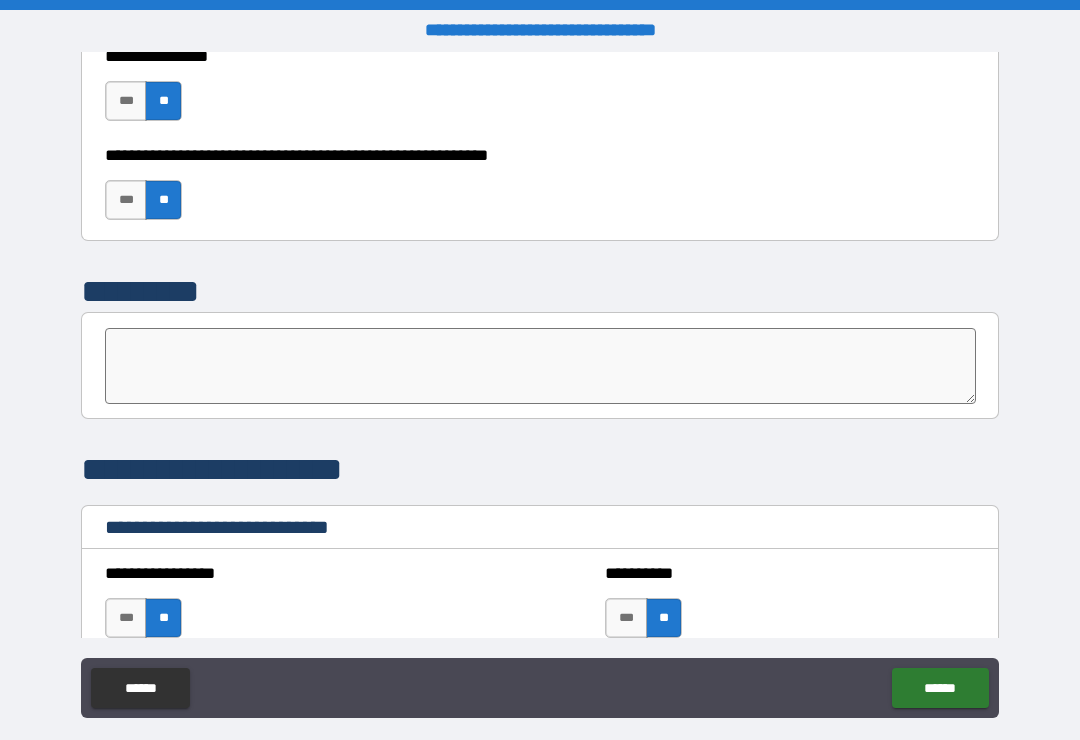click at bounding box center [540, 366] 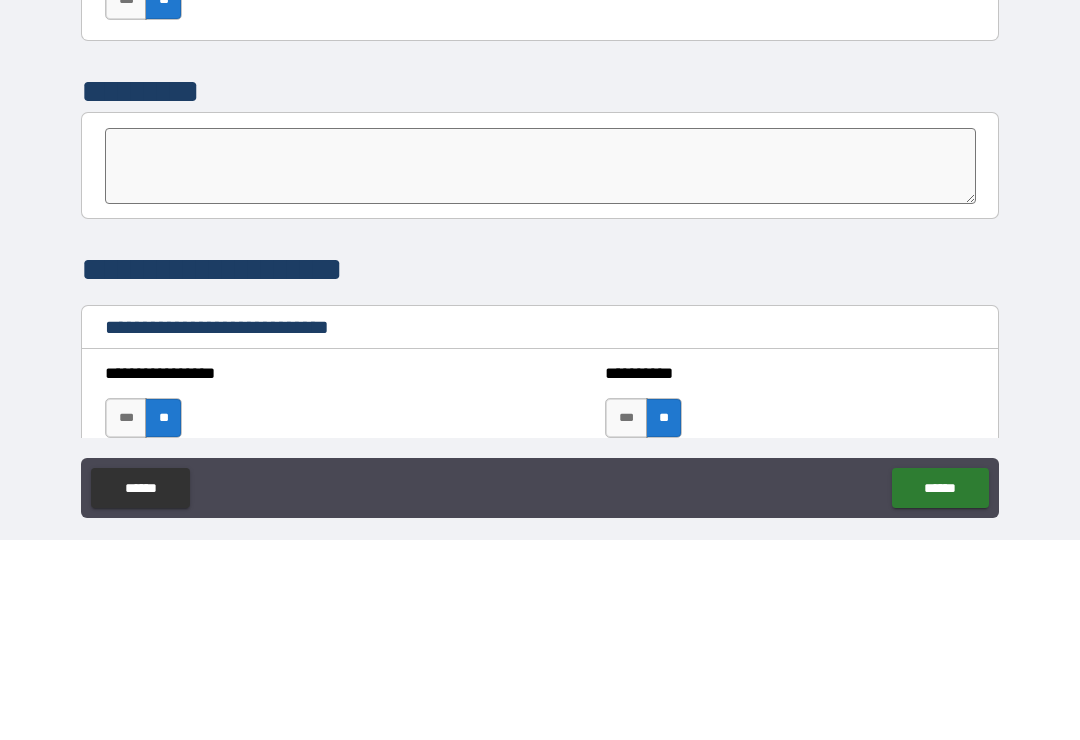 type on "*" 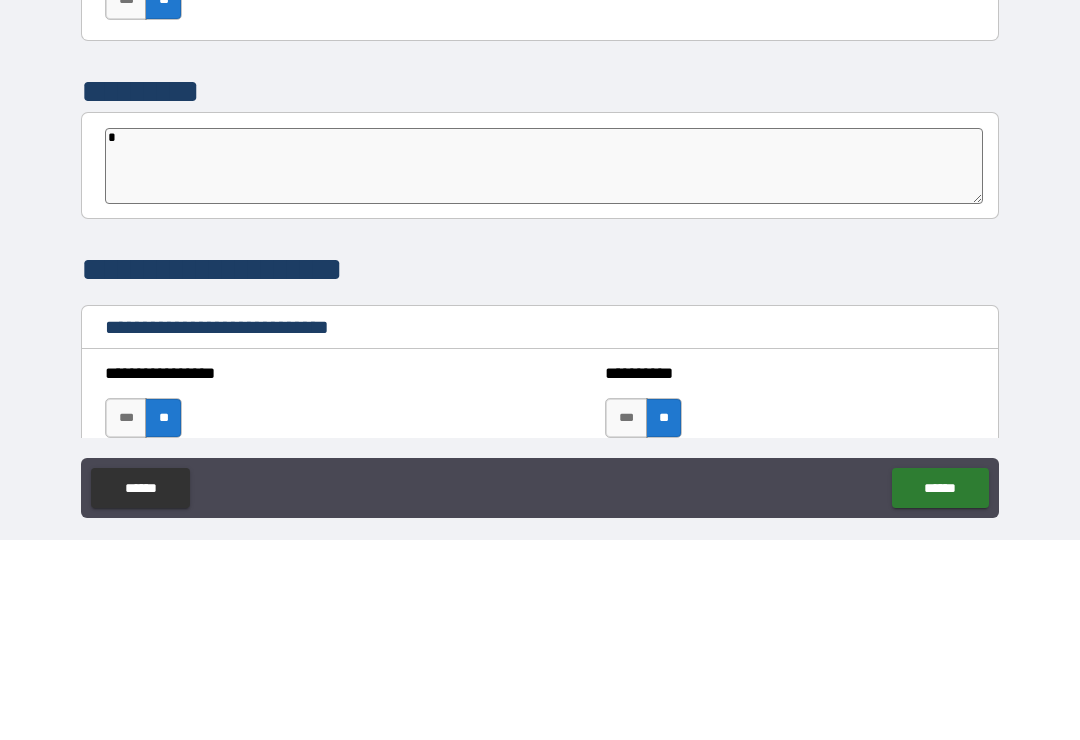 type on "*" 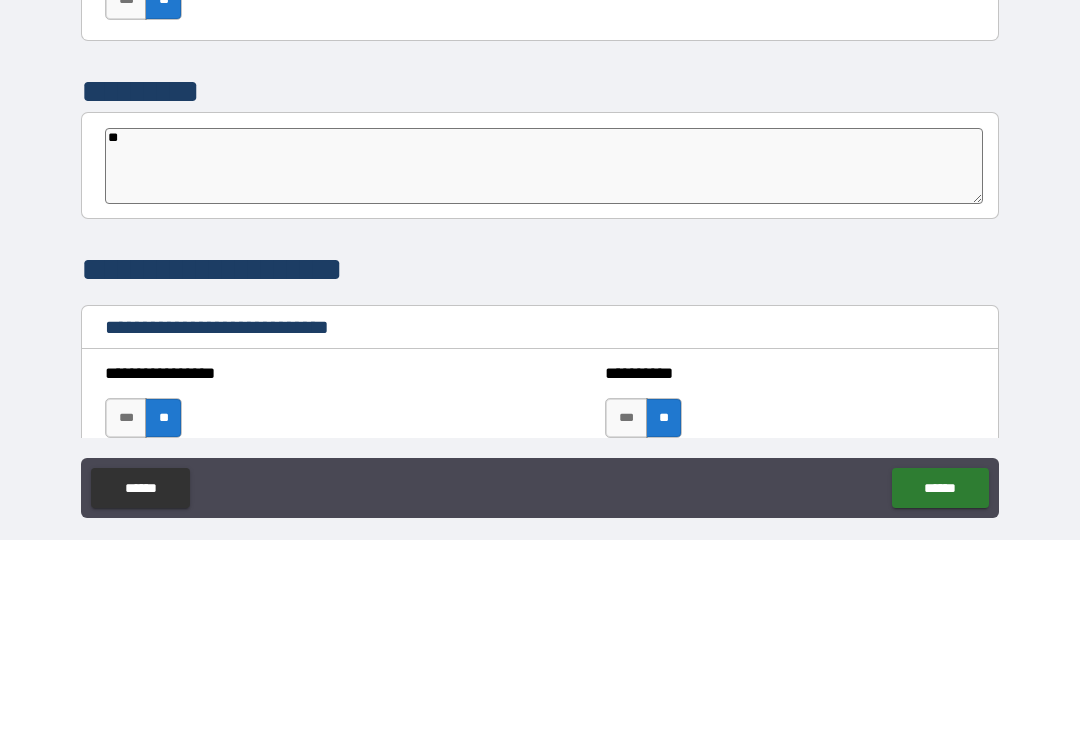 type on "***" 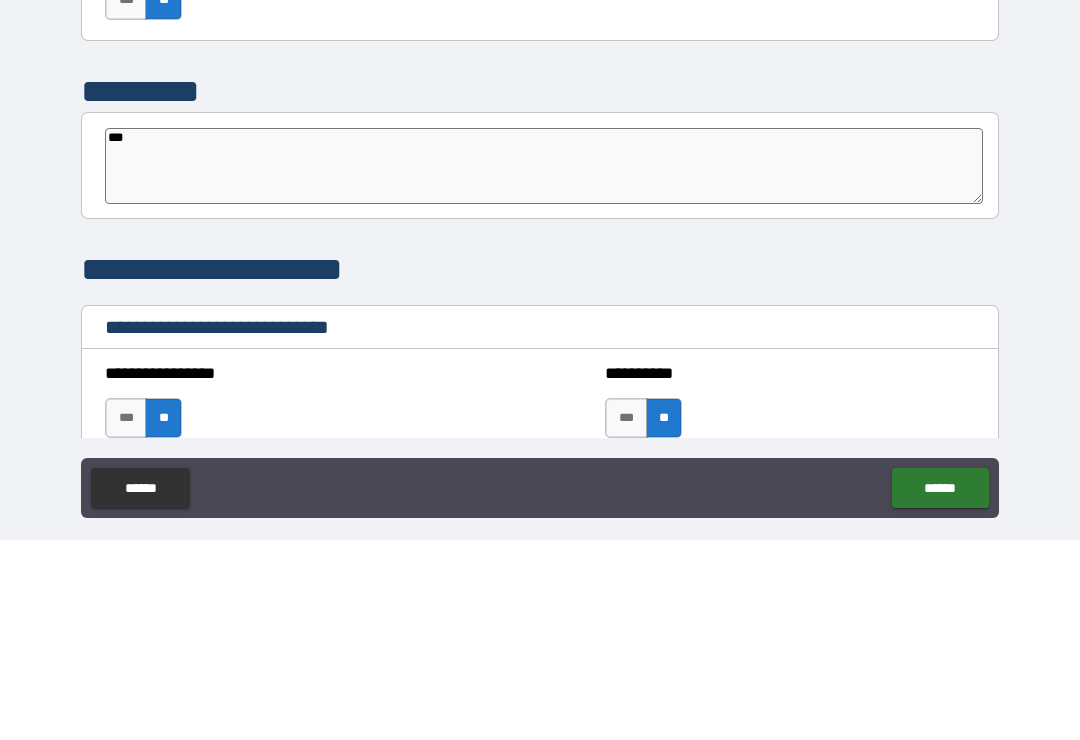 type on "*" 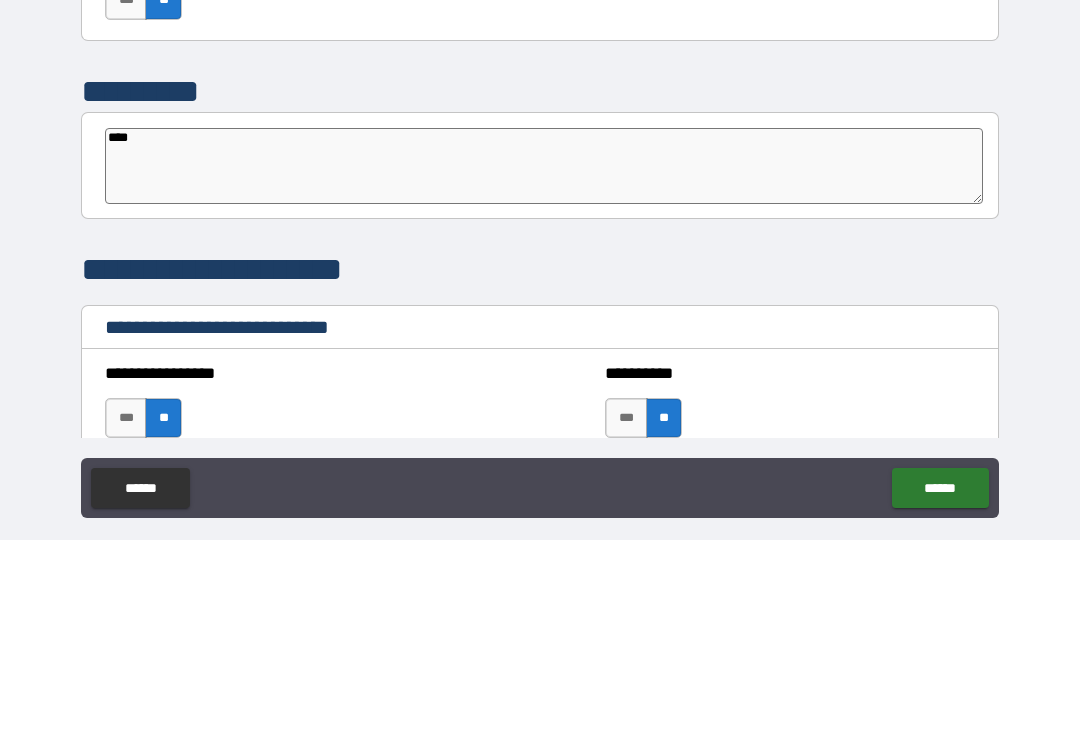 type on "*" 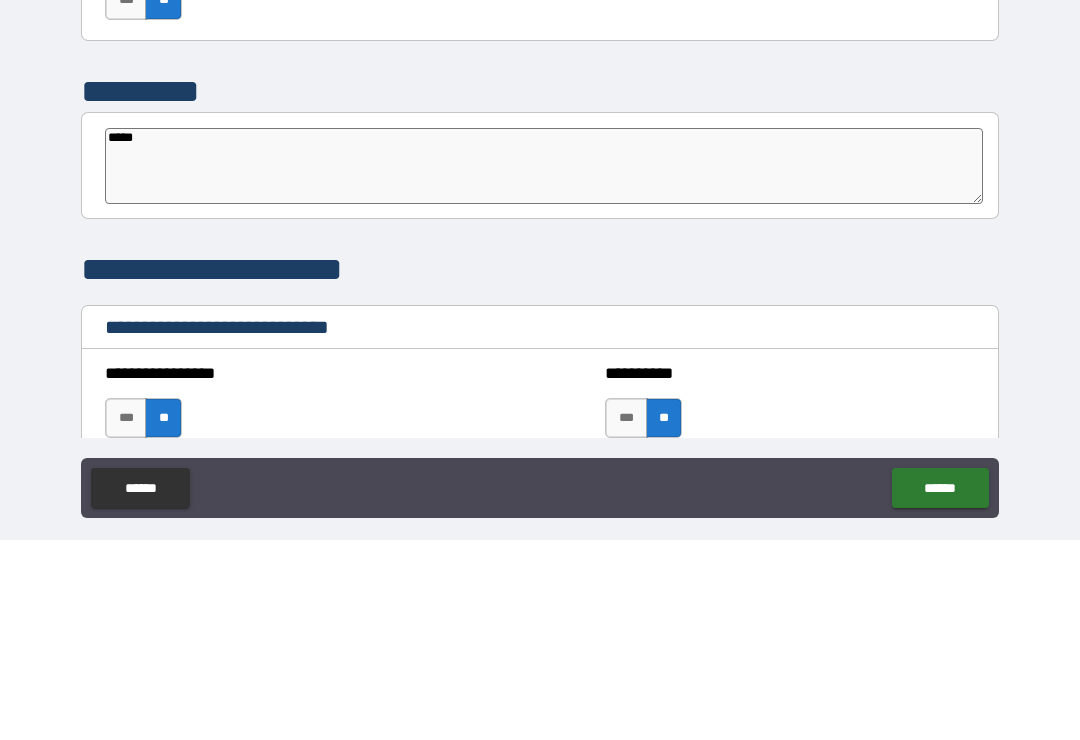type on "*****" 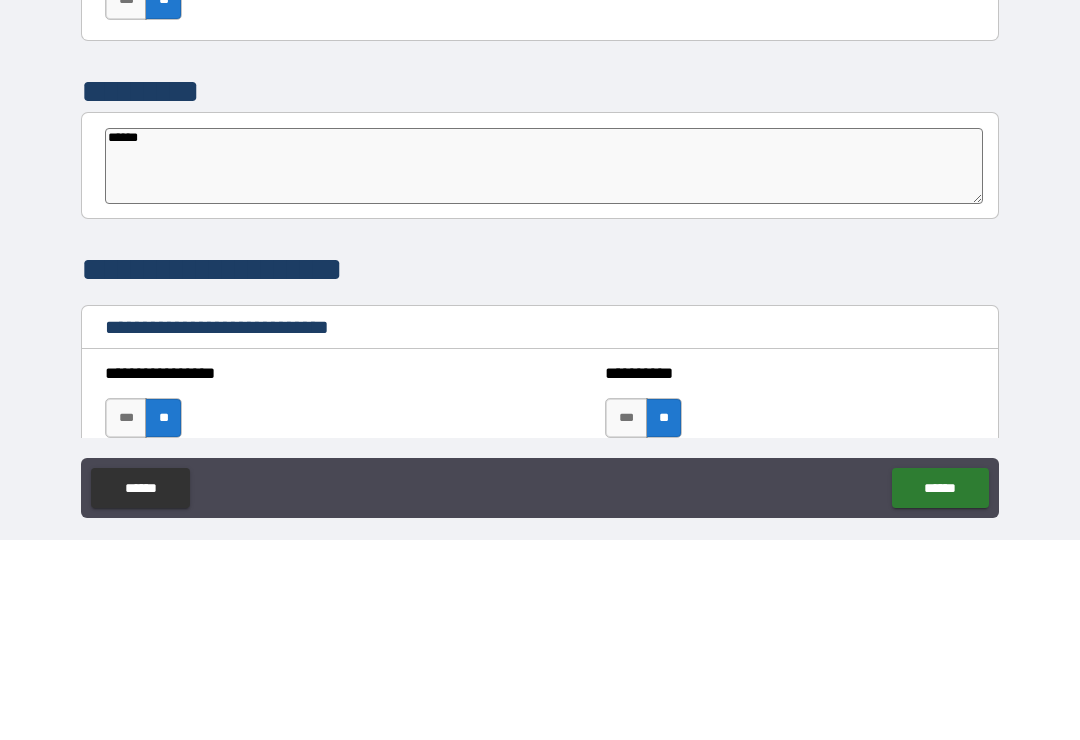type on "*" 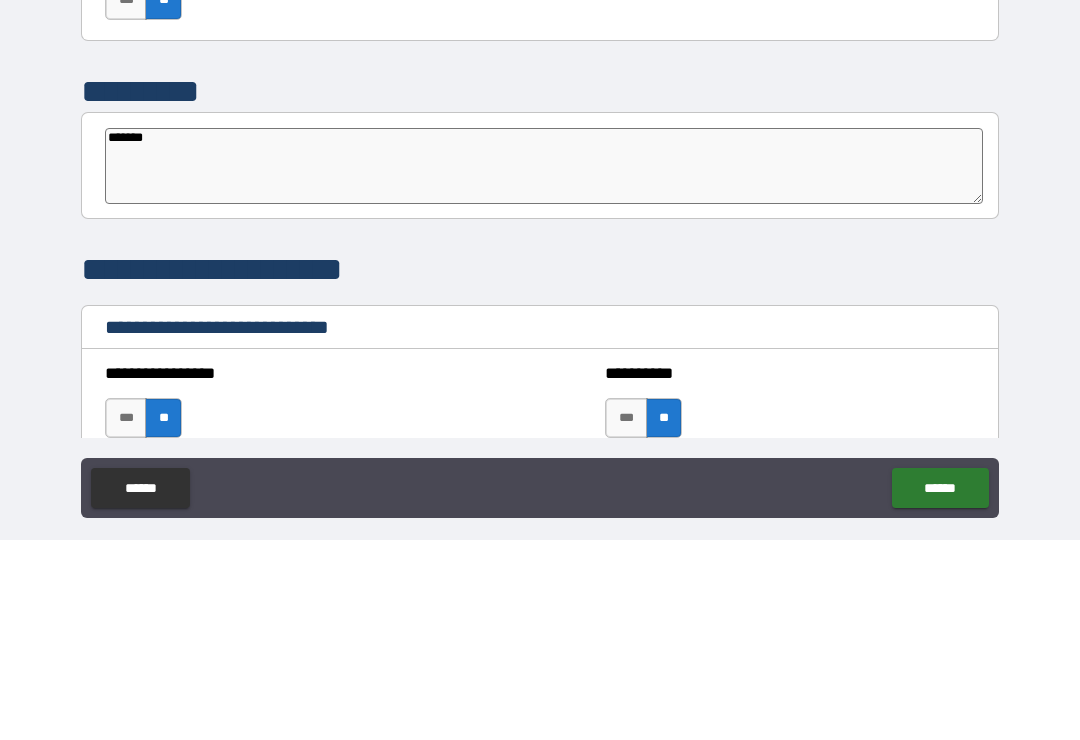 type on "********" 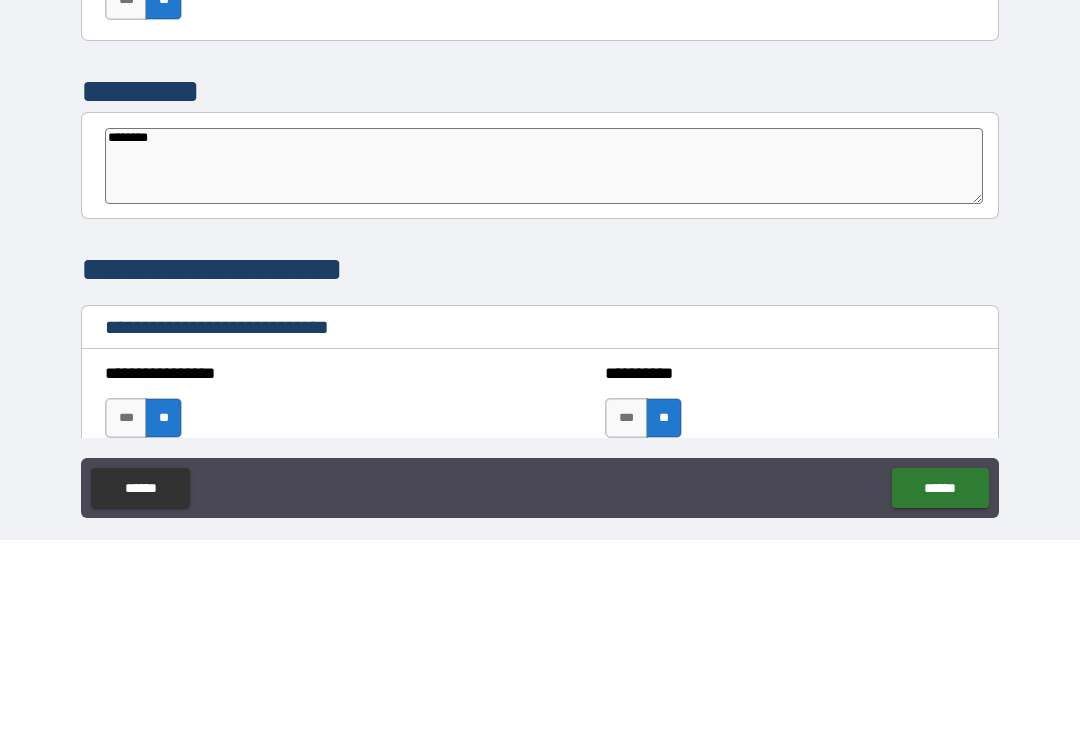 type on "*" 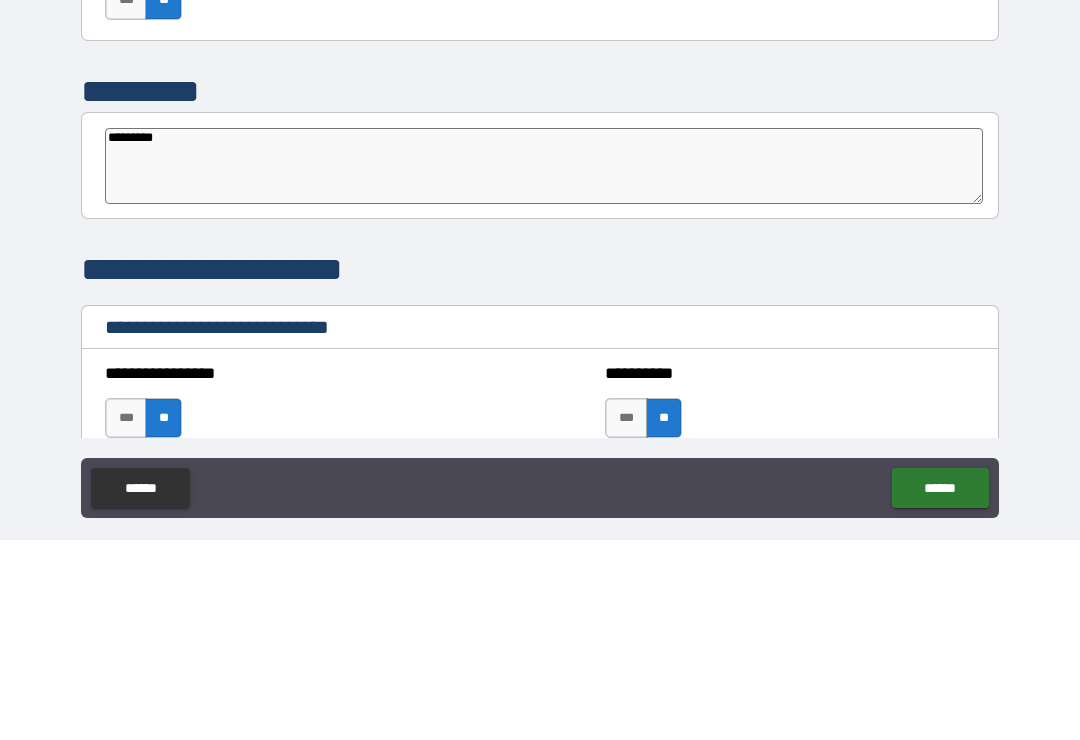 type on "*" 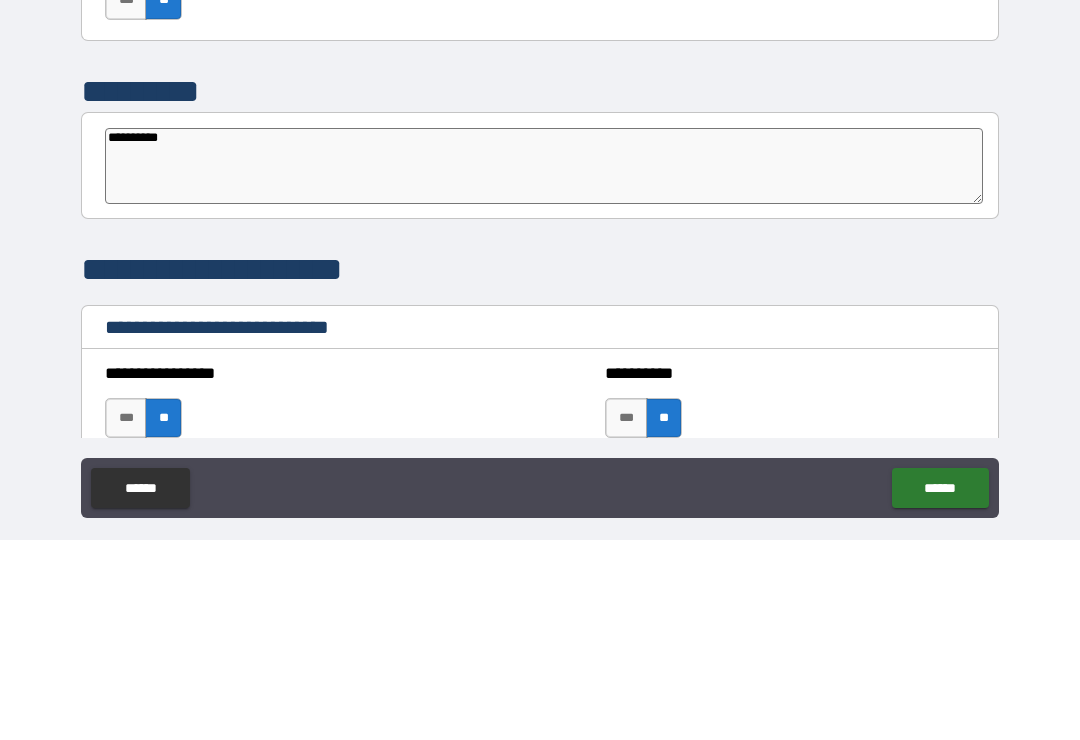 type on "*" 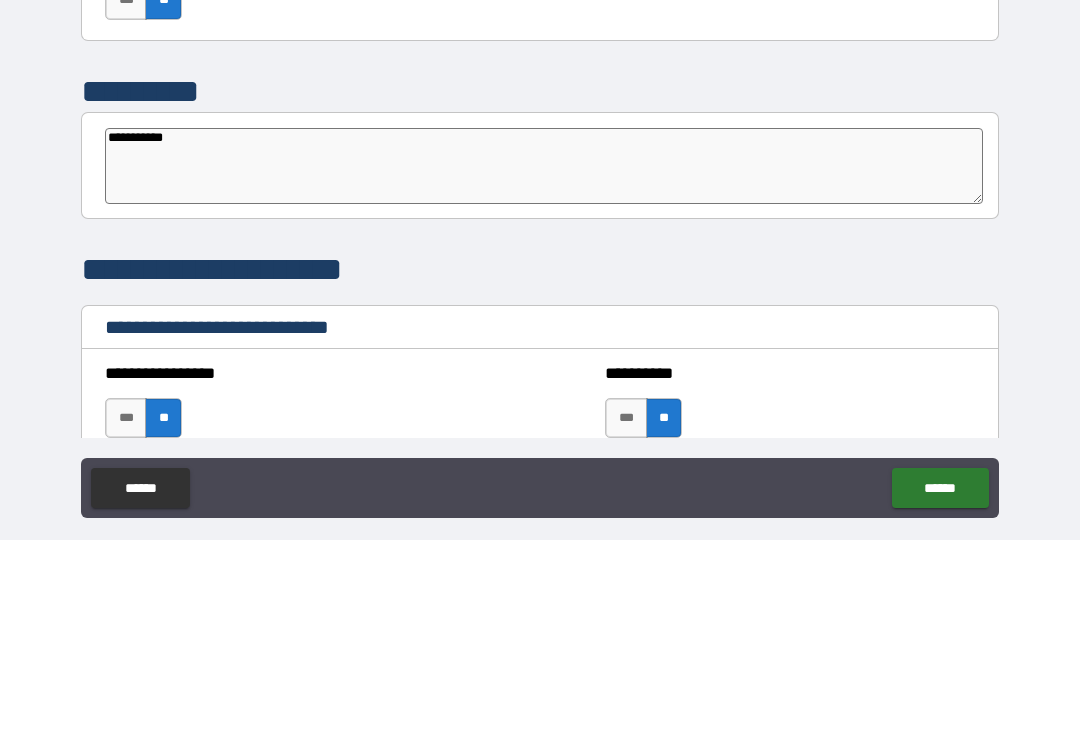 type on "*" 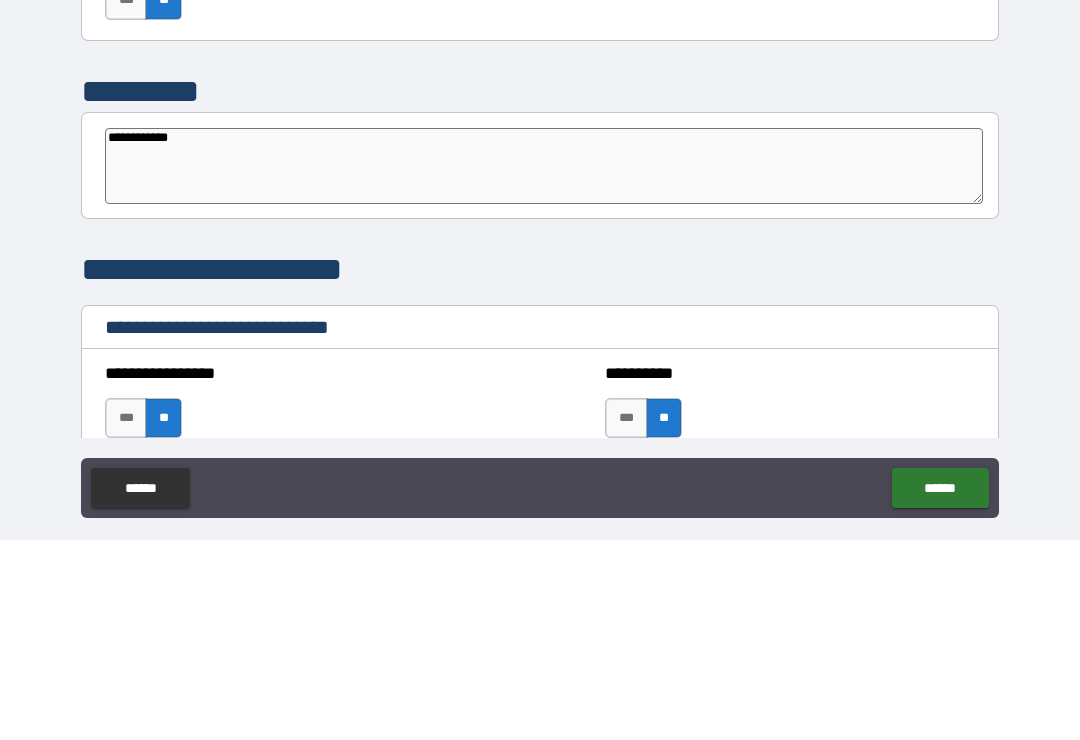 type on "**********" 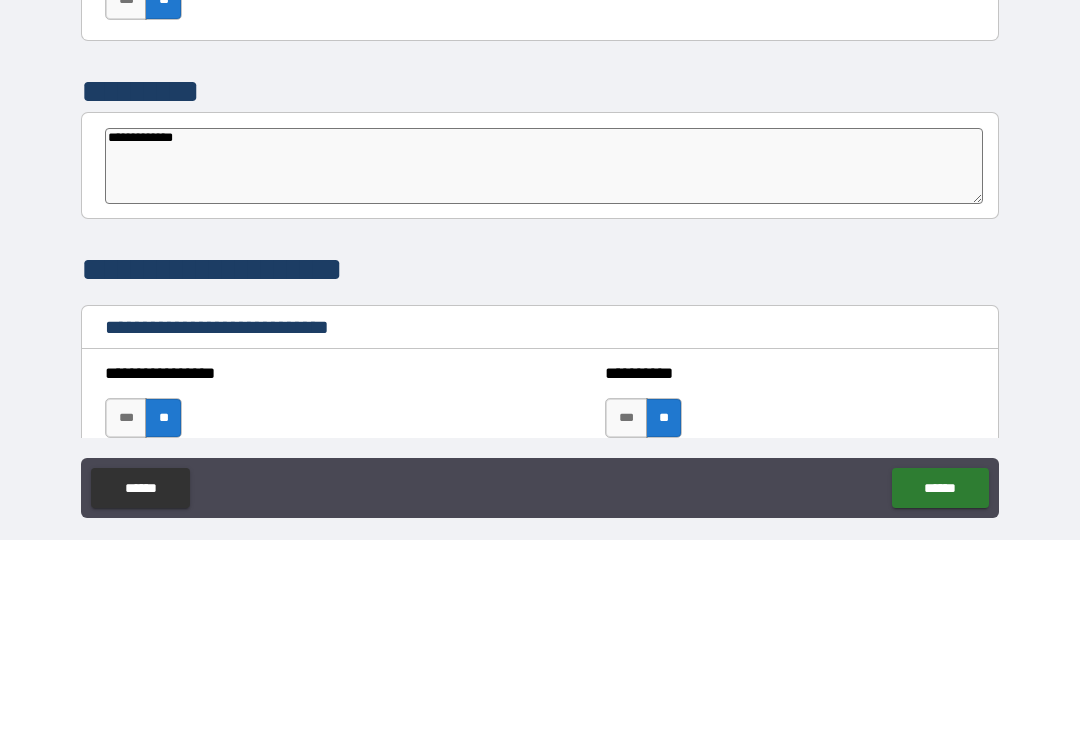 type on "*" 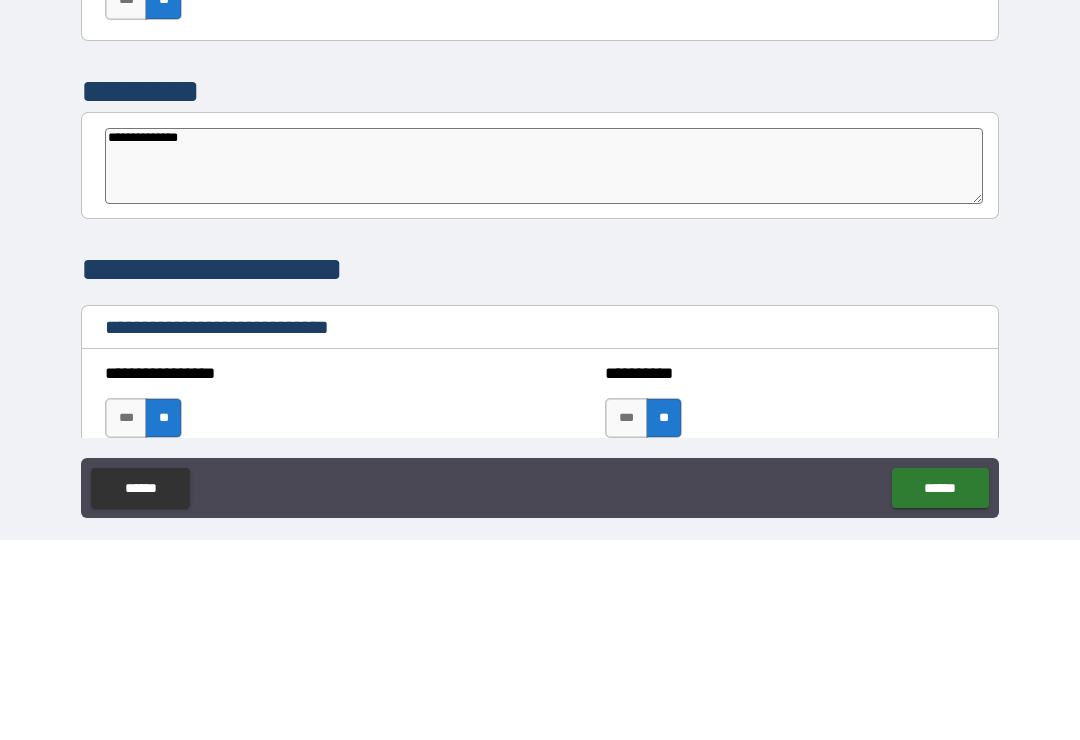 type on "**********" 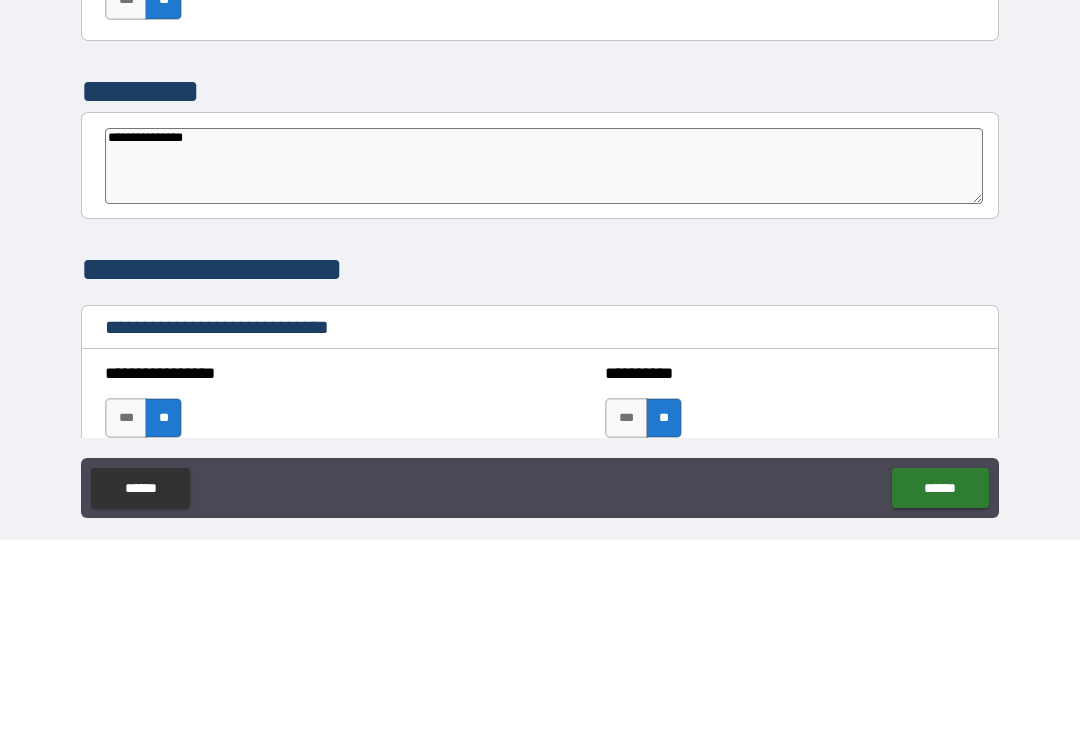 type on "*" 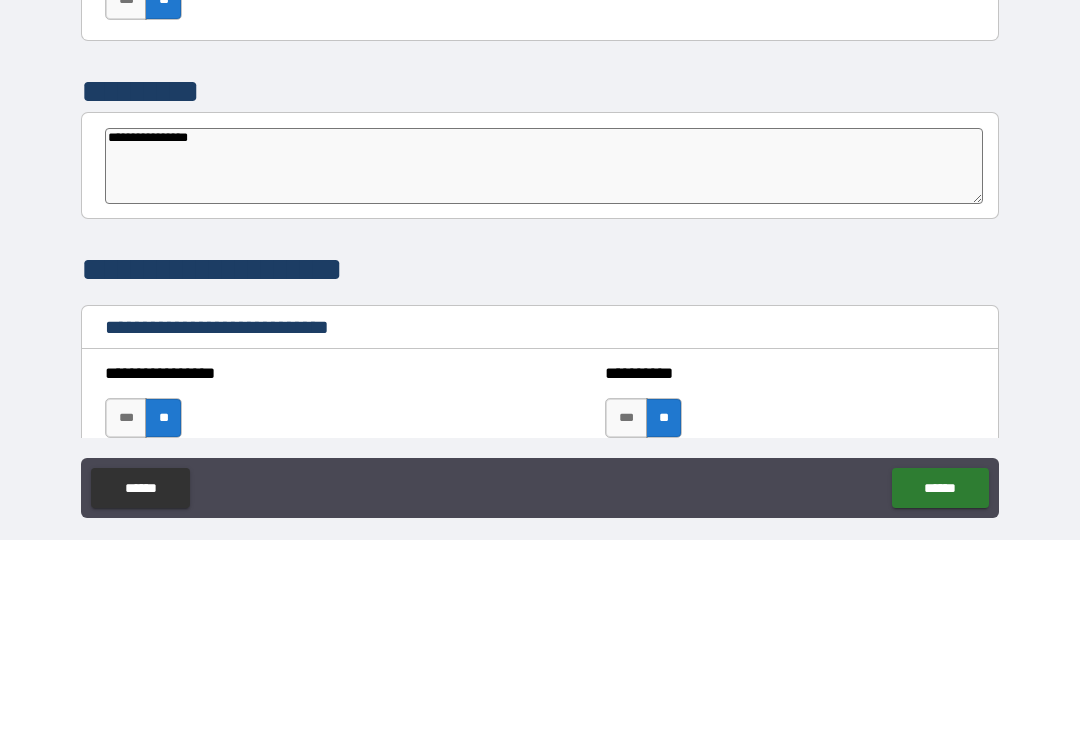 type on "*" 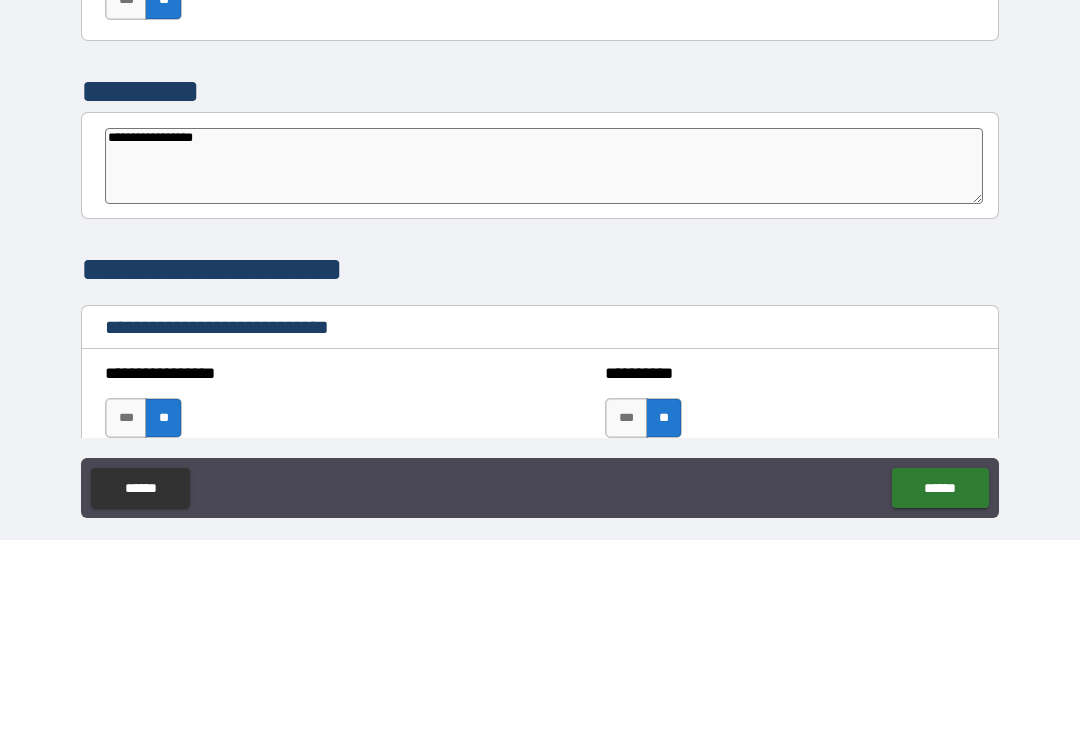 type on "*" 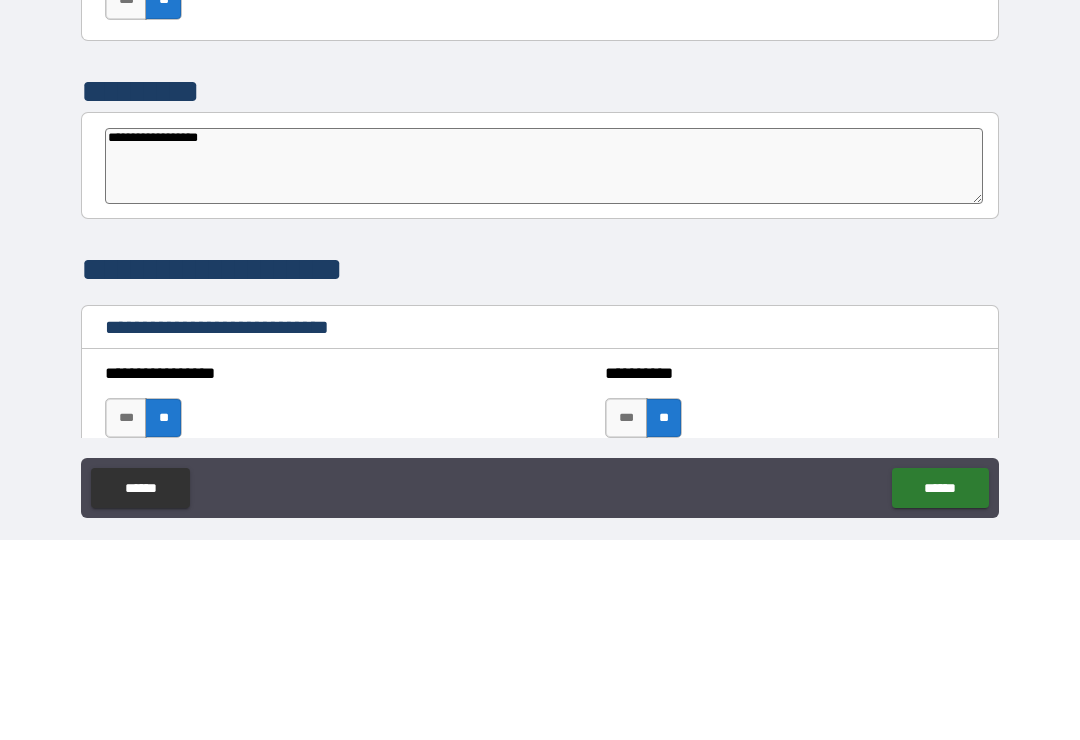 type on "*" 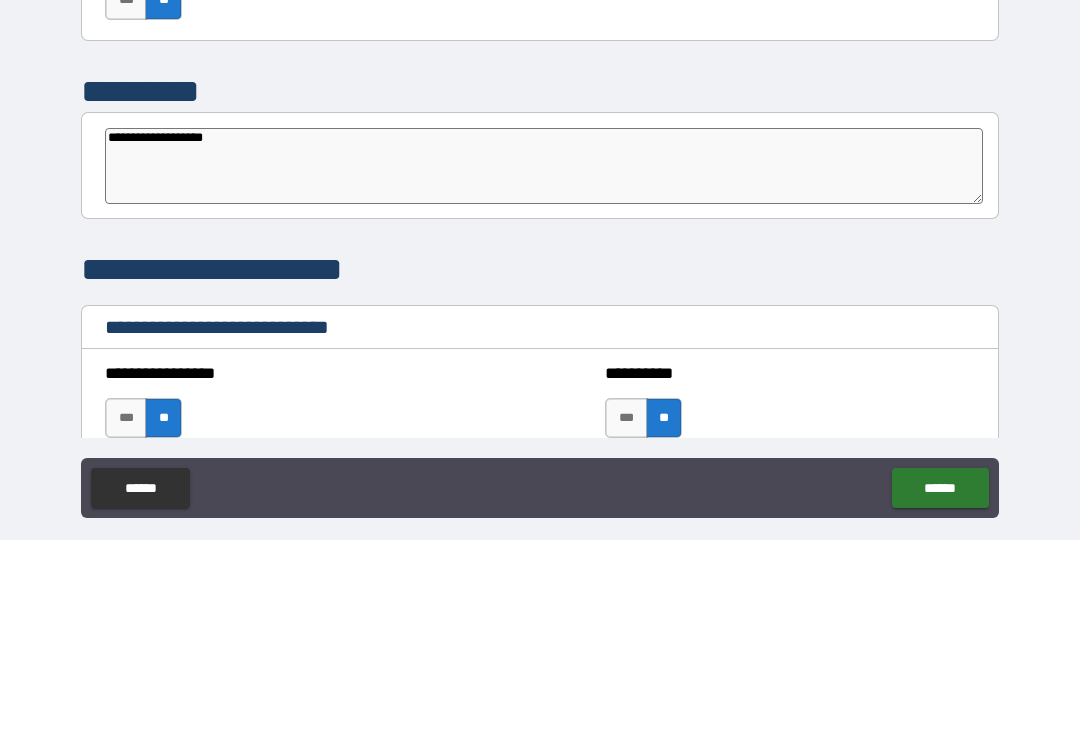type on "**********" 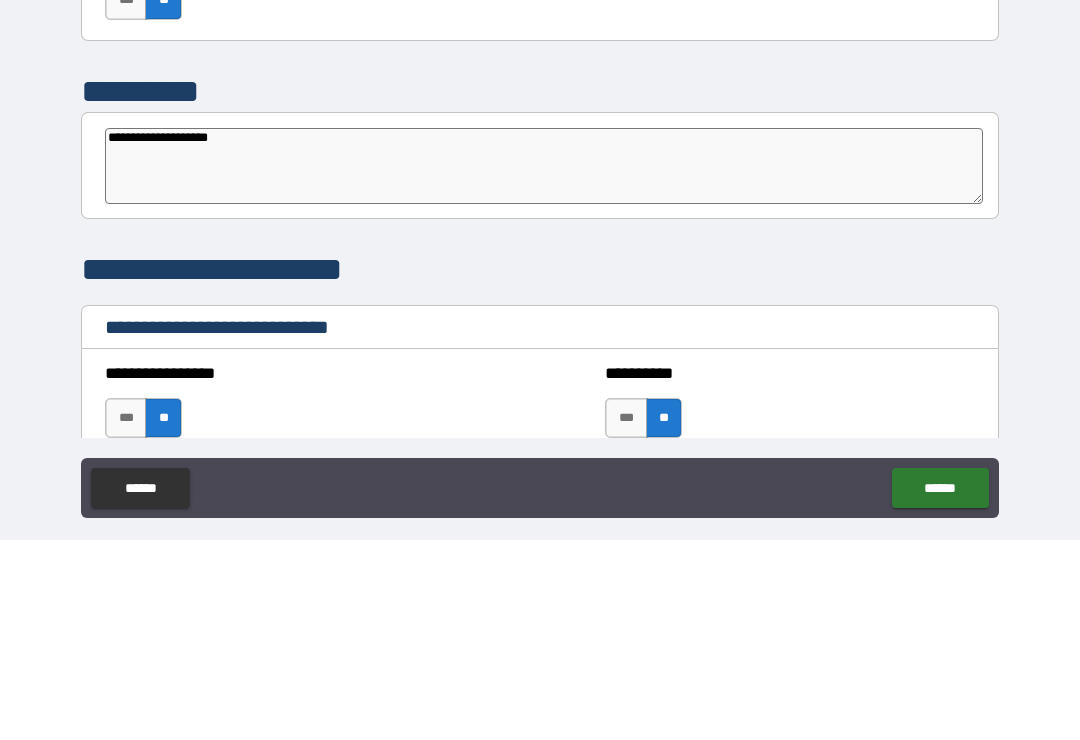 type on "*" 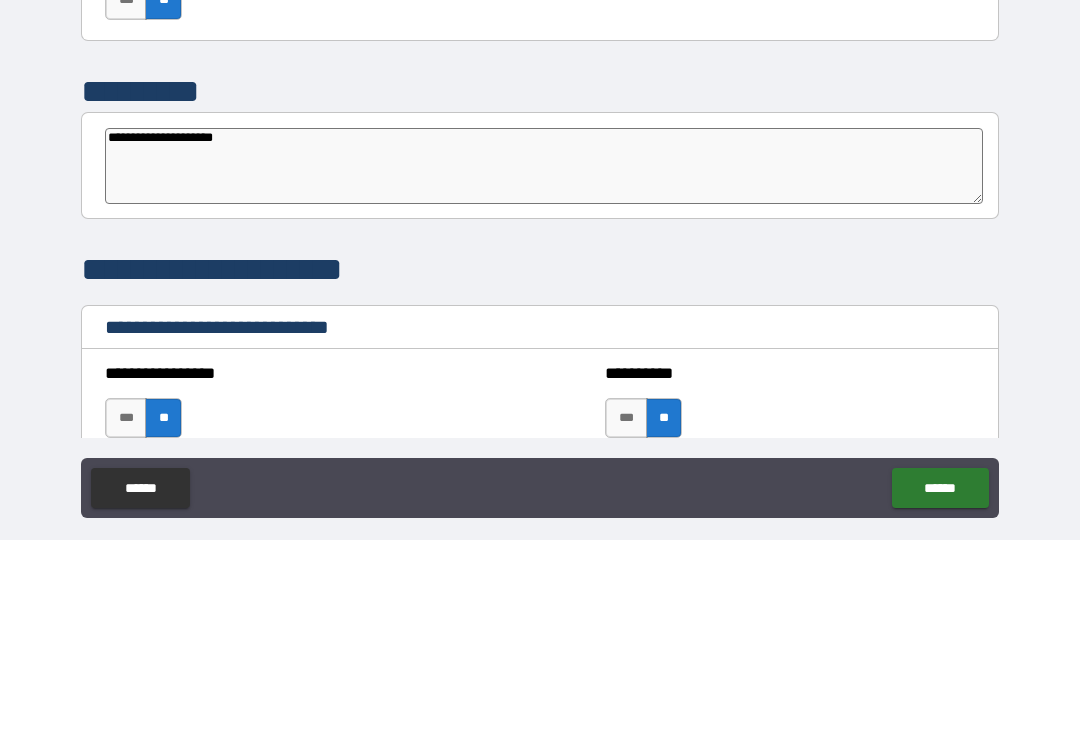 type on "*" 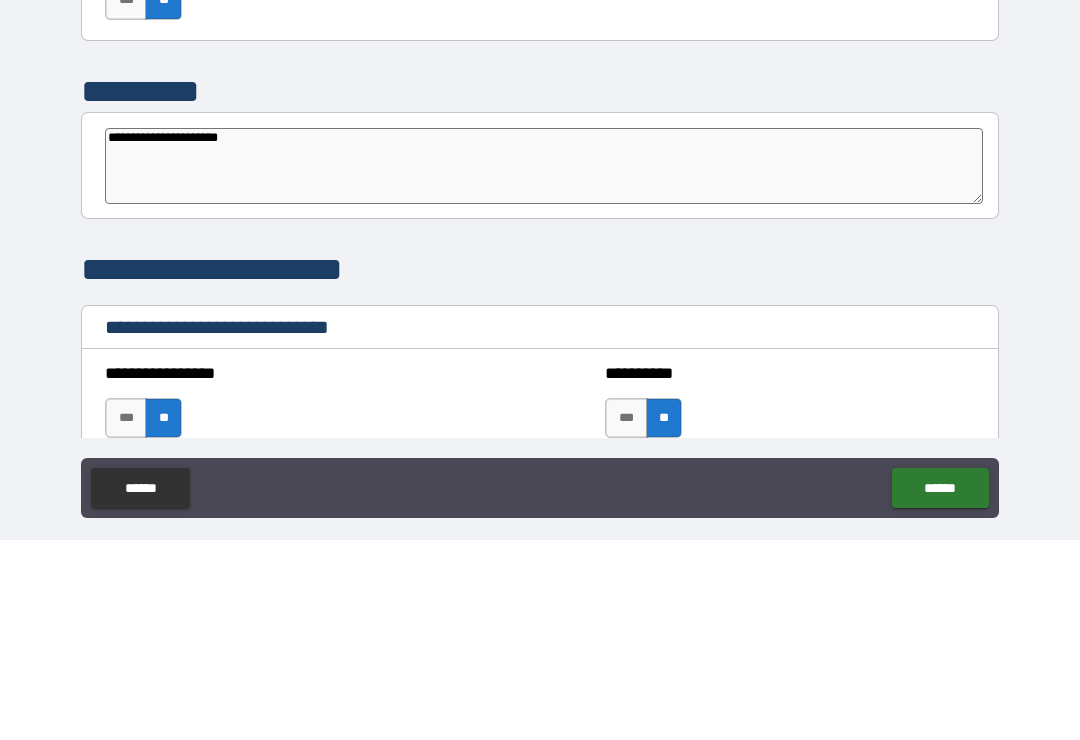 type on "**********" 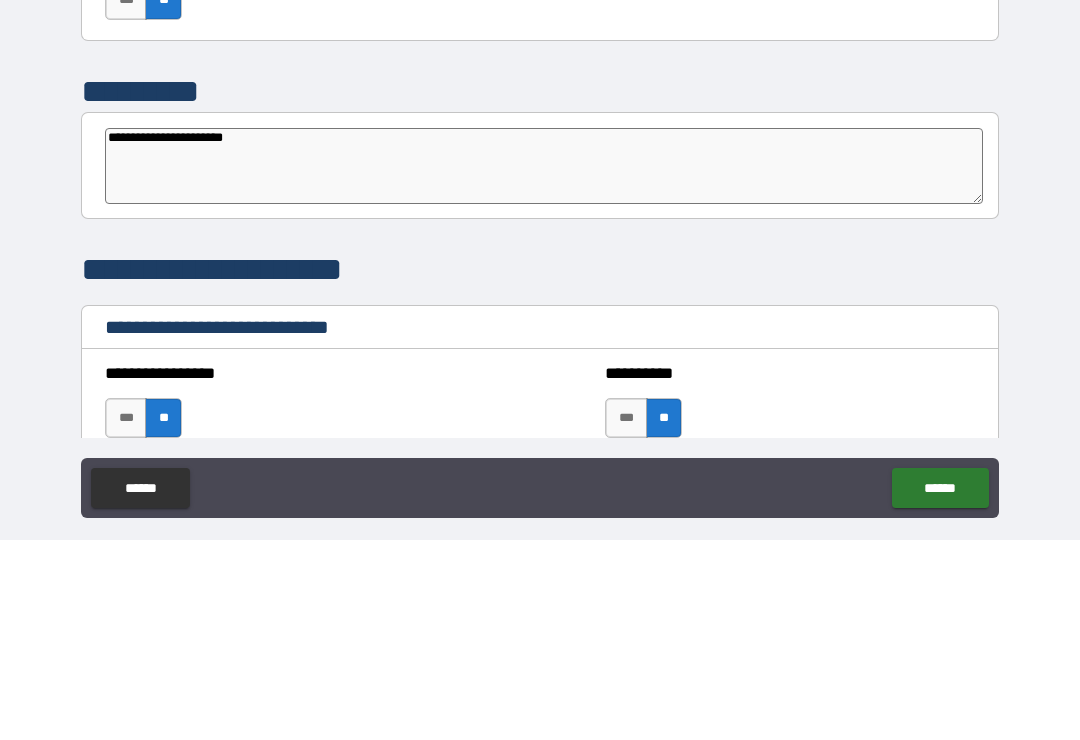 type on "*" 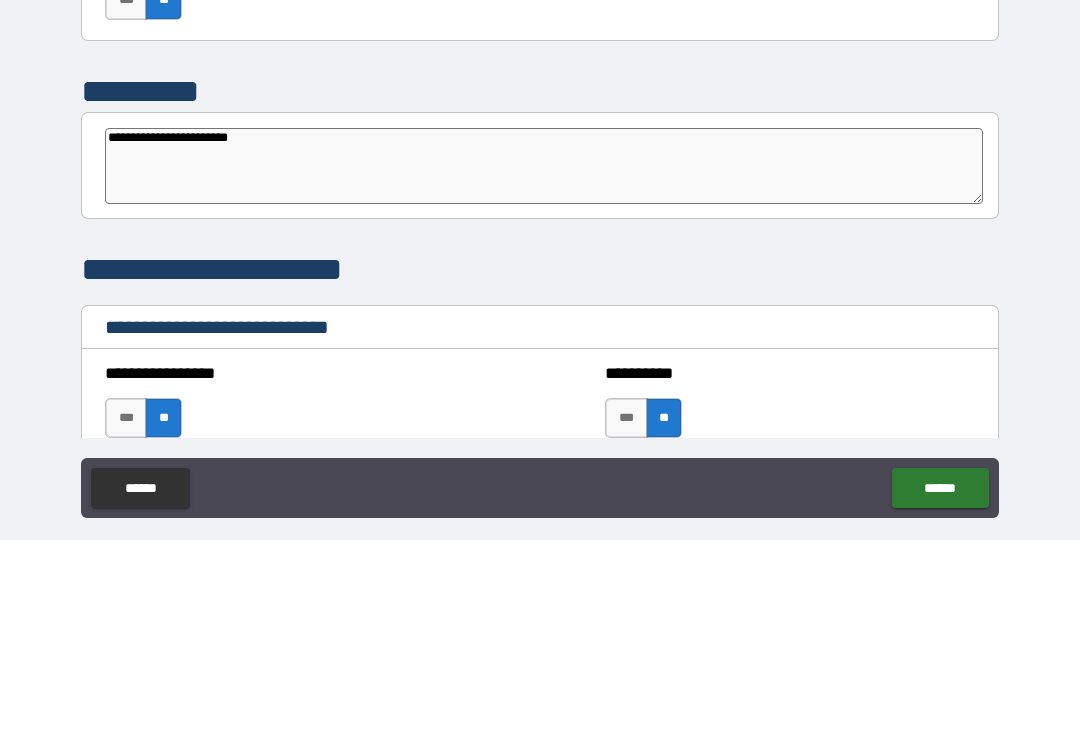 type on "**********" 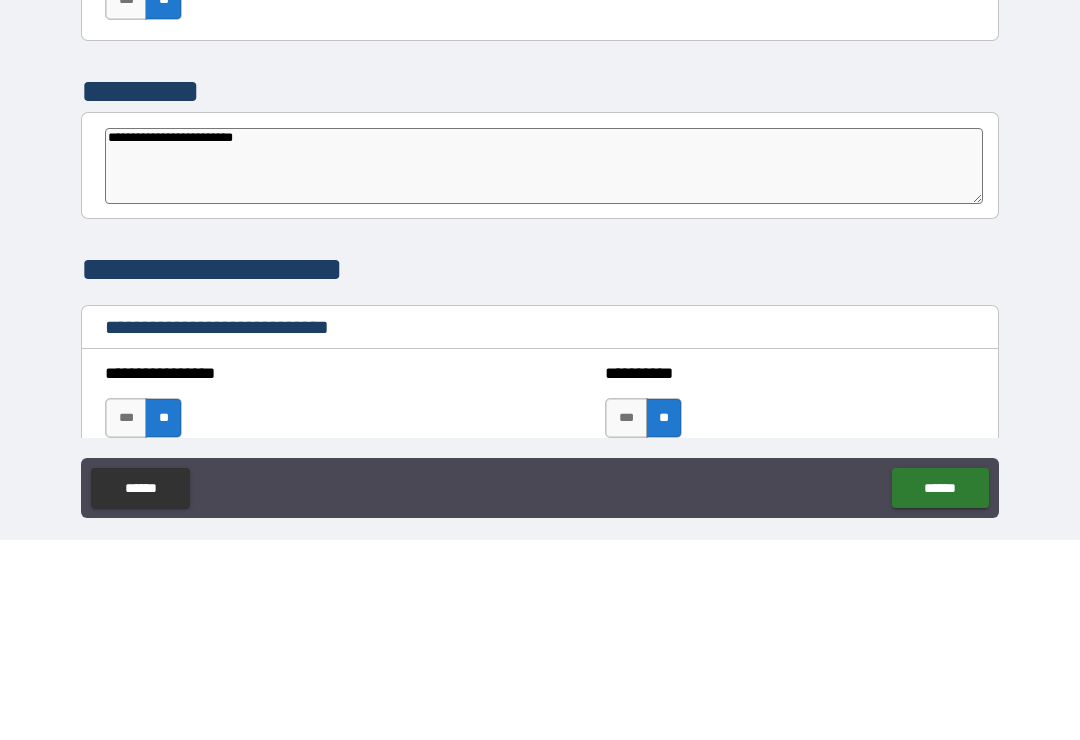 type on "**********" 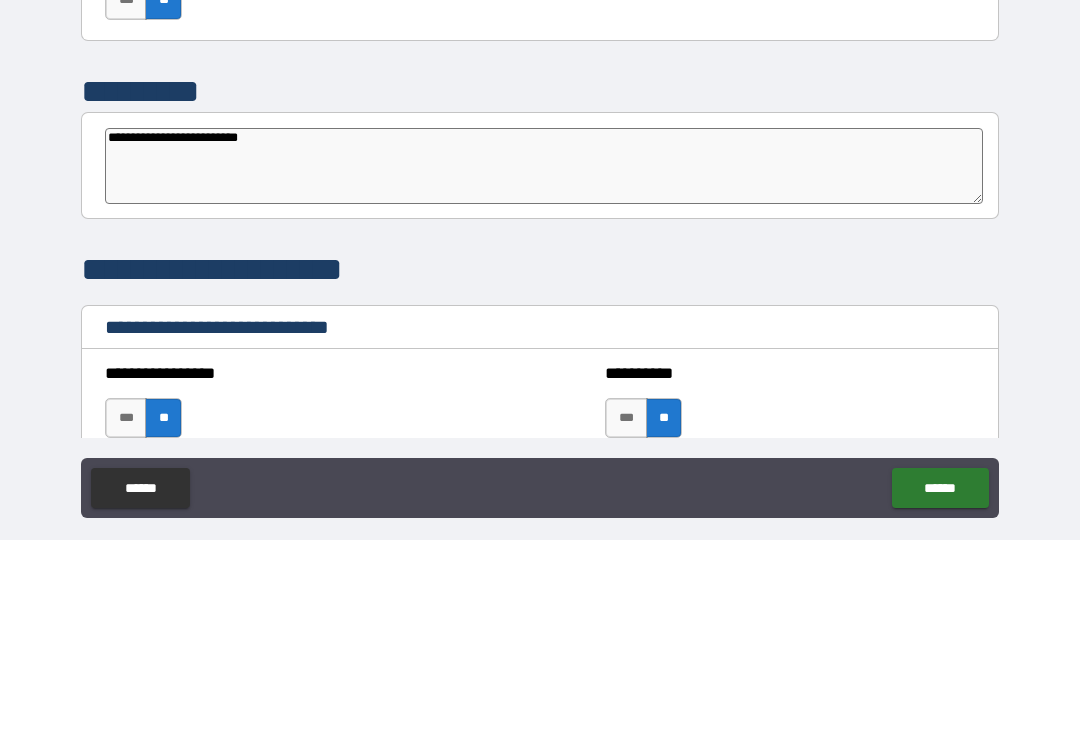 type on "*" 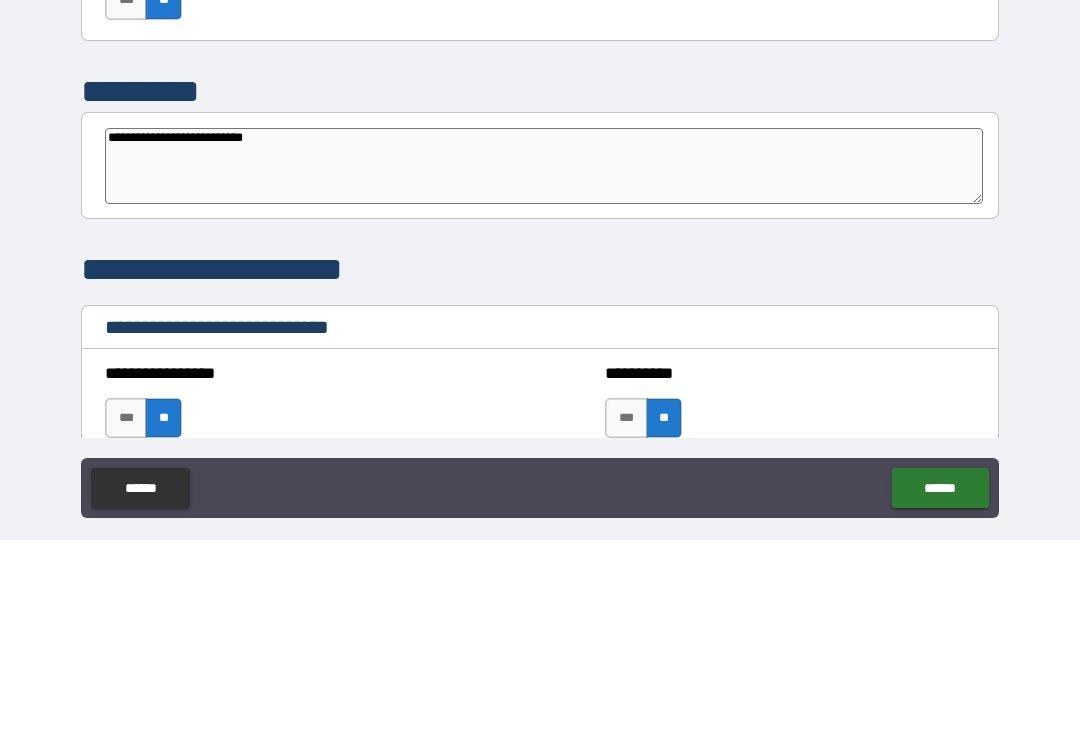 type on "*" 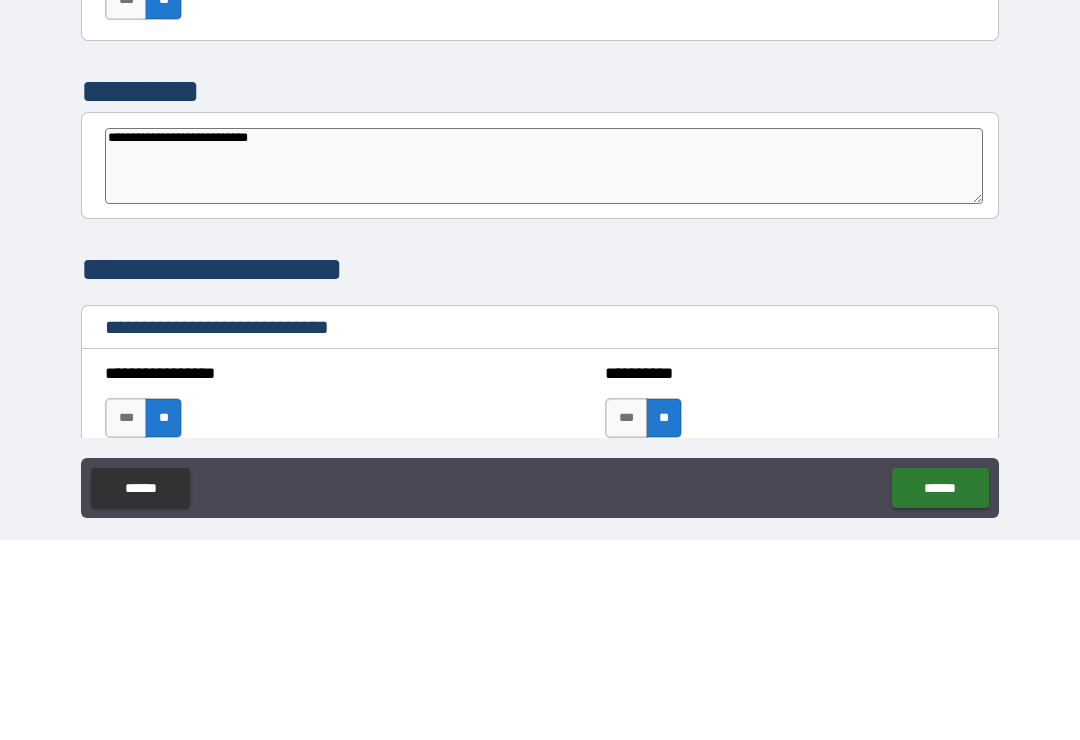 type on "*" 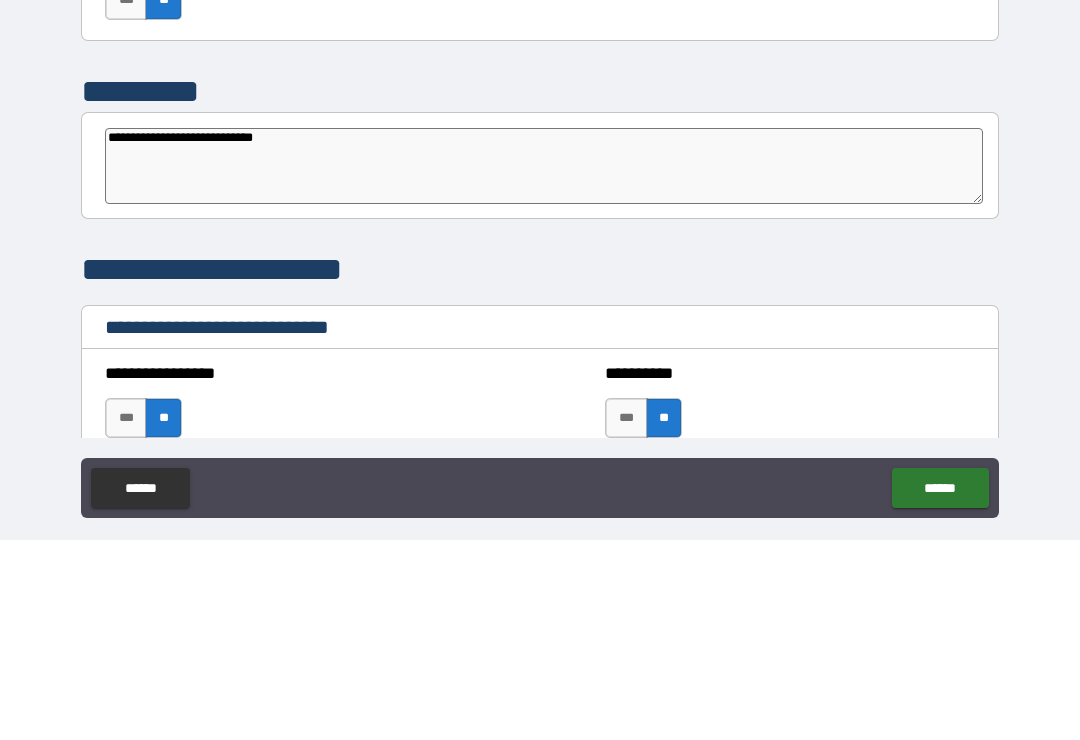 type on "*" 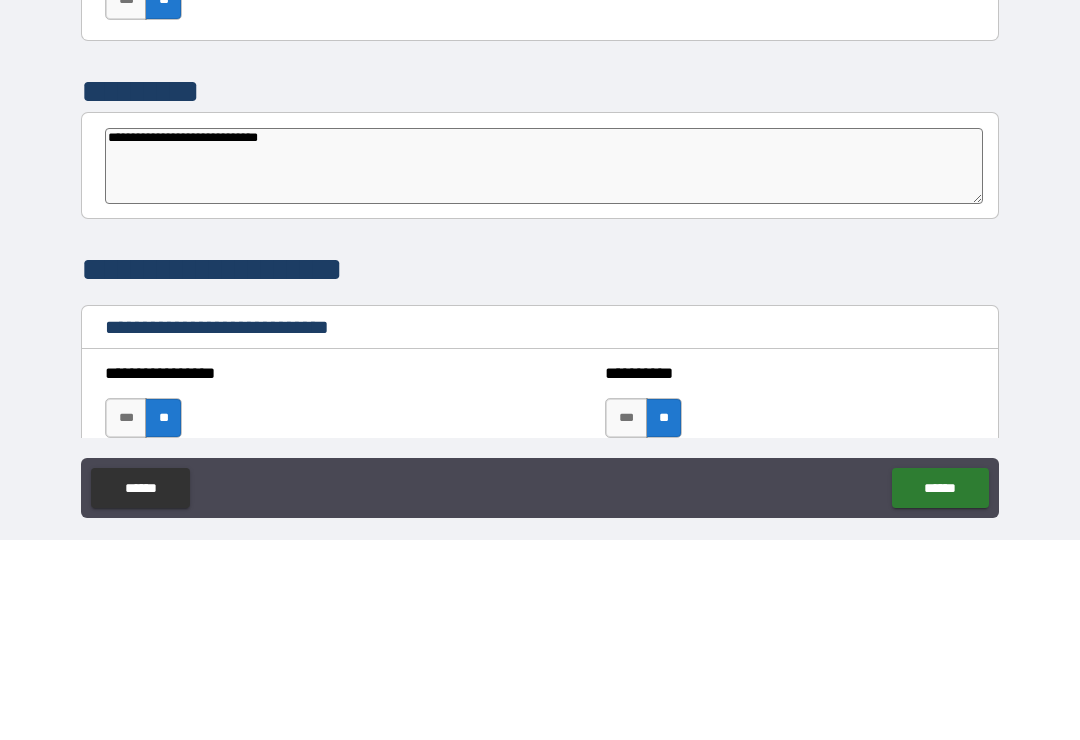 type on "**********" 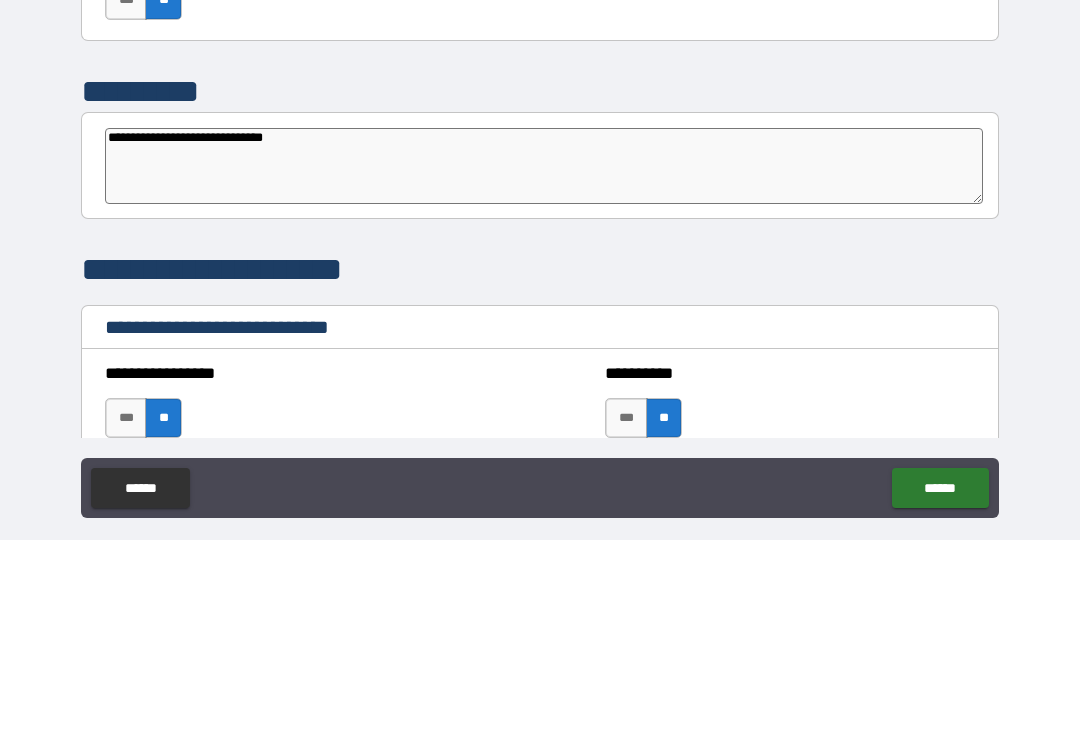 type on "*" 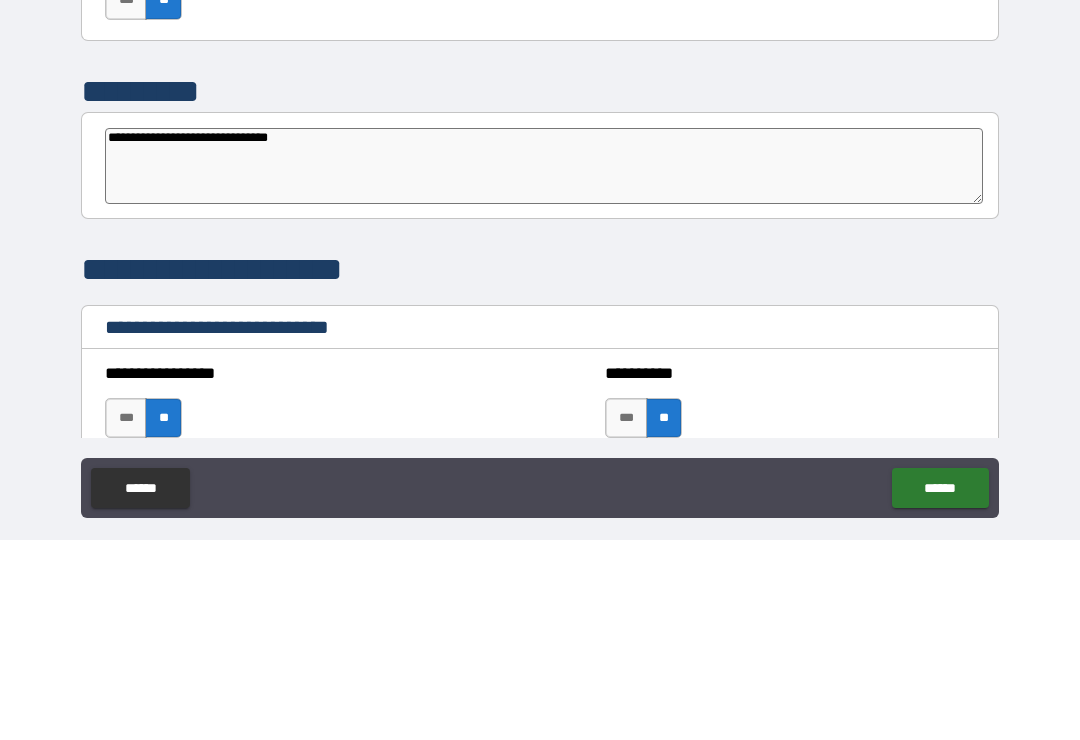 type on "*" 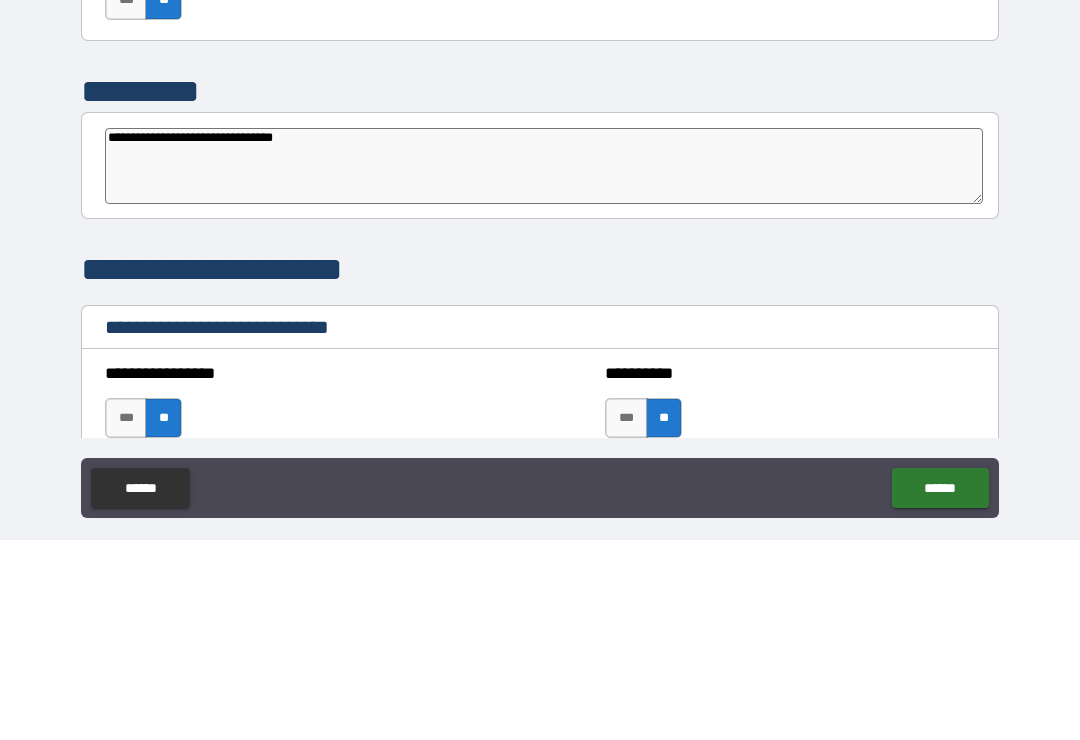 type on "*" 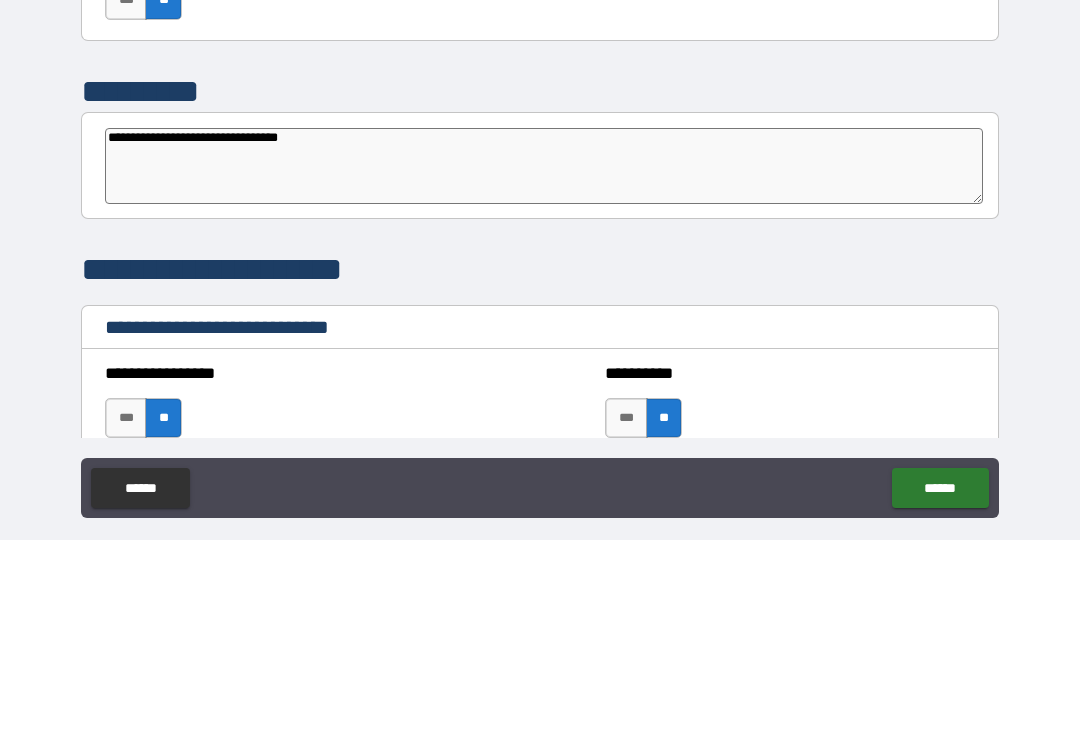 type on "*" 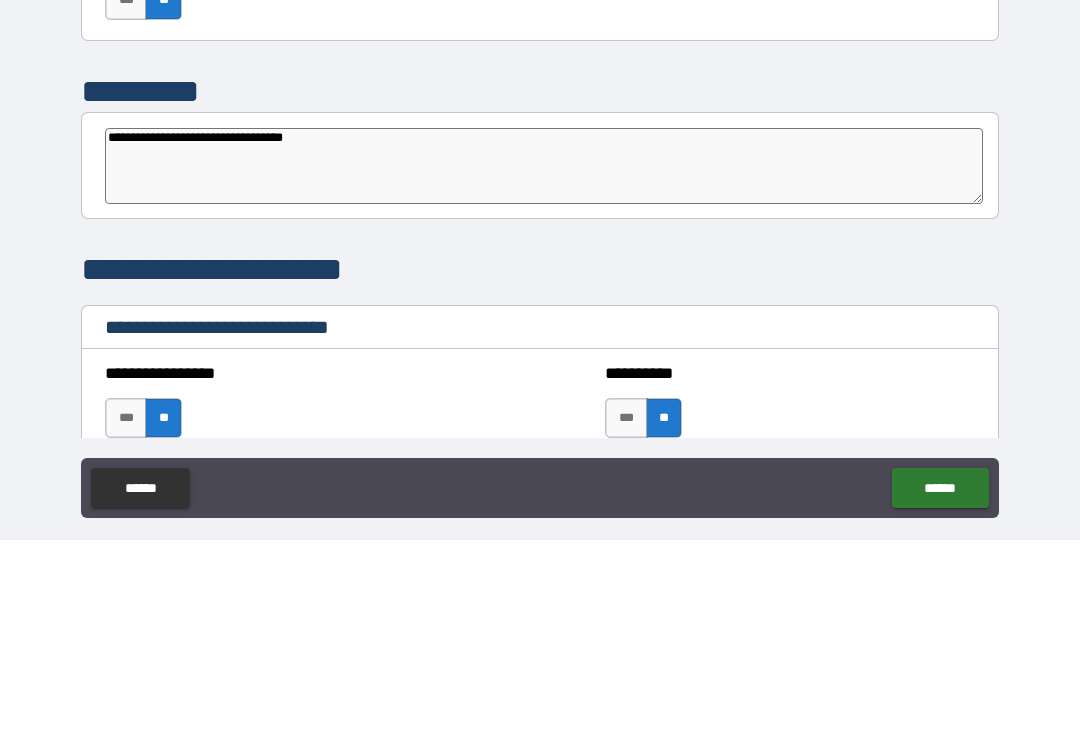 type on "**********" 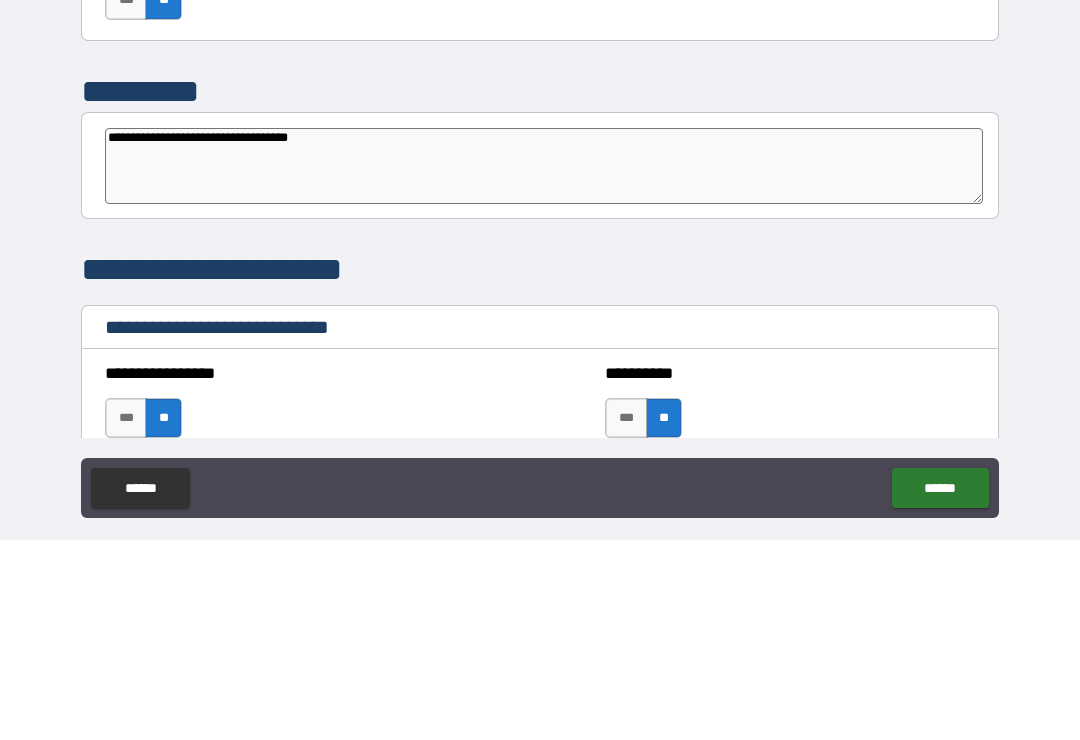type on "*" 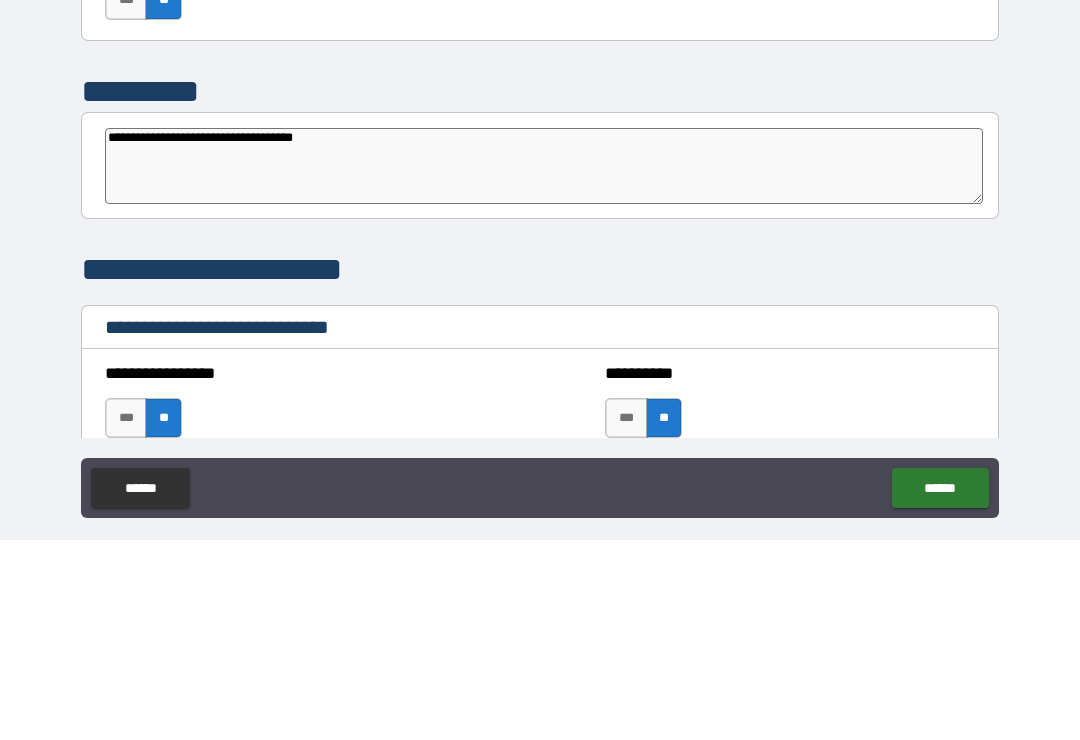type on "*" 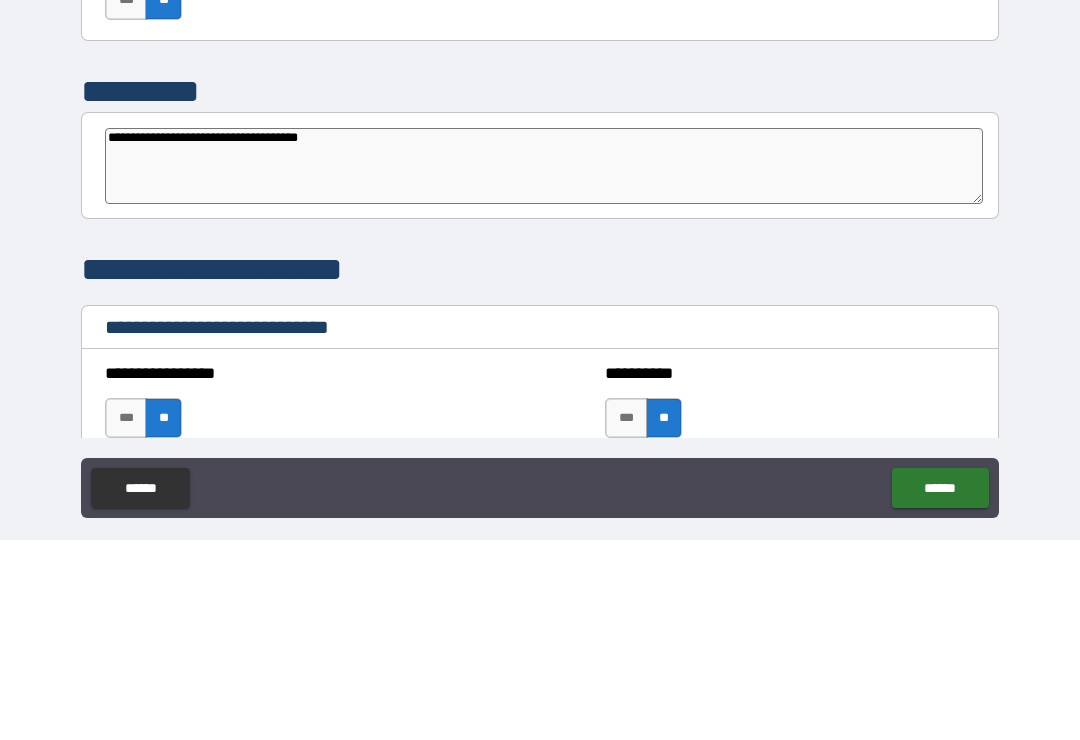 type on "*" 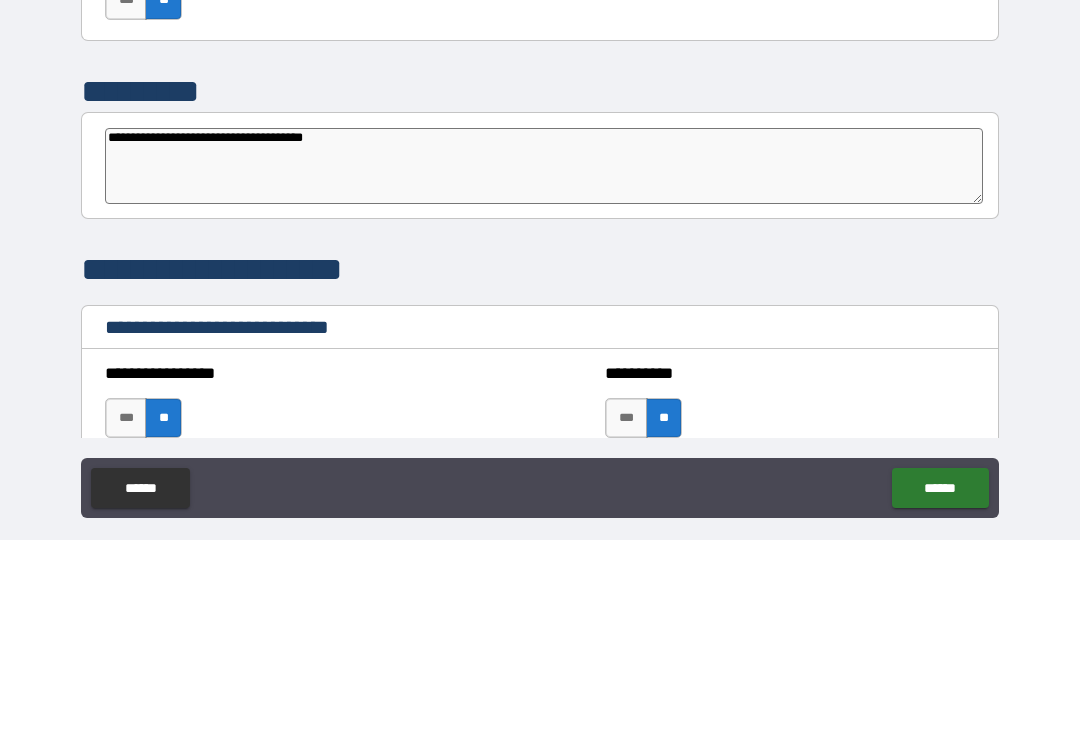 type on "*" 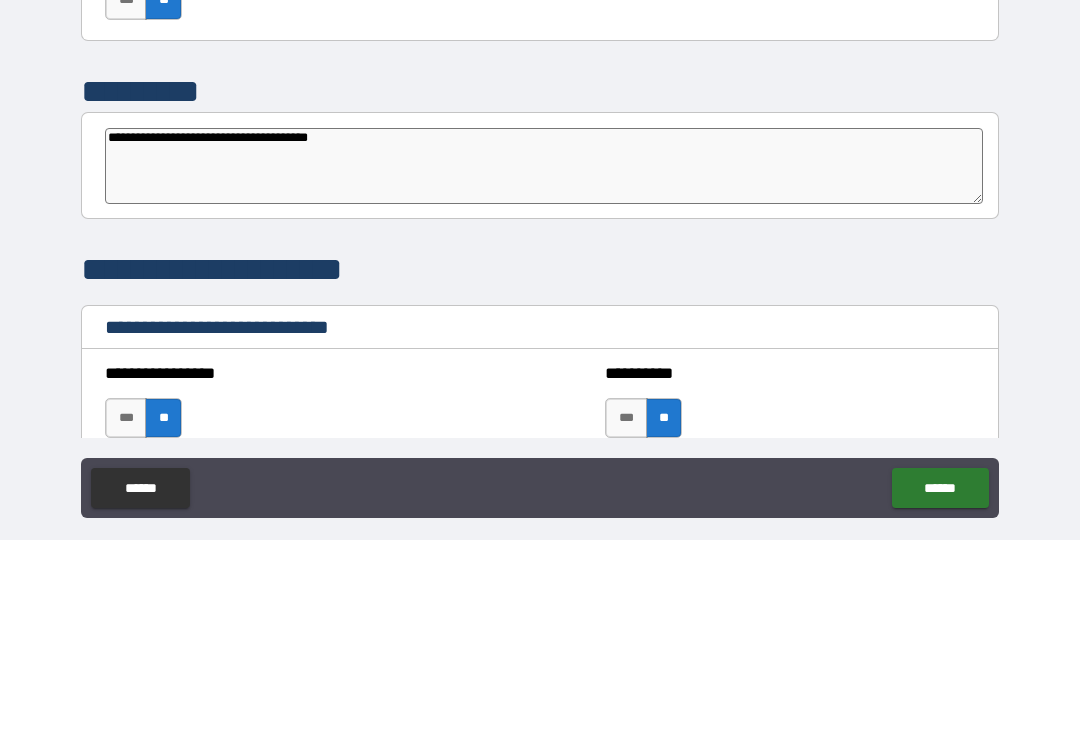 type on "*" 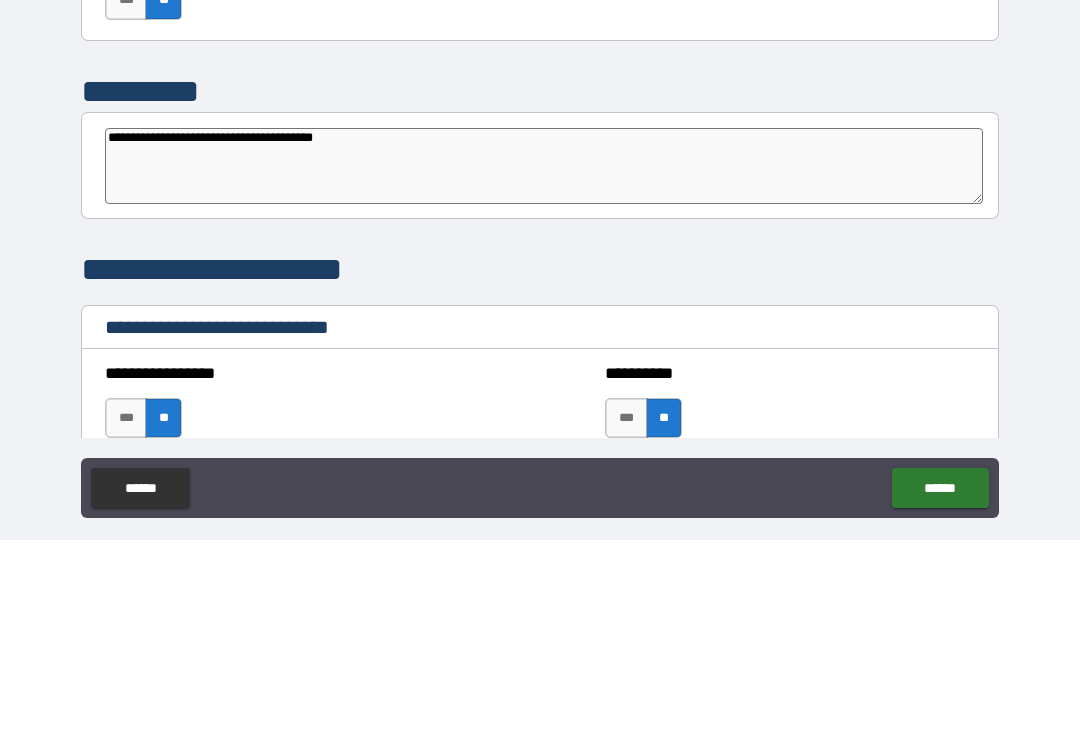 type on "*" 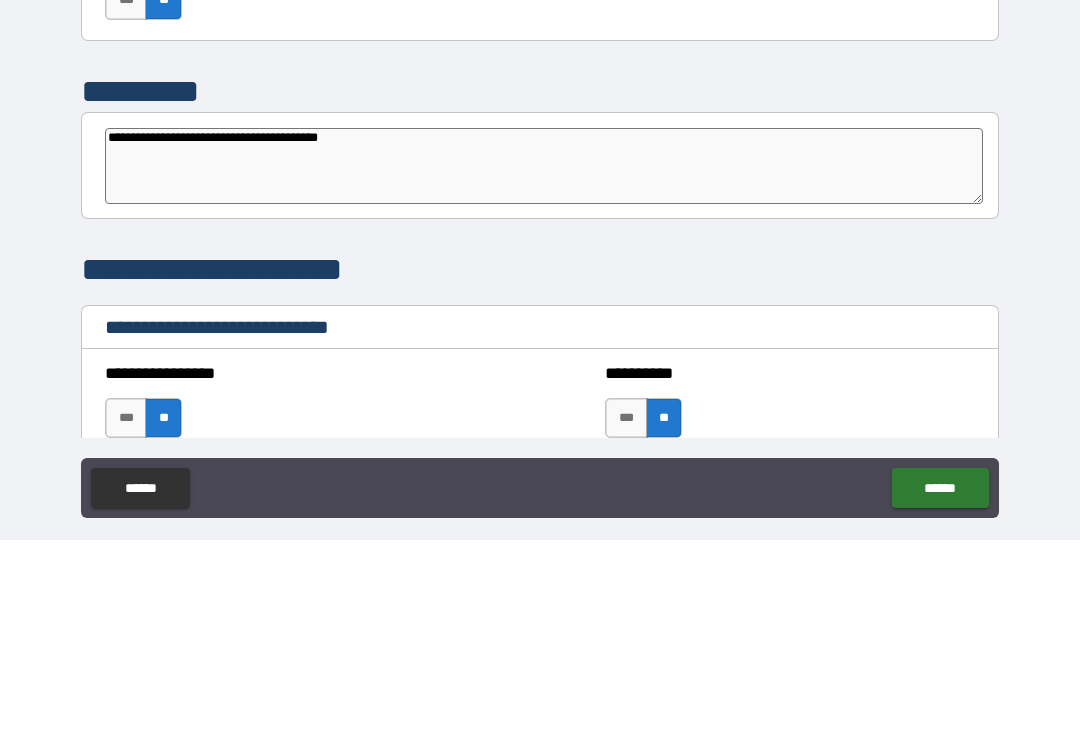 type on "*" 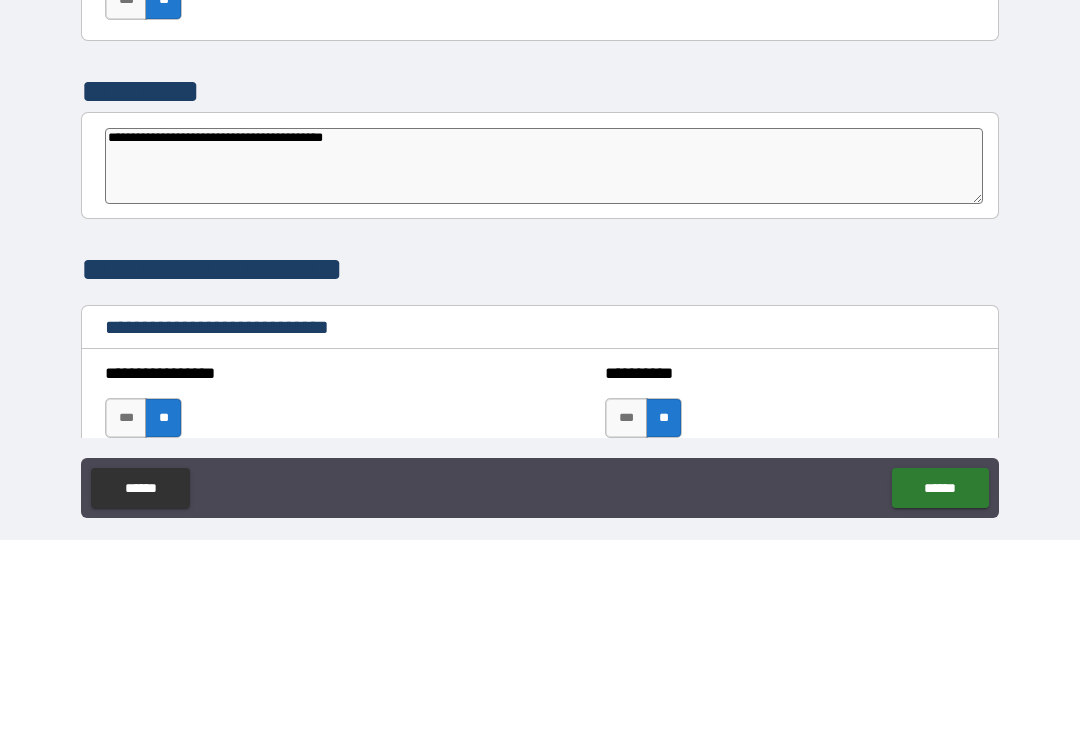 type on "**********" 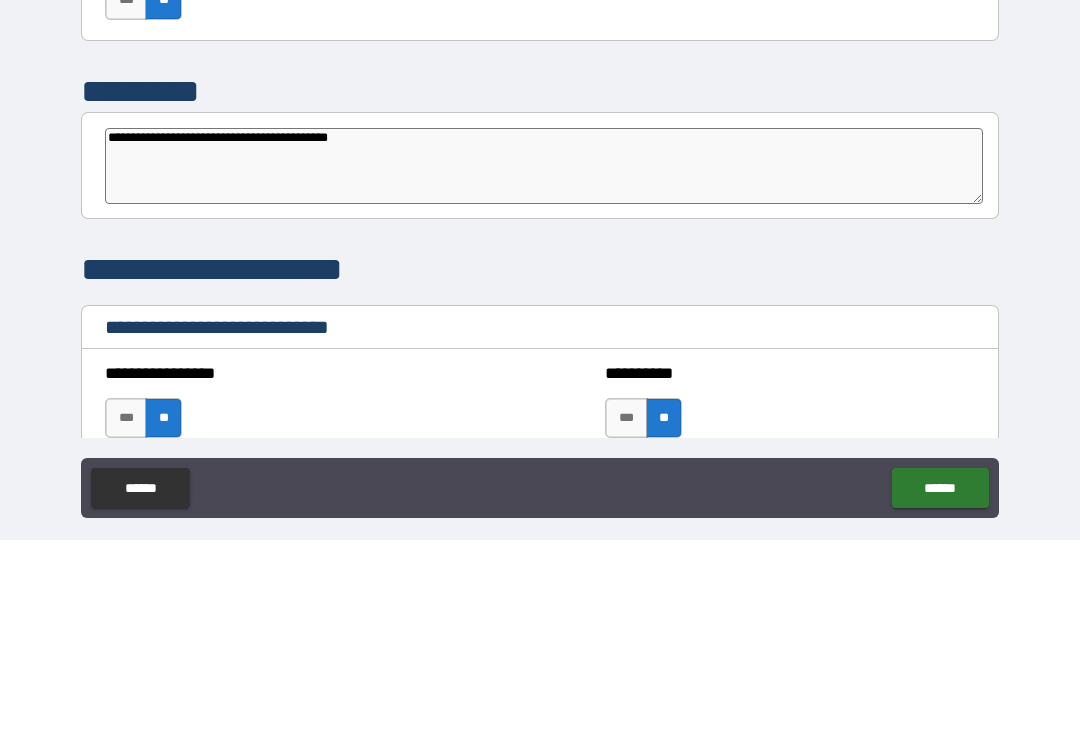 type on "*" 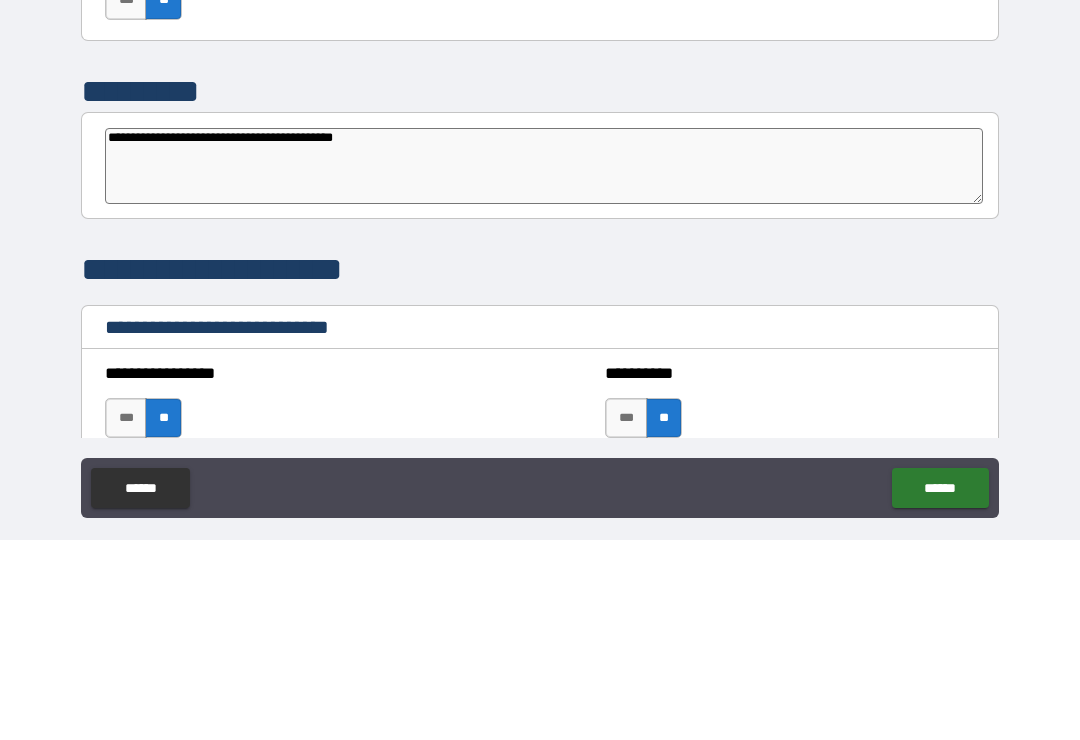 type on "*" 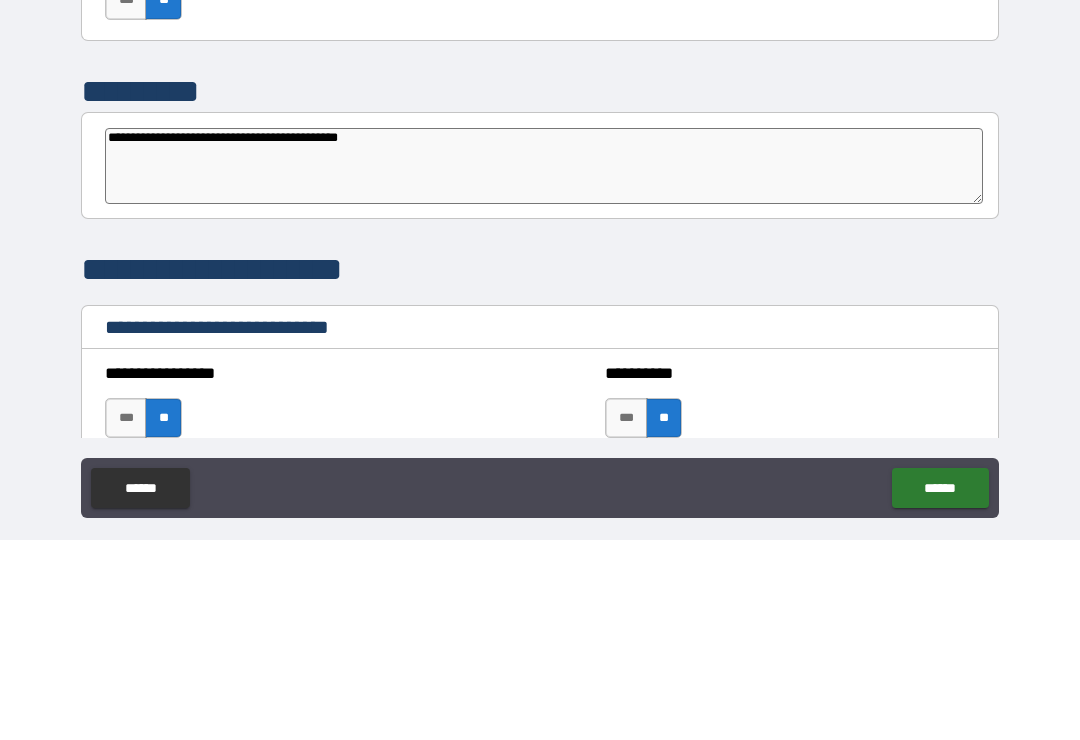 type on "*" 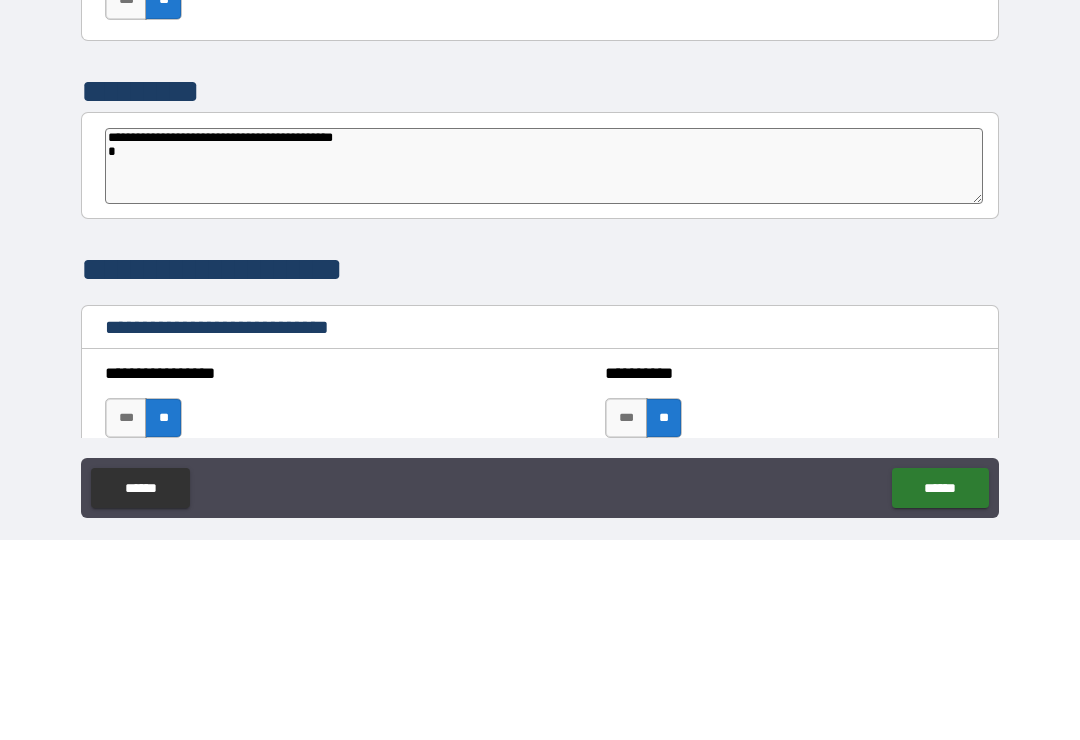 type on "*" 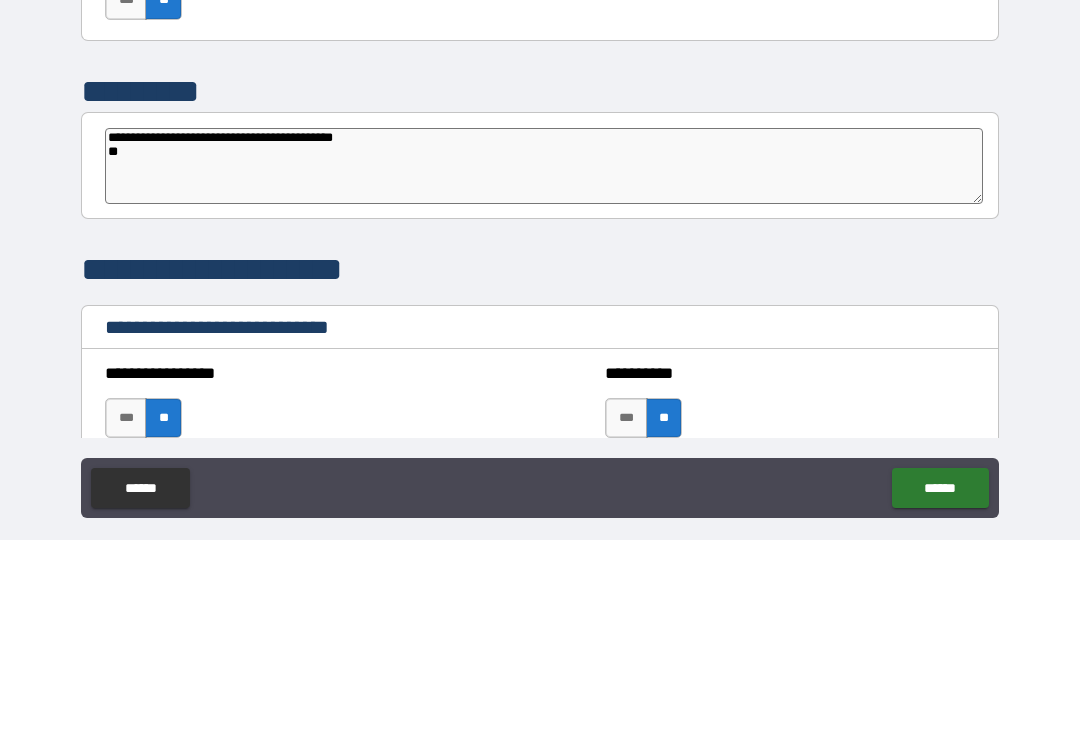 type on "*" 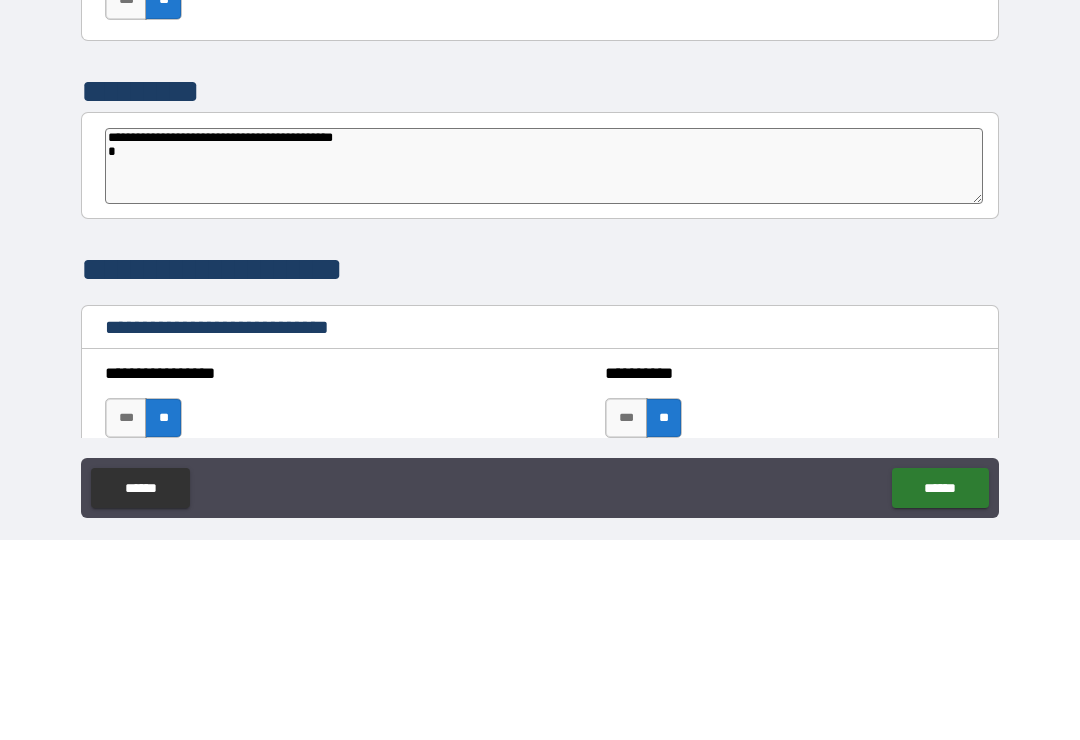 type on "**********" 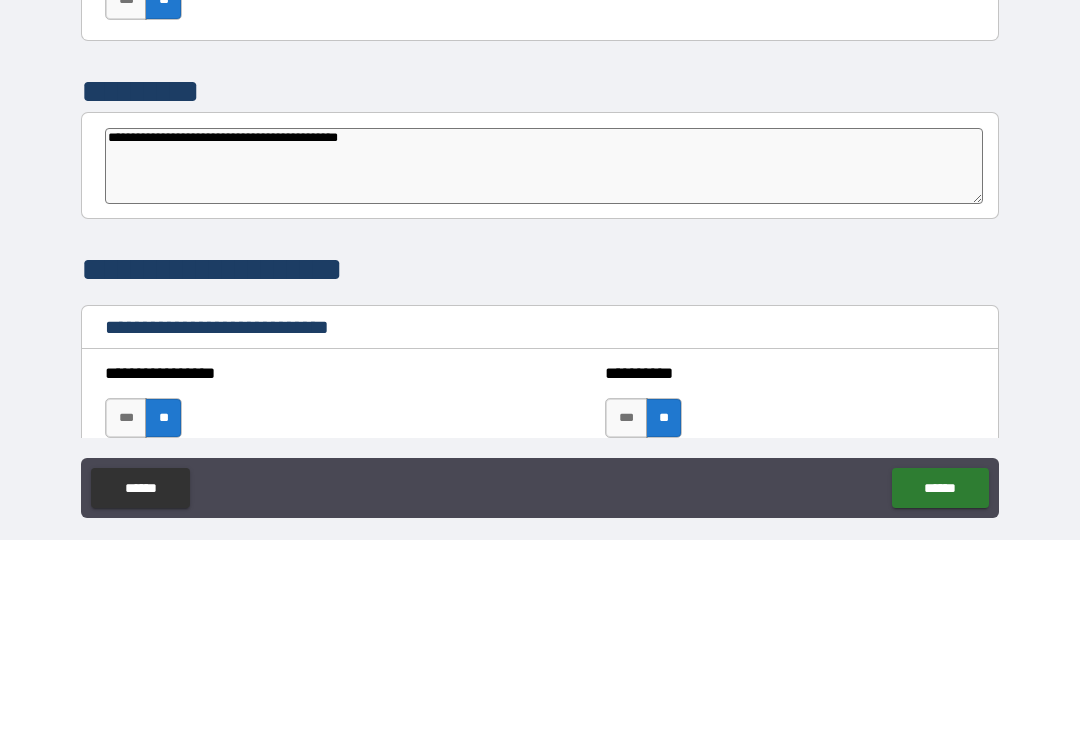 type on "**********" 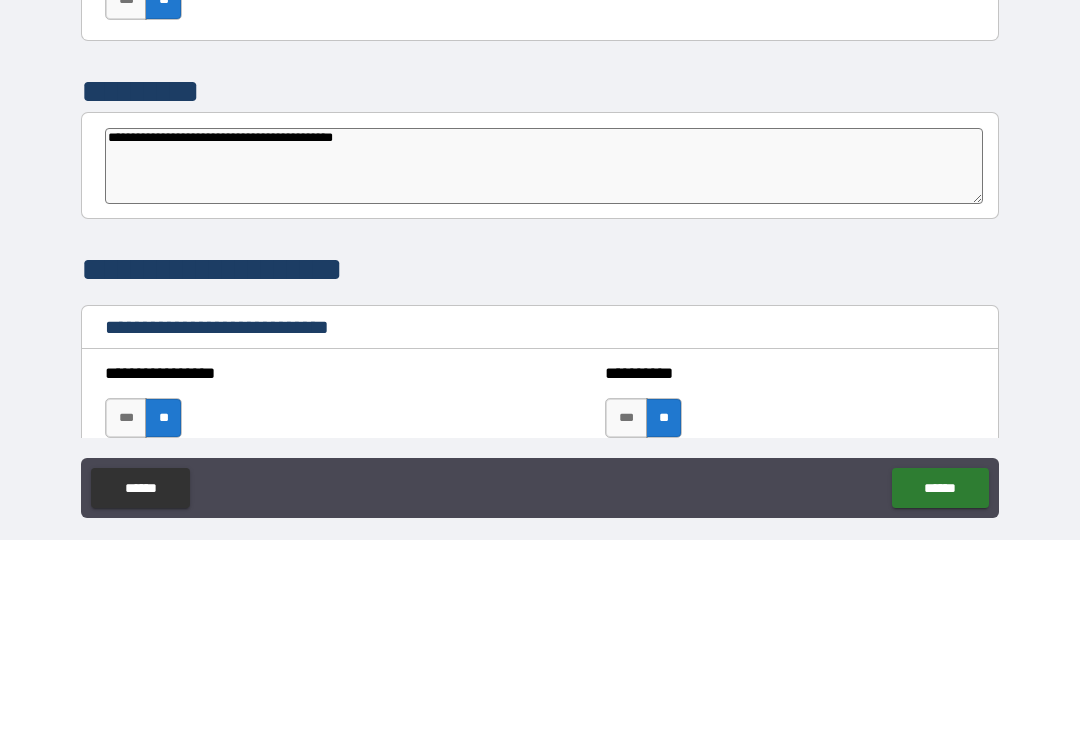 type on "*" 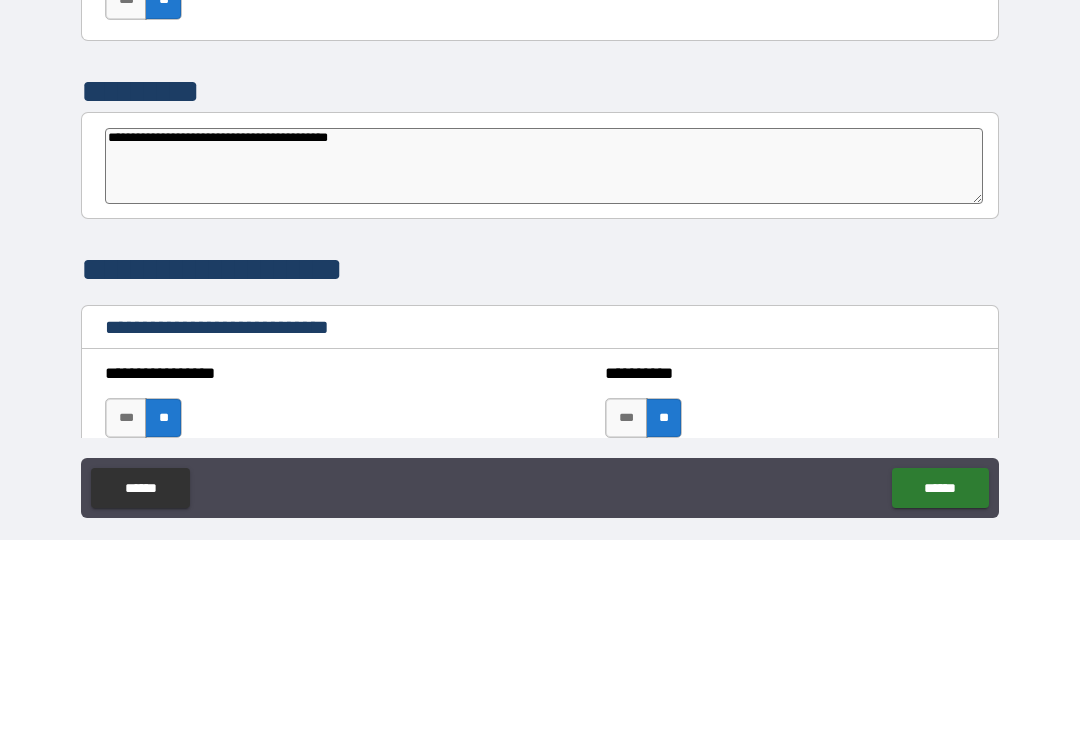 type on "*" 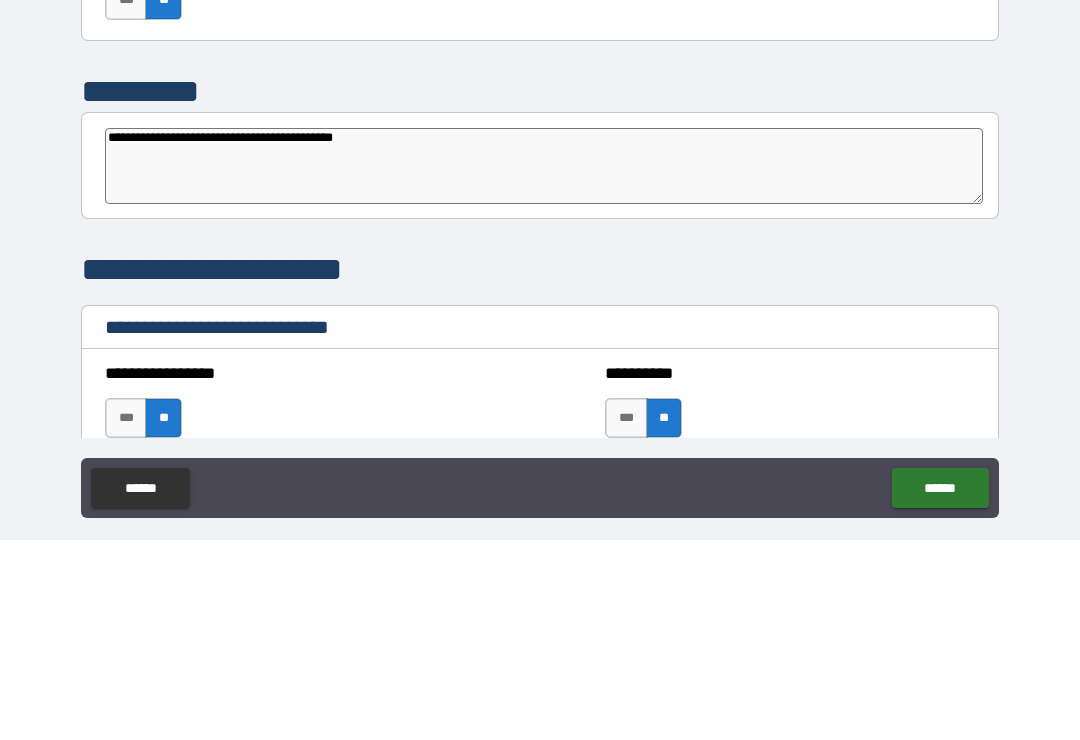 type on "*" 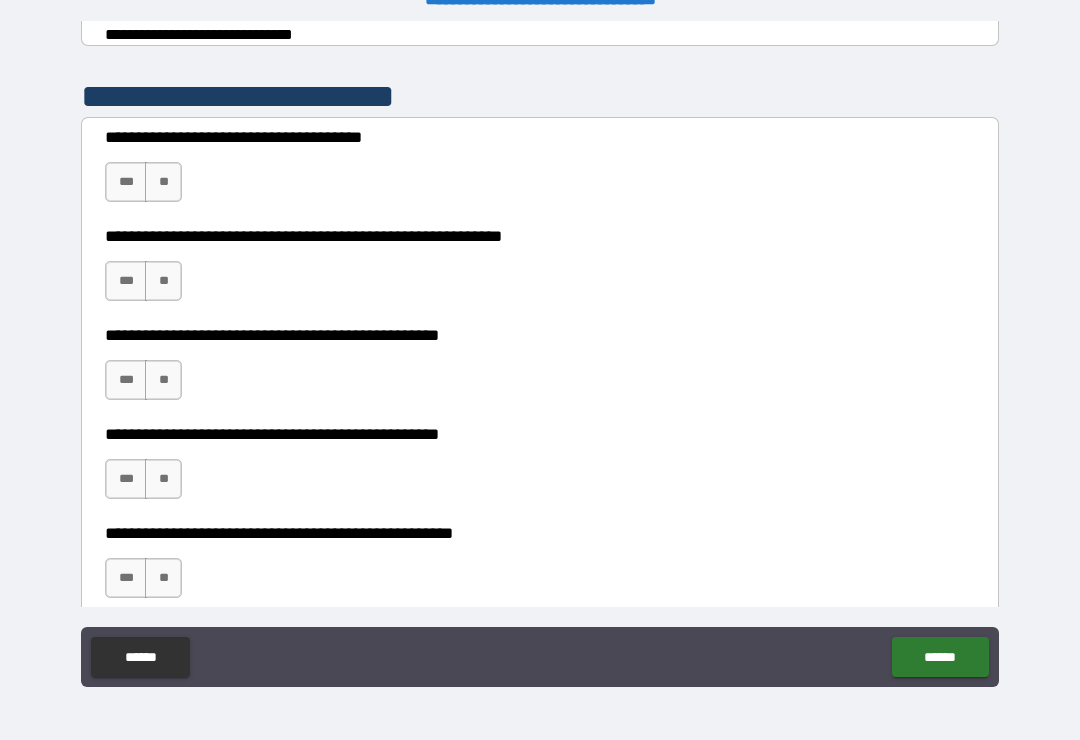 scroll, scrollTop: 375, scrollLeft: 0, axis: vertical 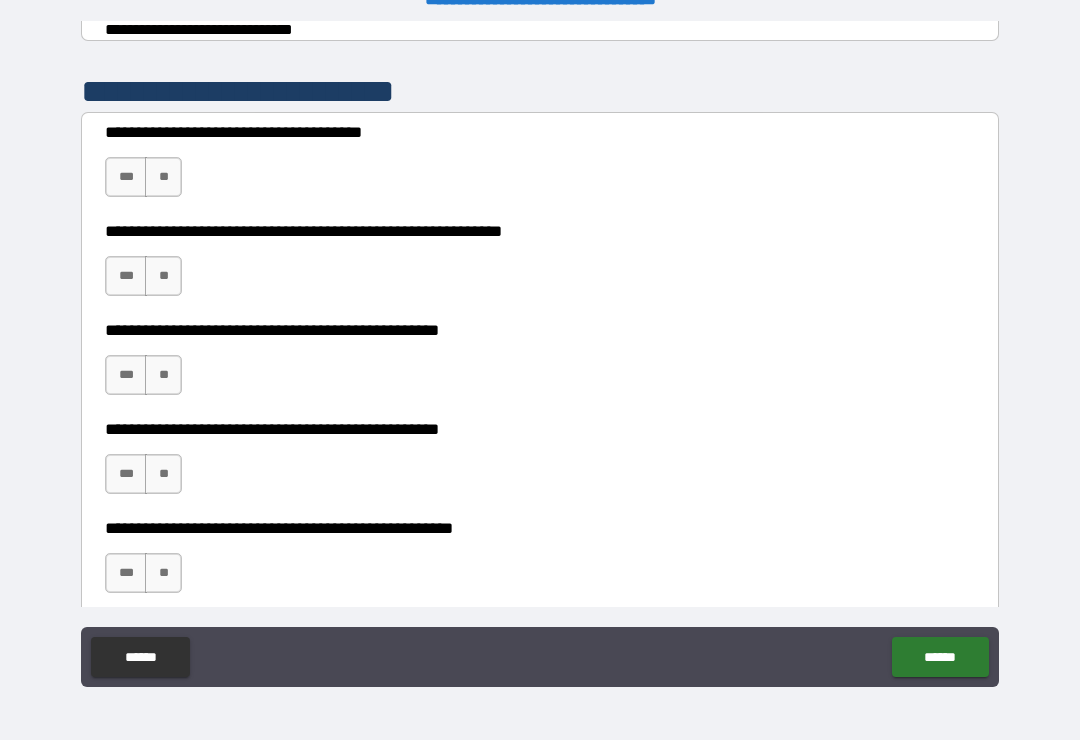 click on "**" at bounding box center [163, 177] 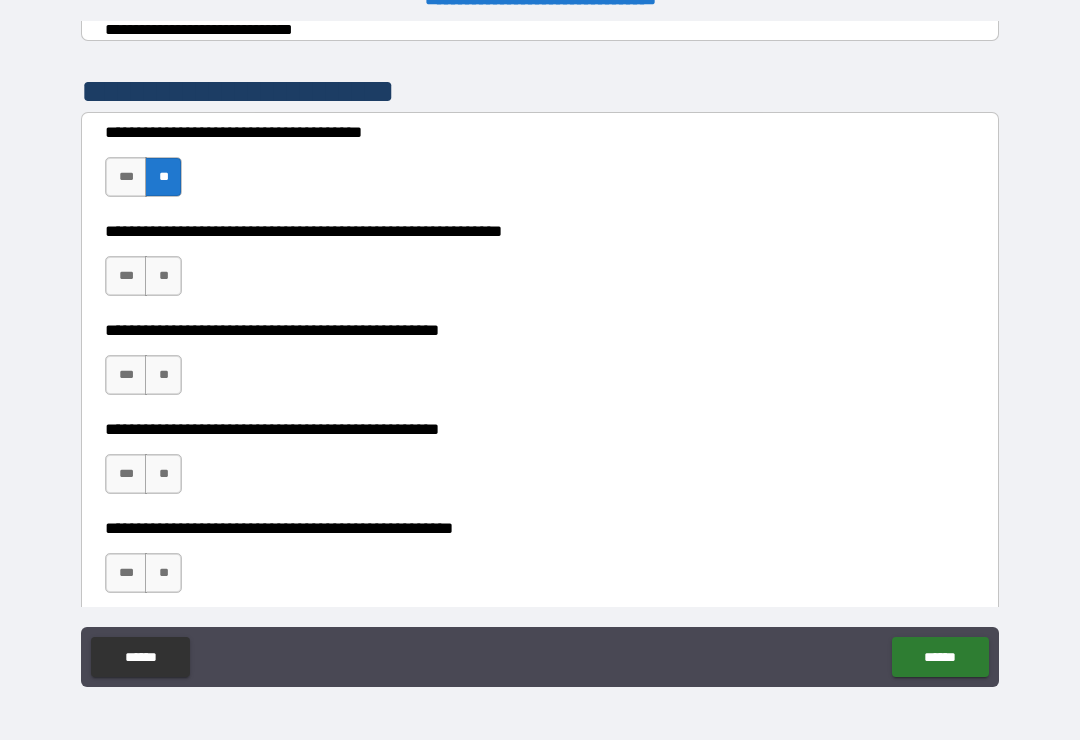 click on "**" at bounding box center (163, 375) 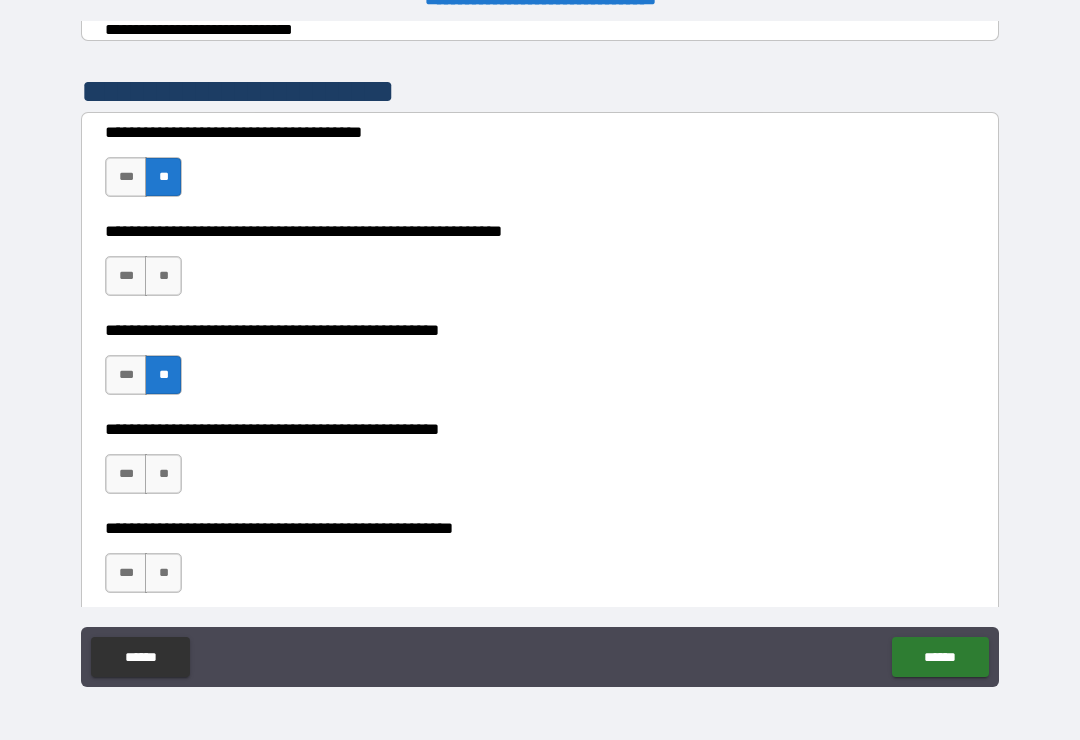 click on "**" at bounding box center [163, 474] 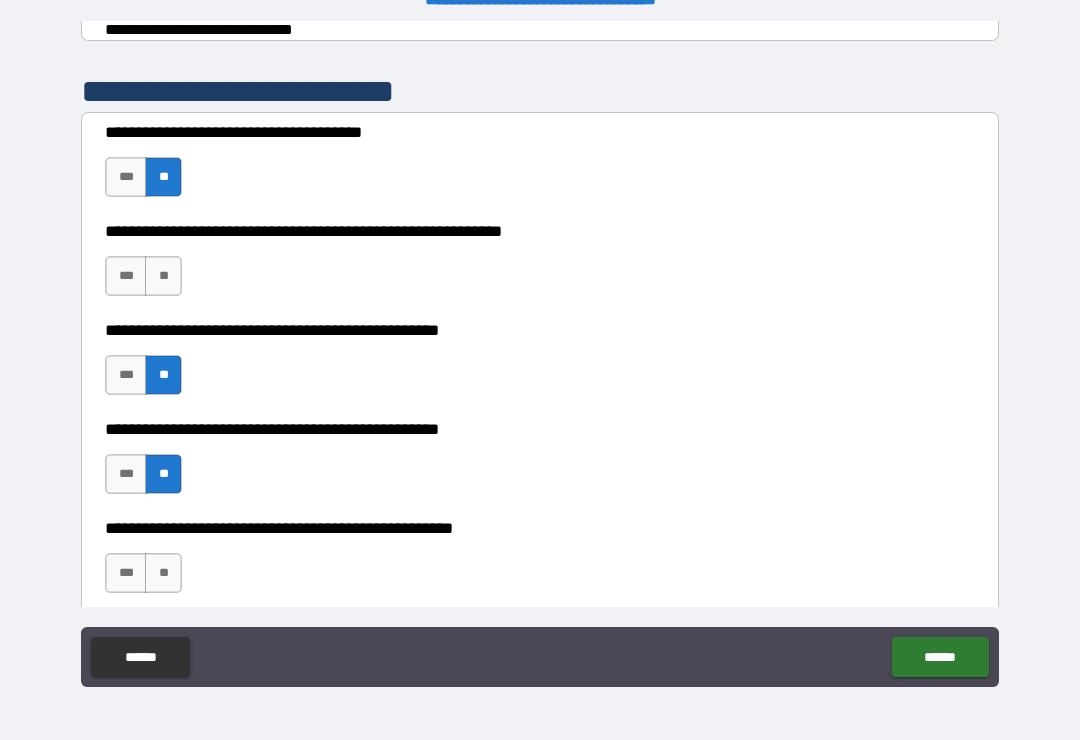 click on "**" at bounding box center [163, 573] 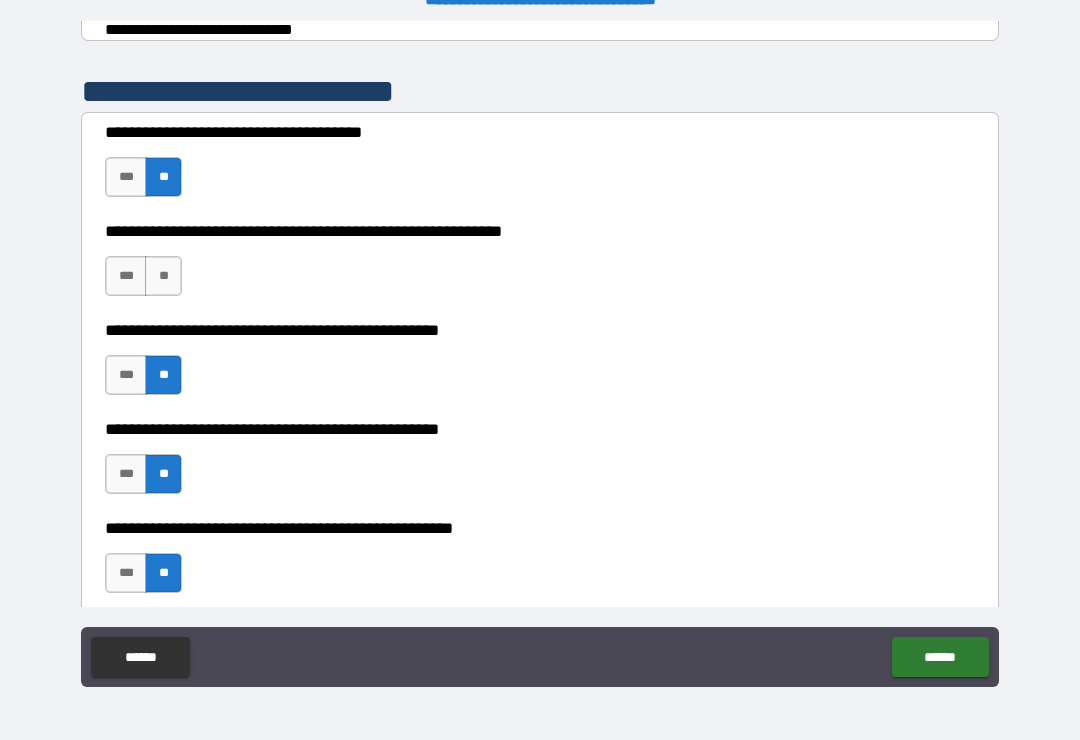 click on "**" at bounding box center (163, 276) 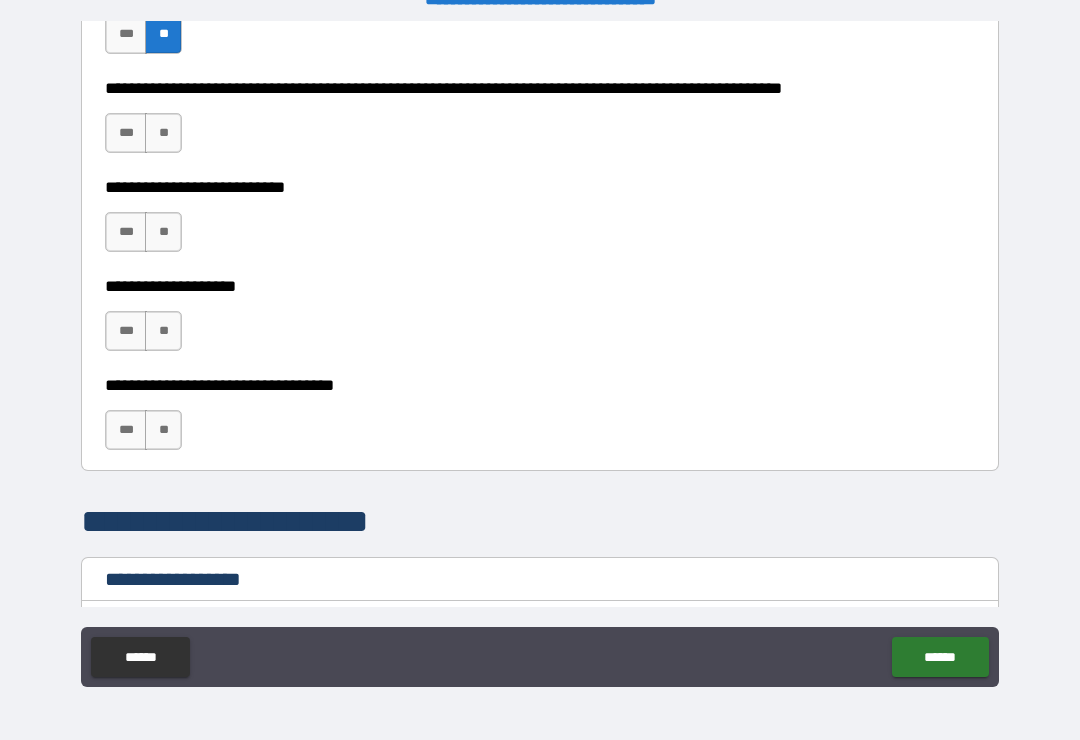 scroll, scrollTop: 915, scrollLeft: 0, axis: vertical 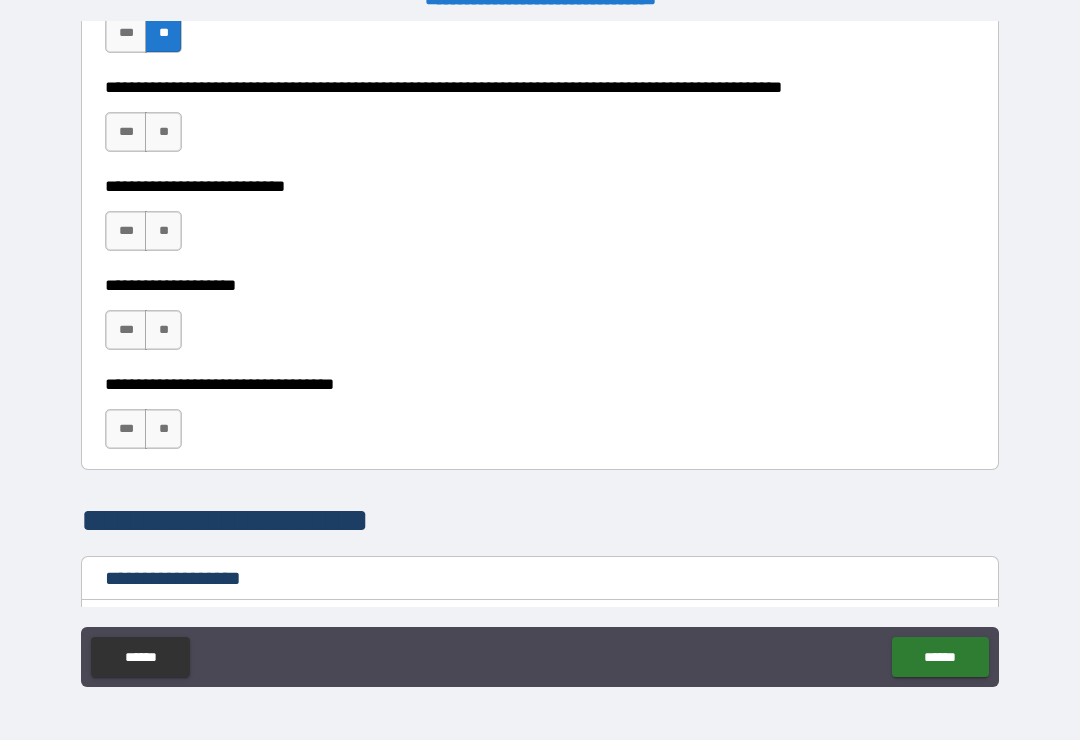 click on "**" at bounding box center (163, 429) 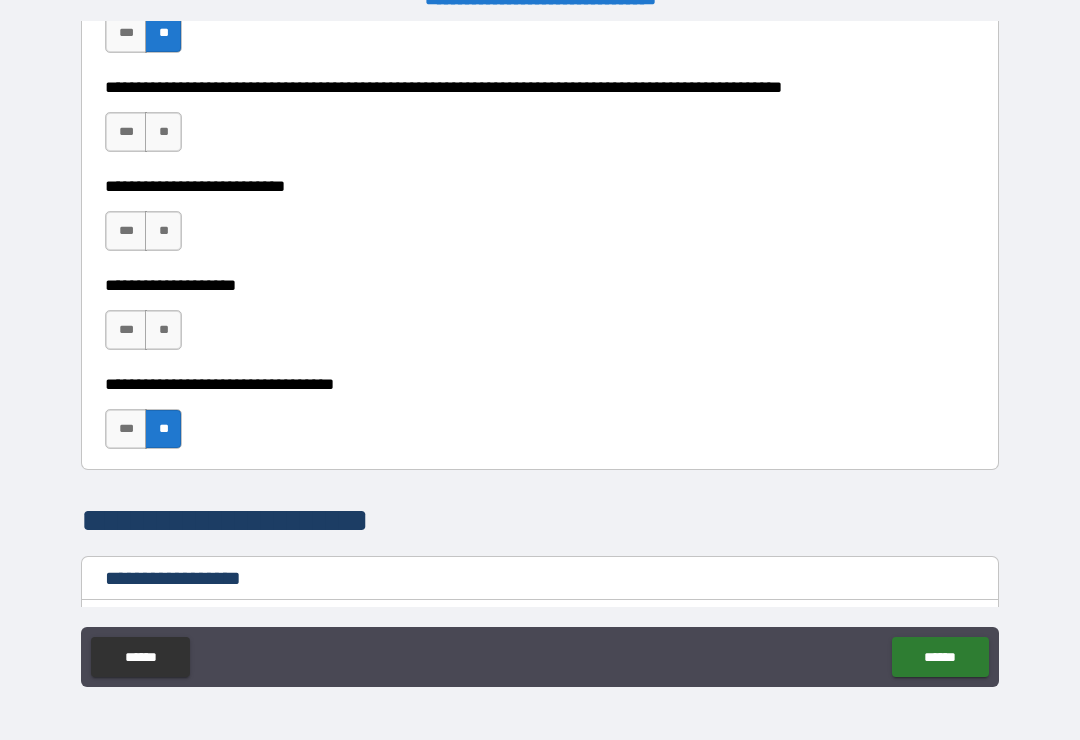 click on "**" at bounding box center (163, 330) 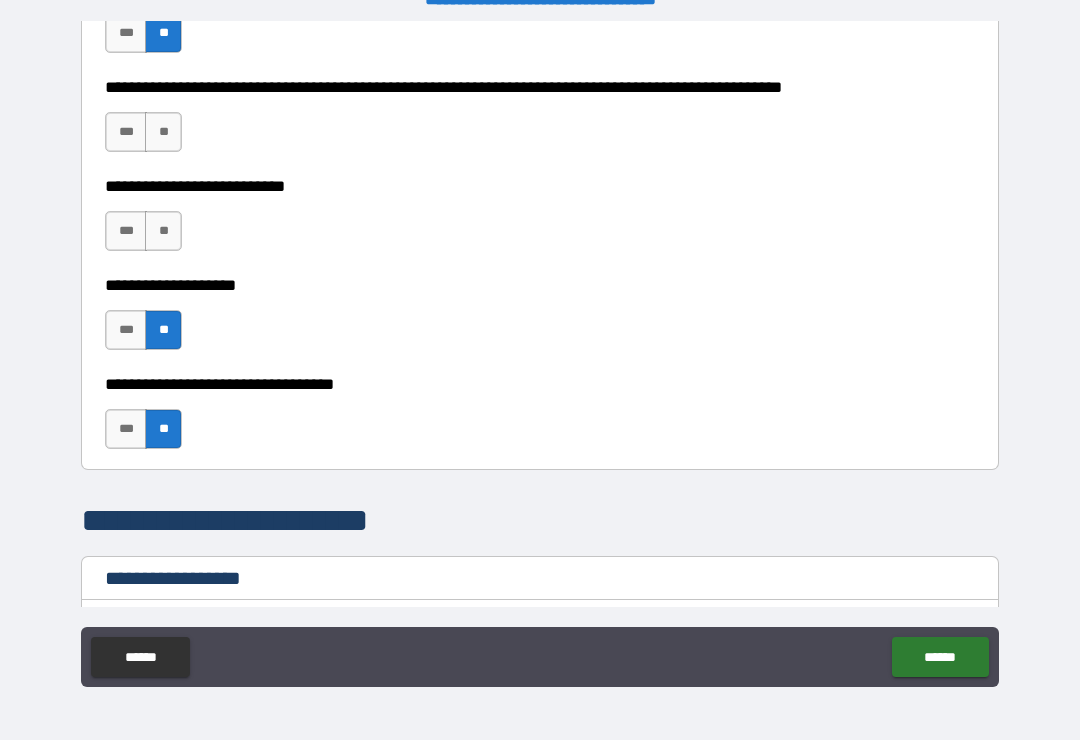 click on "**" at bounding box center [163, 231] 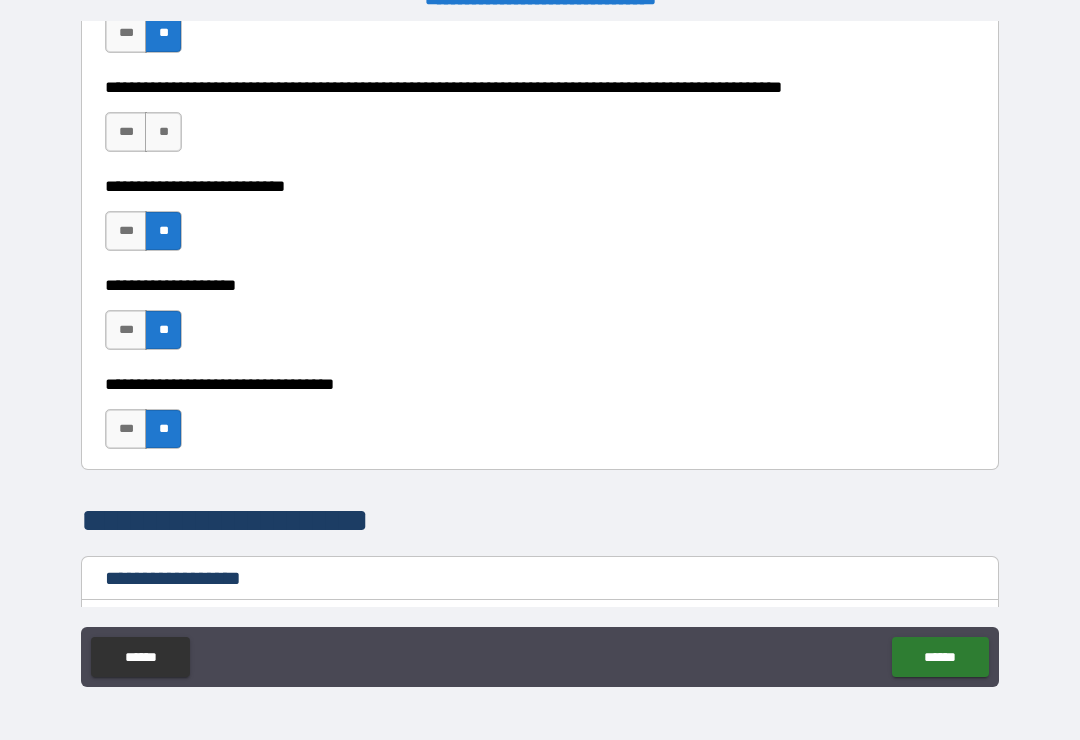 click on "**" at bounding box center [163, 132] 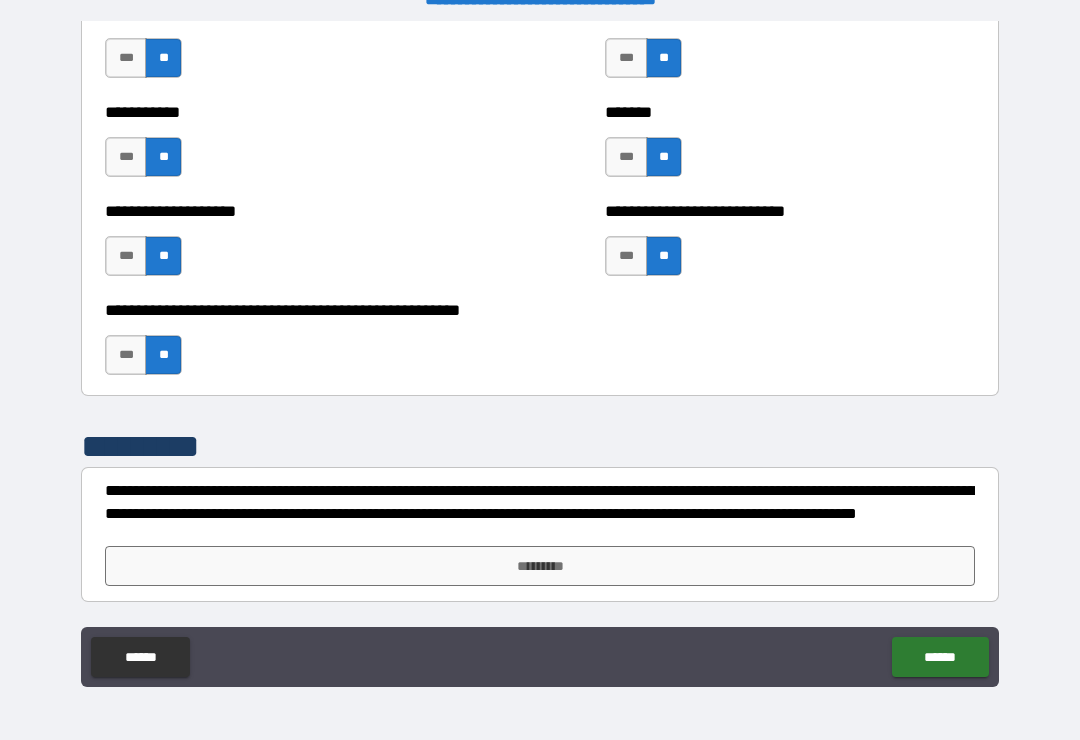 scroll, scrollTop: 7897, scrollLeft: 0, axis: vertical 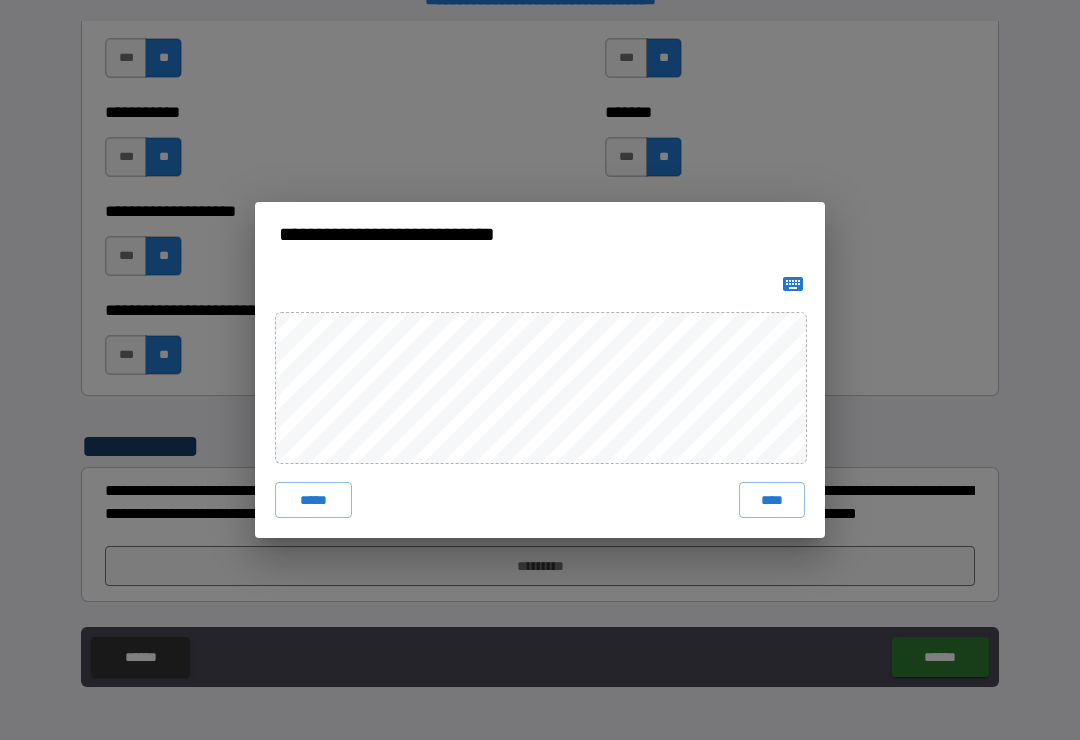 click on "*****" at bounding box center (313, 500) 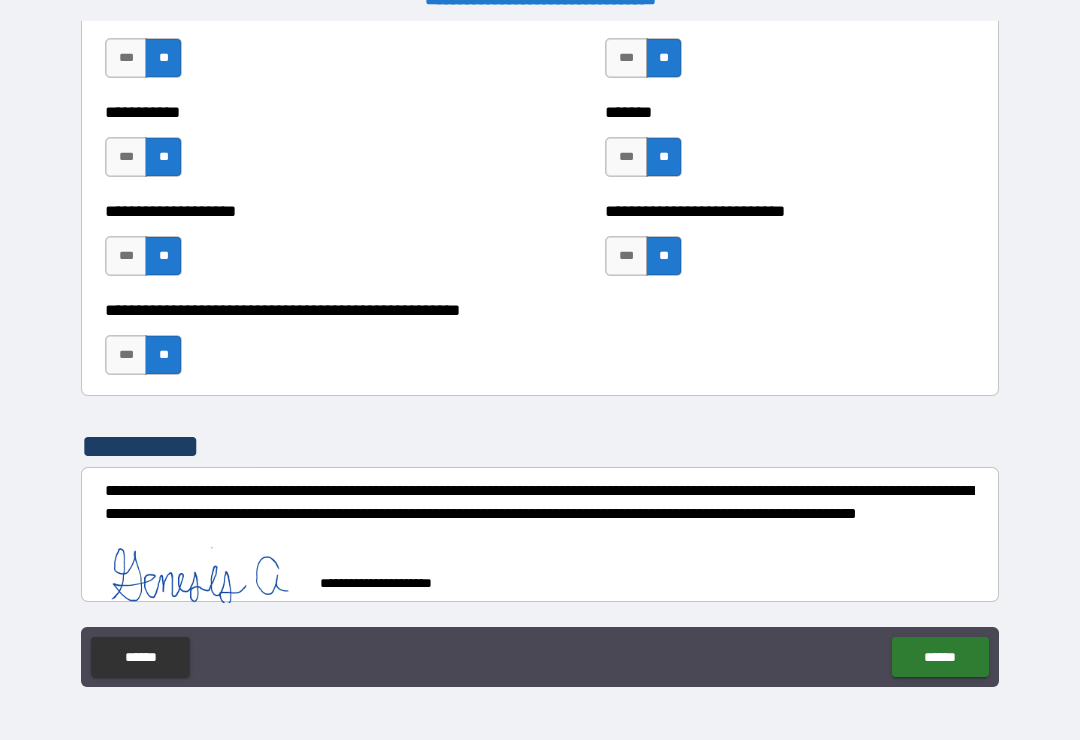 scroll, scrollTop: 7887, scrollLeft: 0, axis: vertical 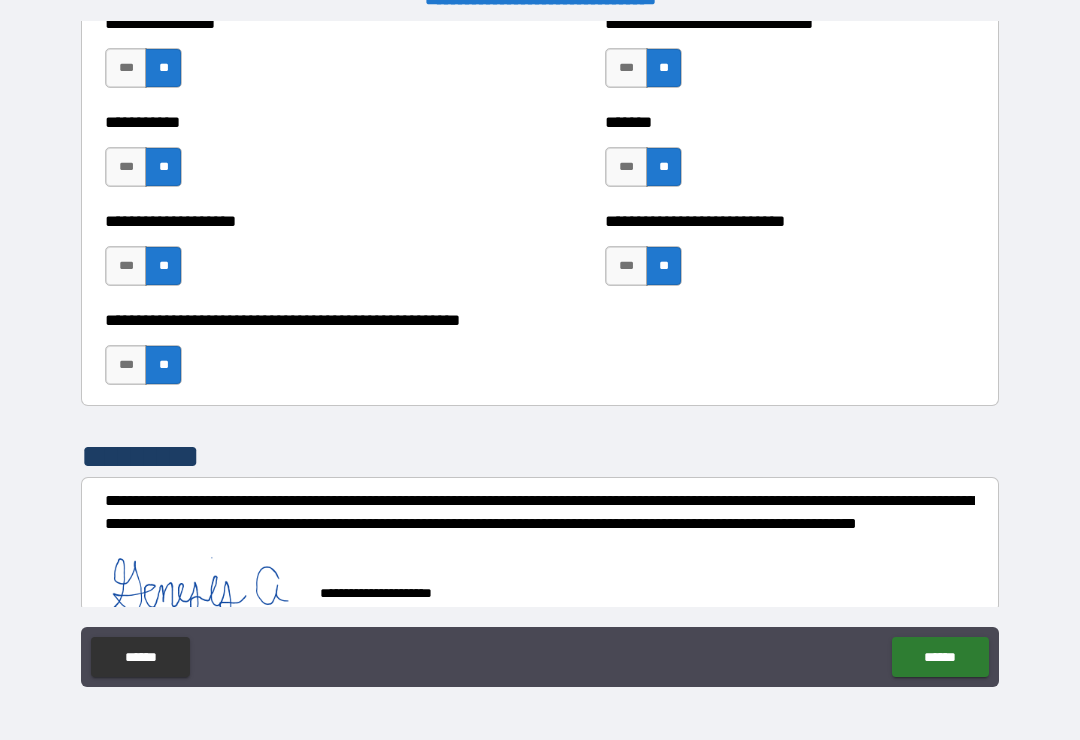 type on "*" 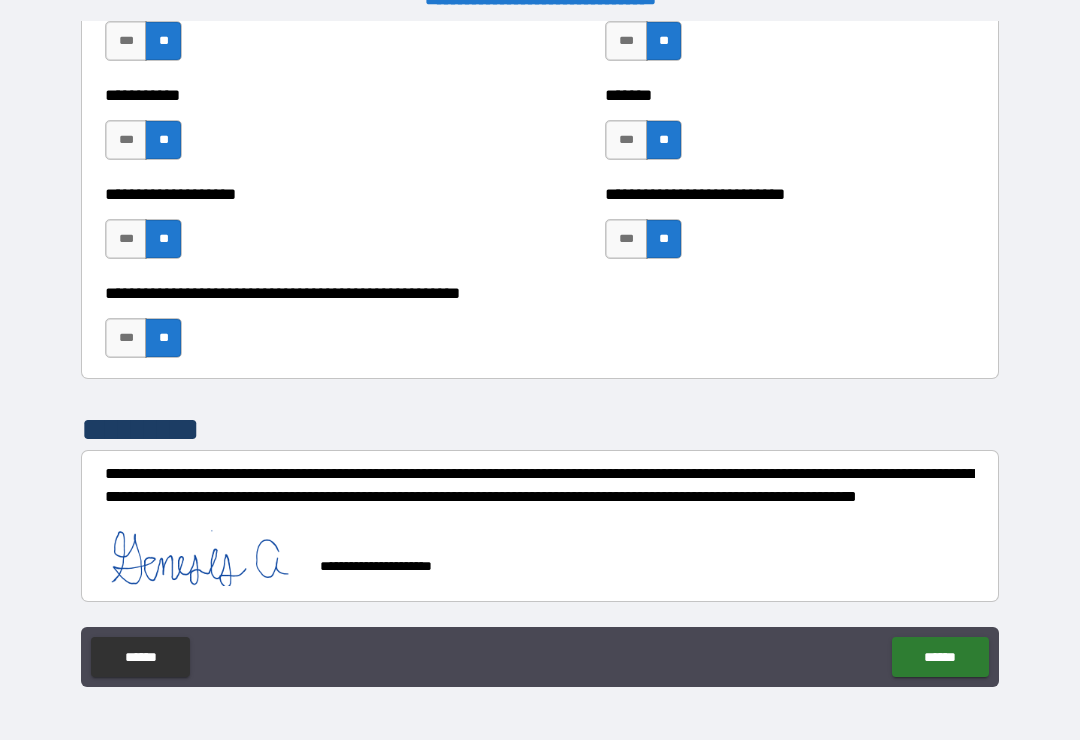 scroll, scrollTop: 0, scrollLeft: 0, axis: both 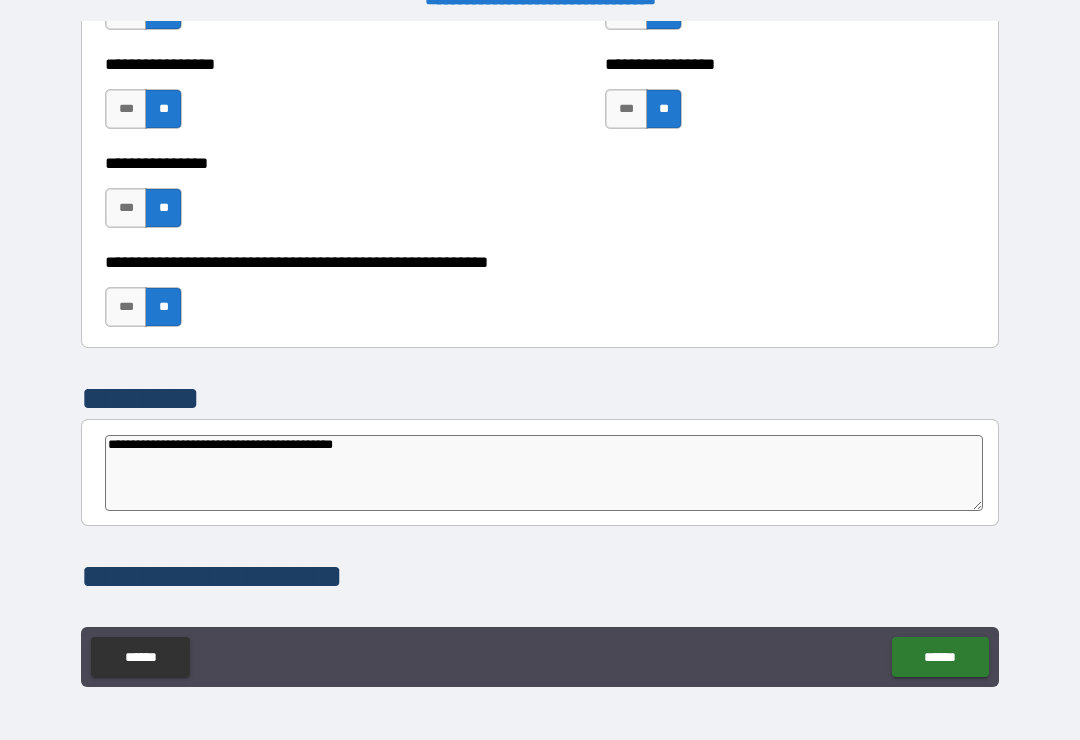 click on "******" at bounding box center [940, 657] 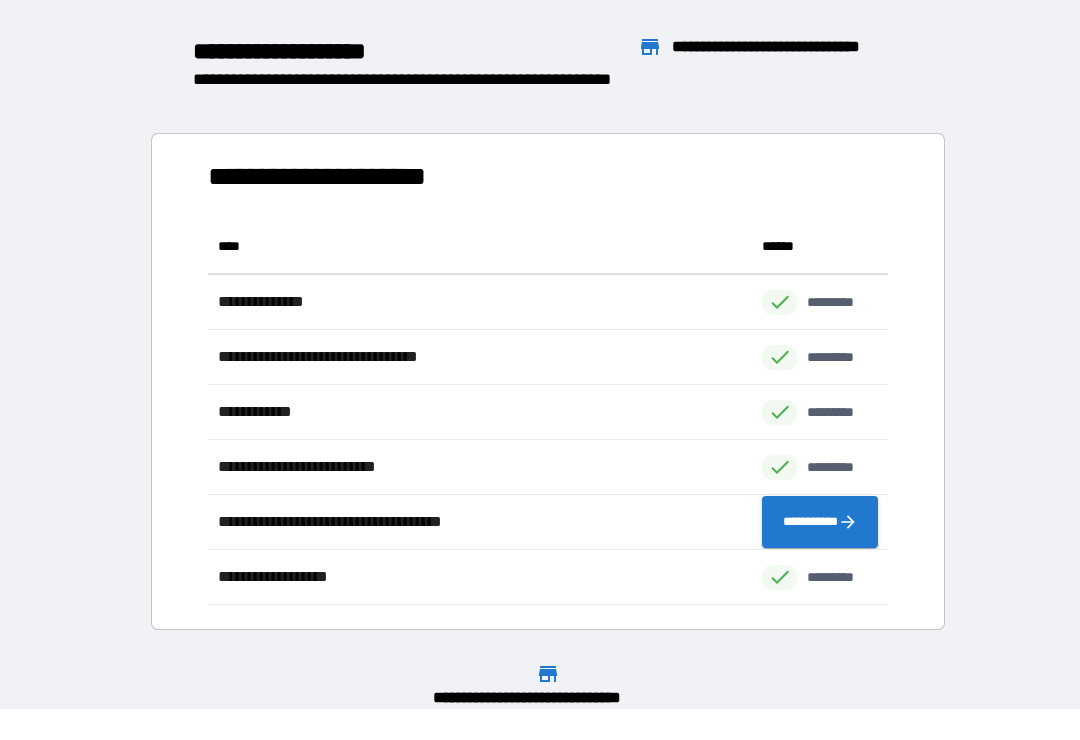 scroll, scrollTop: 386, scrollLeft: 680, axis: both 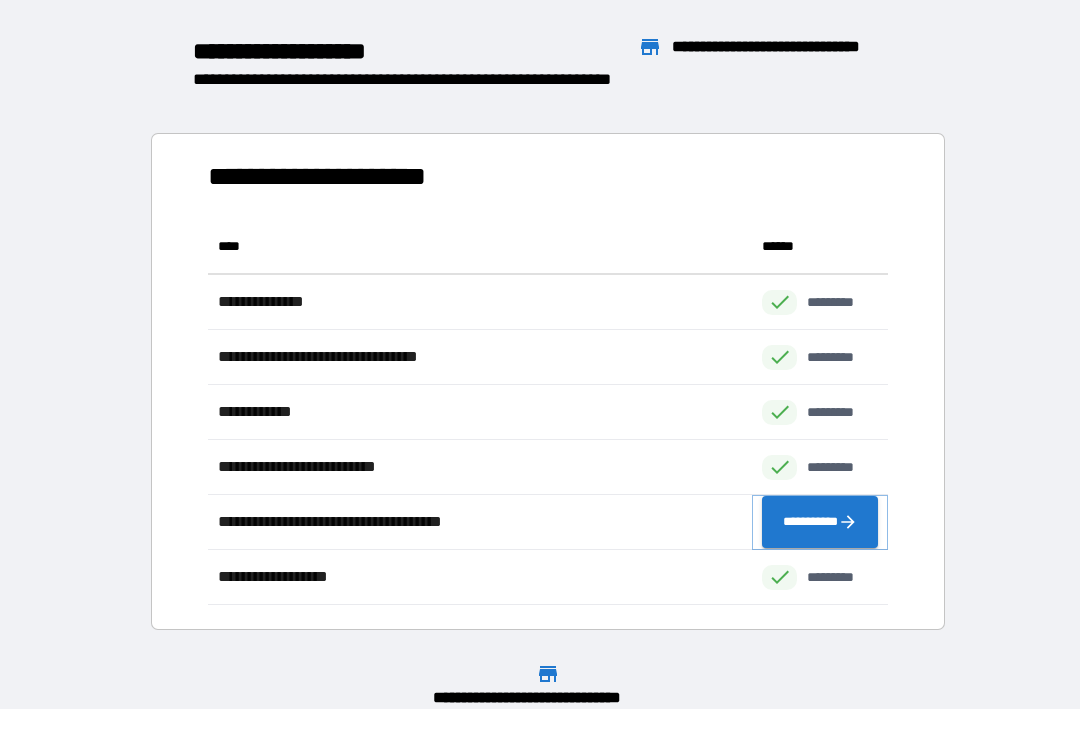click 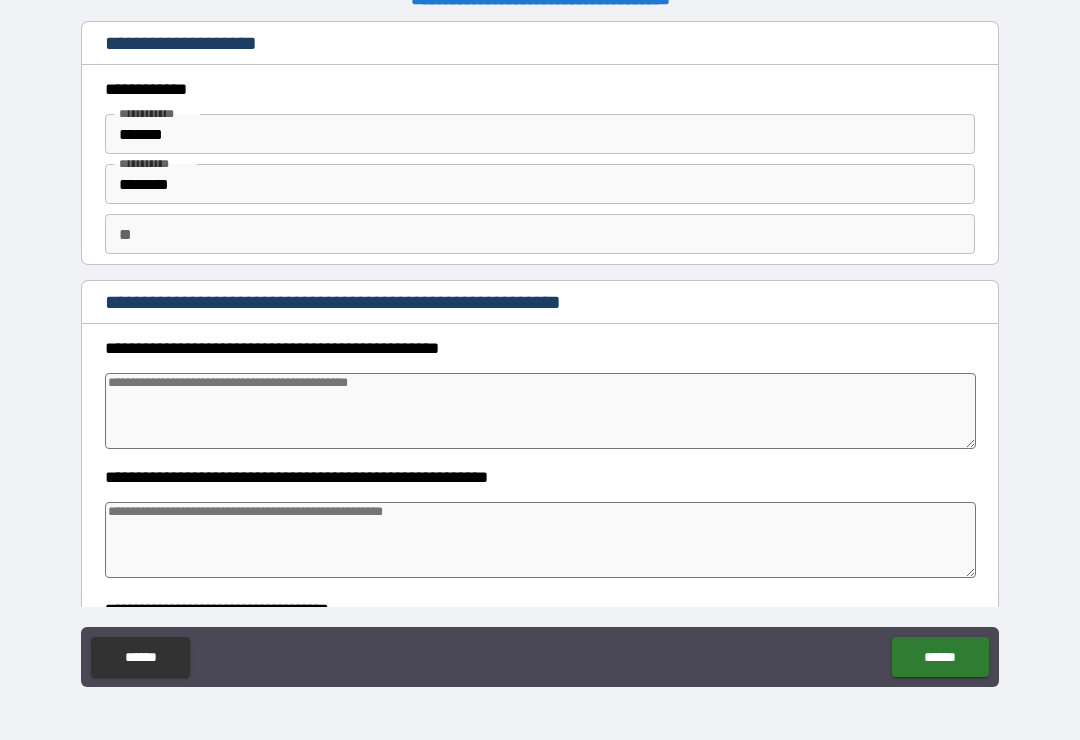 type on "*" 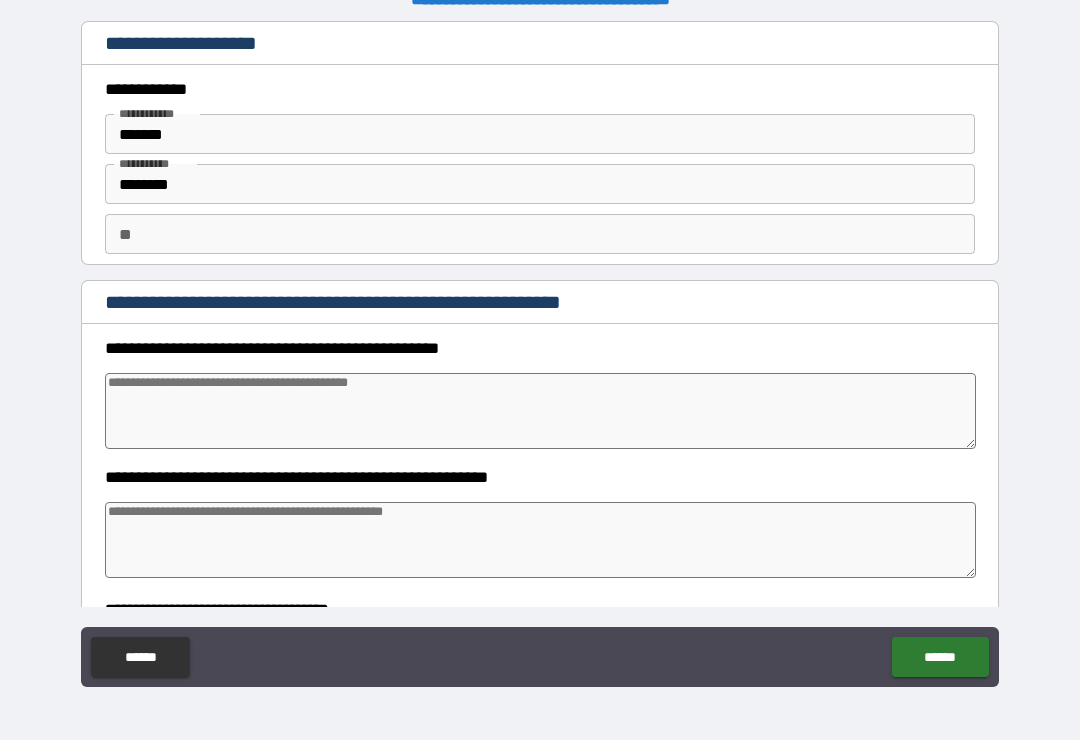type on "*" 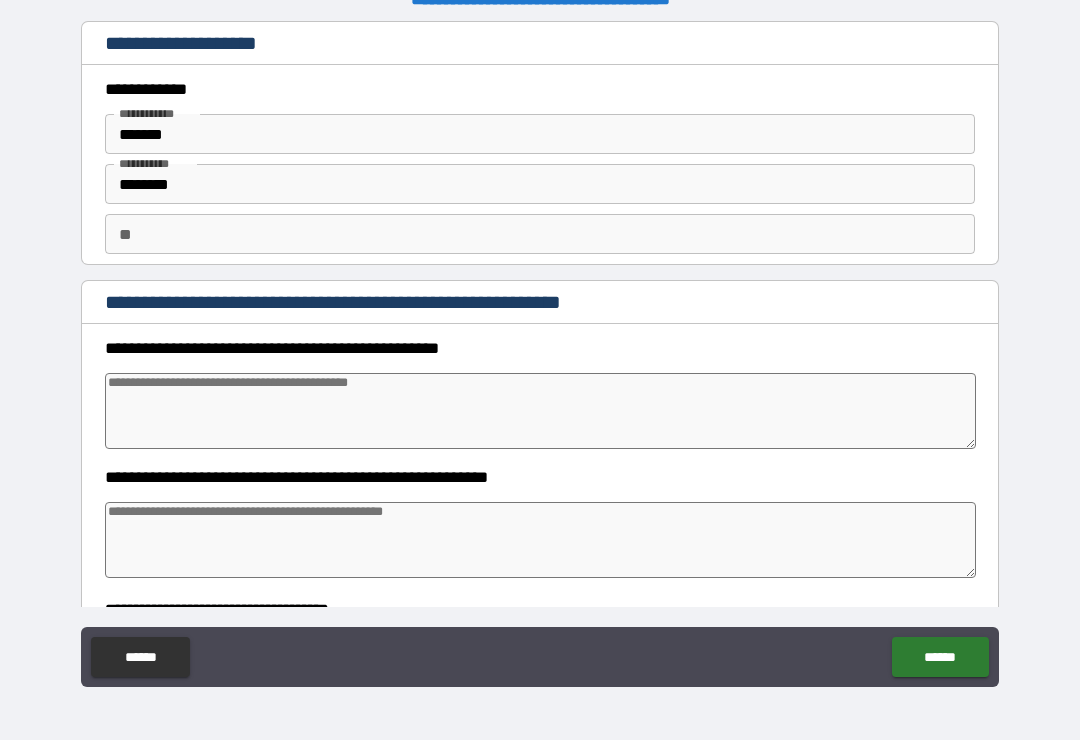 scroll, scrollTop: 0, scrollLeft: 0, axis: both 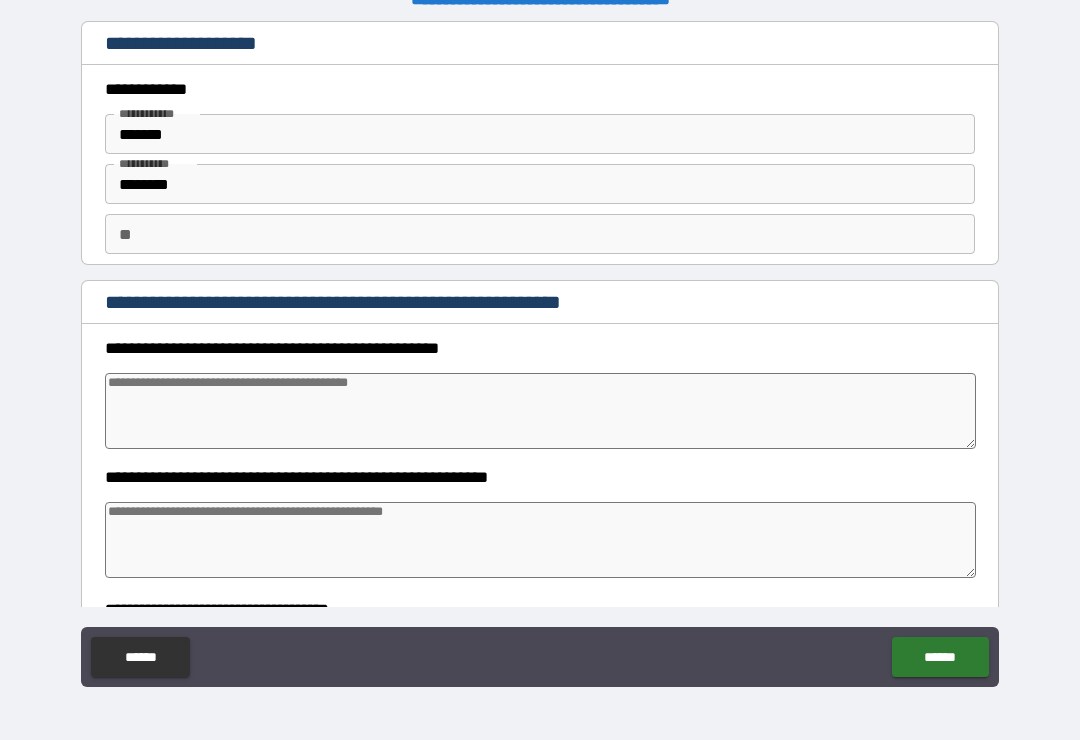 click at bounding box center [540, 411] 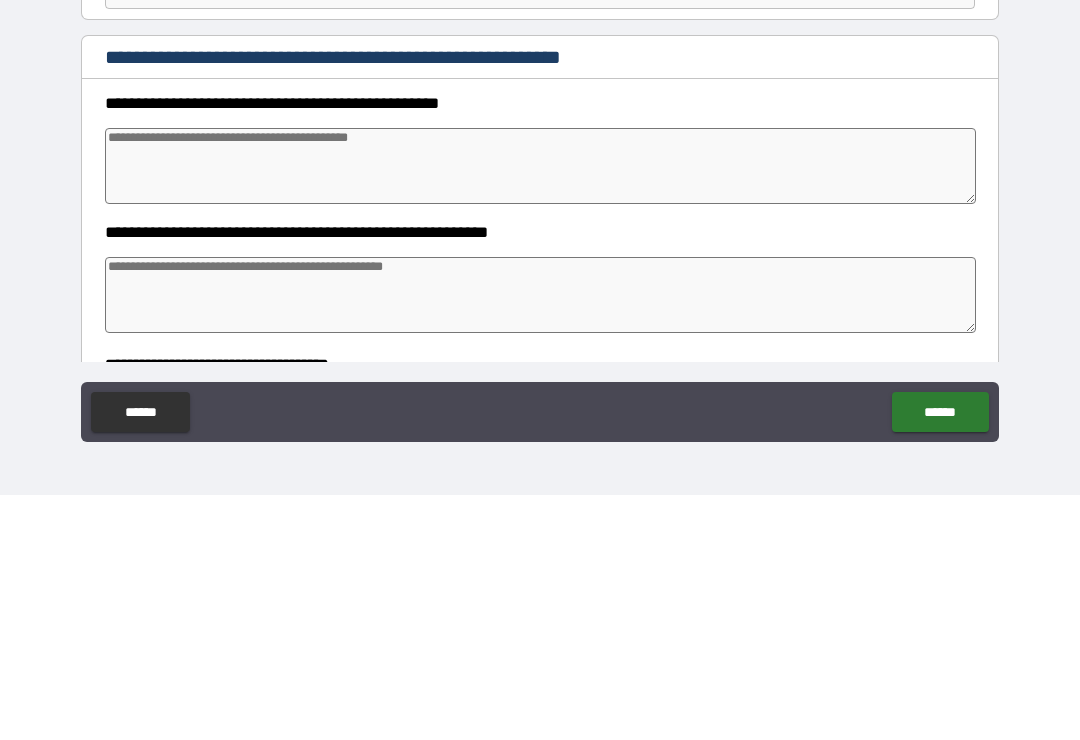 type on "*" 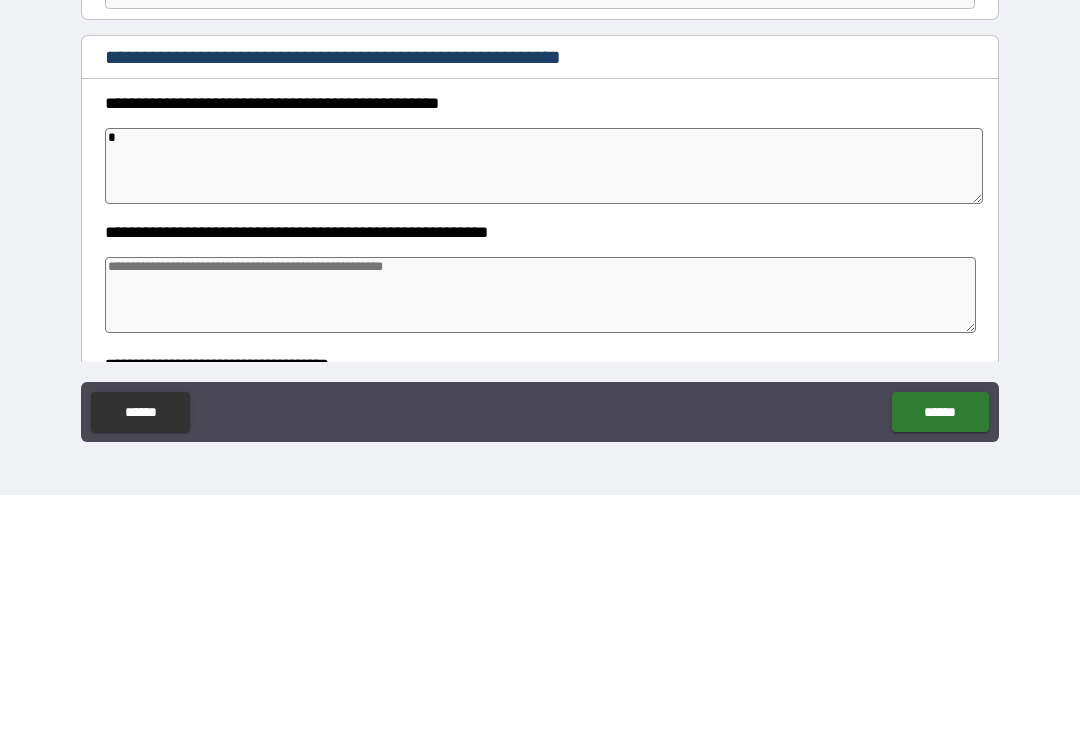 type on "**" 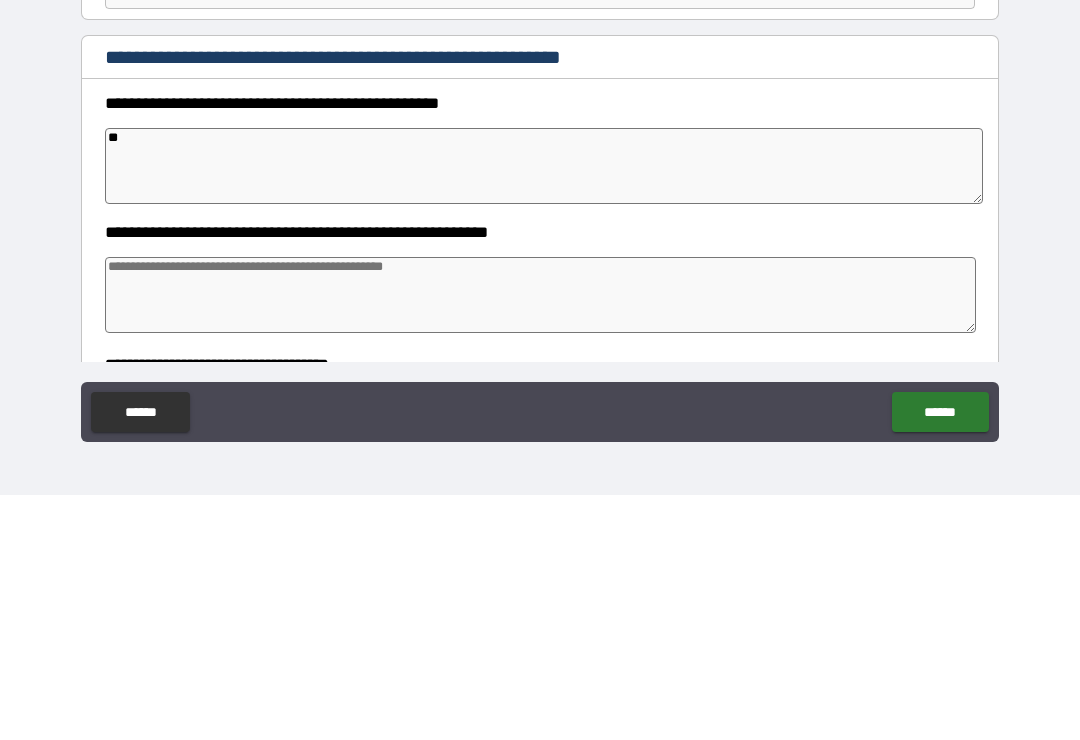 type on "*" 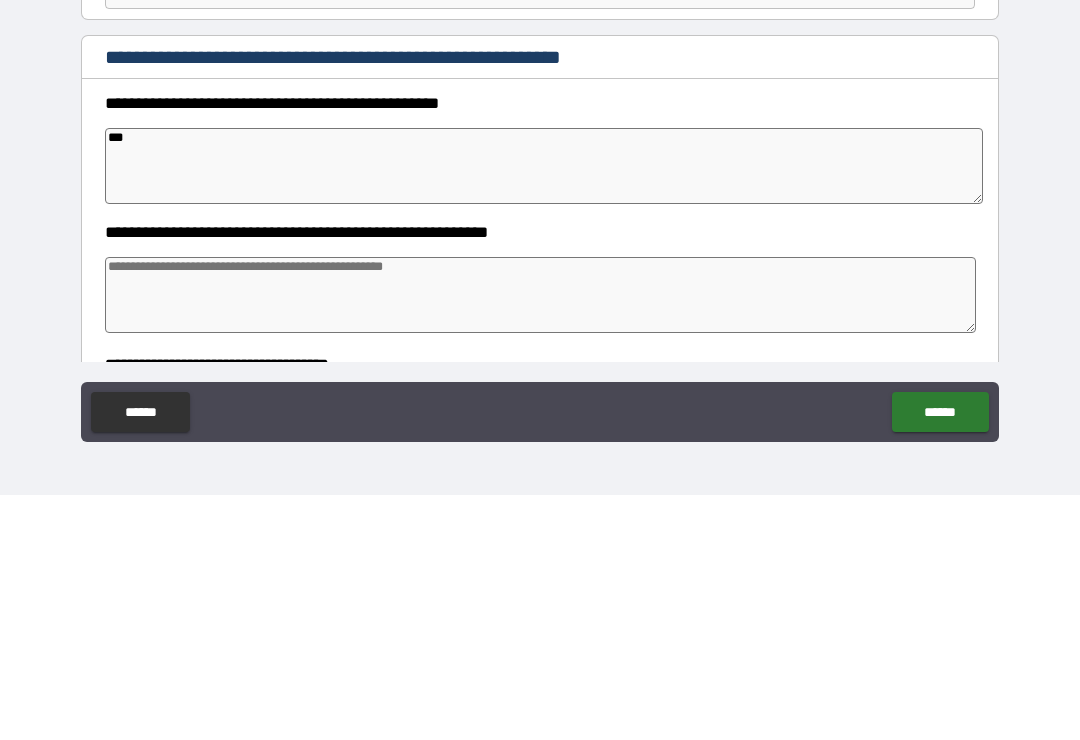 type on "****" 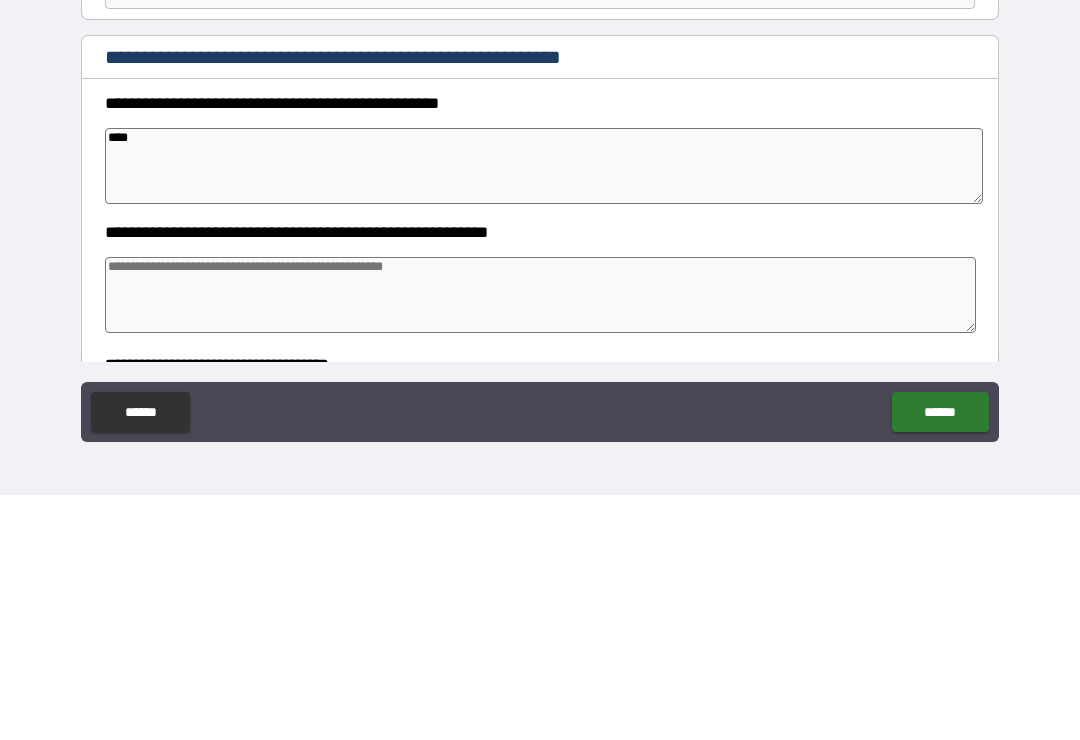 type on "*" 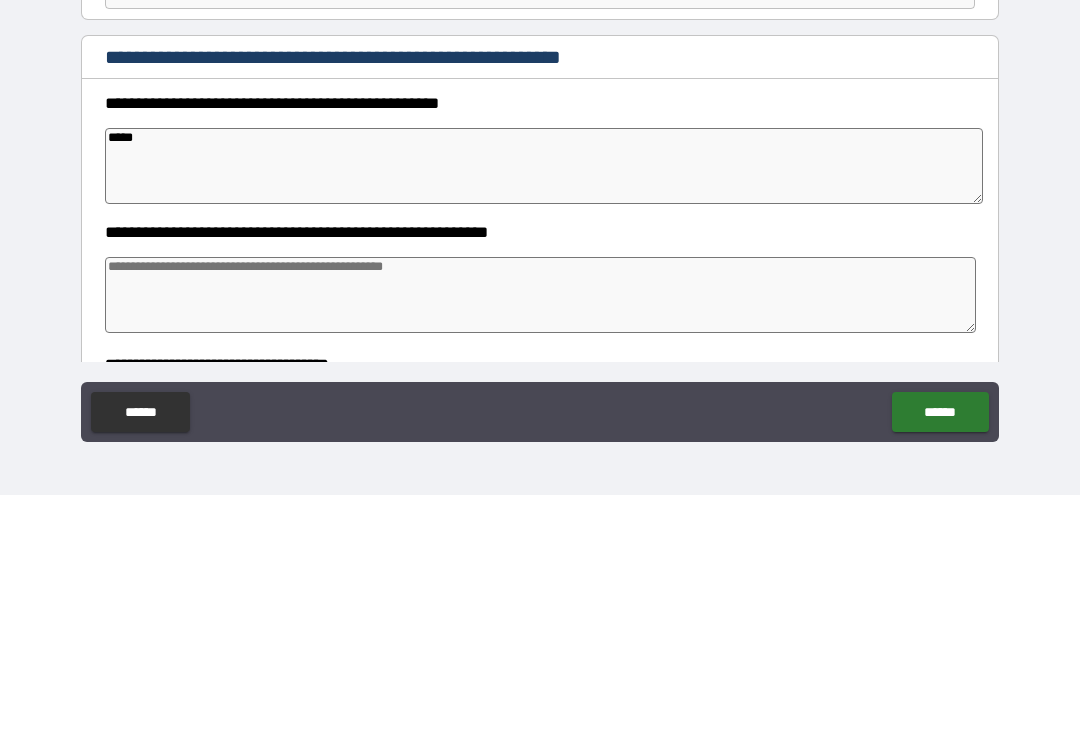 type on "******" 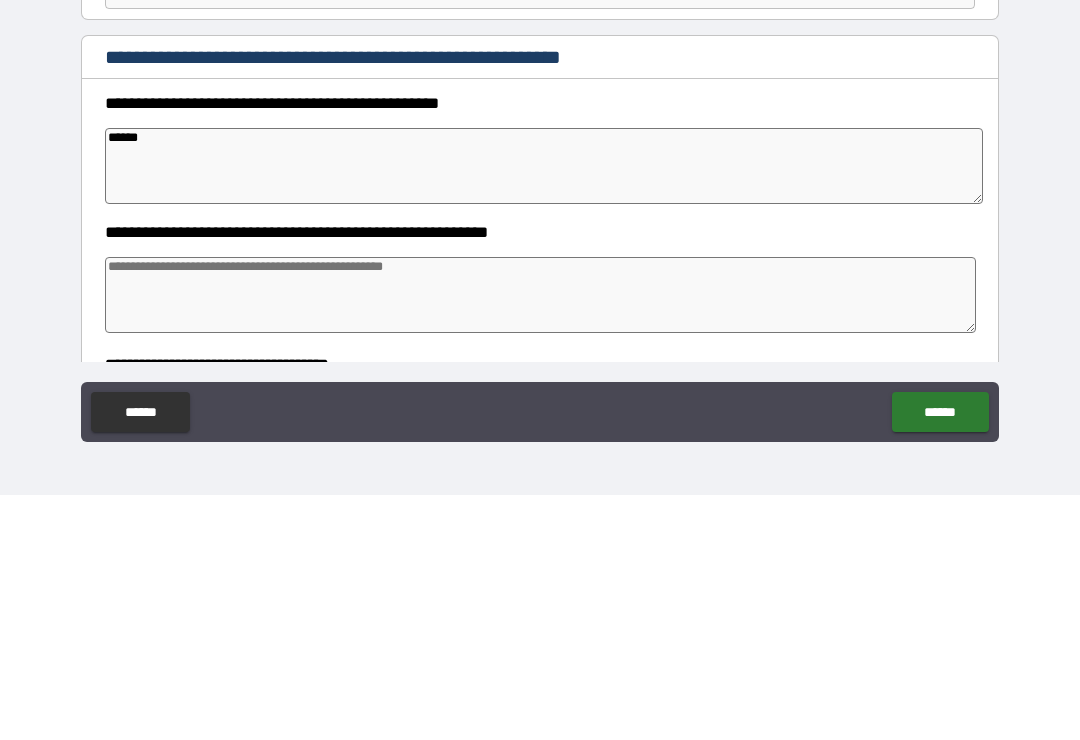 type on "*" 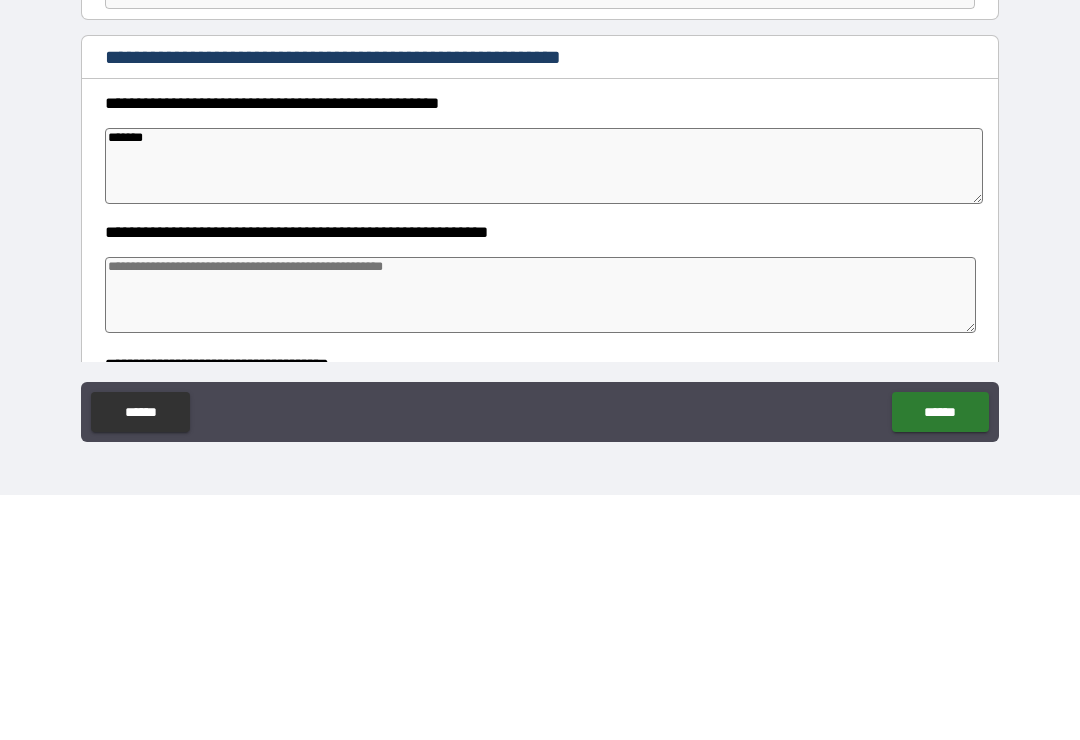 type on "*" 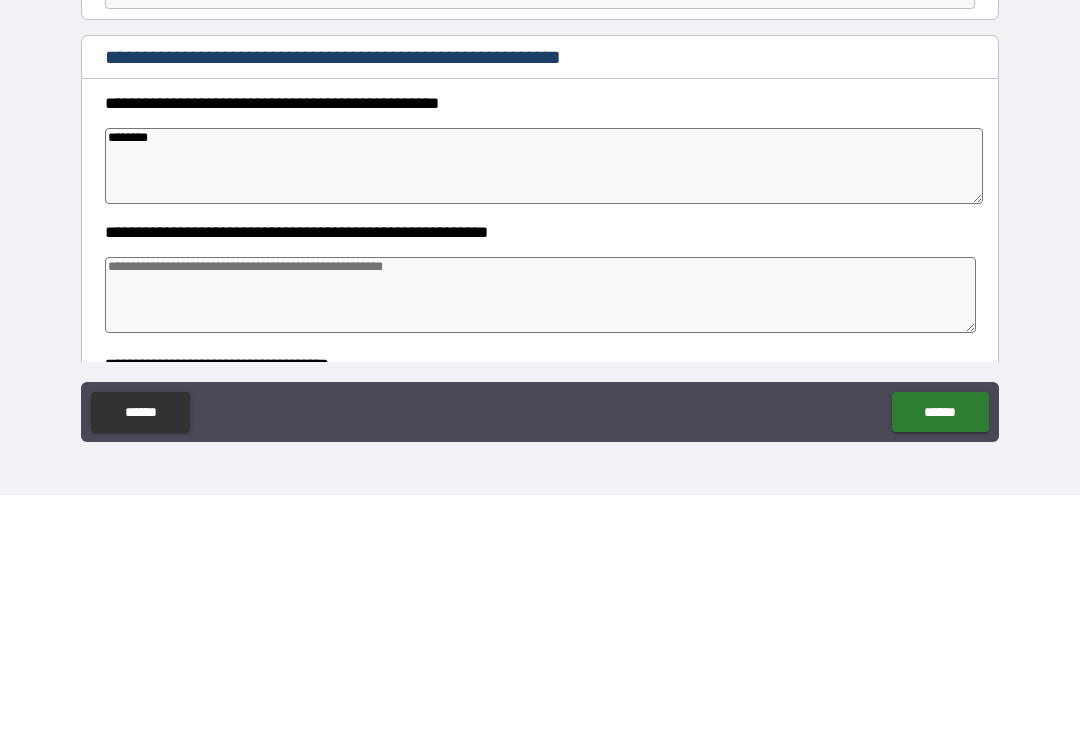 type on "*" 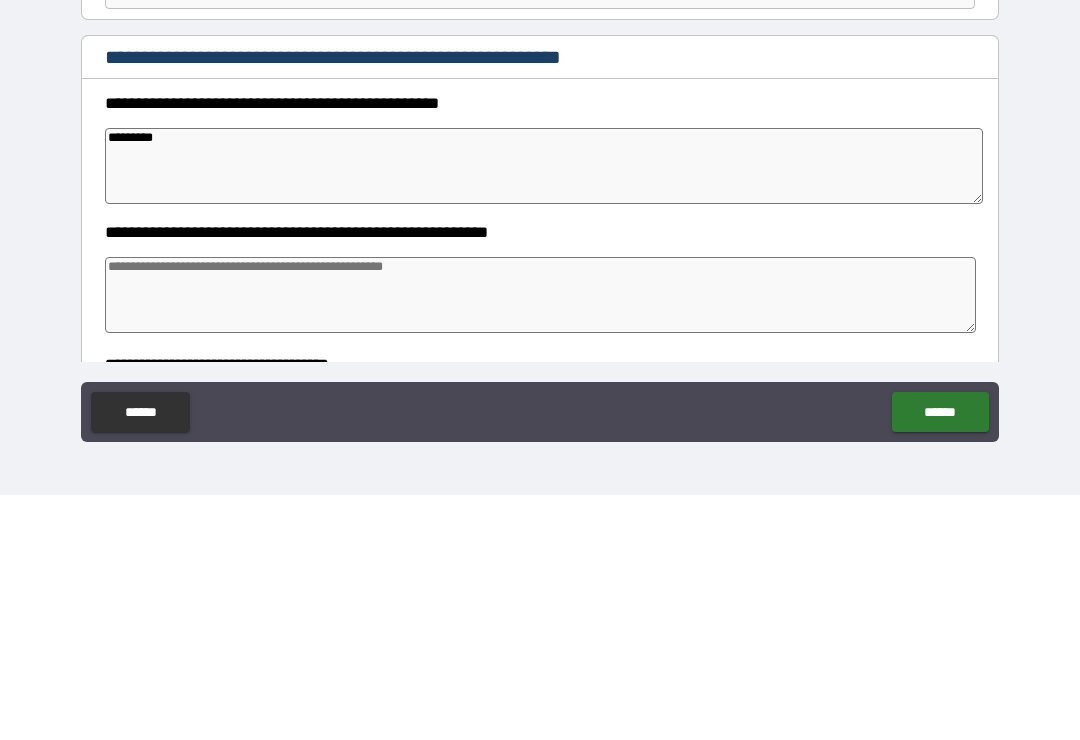 type on "**********" 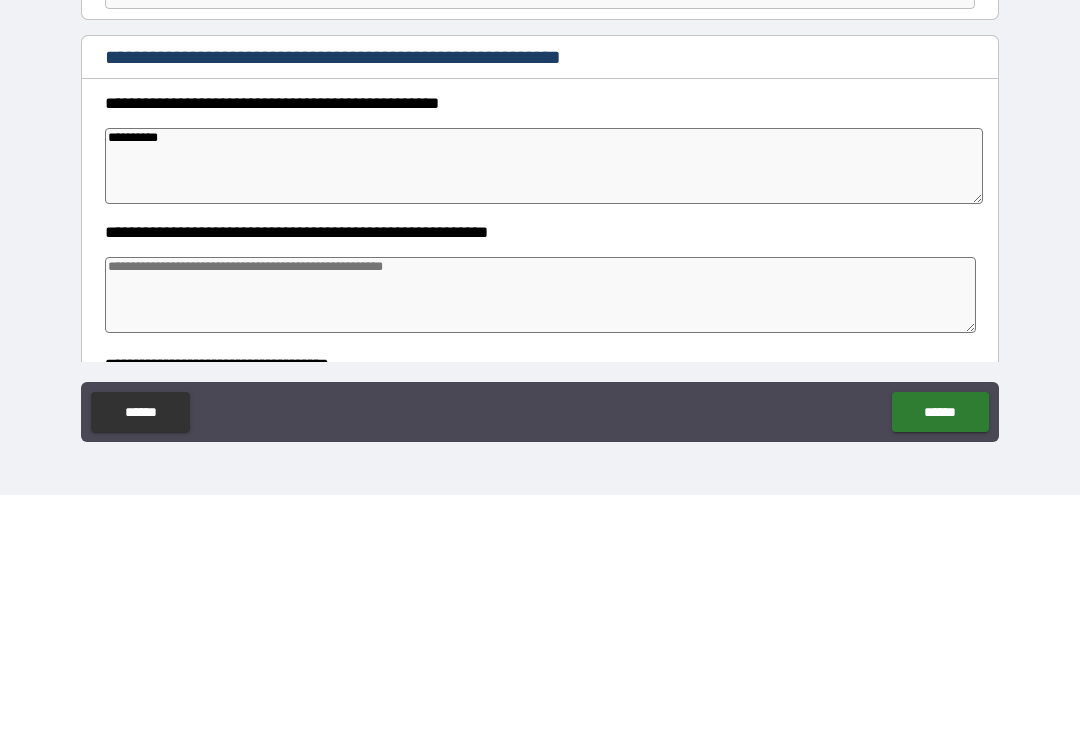 type on "*" 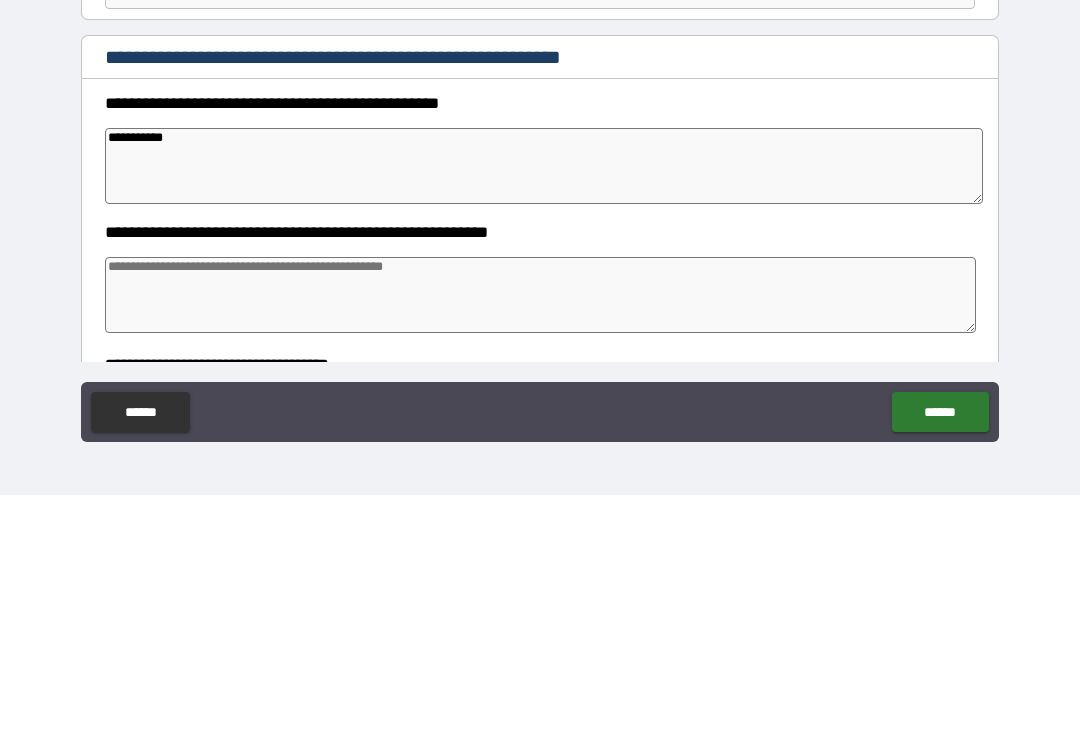 type on "*" 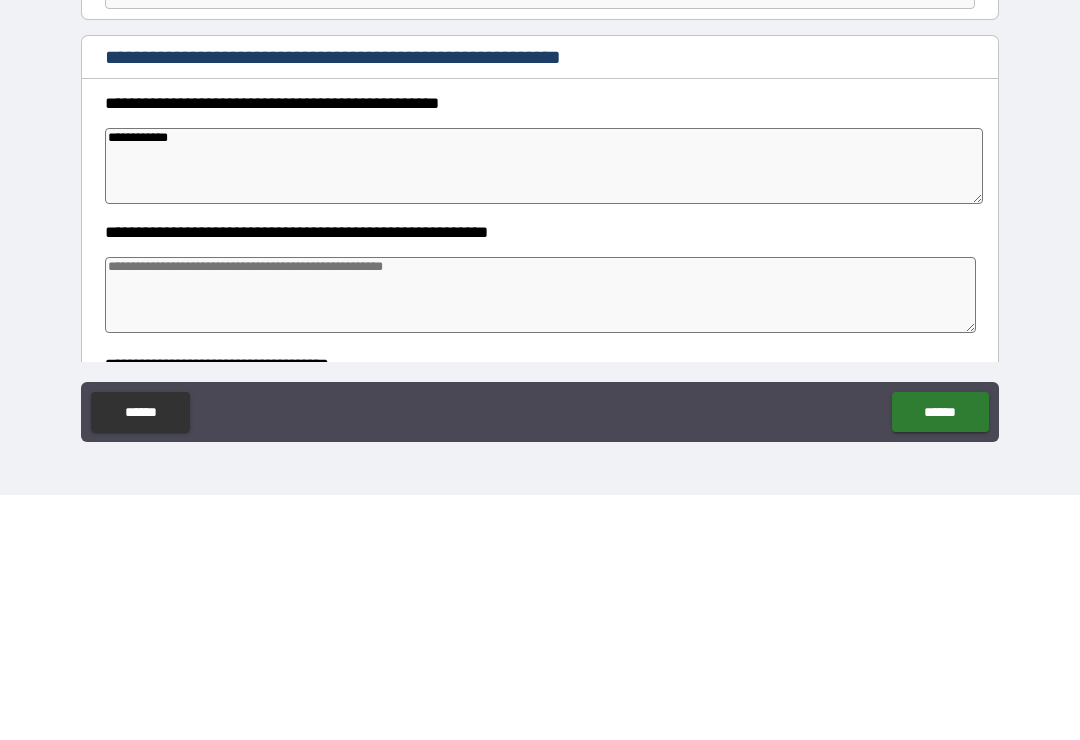 type on "*" 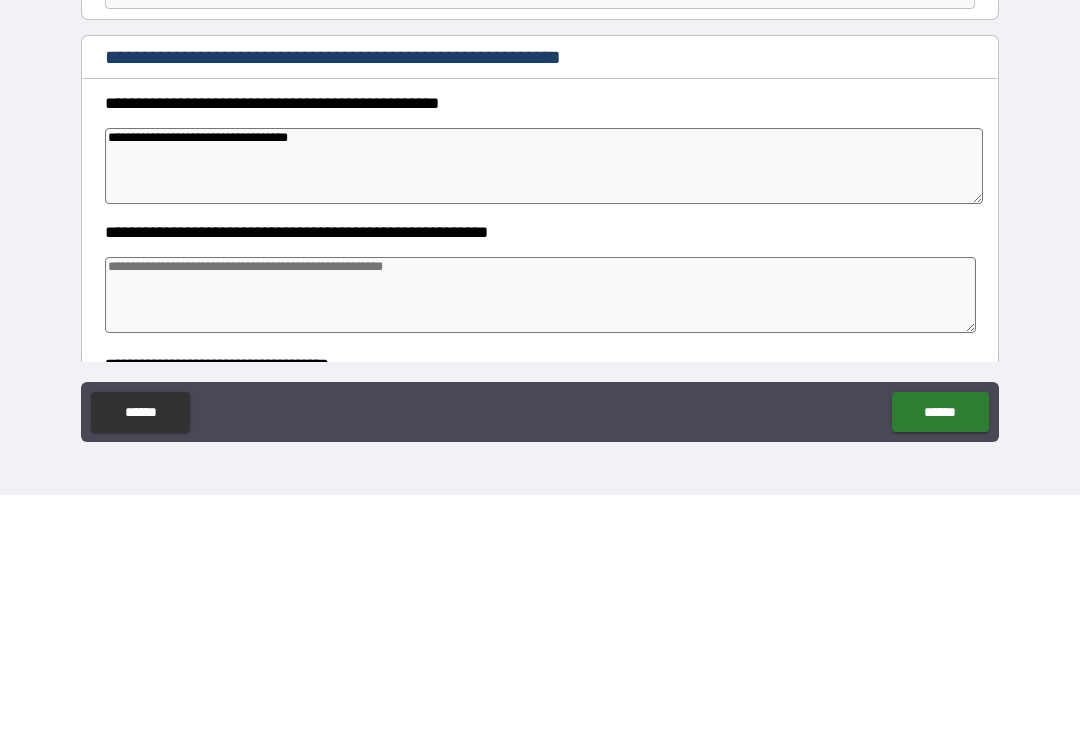 click at bounding box center (540, 540) 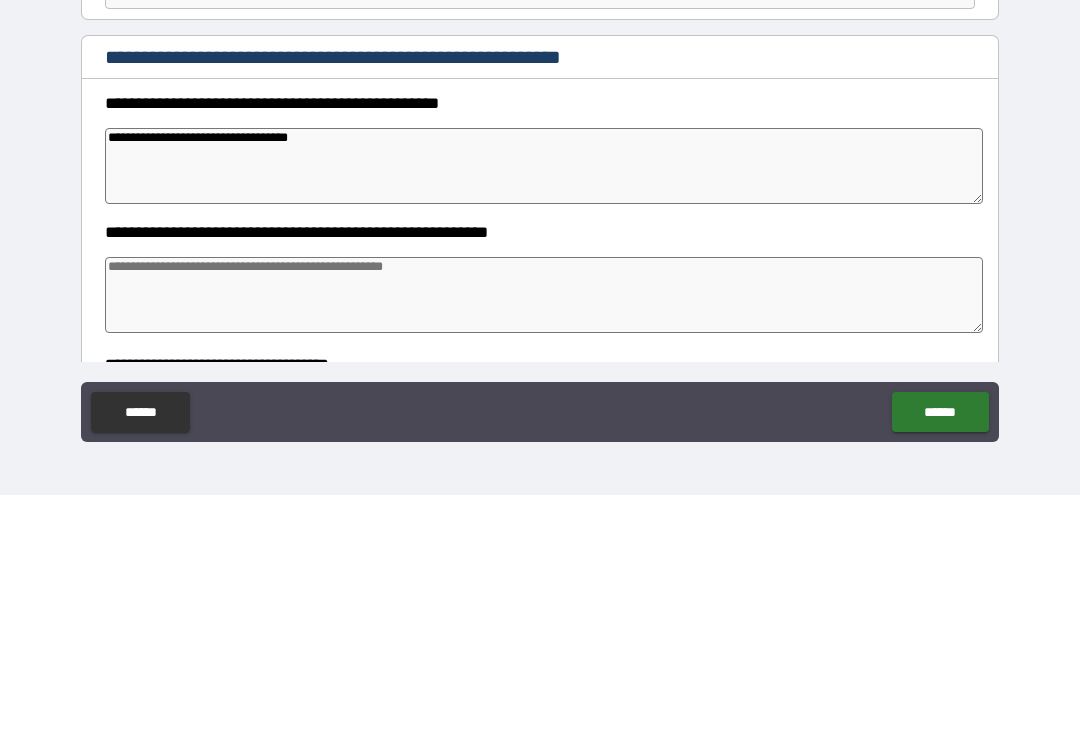 click at bounding box center [544, 540] 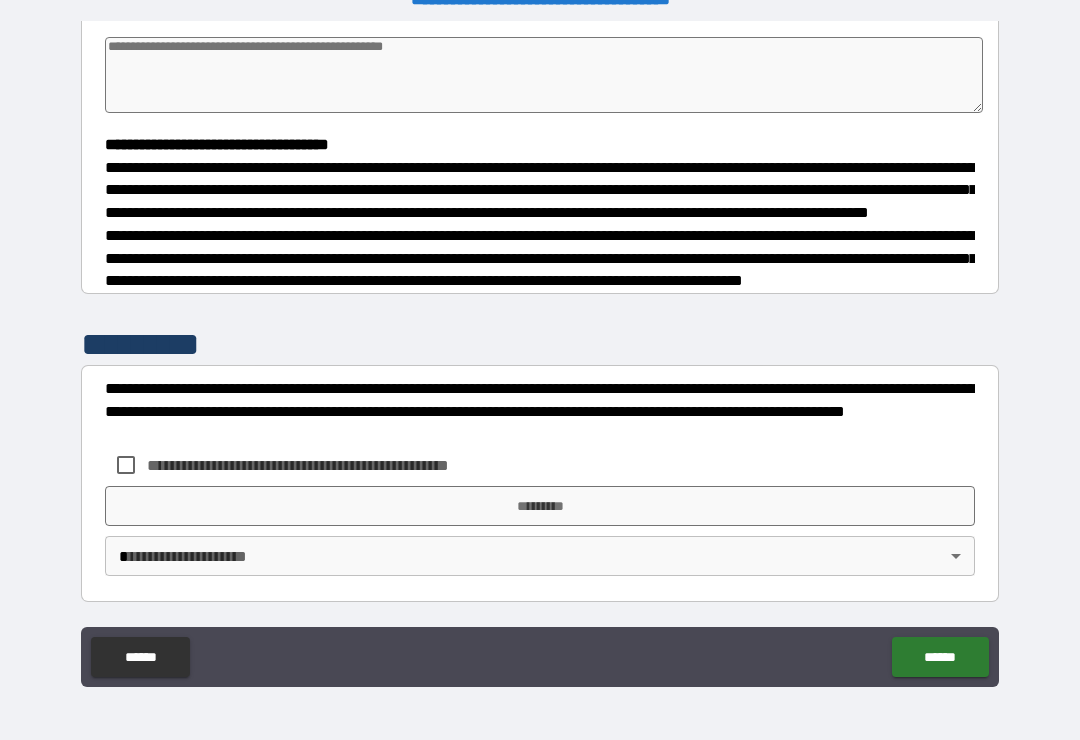 scroll, scrollTop: 504, scrollLeft: 0, axis: vertical 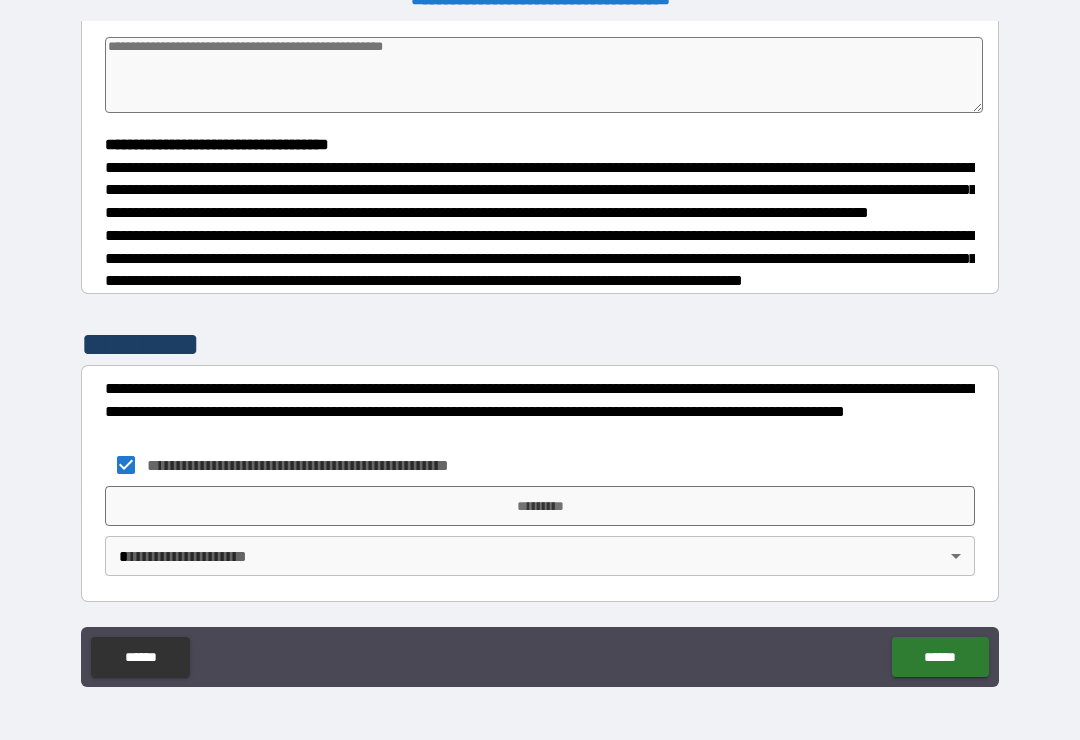 click on "*********" at bounding box center [540, 506] 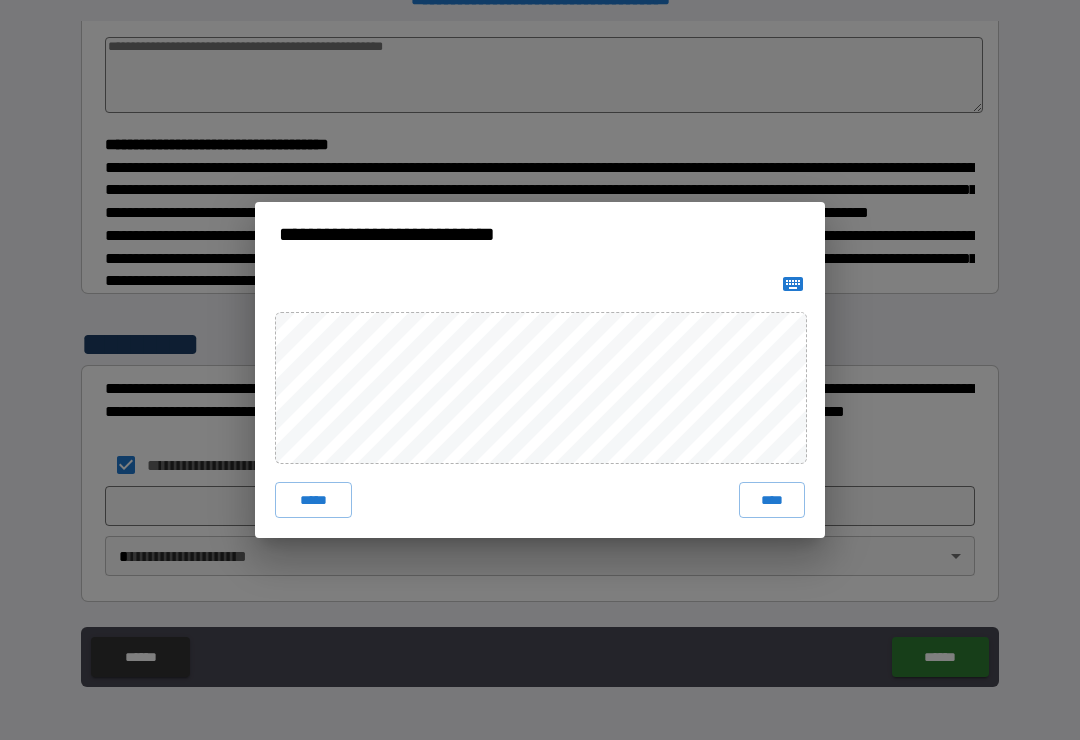 click on "*****" at bounding box center (313, 500) 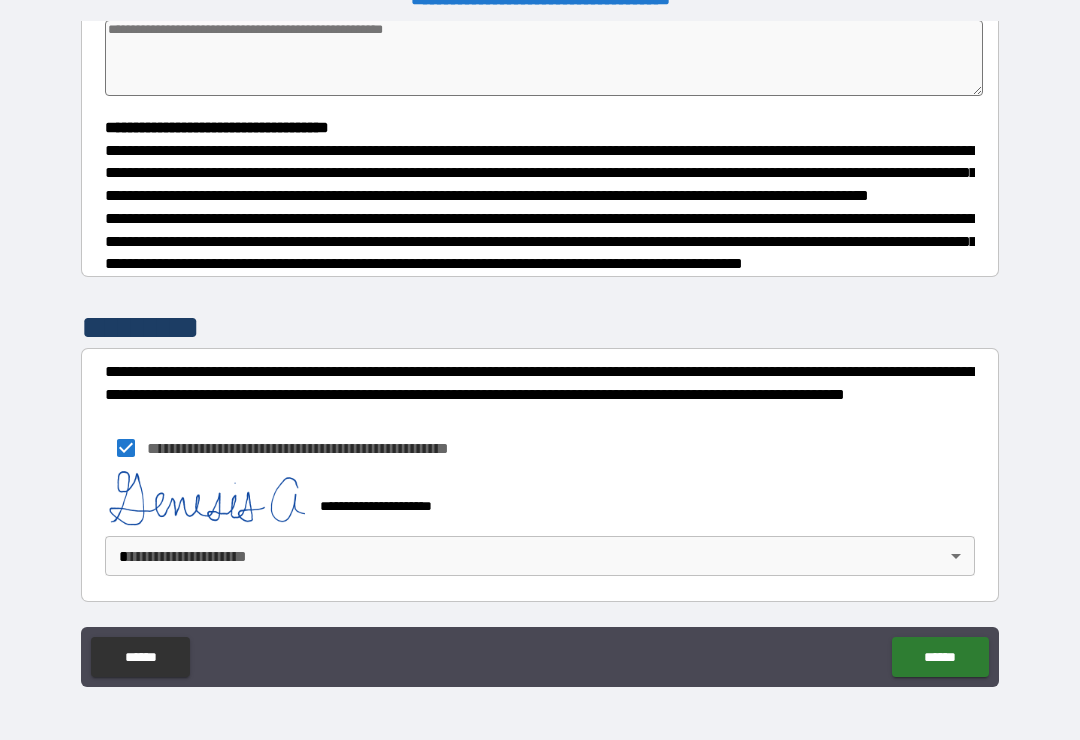 scroll, scrollTop: 494, scrollLeft: 0, axis: vertical 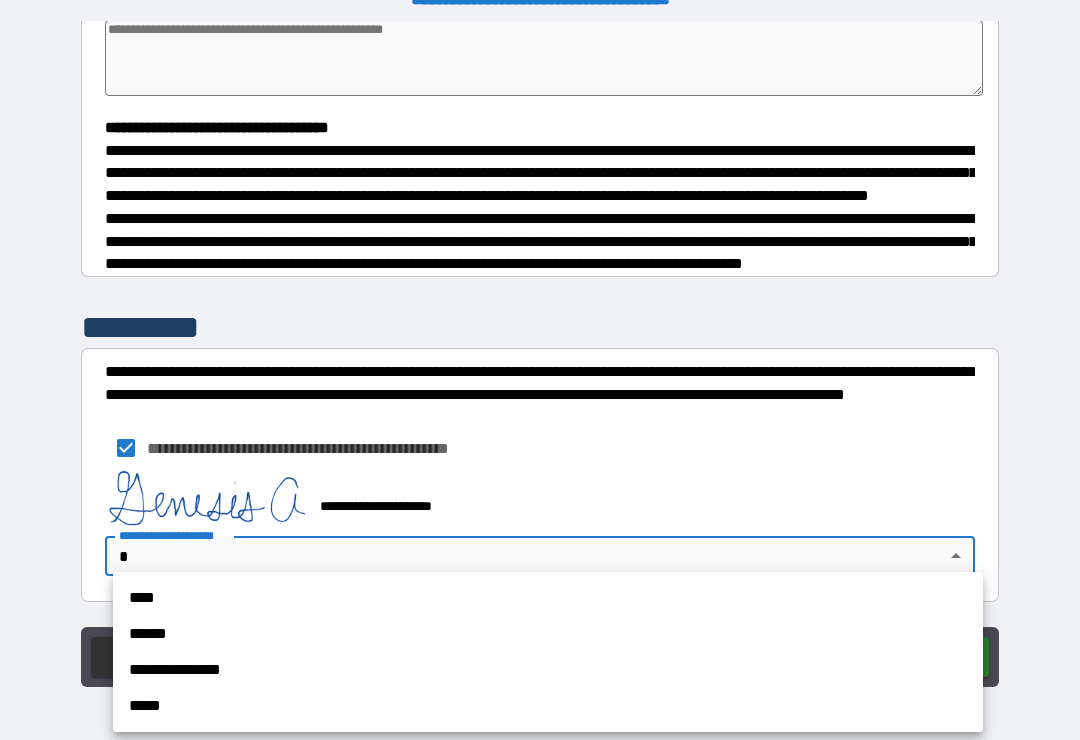click on "****" at bounding box center [548, 598] 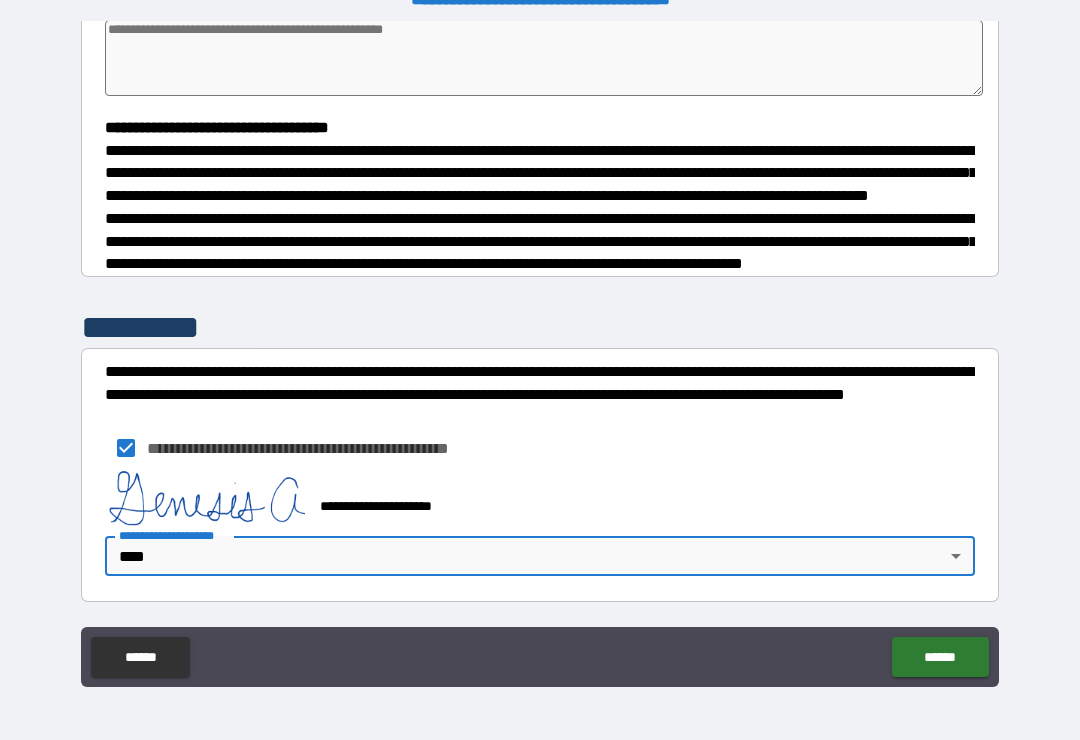 scroll, scrollTop: 510, scrollLeft: 0, axis: vertical 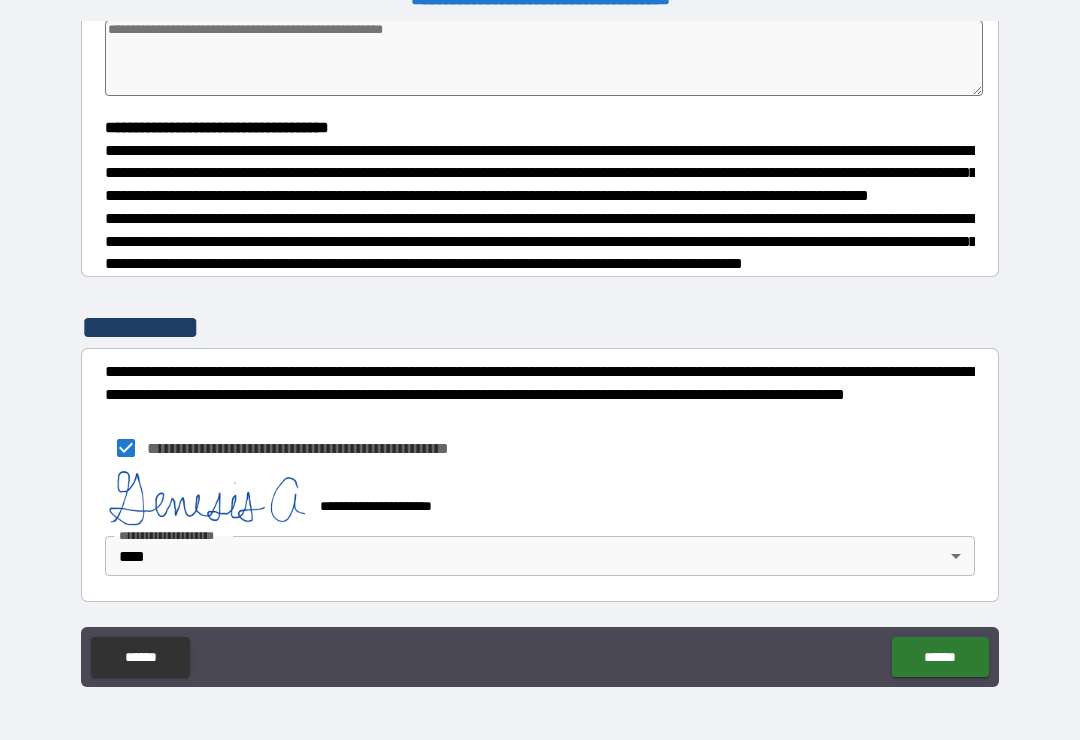 click on "******" at bounding box center [940, 657] 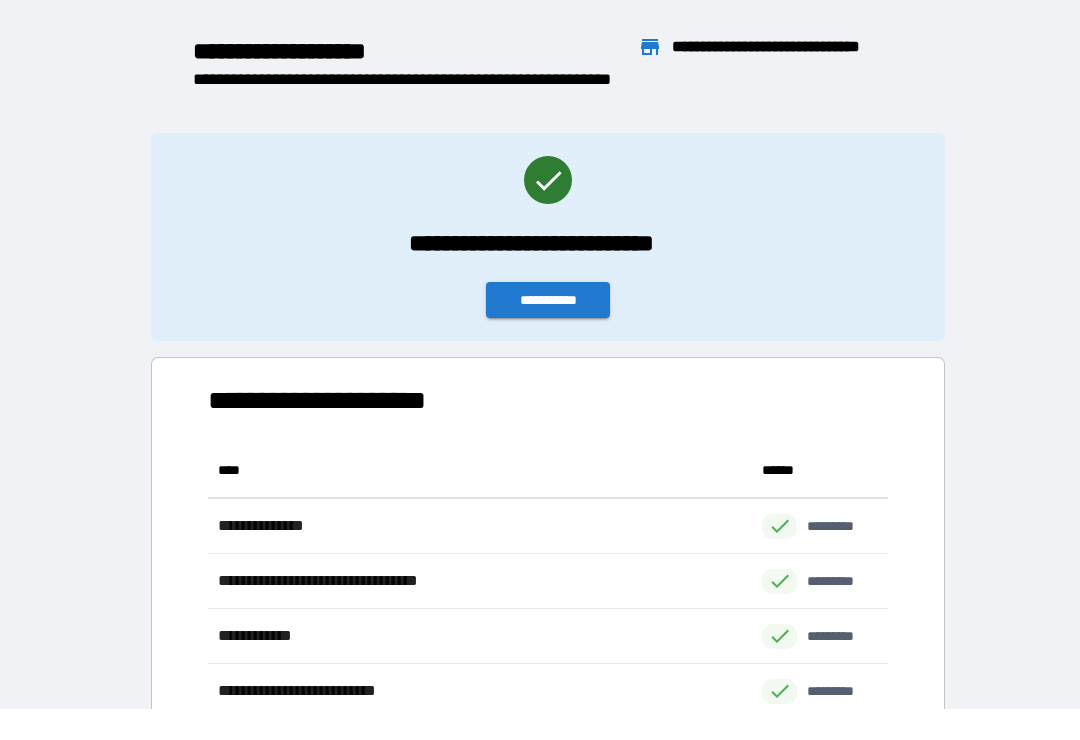 scroll, scrollTop: 1, scrollLeft: 1, axis: both 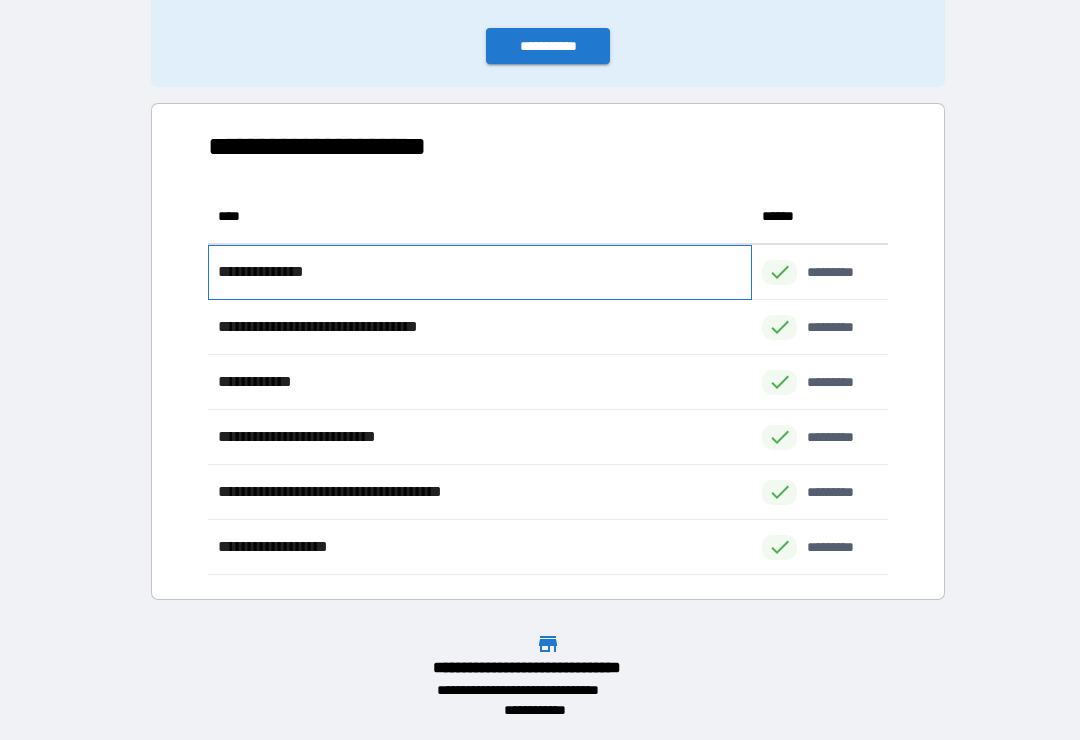 click on "**********" at bounding box center (480, 272) 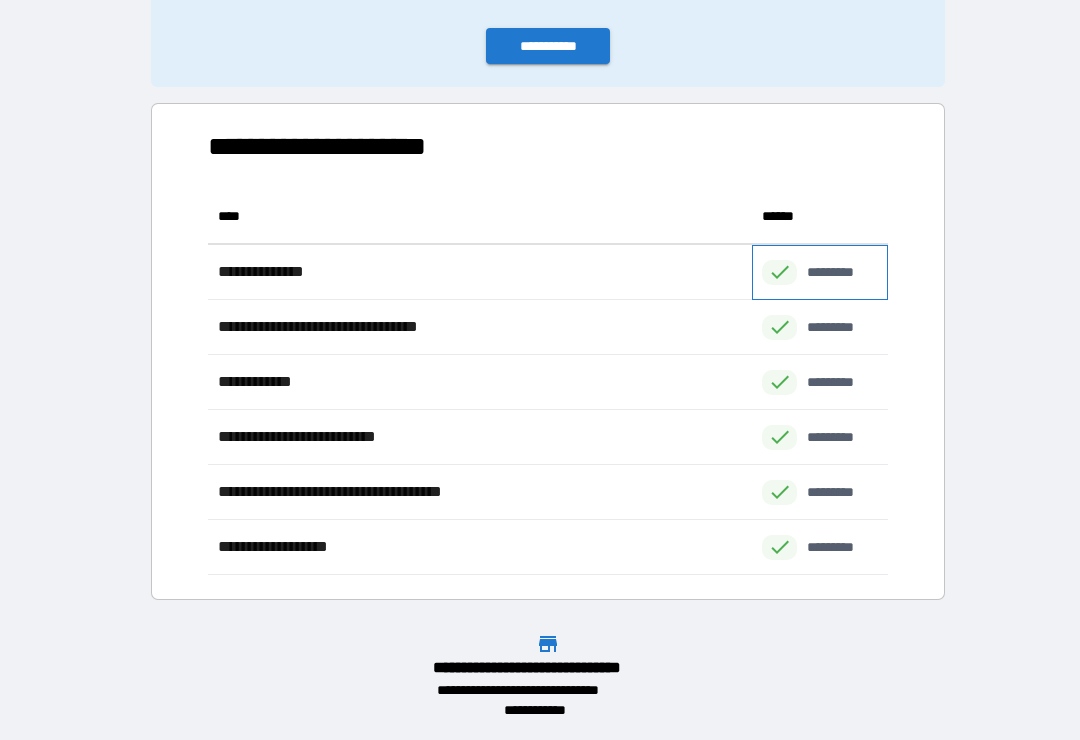 click on "*********" at bounding box center [820, 272] 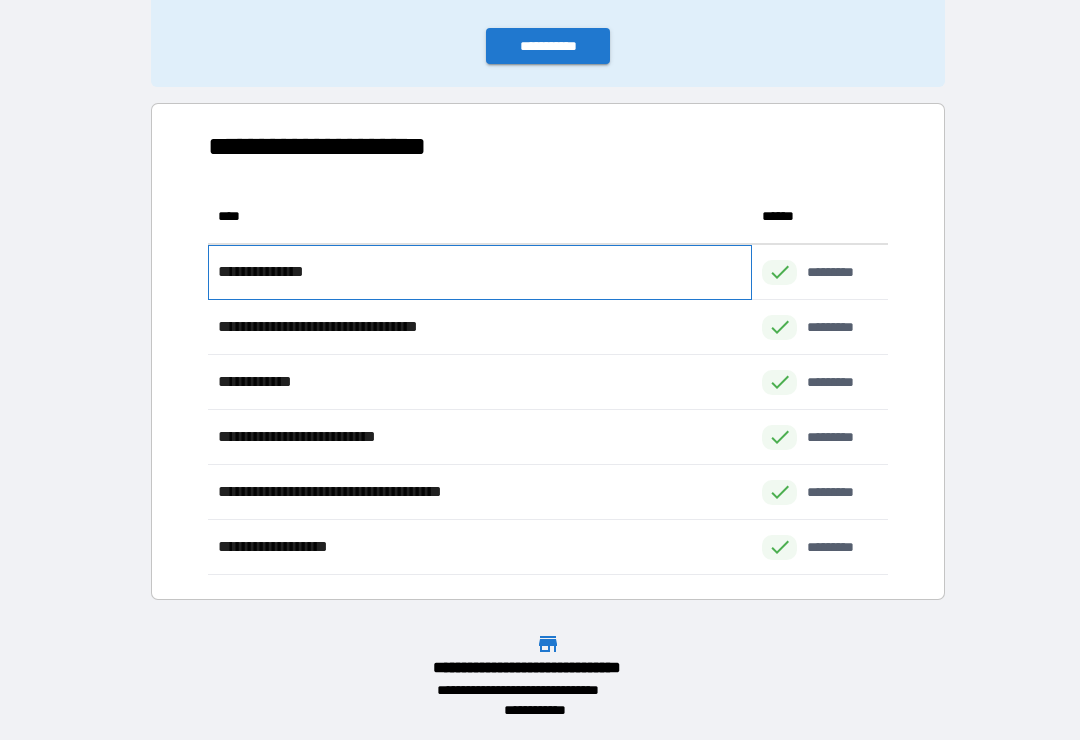 click on "**********" at bounding box center (270, 272) 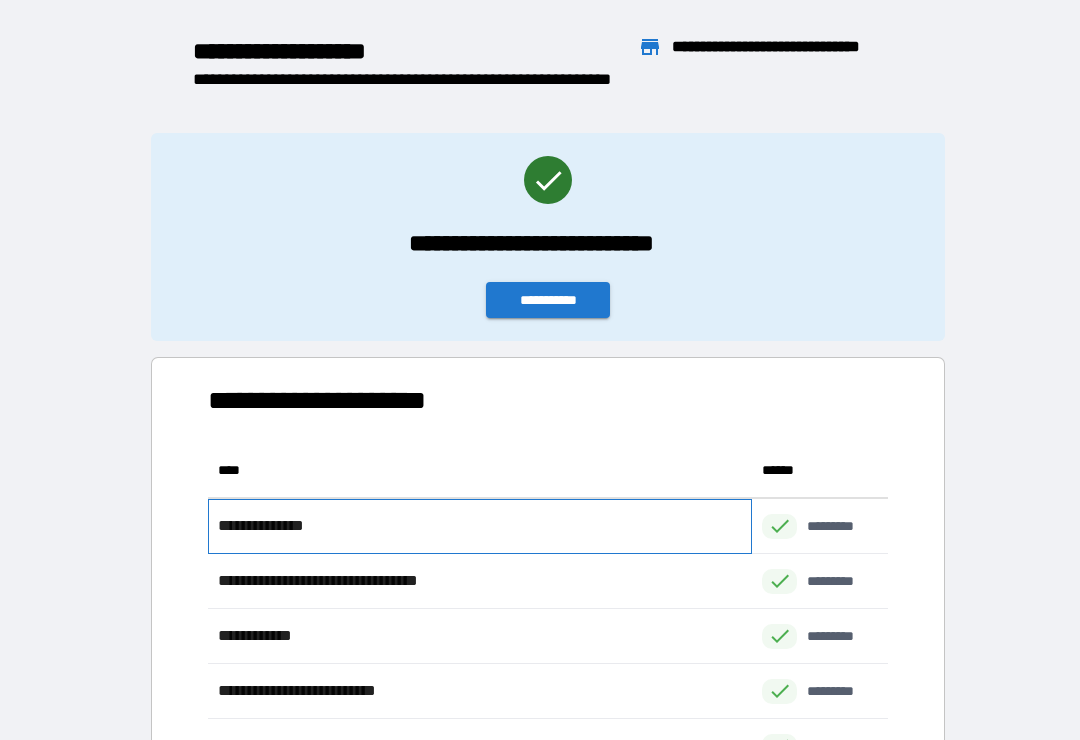 scroll, scrollTop: 0, scrollLeft: 0, axis: both 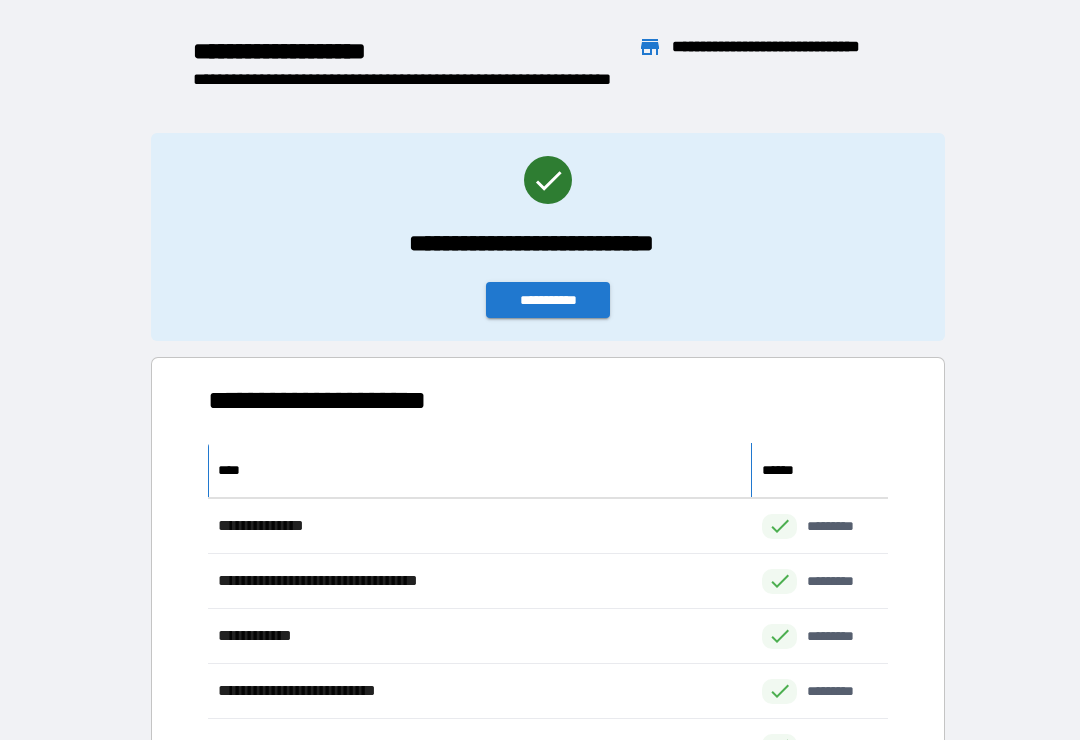 click on "****" at bounding box center (234, 470) 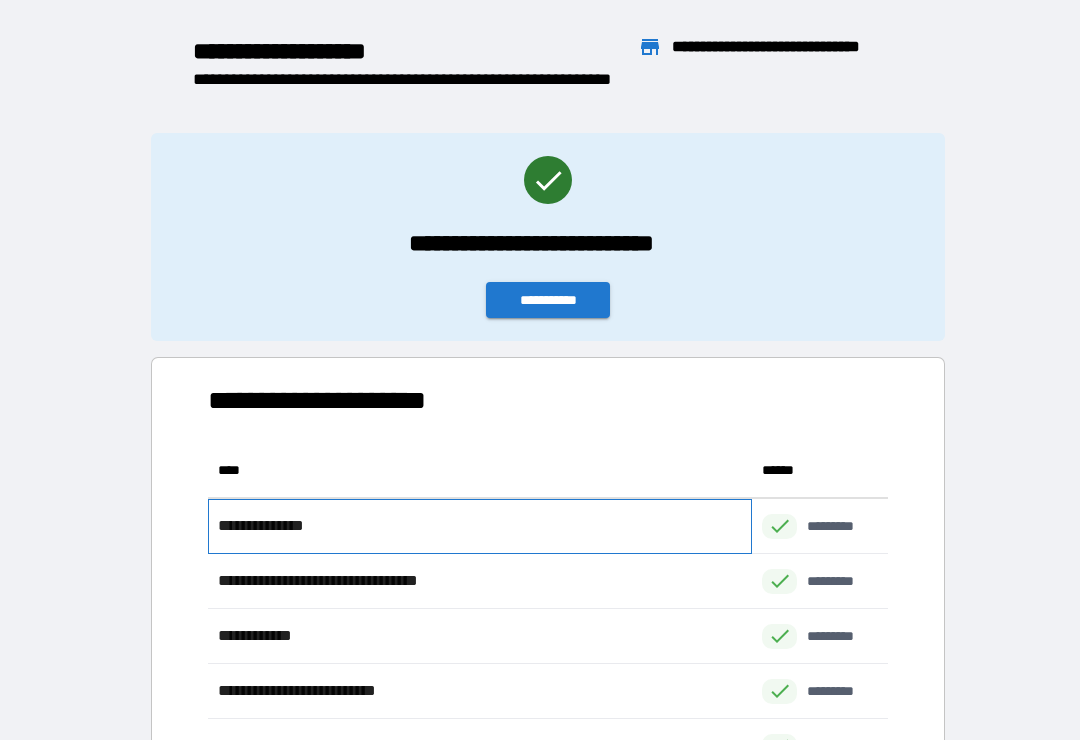 click on "**********" at bounding box center (270, 526) 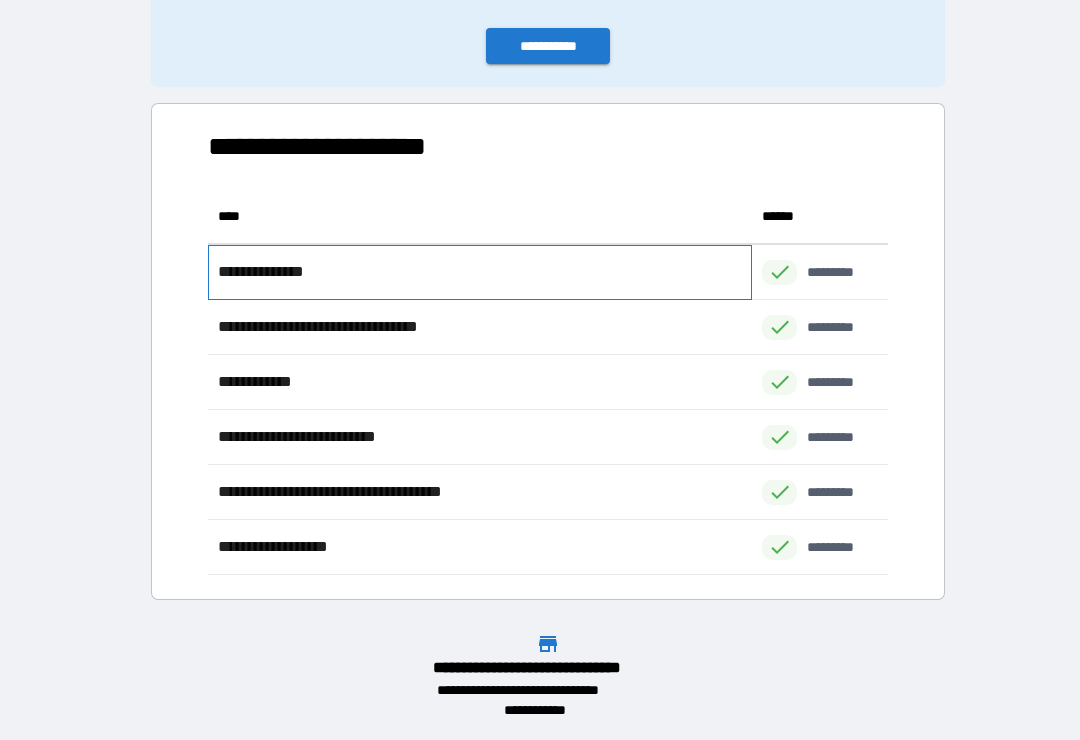 scroll, scrollTop: 254, scrollLeft: 0, axis: vertical 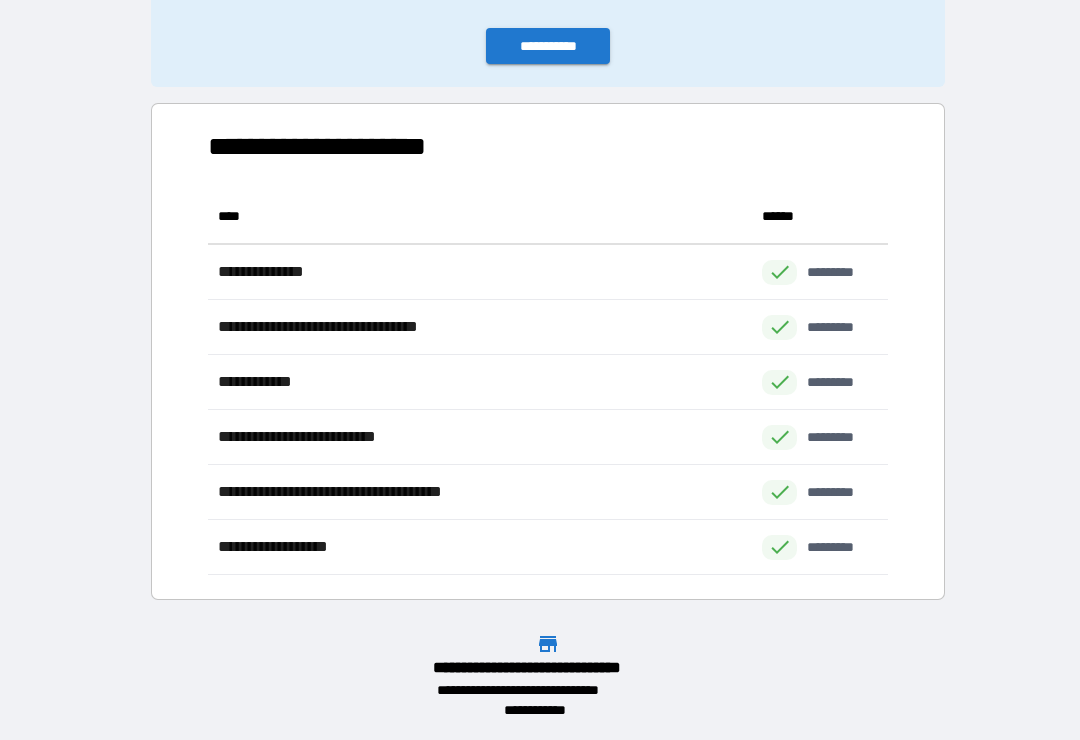 click on "**********" at bounding box center (548, 46) 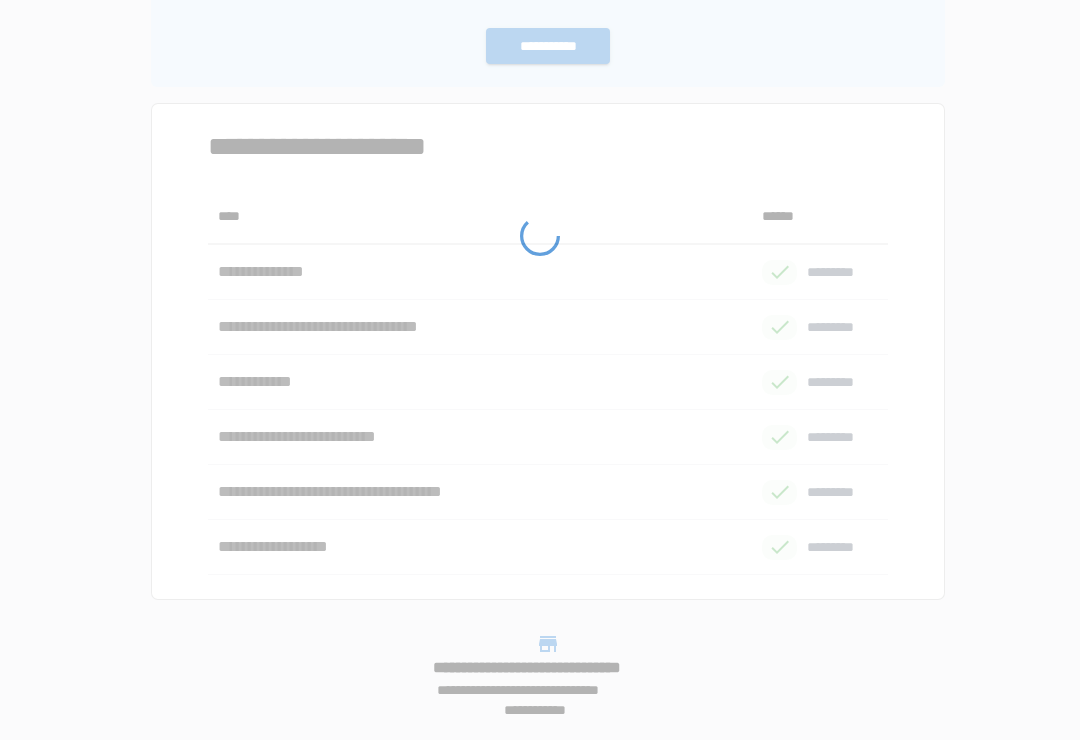 scroll, scrollTop: 0, scrollLeft: 0, axis: both 